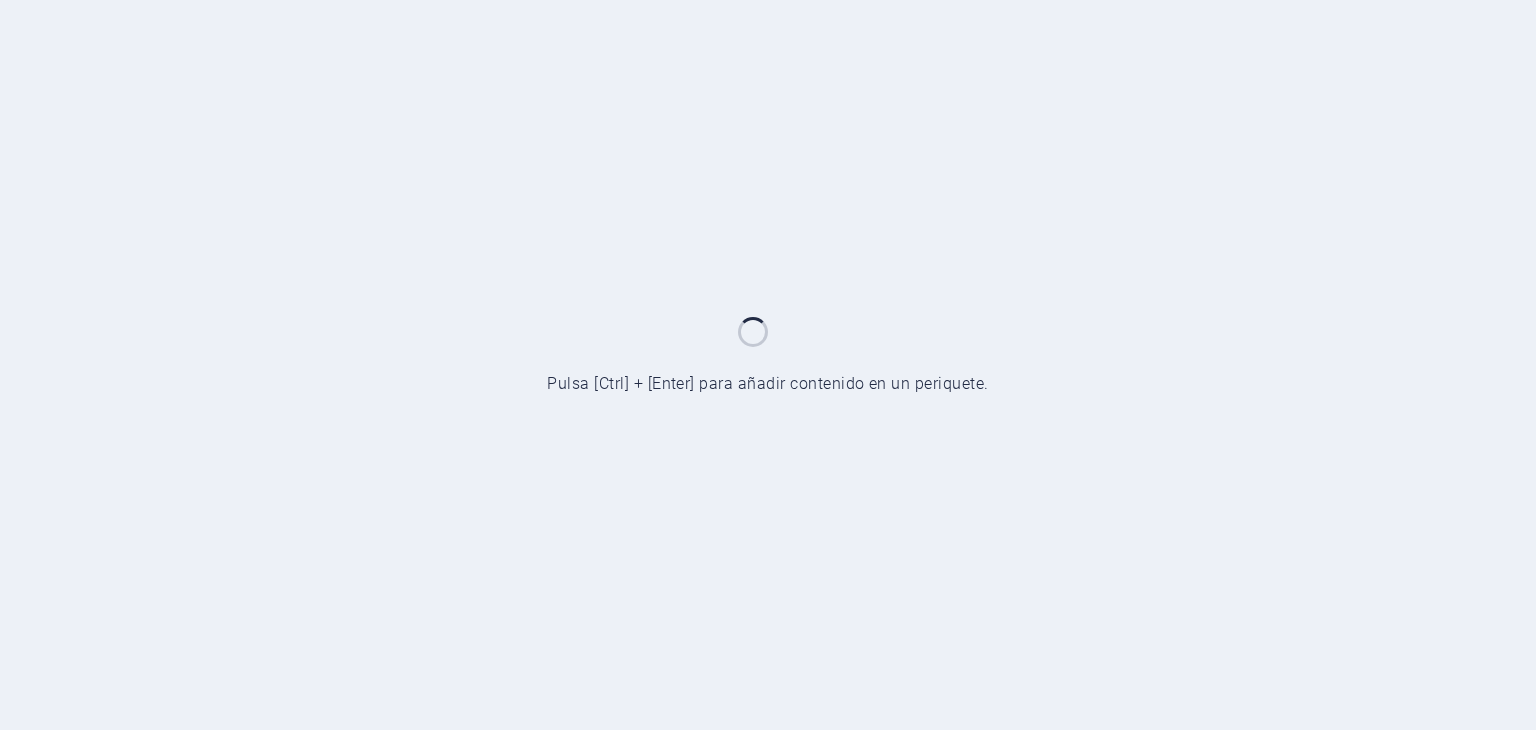 scroll, scrollTop: 0, scrollLeft: 0, axis: both 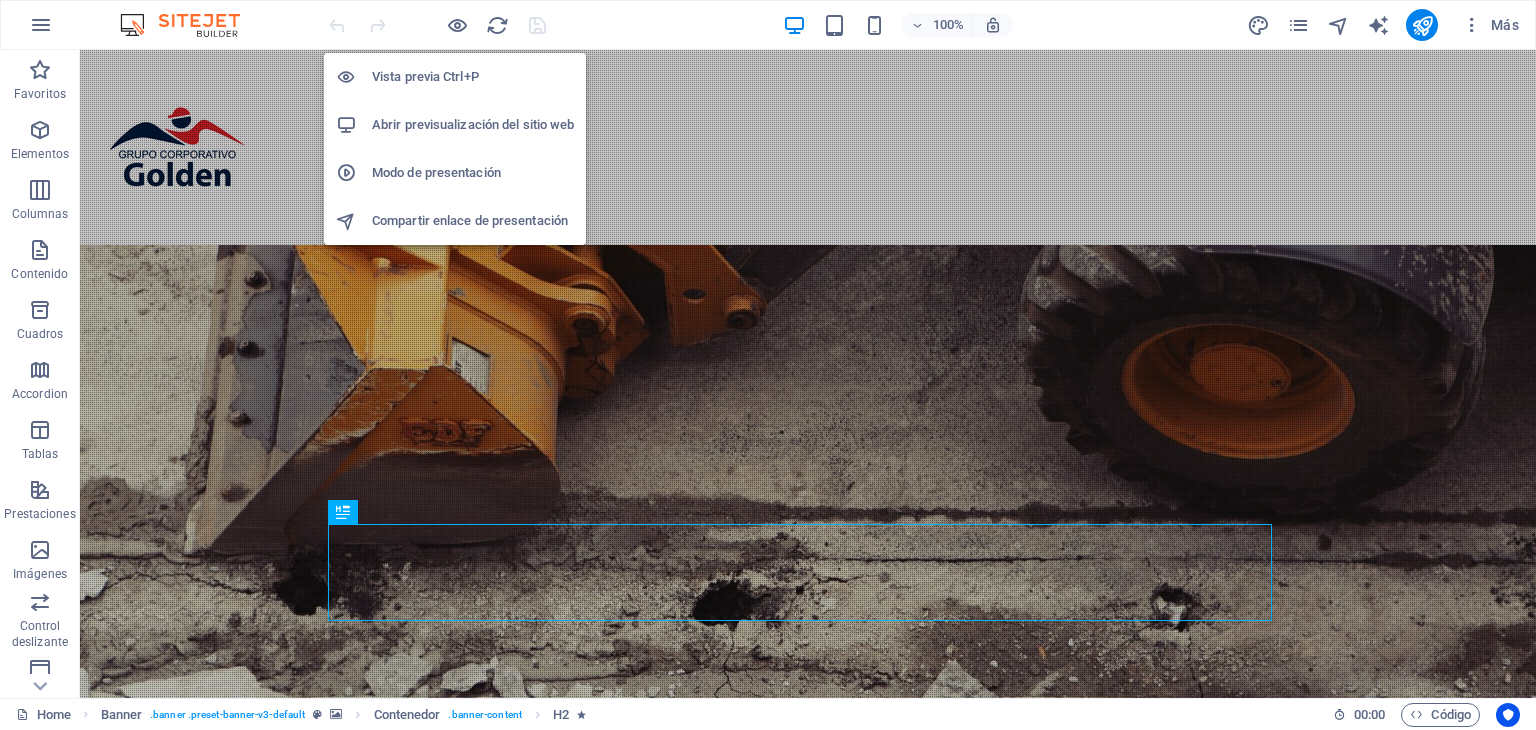 click on "Vista previa Ctrl+P" at bounding box center (473, 77) 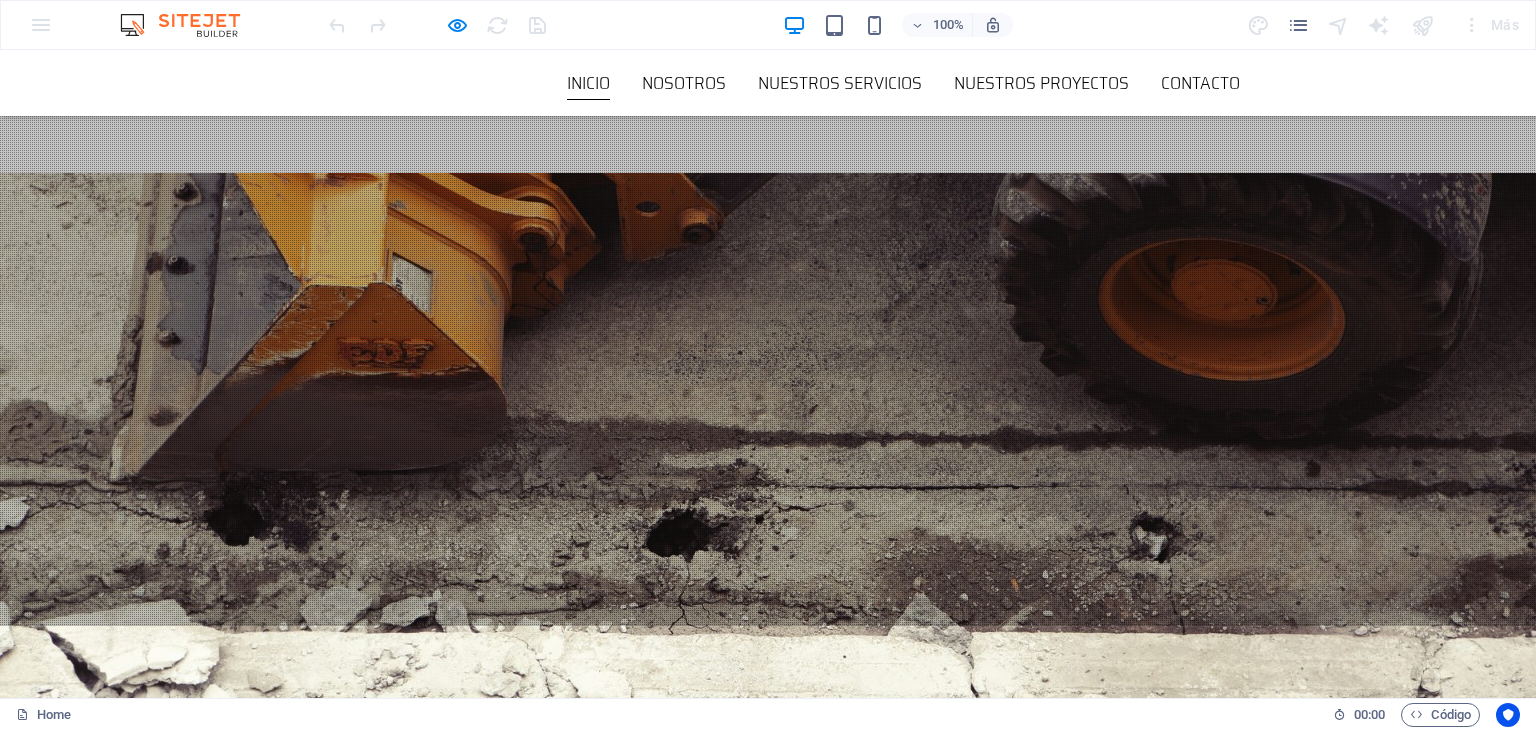 scroll, scrollTop: 0, scrollLeft: 0, axis: both 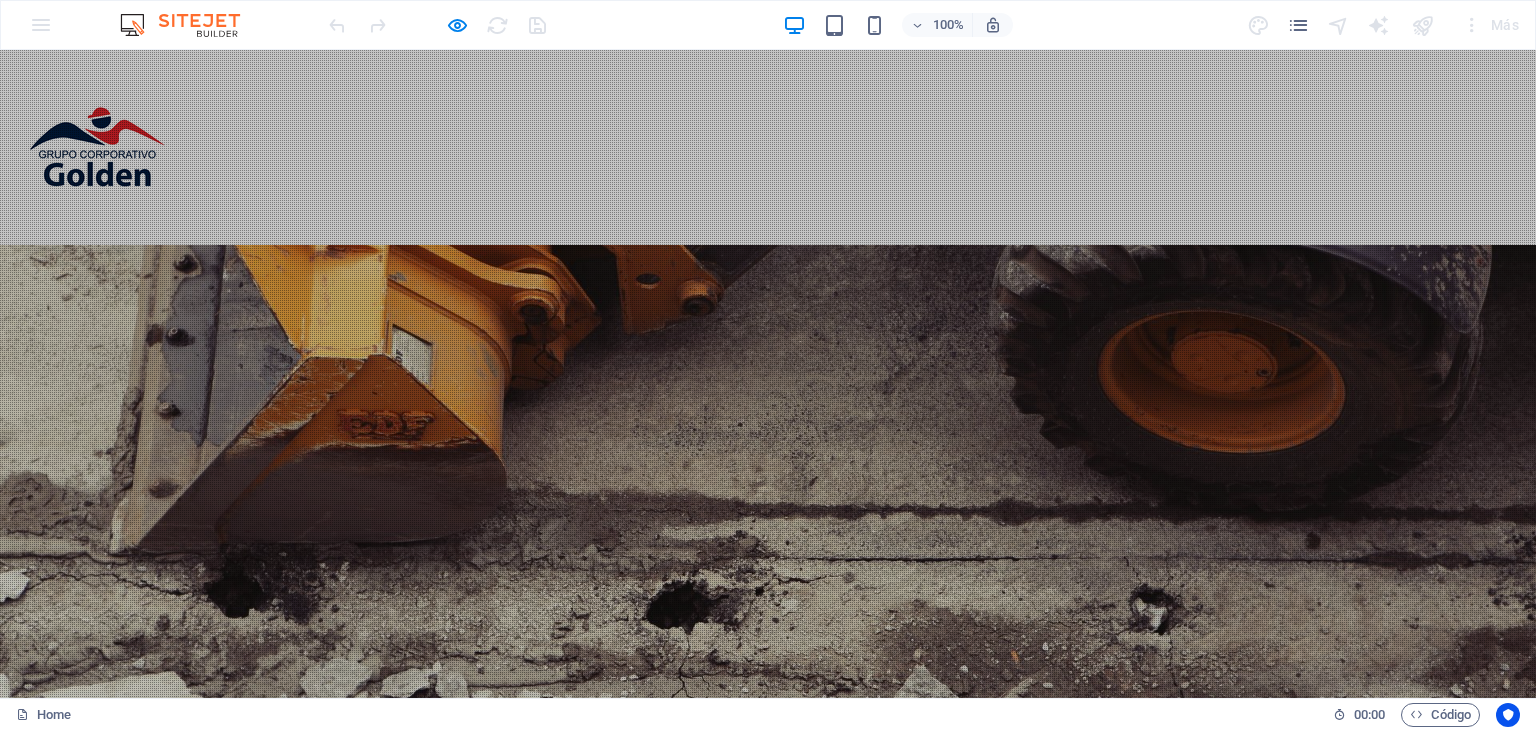 click at bounding box center (190, 25) 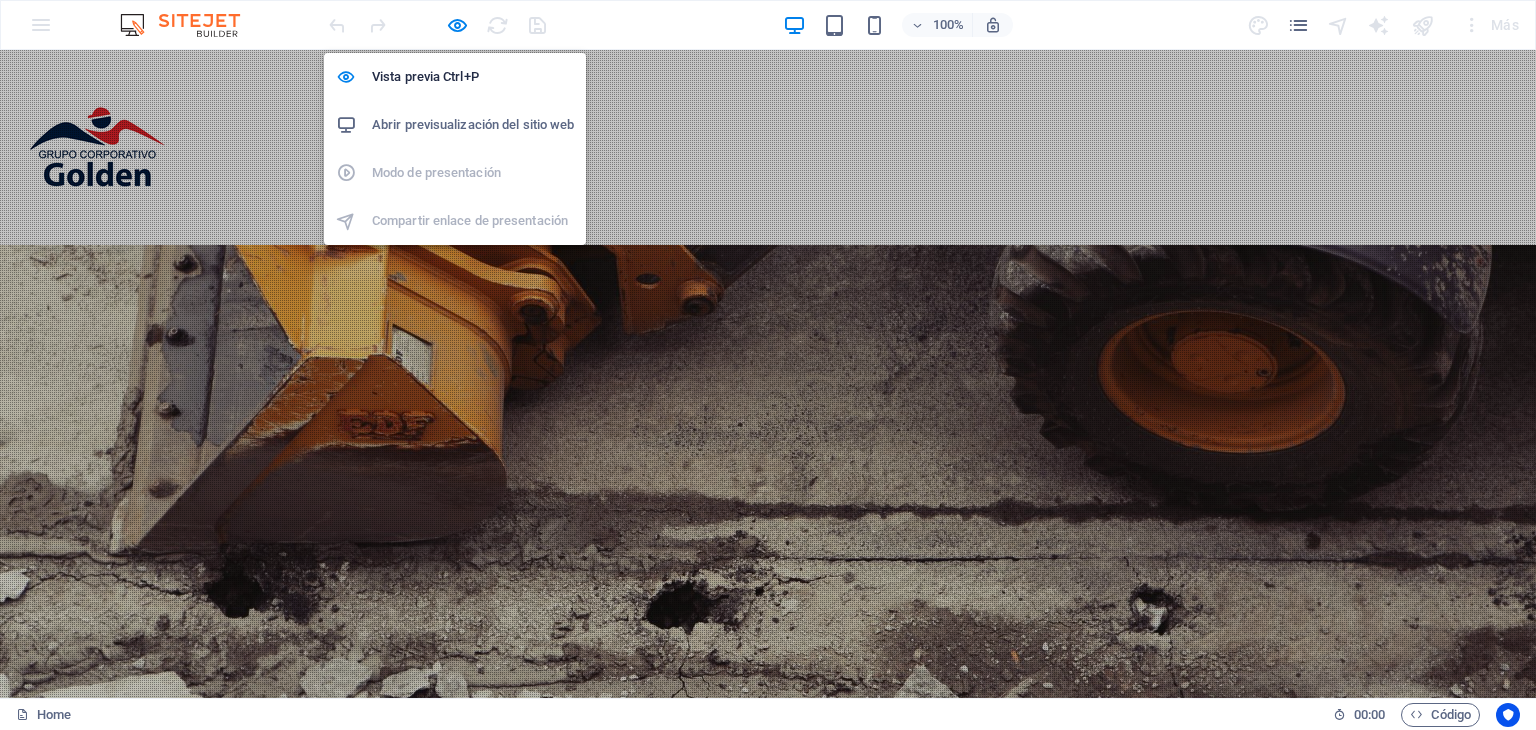 click on "Abrir previsualización del sitio web" at bounding box center [473, 125] 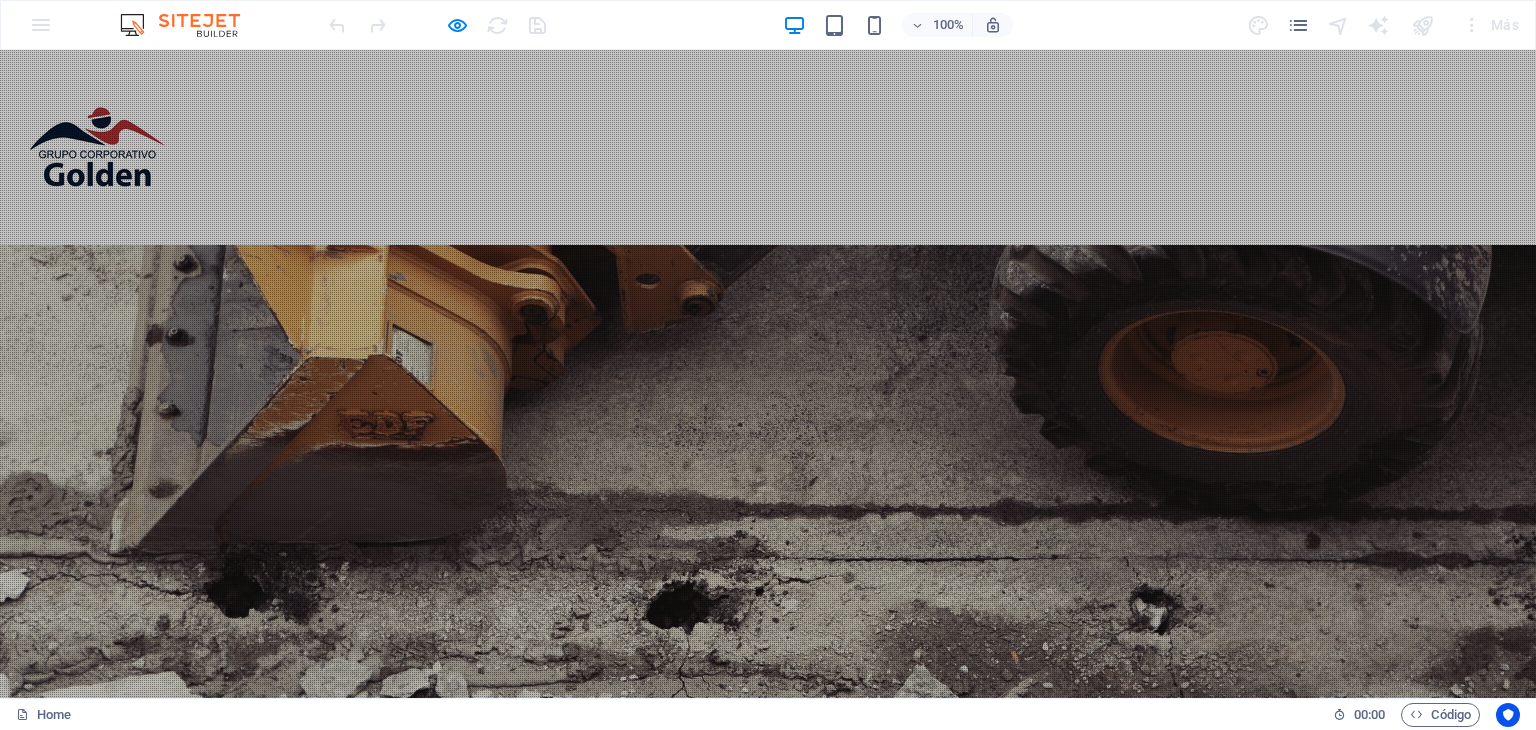 click at bounding box center [190, 25] 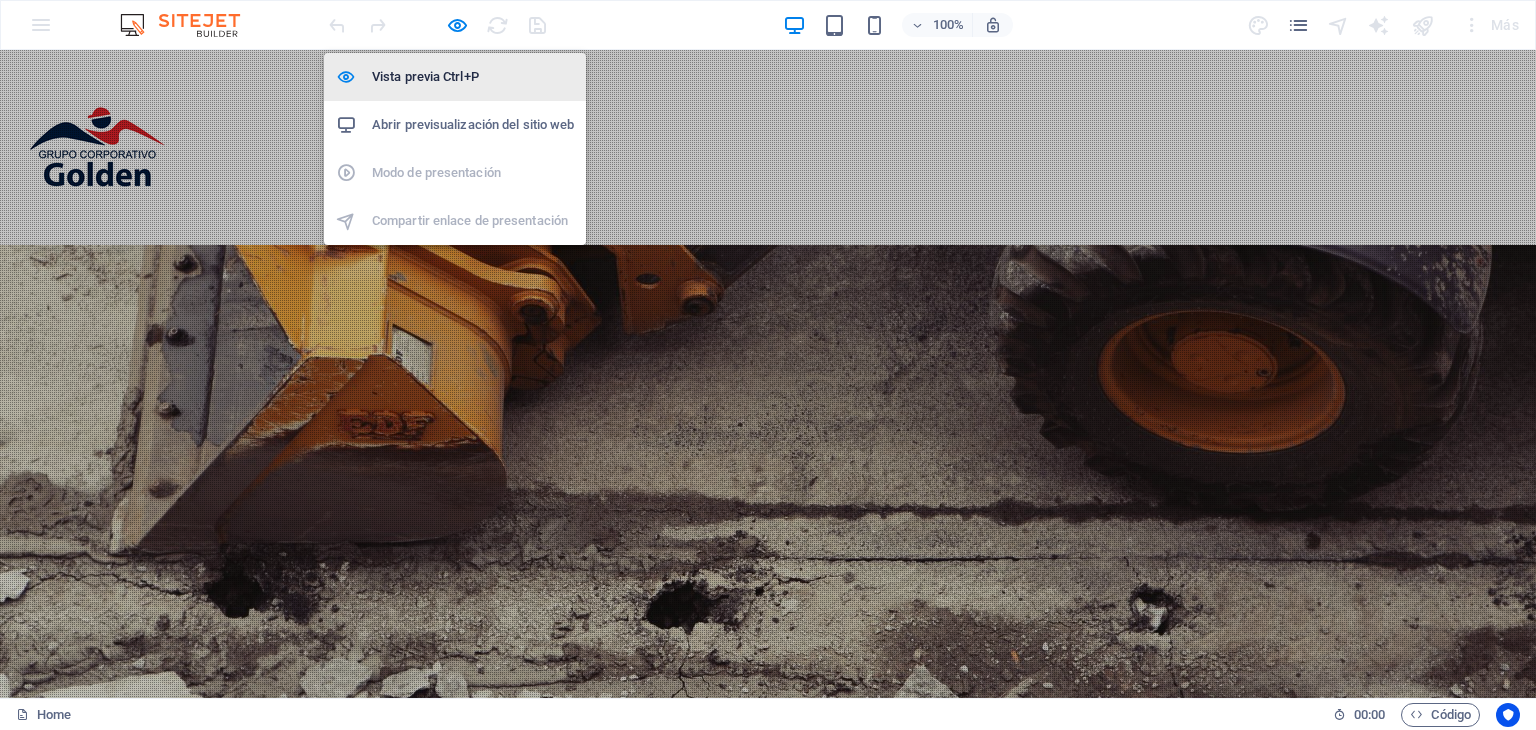 click on "Vista previa Ctrl+P" at bounding box center [455, 77] 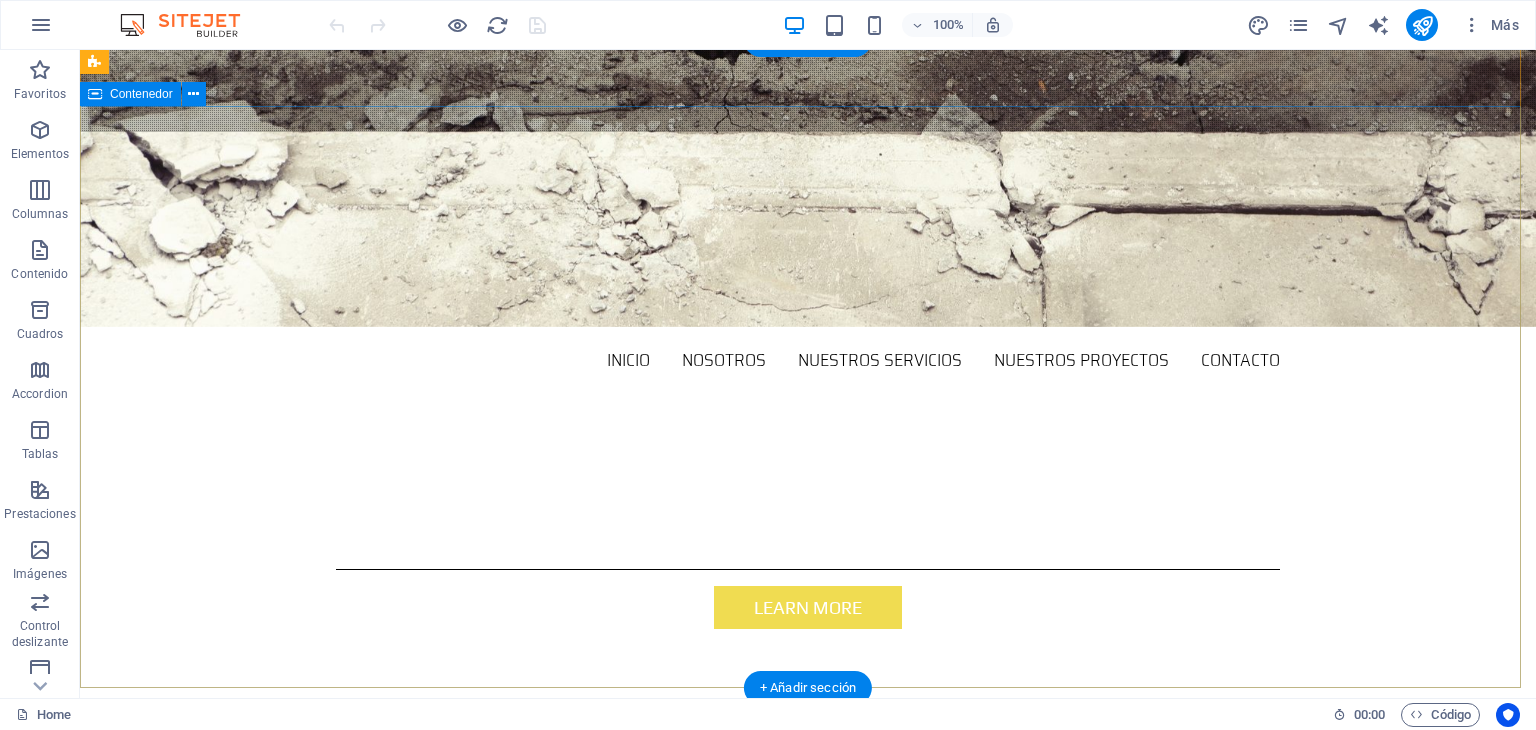 scroll, scrollTop: 800, scrollLeft: 0, axis: vertical 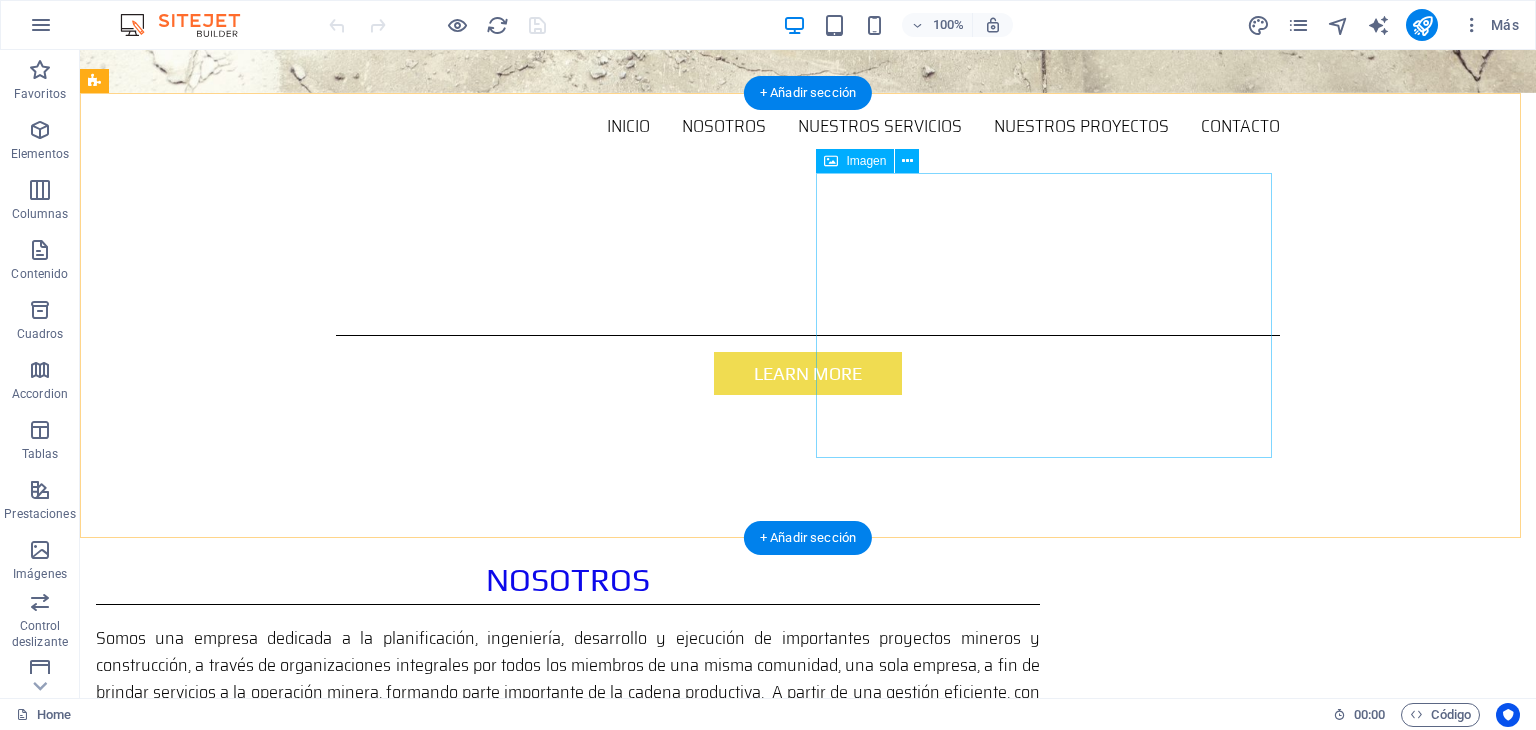 click at bounding box center [242, 799] 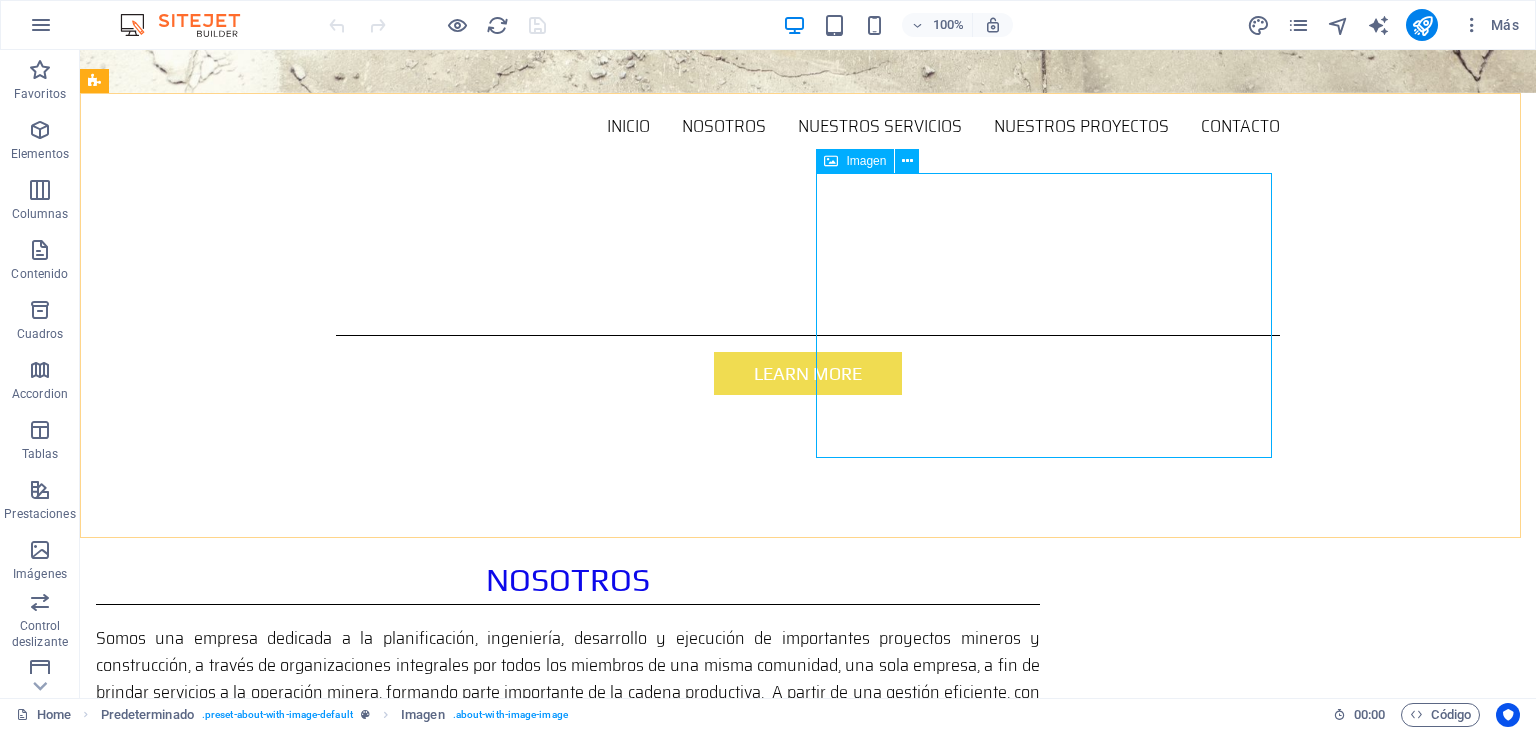 click on "Imagen" at bounding box center [855, 161] 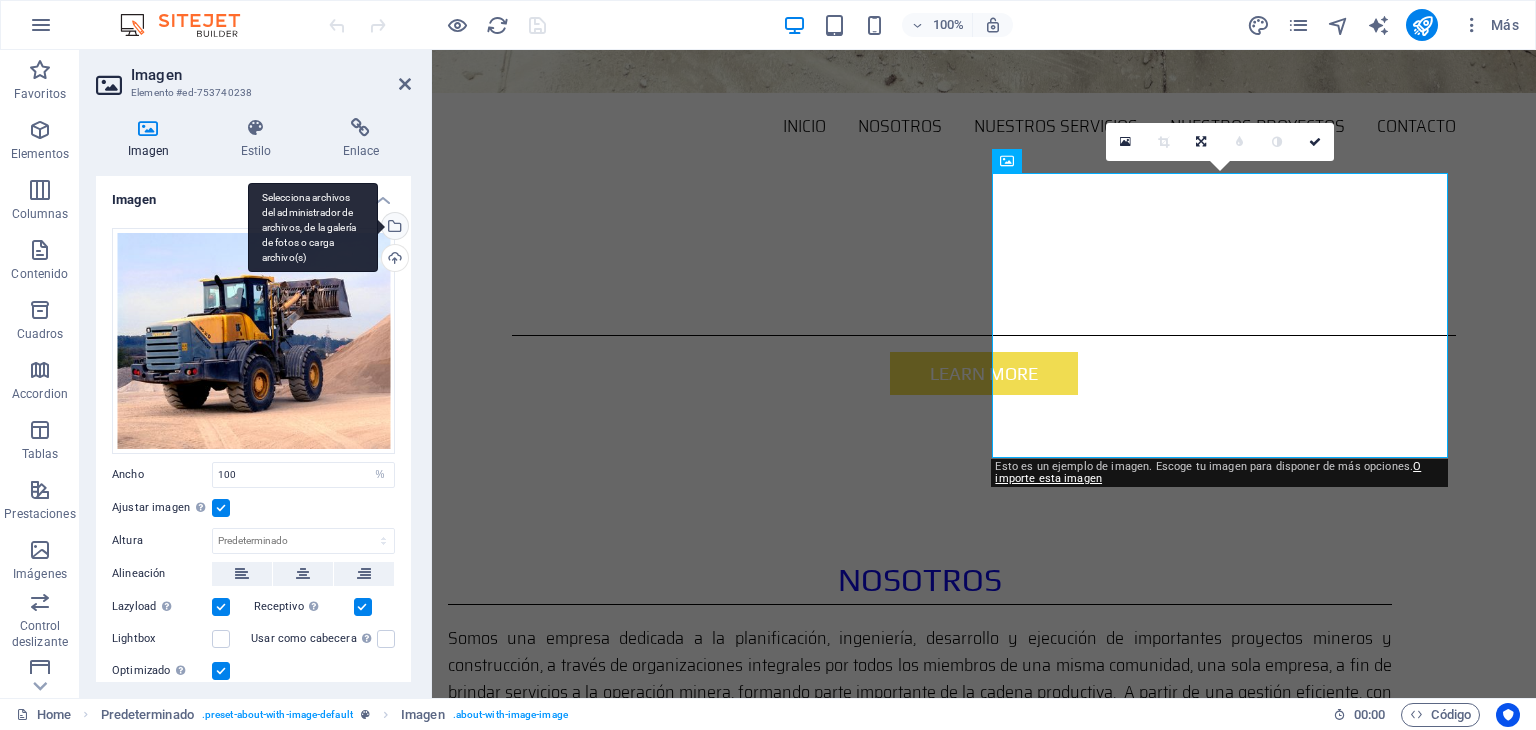 click on "Selecciona archivos del administrador de archivos, de la galería de fotos o carga archivo(s)" at bounding box center (393, 228) 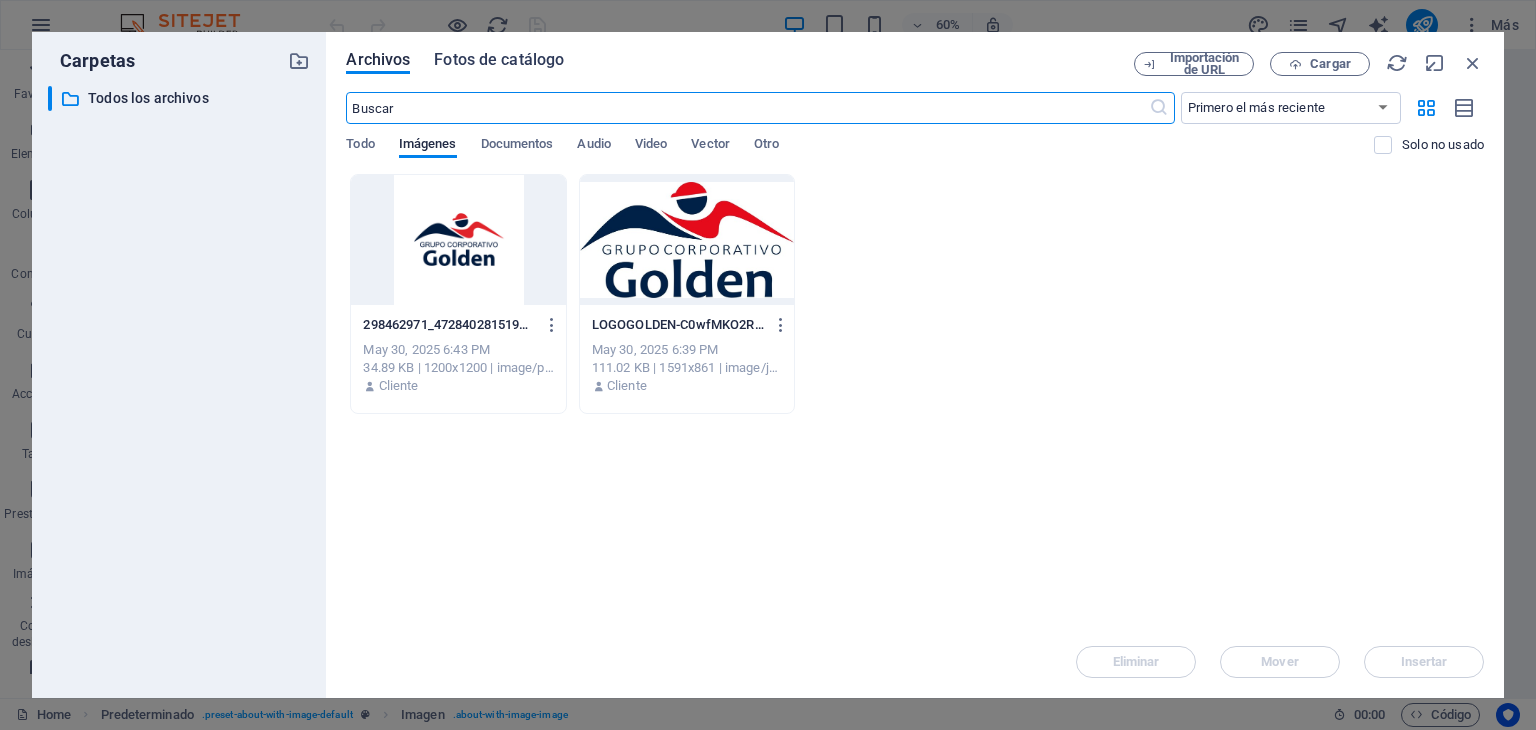 click on "Fotos de catálogo" at bounding box center (499, 60) 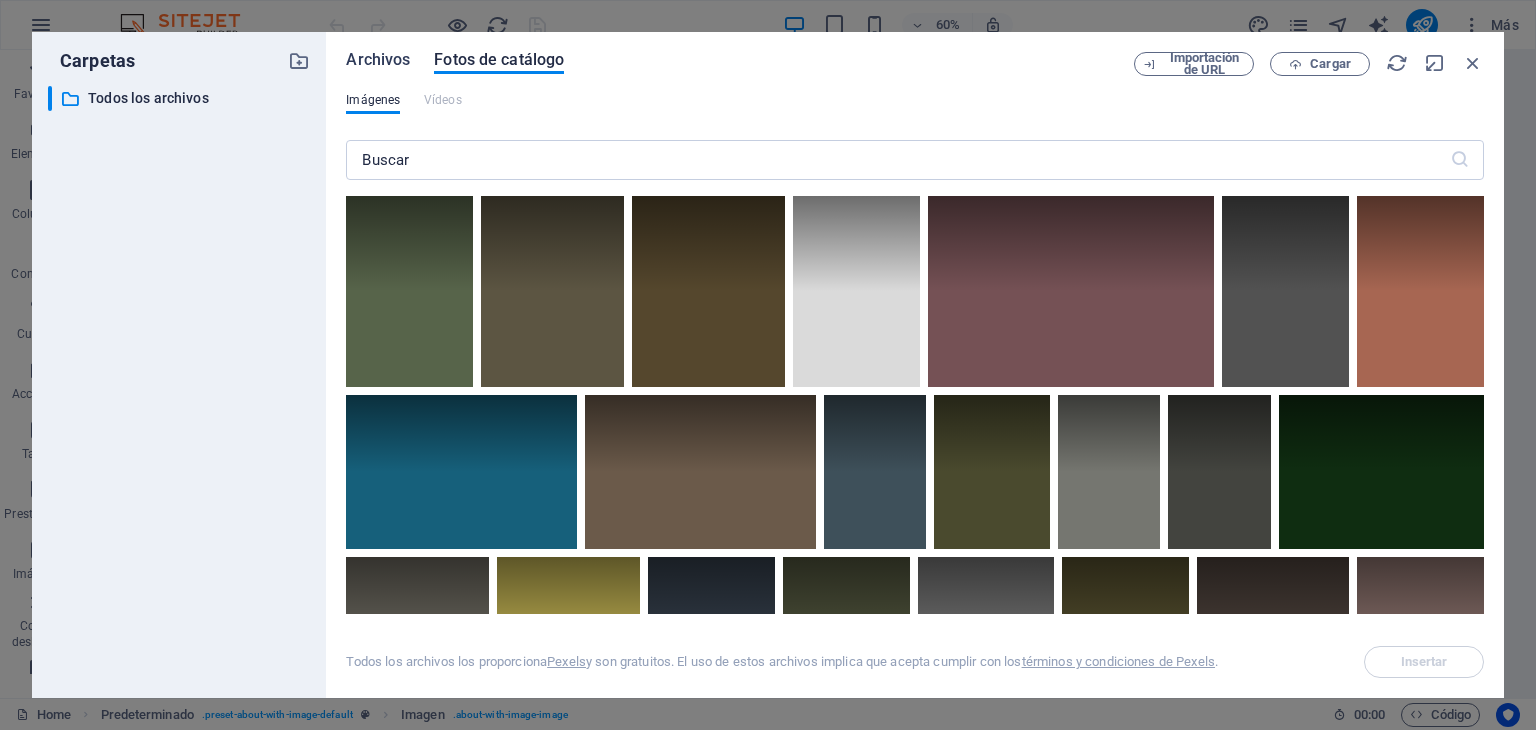 click on "Archivos" at bounding box center (378, 60) 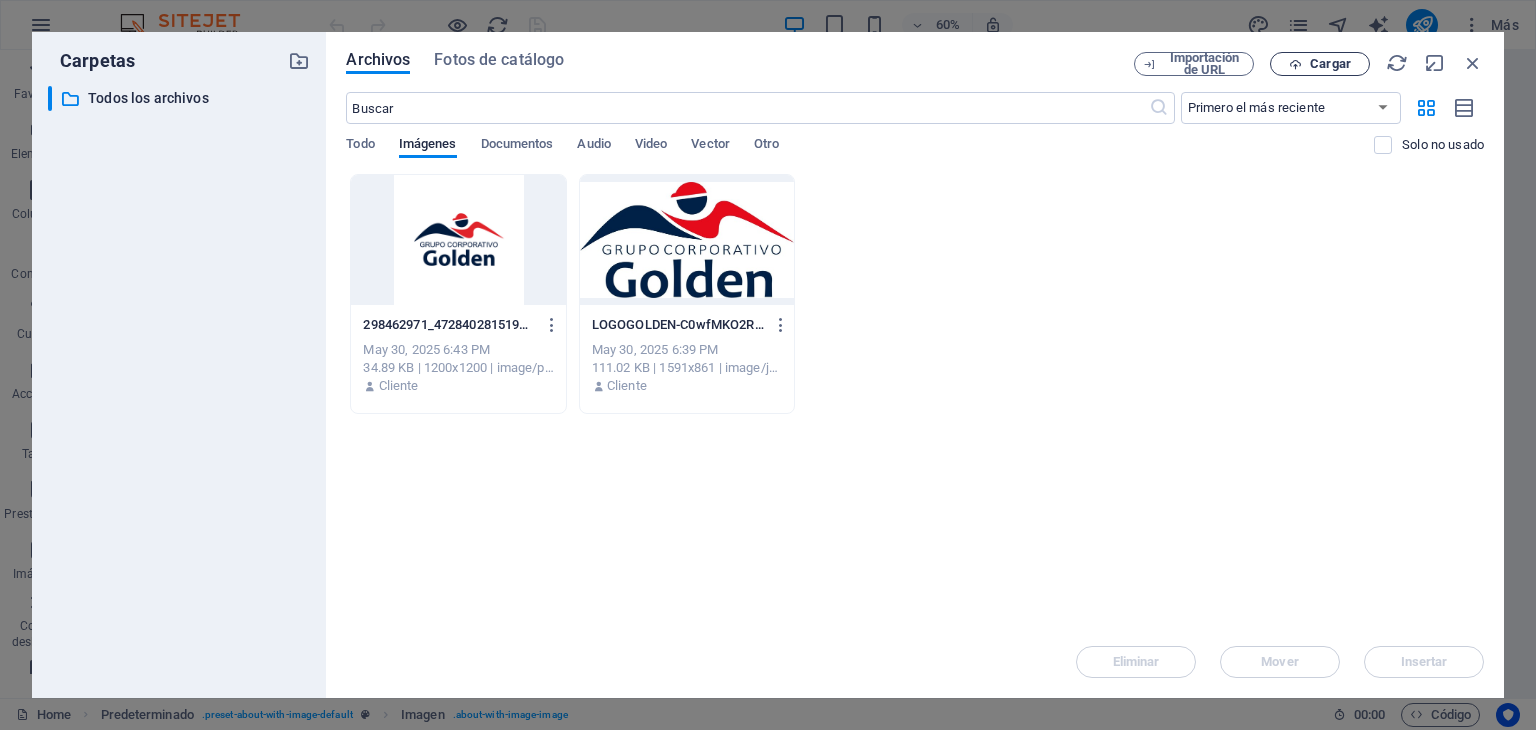 click on "Cargar" at bounding box center (1330, 64) 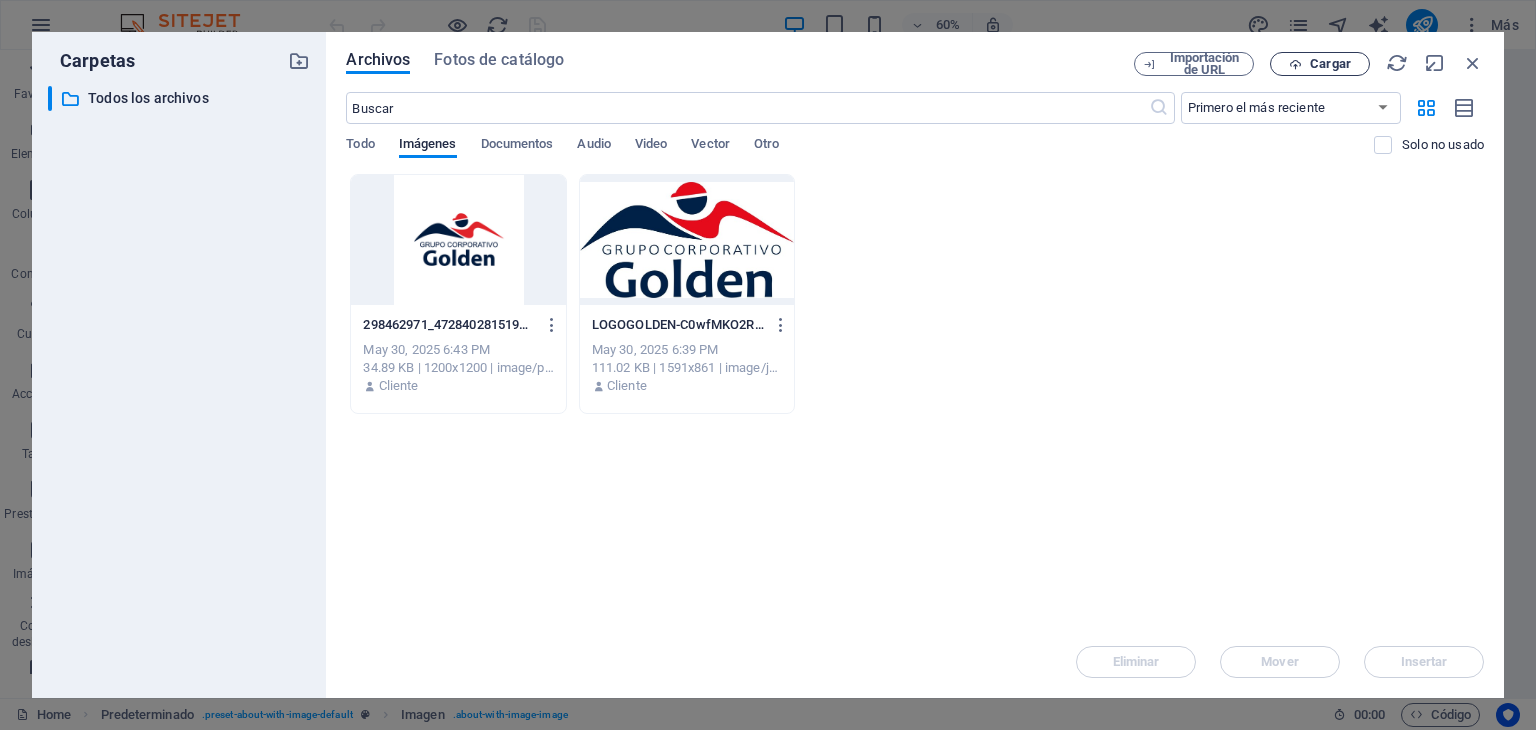click on "Cargar" at bounding box center [1330, 64] 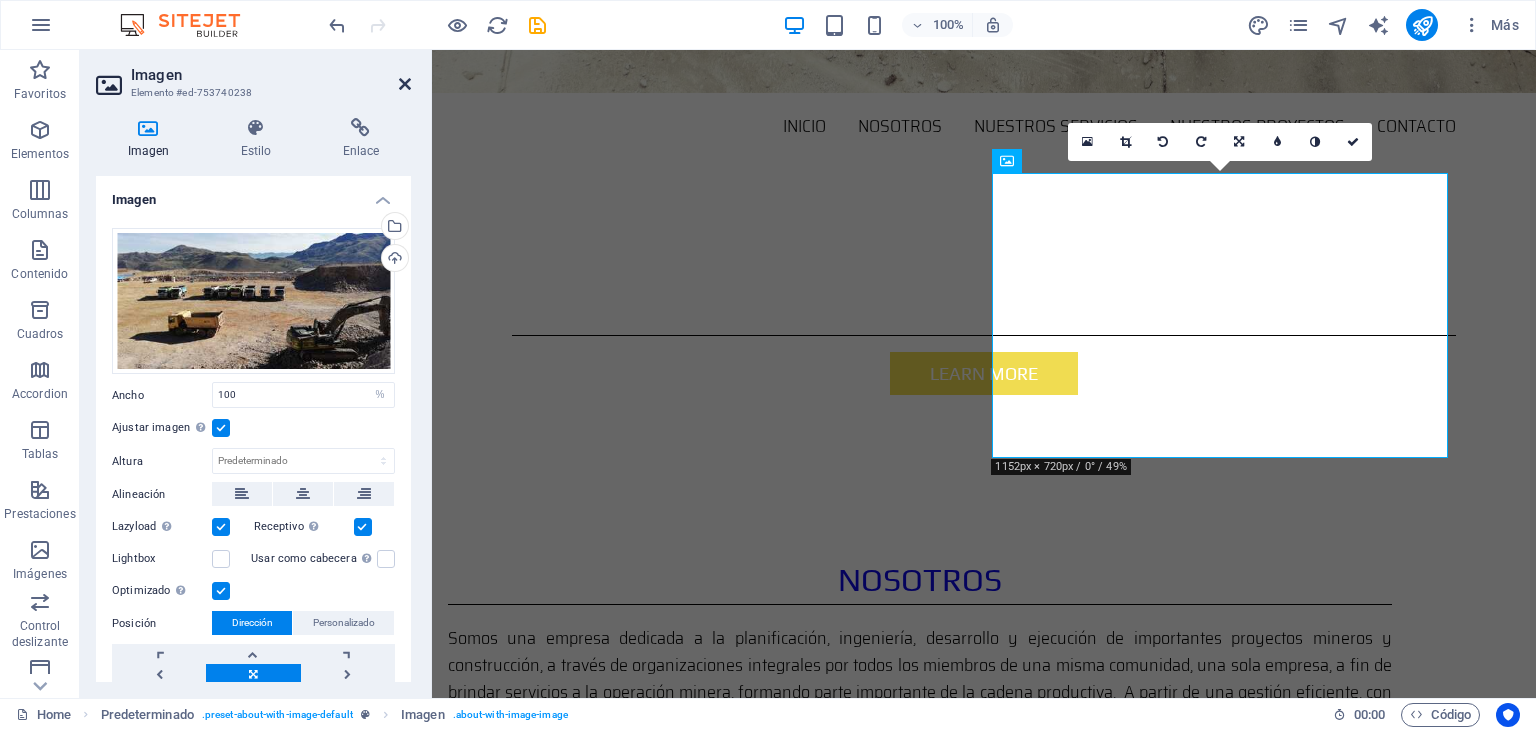 click at bounding box center (405, 84) 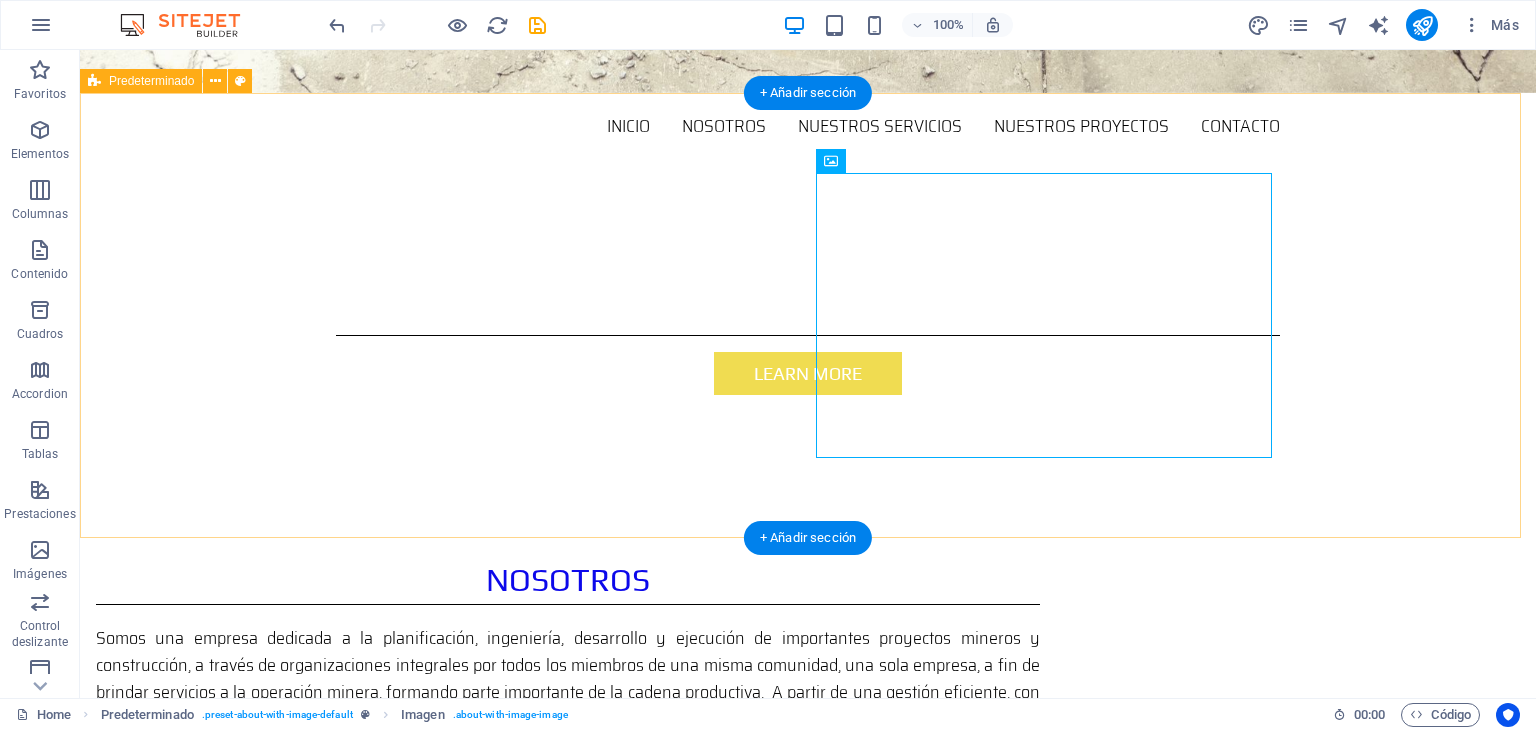 click on "Nosotros Somos una empresa dedicada a la planificación, ingeniería, desarrollo y ejecución de importantes  proyectos mineros y construcción, a través de organizaciones integrales por todos los miembros  de una misma comunidad, una sola empresa, a fin de brindar servicios a la operación minera,  formando parte importante de la cadena productiva.  A partir de una gestión eficiente, con los más  altos estándares de calidad, planificación, diseñando y construyendo proyectos mineros." at bounding box center (808, 702) 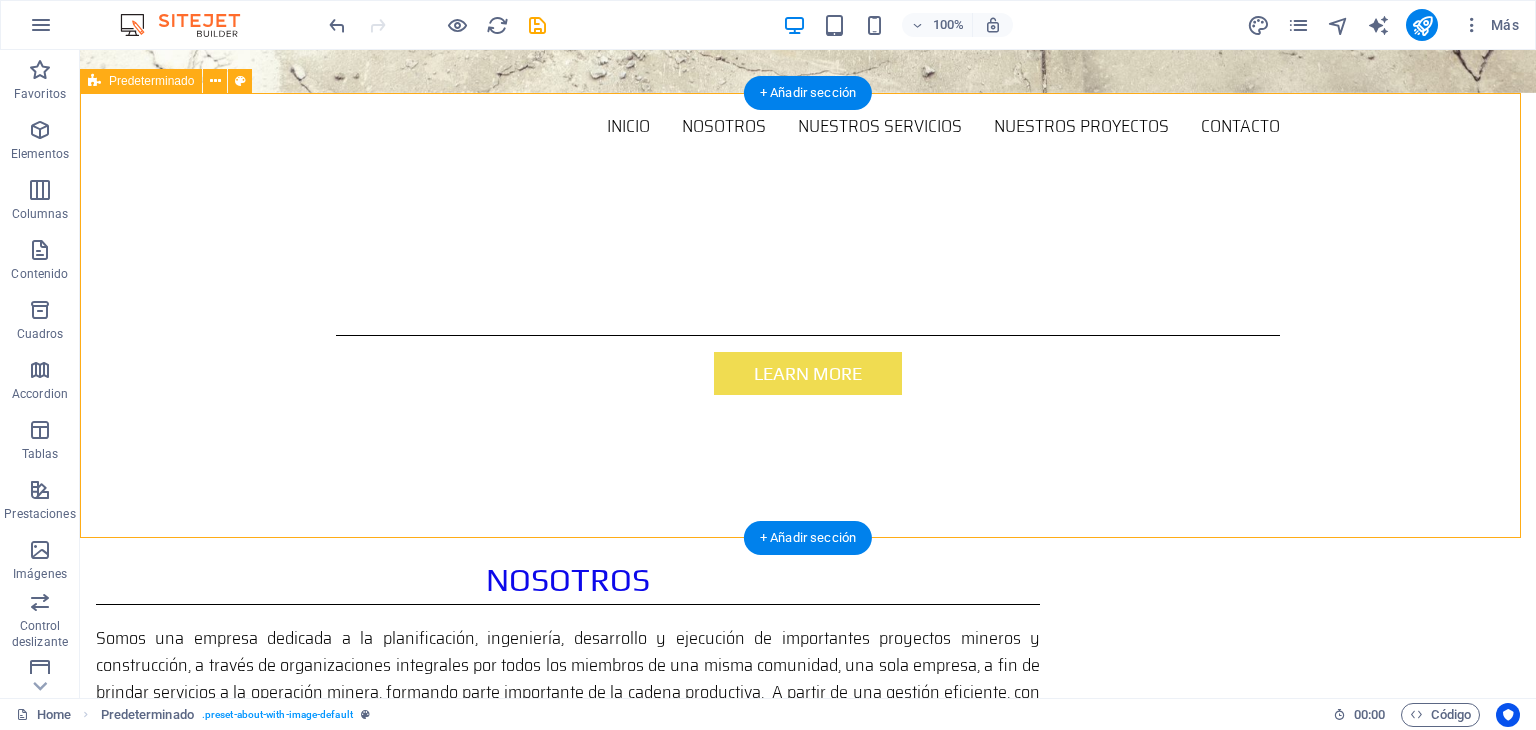 click on "Nosotros Somos una empresa dedicada a la planificación, ingeniería, desarrollo y ejecución de importantes  proyectos mineros y construcción, a través de organizaciones integrales por todos los miembros  de una misma comunidad, una sola empresa, a fin de brindar servicios a la operación minera,  formando parte importante de la cadena productiva.  A partir de una gestión eficiente, con los más  altos estándares de calidad, planificación, diseñando y construyendo proyectos mineros." at bounding box center [808, 702] 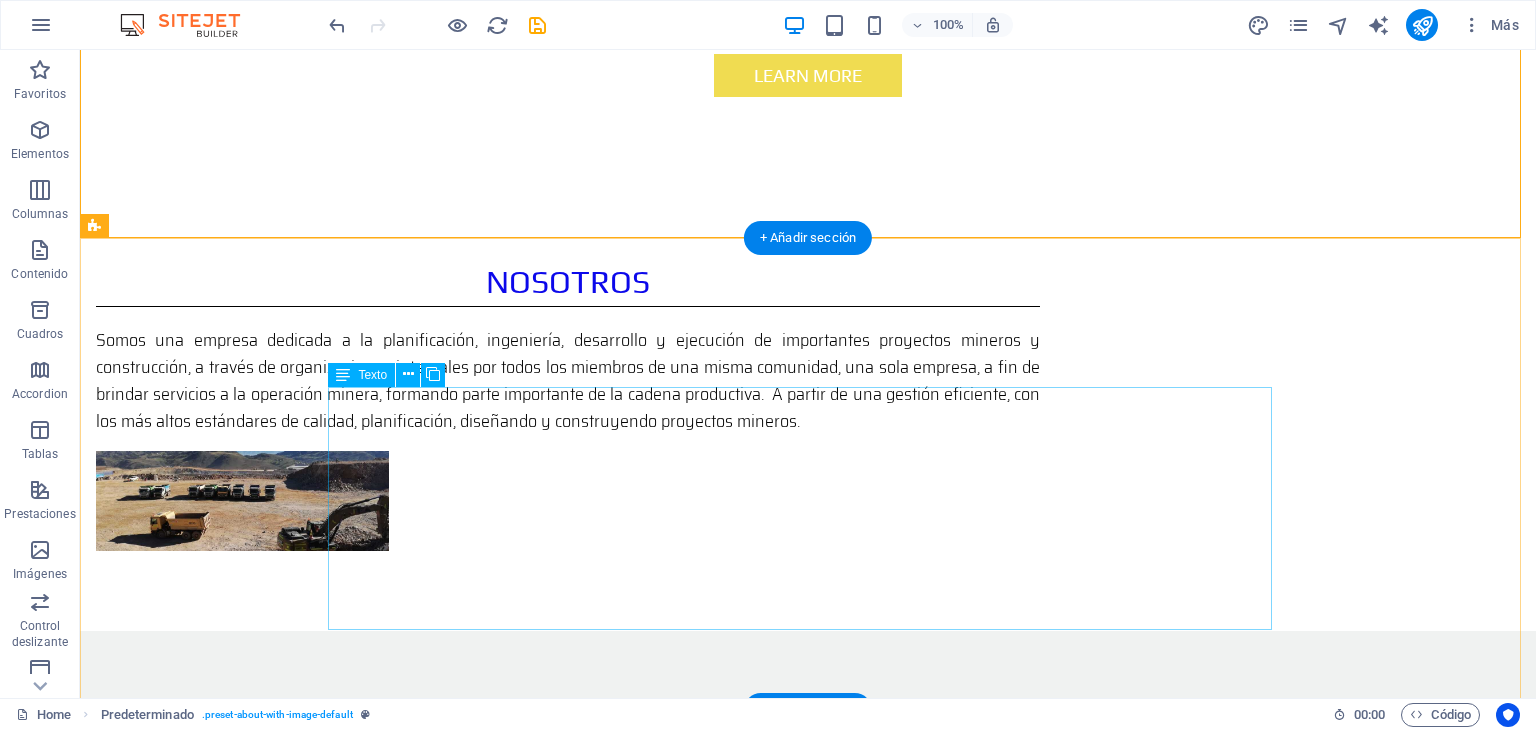 scroll, scrollTop: 1100, scrollLeft: 0, axis: vertical 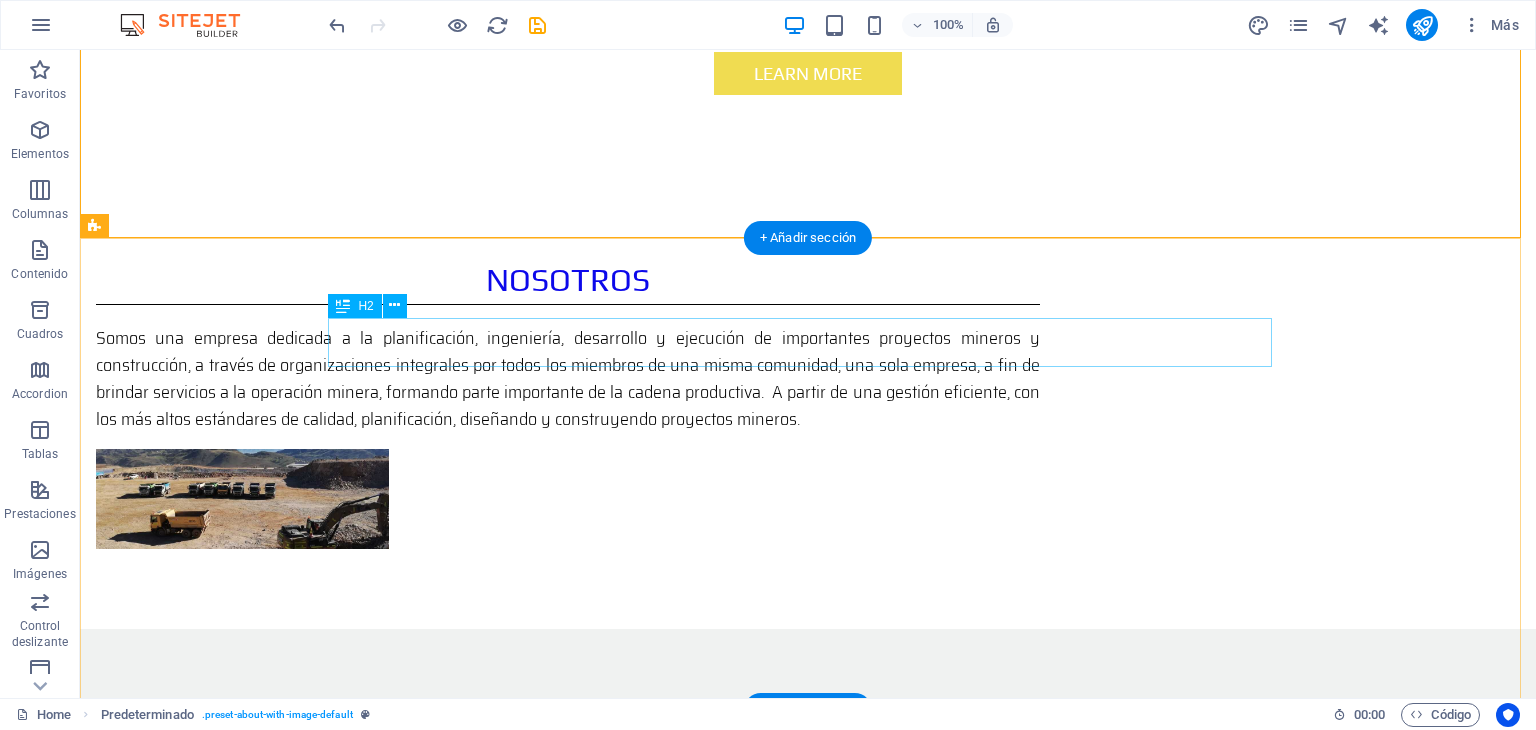 click on "nuestros servicios" at bounding box center [808, 733] 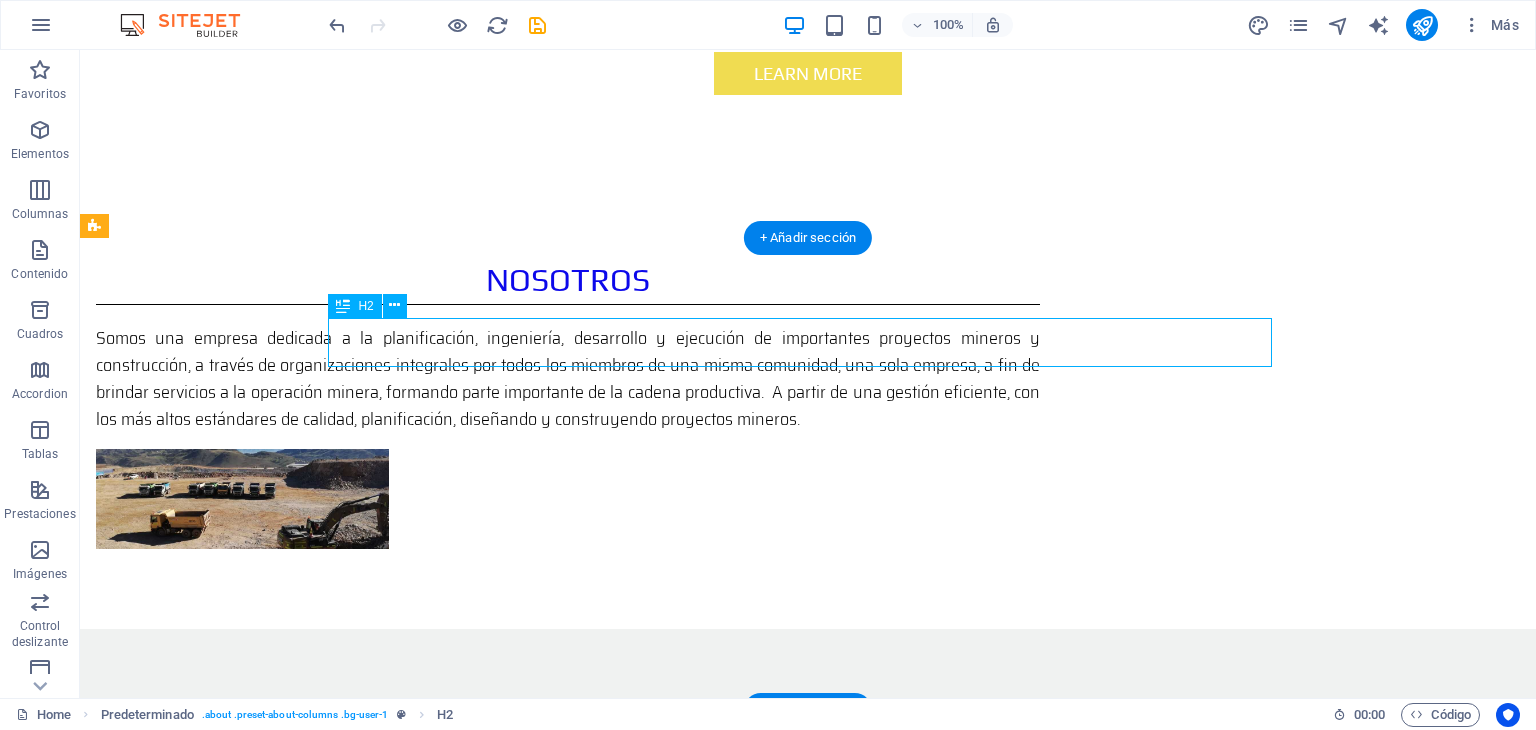 click on "nuestros servicios" at bounding box center (808, 733) 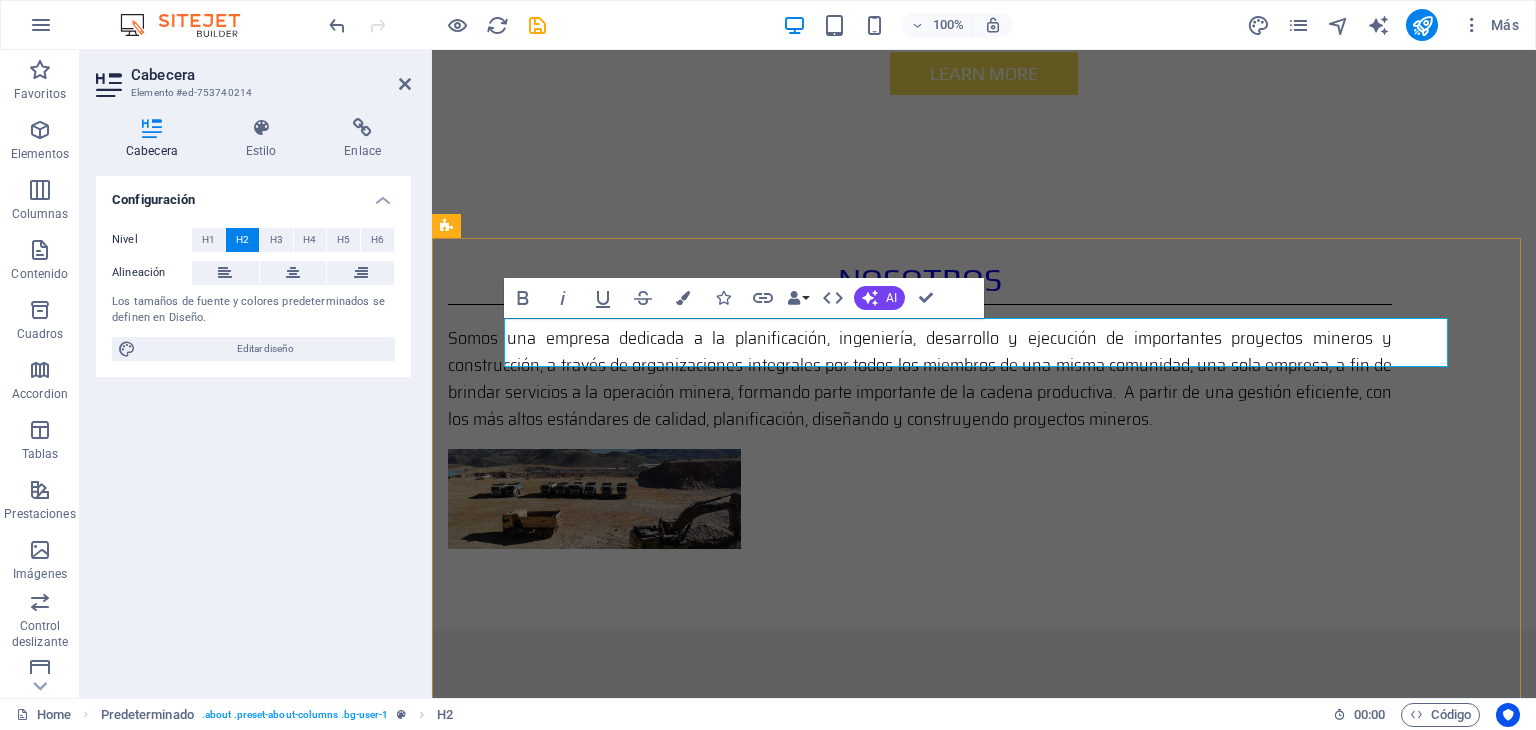 type 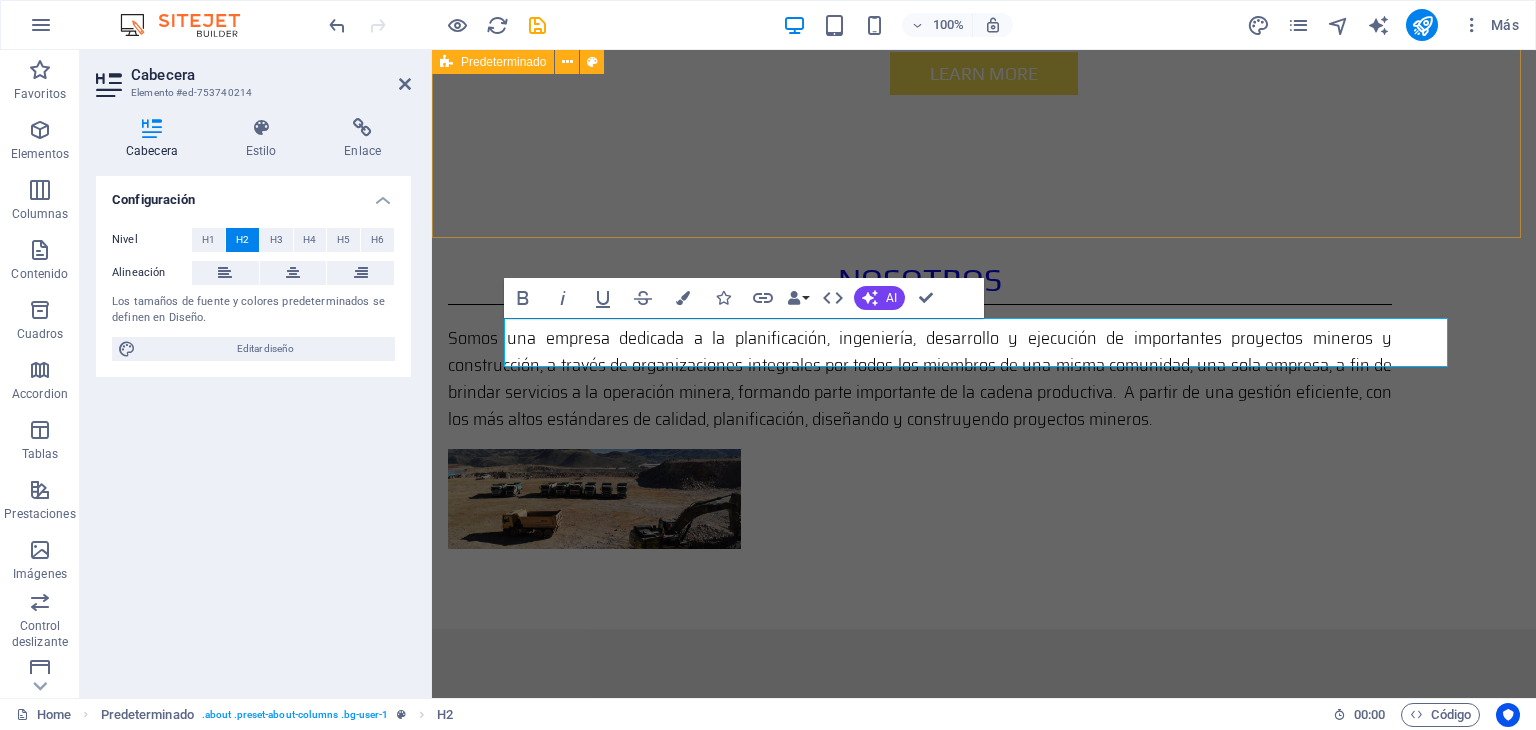 click on "Nosotros Somos una empresa dedicada a la planificación, ingeniería, desarrollo y ejecución de importantes  proyectos mineros y construcción, a través de organizaciones integrales por todos los miembros  de una misma comunidad, una sola empresa, a fin de brindar servicios a la operación minera,  formando parte importante de la cadena productiva.  A partir de una gestión eficiente, con los más  altos estándares de calidad, planificación, diseñando y construyendo proyectos mineros." at bounding box center (984, 402) 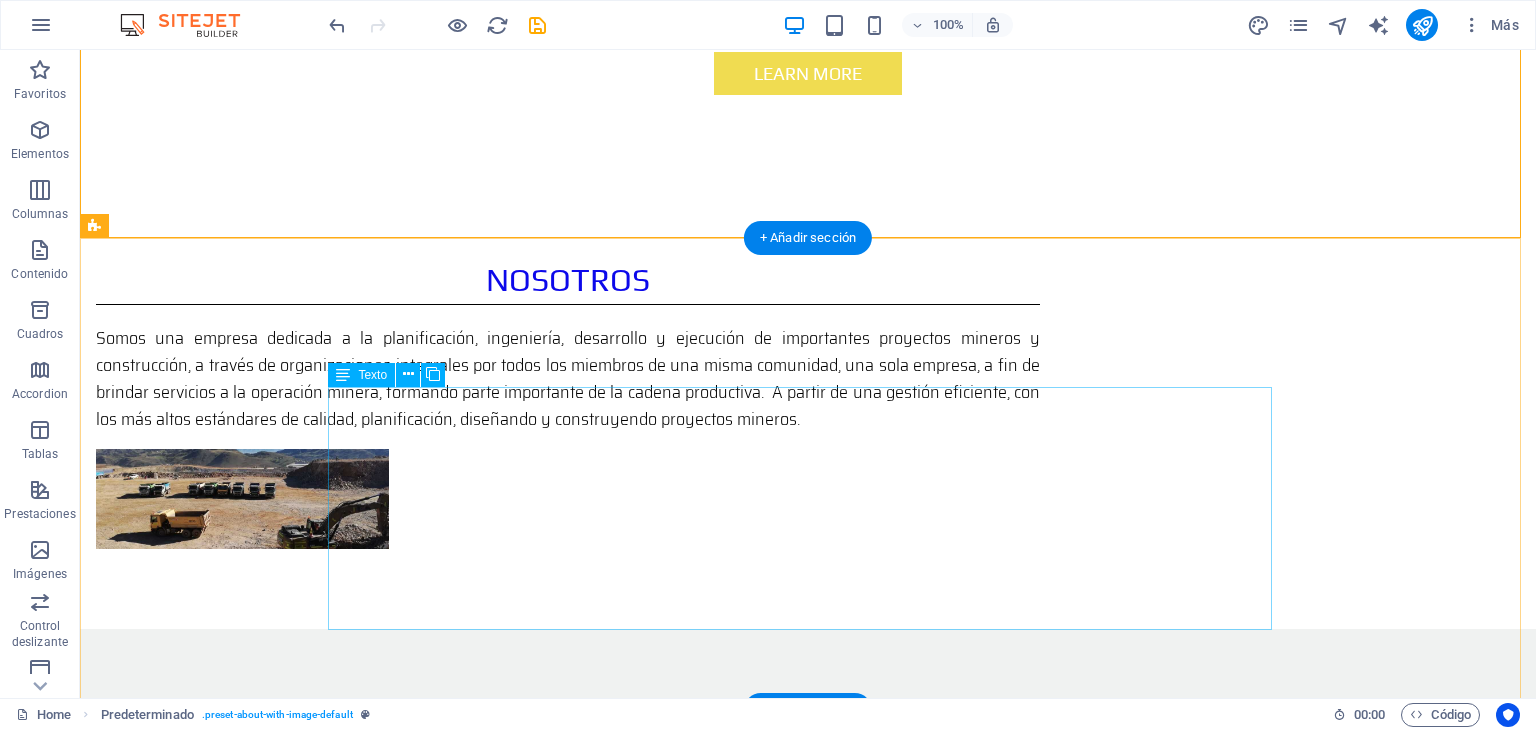 click on "Lorem ipsum dolor sit amet, consetetur sadipscing elitr, sed diam nonumy eirmod tempor invidunt ut labore et dolore magna aliquyam erat, sed diam voluptua. Stet clita kasd gubergren, no sea takimata sanctus est Lorem ipsum dolor sit amet. Lorem ipsum dolor sit amet, consetetur sadipscing elitr, sed diam nonumy eirmod tempor invidunt ut labore et dolore magna aliquyam erat, sed diam voluptua. At vero eos et accusam et justo duo dolores et ea rebum. Stet clita kasd gubergren, no sea takimata sanctus est Lorem ipsum dolor sit amet. Lorem ipsum dolor sit amet, consetetur sadipscing elitr, sed diam nonumy eirmod tempor invidunt ut labore et dolore magna aliquyam erat, sed diam voluptua. Stet clita kasd gubergren, no sea takimata sanctus est Lorem ipsum dolor sit amet. Lorem ipsum dolor sit amet, consetetur sadipscing elitr, sed diam nonumy eirmod tempor invidunt ut labore et dolore magna." at bounding box center (808, 899) 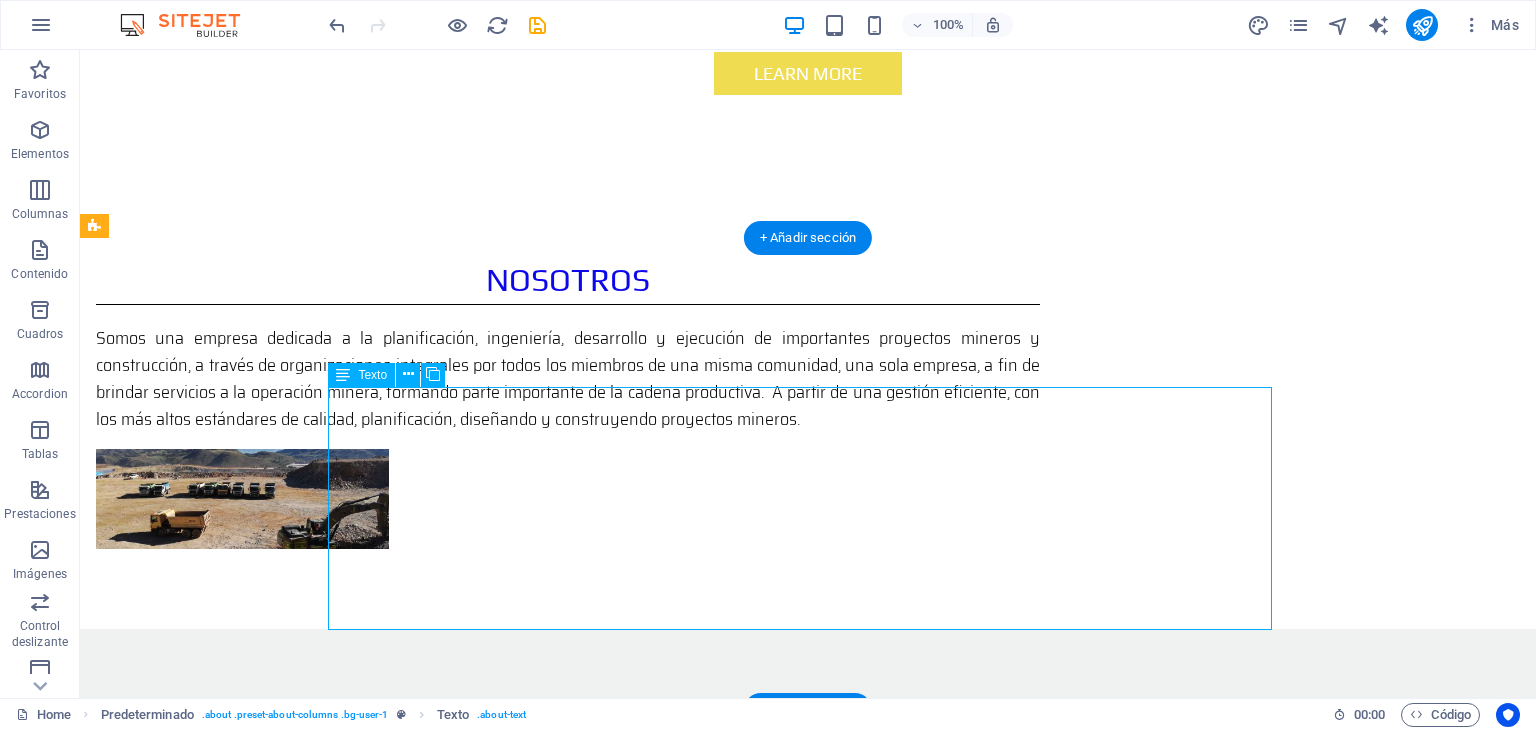 click on "Lorem ipsum dolor sit amet, consetetur sadipscing elitr, sed diam nonumy eirmod tempor invidunt ut labore et dolore magna aliquyam erat, sed diam voluptua. Stet clita kasd gubergren, no sea takimata sanctus est Lorem ipsum dolor sit amet. Lorem ipsum dolor sit amet, consetetur sadipscing elitr, sed diam nonumy eirmod tempor invidunt ut labore et dolore magna aliquyam erat, sed diam voluptua. At vero eos et accusam et justo duo dolores et ea rebum. Stet clita kasd gubergren, no sea takimata sanctus est Lorem ipsum dolor sit amet. Lorem ipsum dolor sit amet, consetetur sadipscing elitr, sed diam nonumy eirmod tempor invidunt ut labore et dolore magna aliquyam erat, sed diam voluptua. Stet clita kasd gubergren, no sea takimata sanctus est Lorem ipsum dolor sit amet. Lorem ipsum dolor sit amet, consetetur sadipscing elitr, sed diam nonumy eirmod tempor invidunt ut labore et dolore magna." at bounding box center (808, 899) 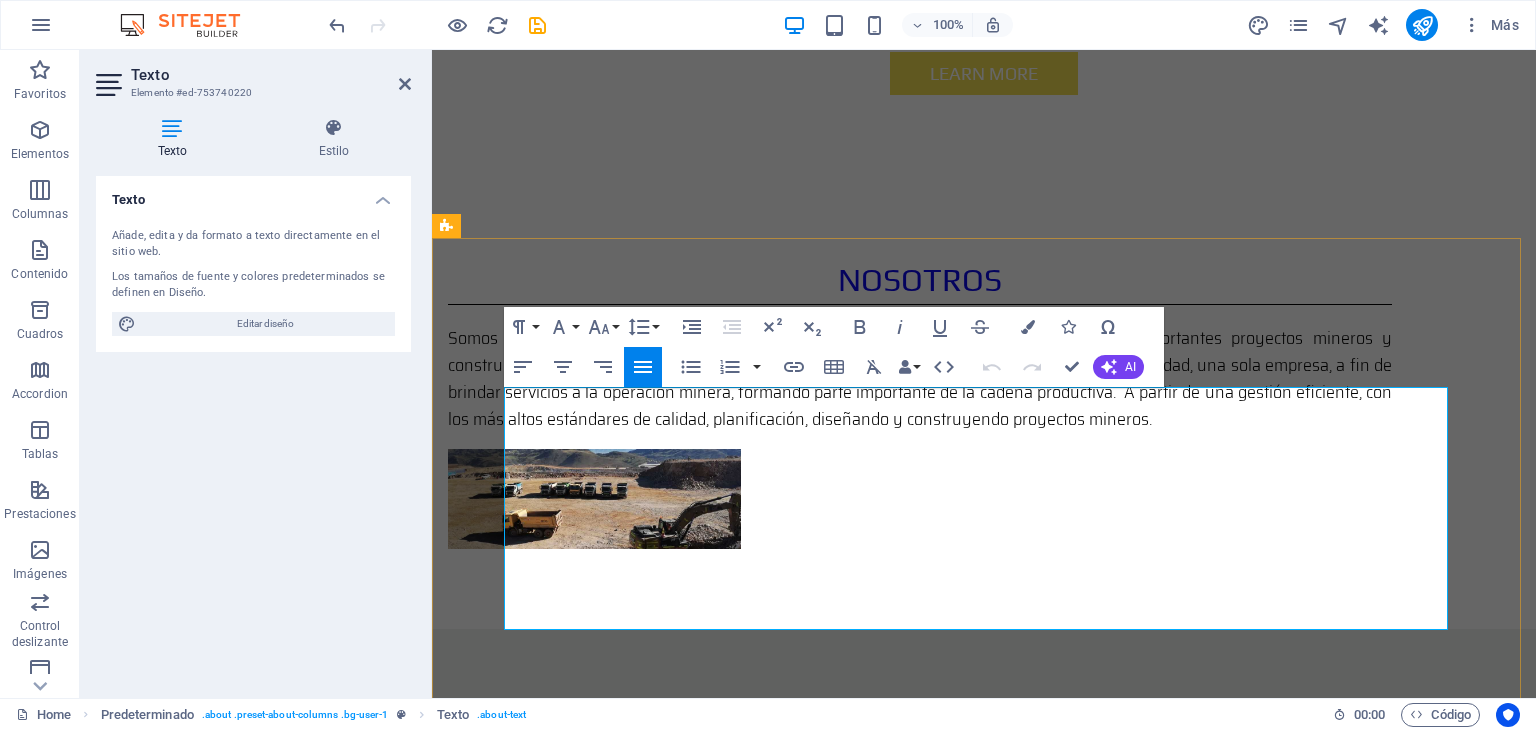 drag, startPoint x: 1173, startPoint y: 620, endPoint x: 1021, endPoint y: 465, distance: 217.09215 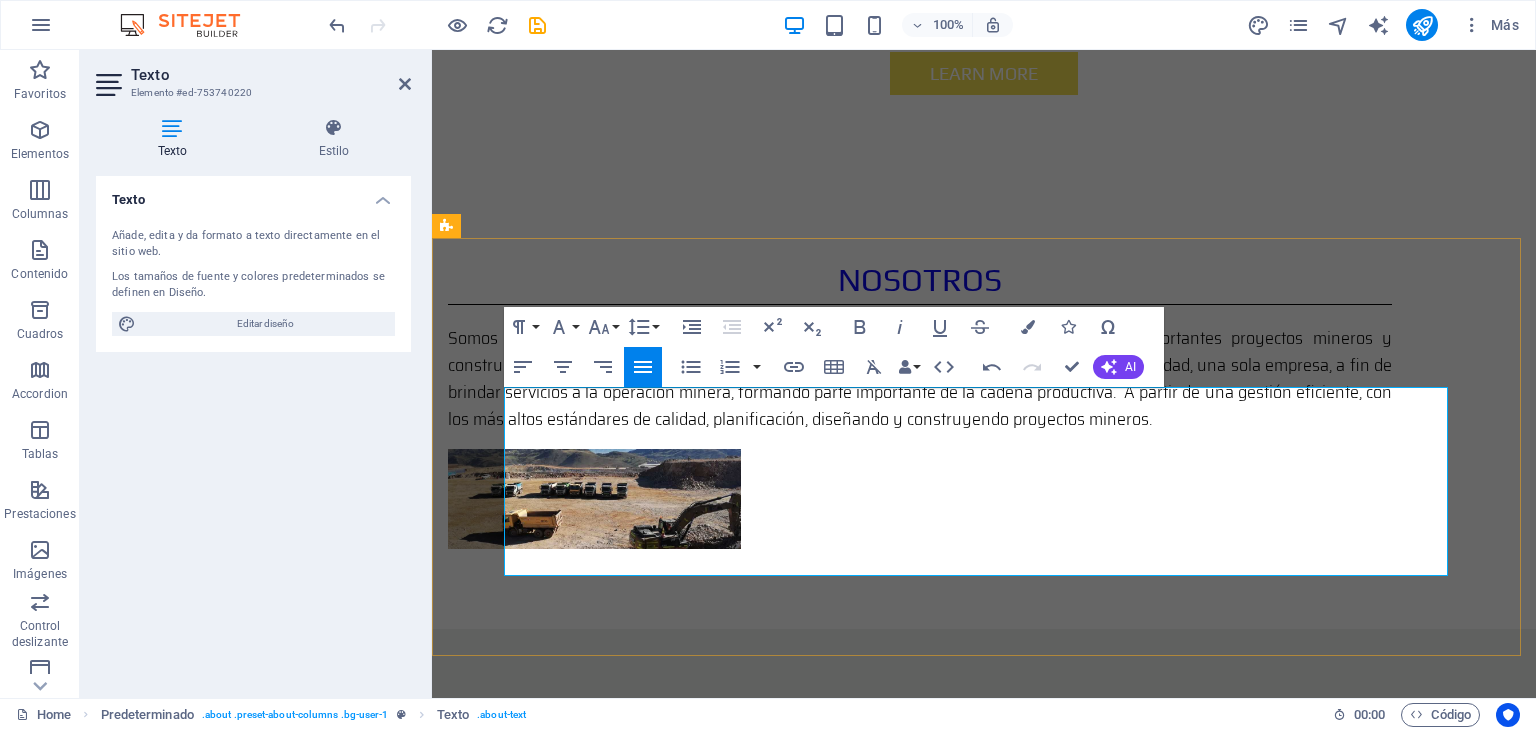 click on "Somos una empresa dedicada a la planificación, ingeniería, desarrollo y ejecución de importantes  proyectos mineros y construcción, a través de organizaciones integrales por todos los miembros  de una misma comunidad, una sola empresa,  clita kasd gubergren, no sea takimata sanctus est Lorem ipsum dolor sit amet. Lorem ipsum dolor sit amet, consetetur sadipscing elitr, sed diam nonumy eirmod tempor invidunt ut labore et dolore magna aliquyam erat, sed diam voluptua." at bounding box center (984, 872) 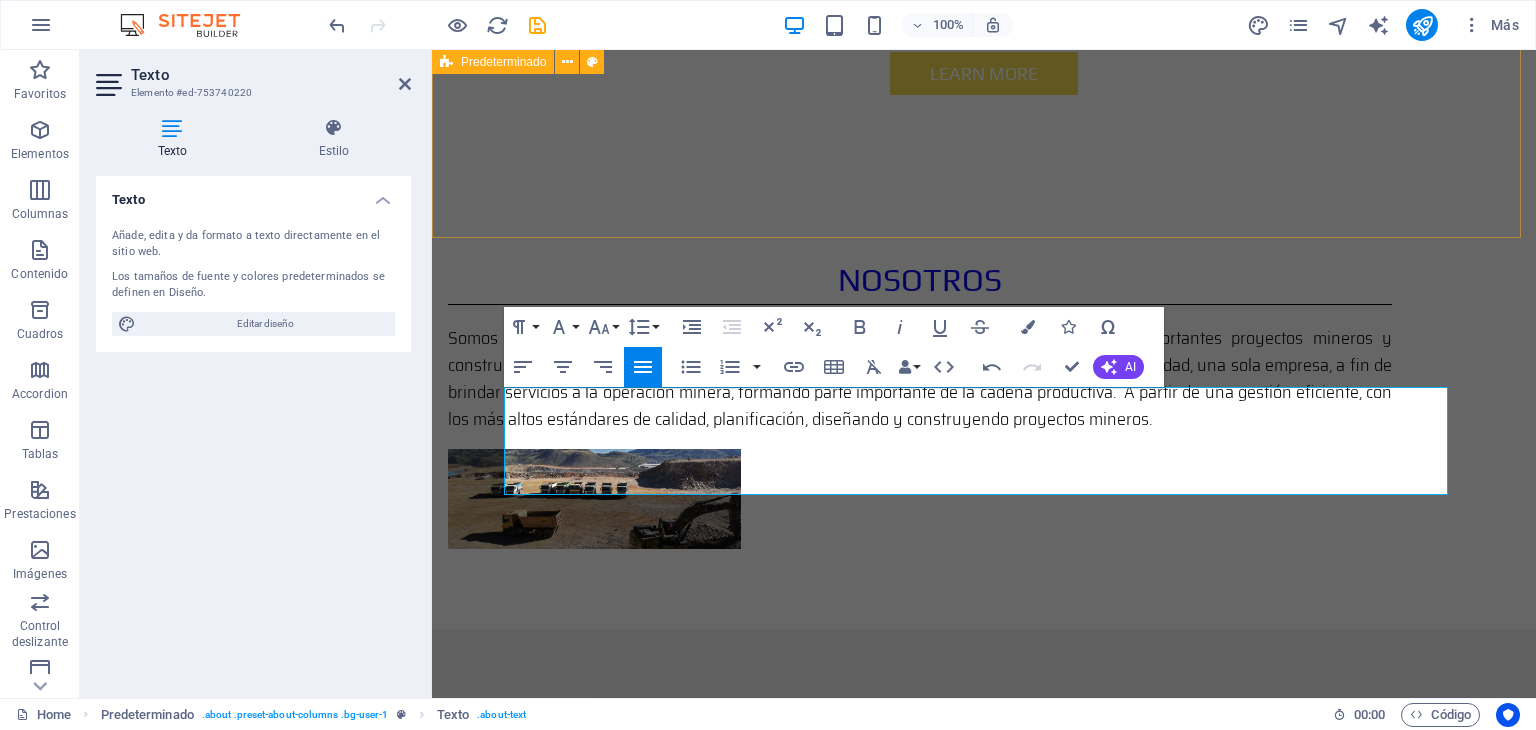 click on "Nosotros Somos una empresa dedicada a la planificación, ingeniería, desarrollo y ejecución de importantes  proyectos mineros y construcción, a través de organizaciones integrales por todos los miembros  de una misma comunidad, una sola empresa, a fin de brindar servicios a la operación minera,  formando parte importante de la cadena productiva.  A partir de una gestión eficiente, con los más  altos estándares de calidad, planificación, diseñando y construyendo proyectos mineros." at bounding box center (984, 402) 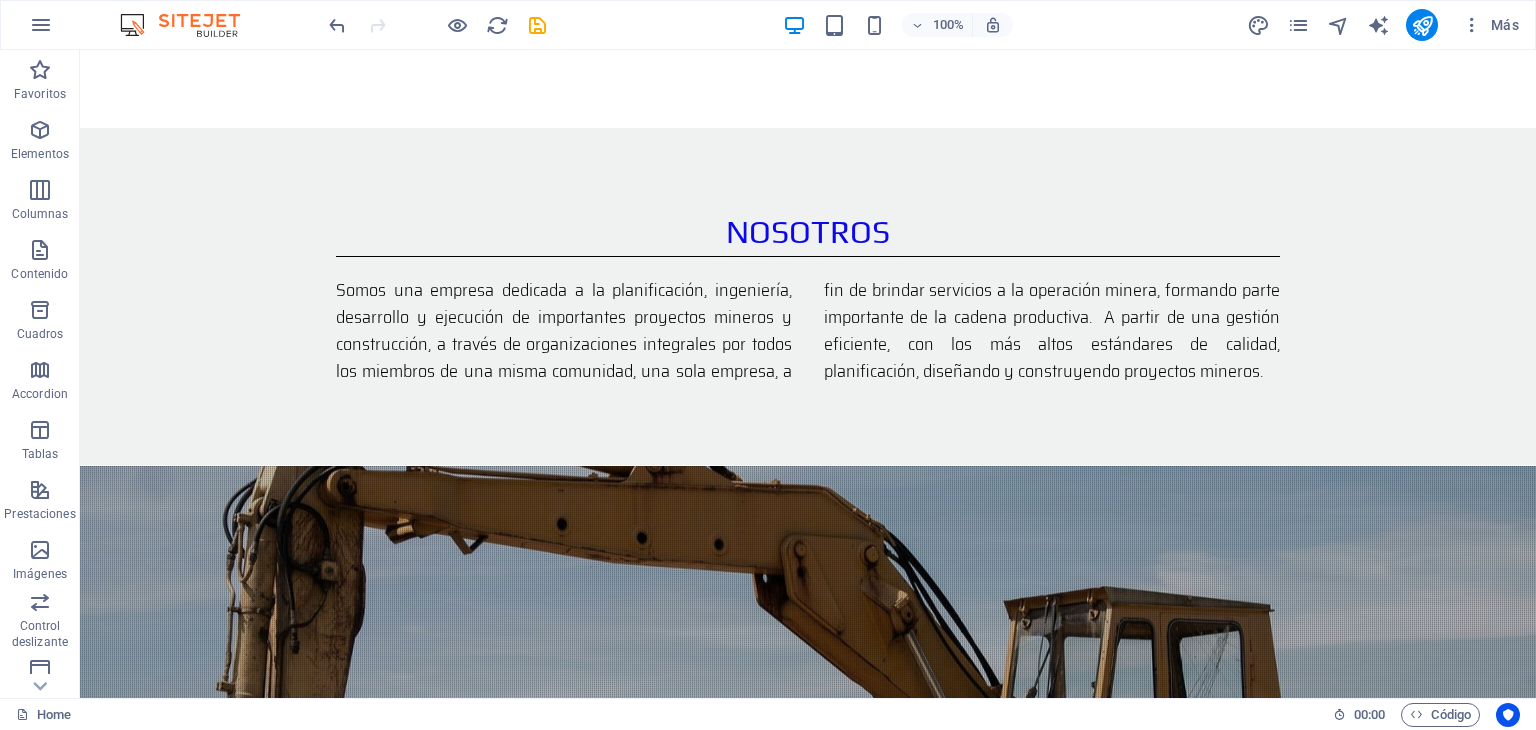 scroll, scrollTop: 1627, scrollLeft: 0, axis: vertical 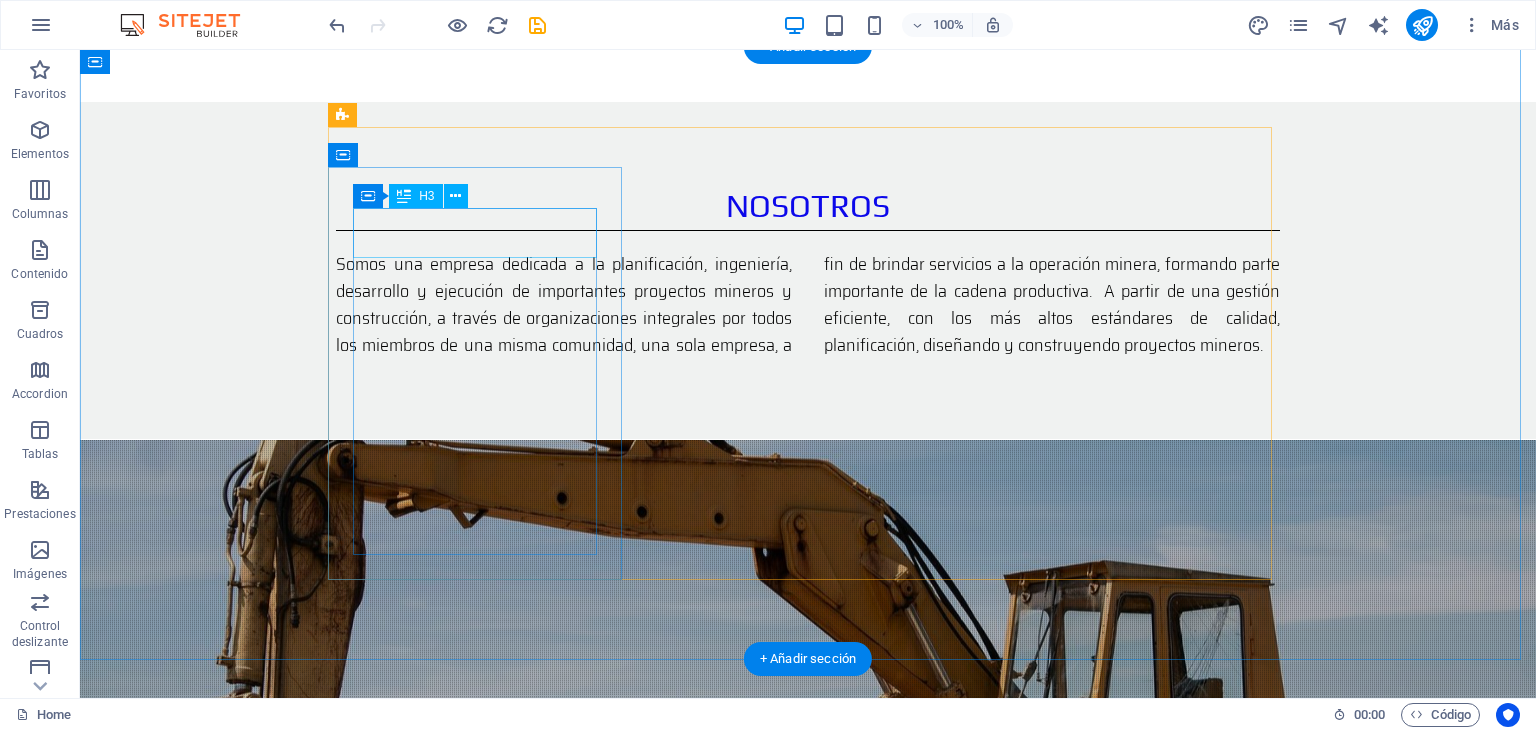 click on "Development" at bounding box center (808, 1255) 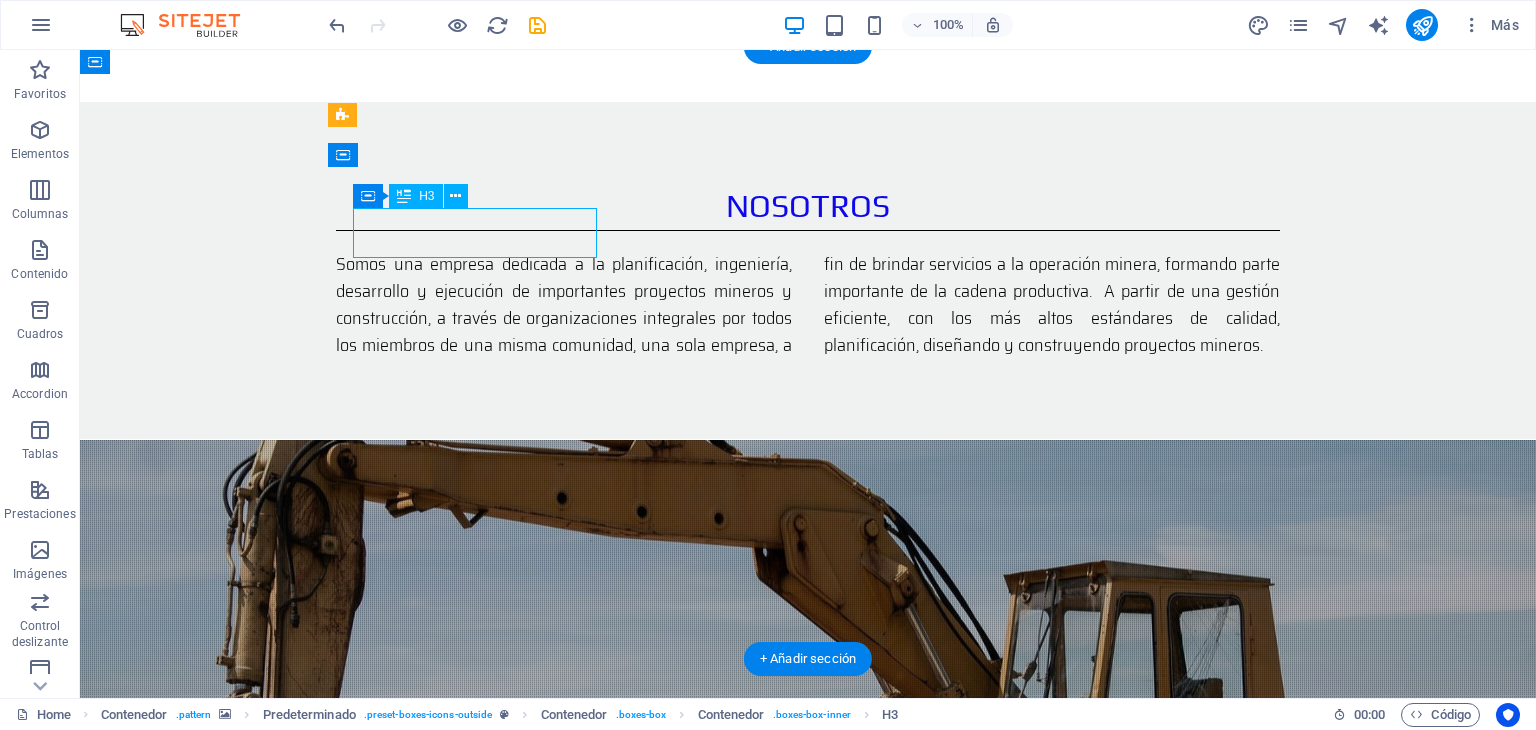 click on "Development" at bounding box center (808, 1255) 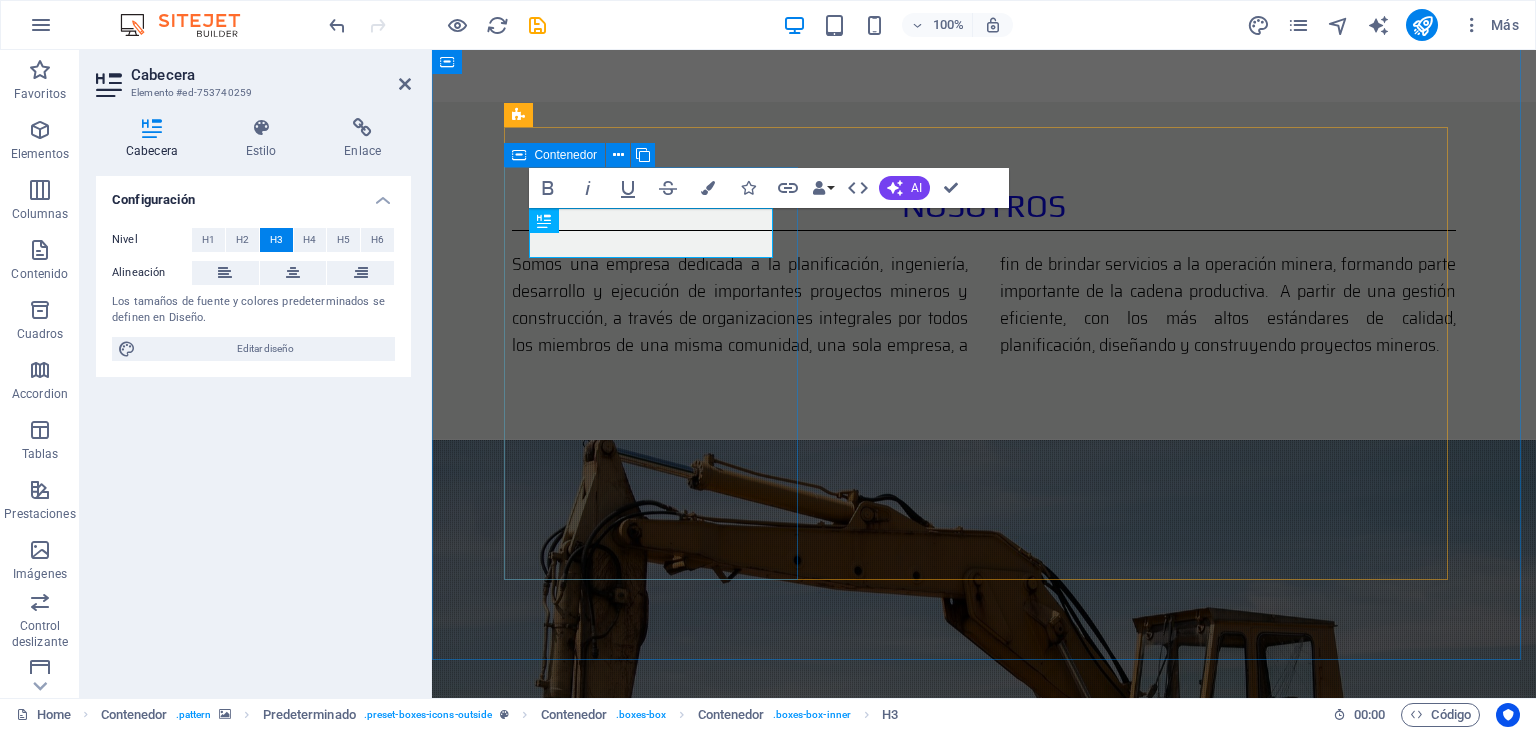 type 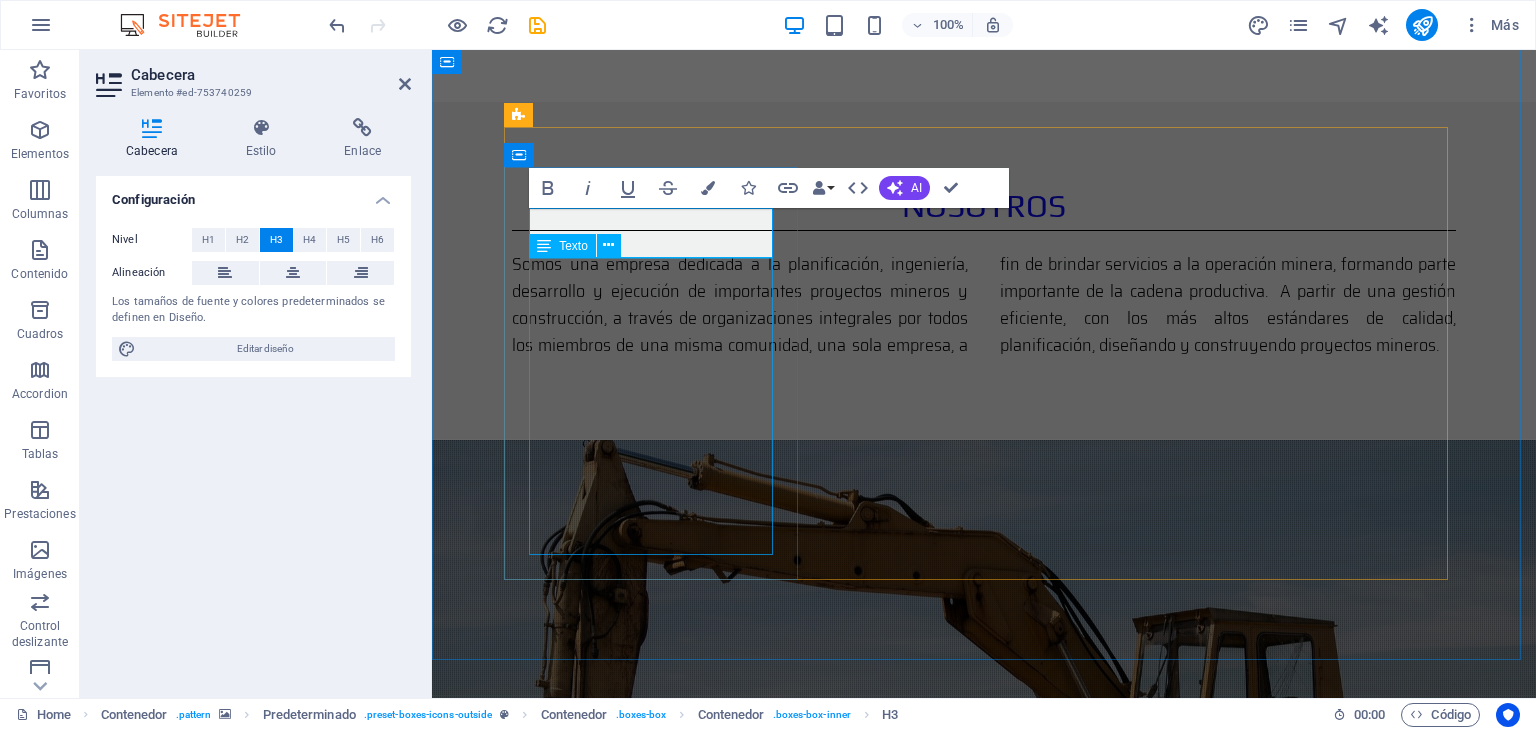 click on "Lorem ipsum dolor sit amet, consetetur sadipscing elitr, sed diam nonumy eirmod tempor invidunt ut labore et dolore magna aliquyam erat, sed diam voluptua.  At vero eos et accusam et justo duo dolores et ea rebum. Stet clita kasd gubergren, no sea takimata" at bounding box center (984, 1334) 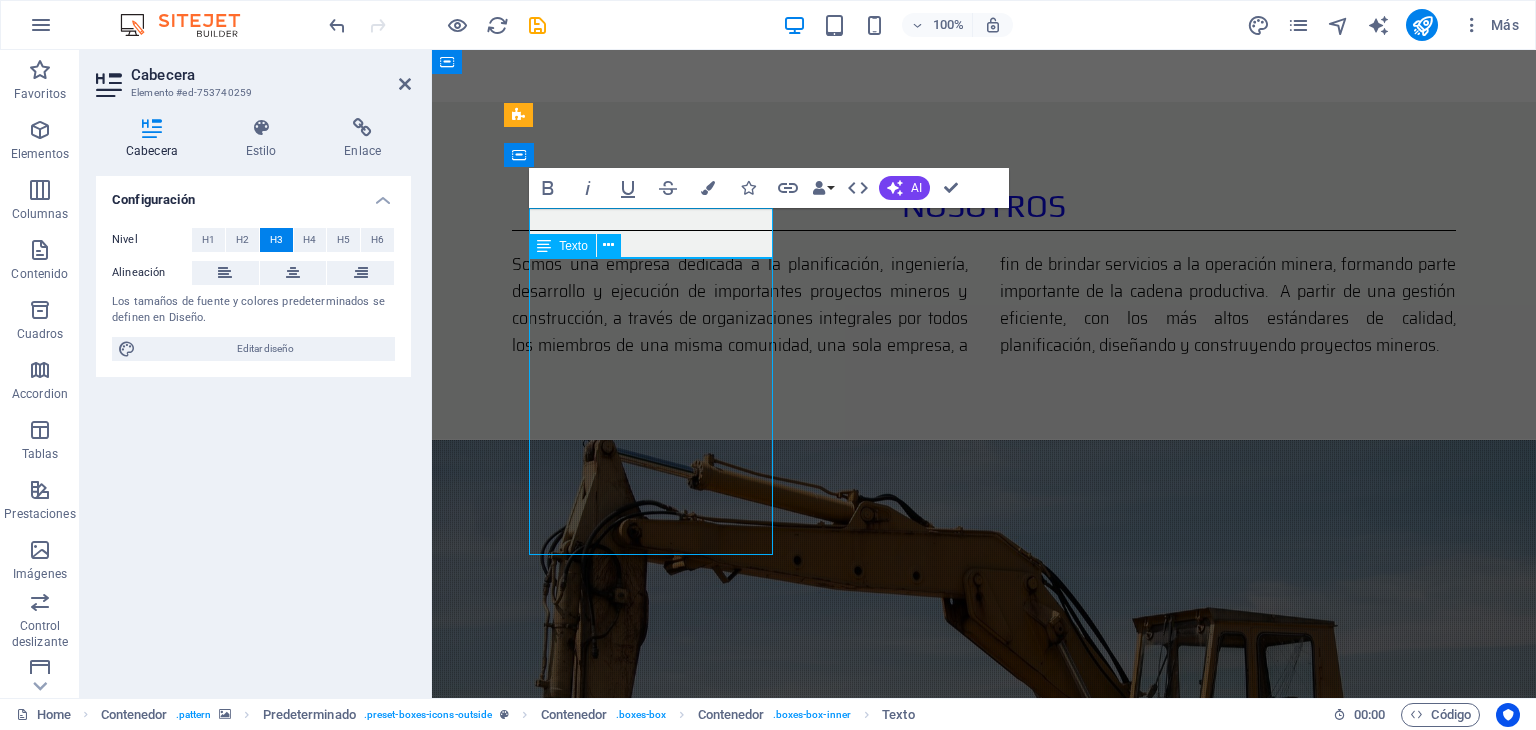 click on "Lorem ipsum dolor sit amet, consetetur sadipscing elitr, sed diam nonumy eirmod tempor invidunt ut labore et dolore magna aliquyam erat, sed diam voluptua.  At vero eos et accusam et justo duo dolores et ea rebum. Stet clita kasd gubergren, no sea takimata" at bounding box center [984, 1334] 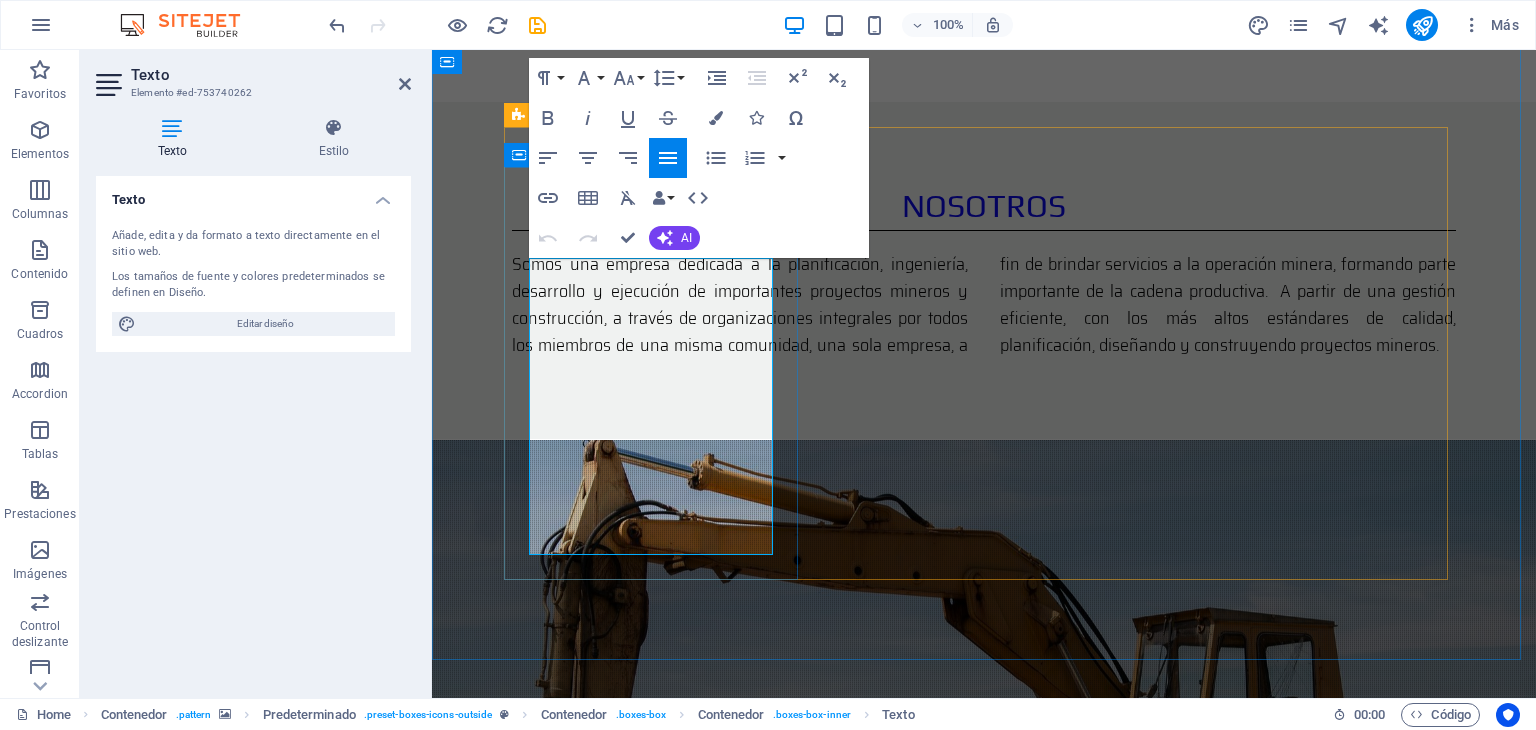 click at bounding box center (984, 1347) 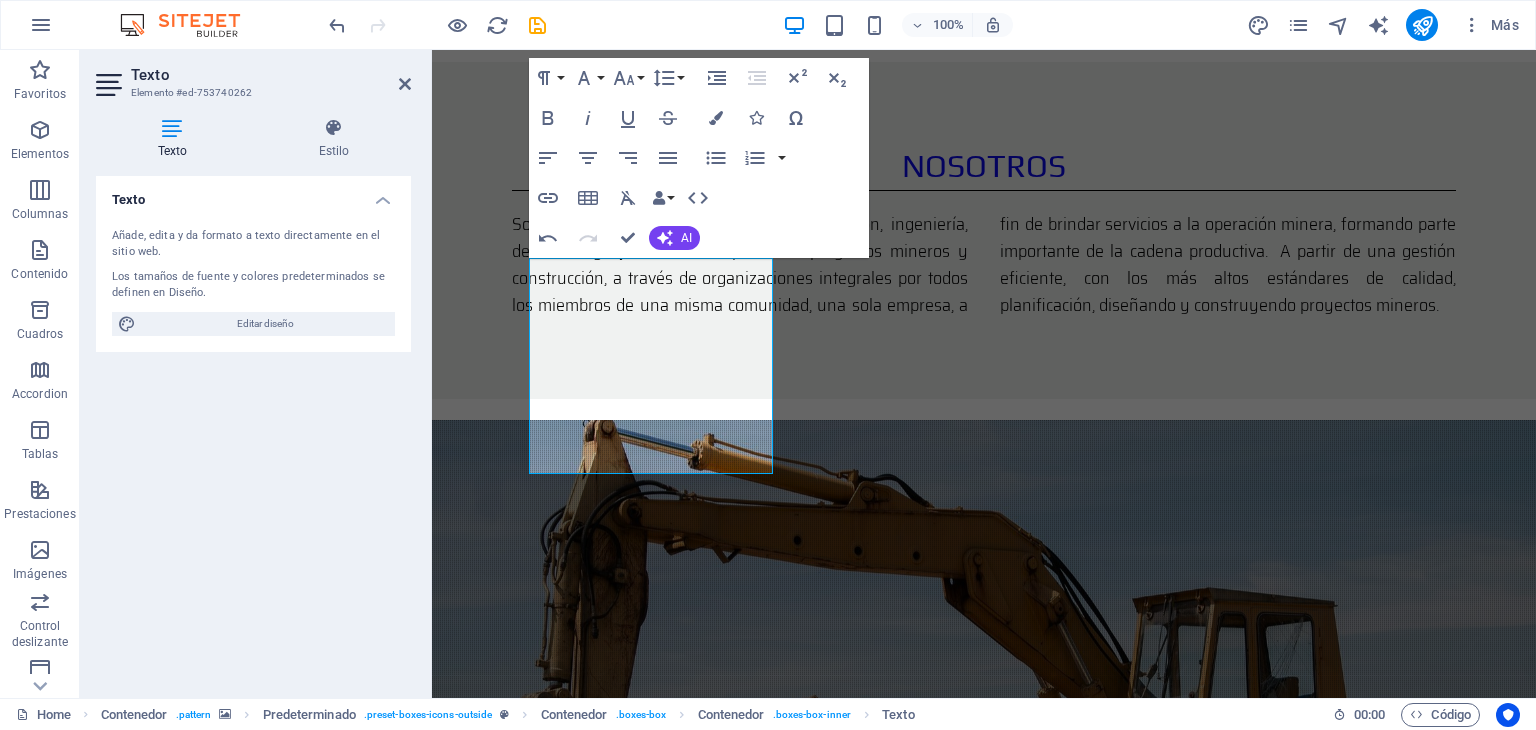 click at bounding box center [984, 735] 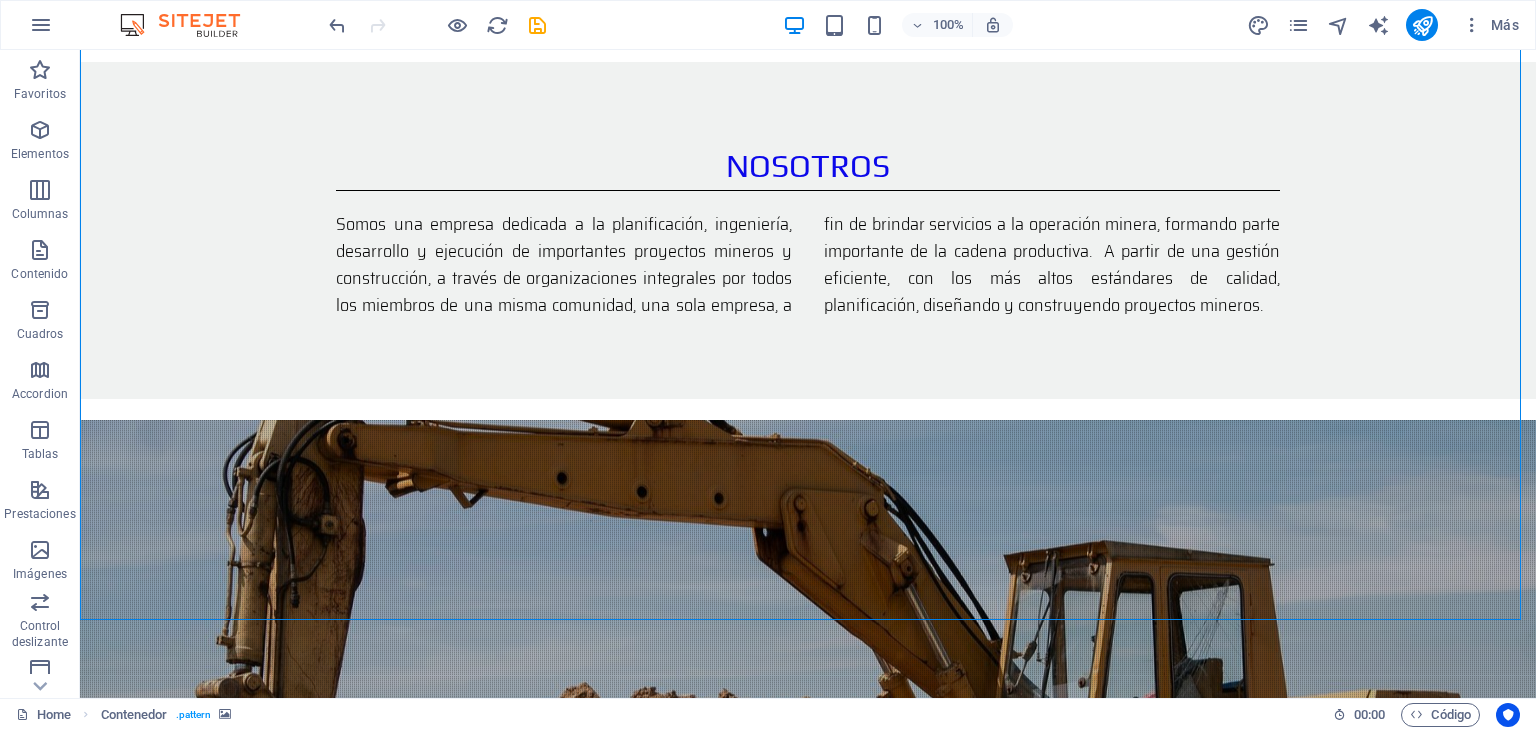 click at bounding box center [808, 735] 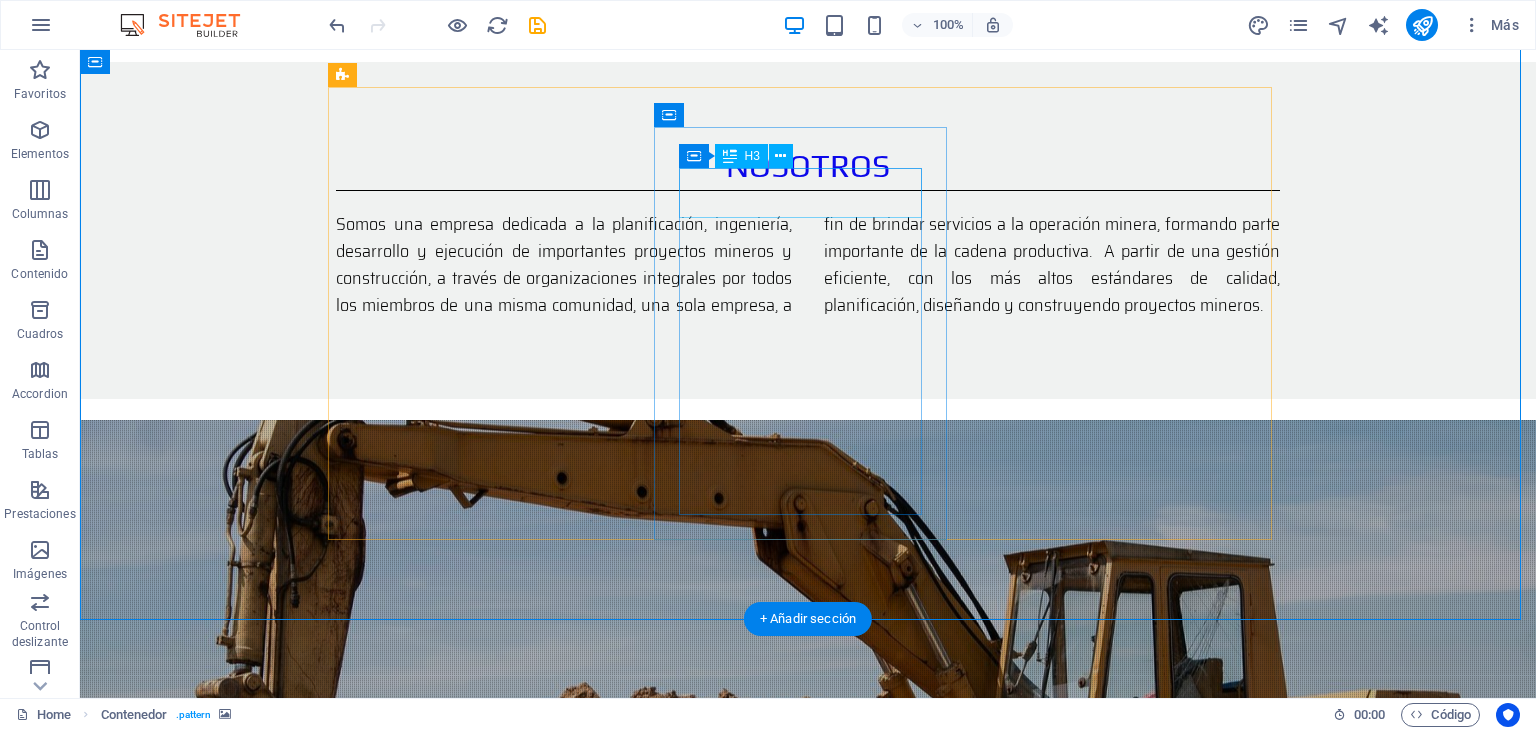 click on "Construction" at bounding box center (808, 1441) 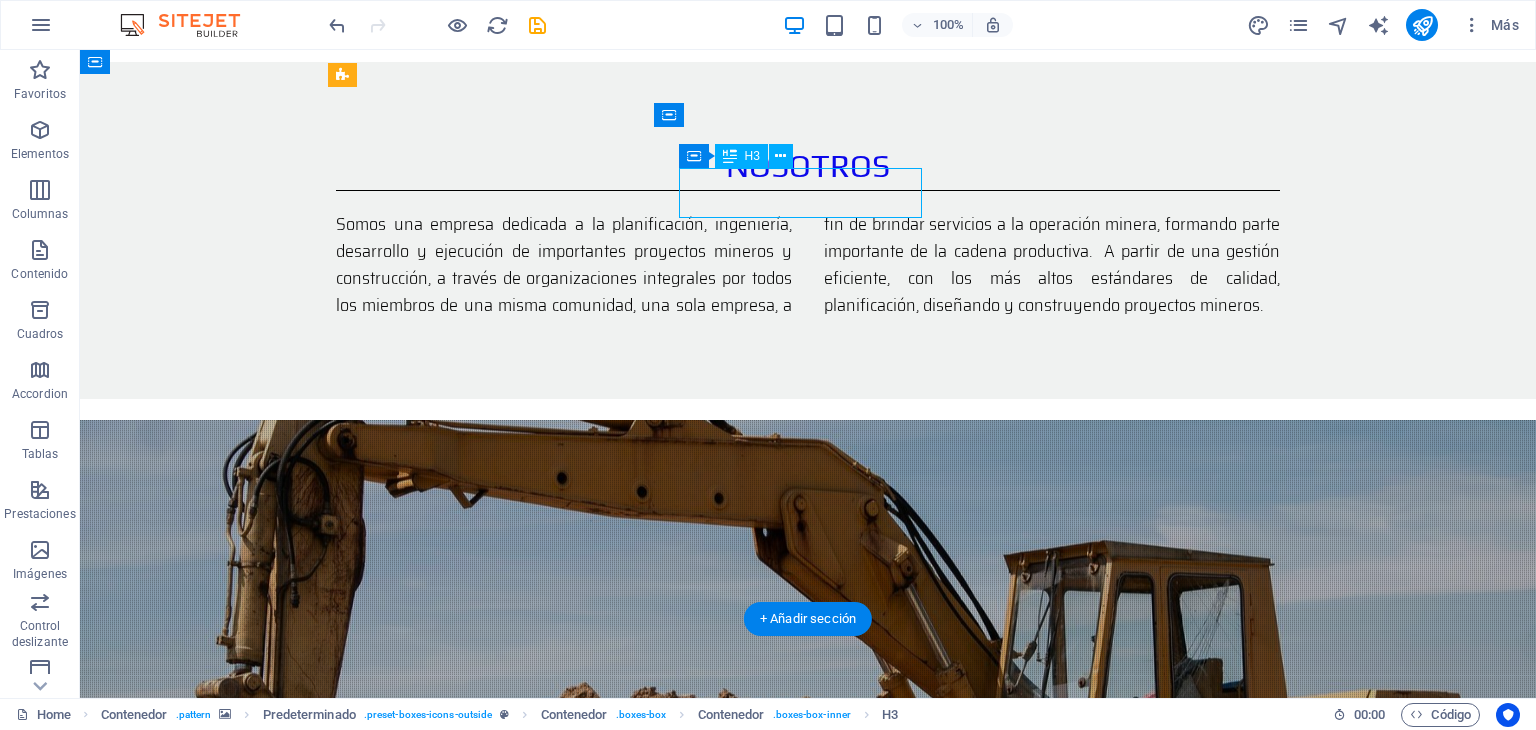 click on "Construction" at bounding box center [808, 1441] 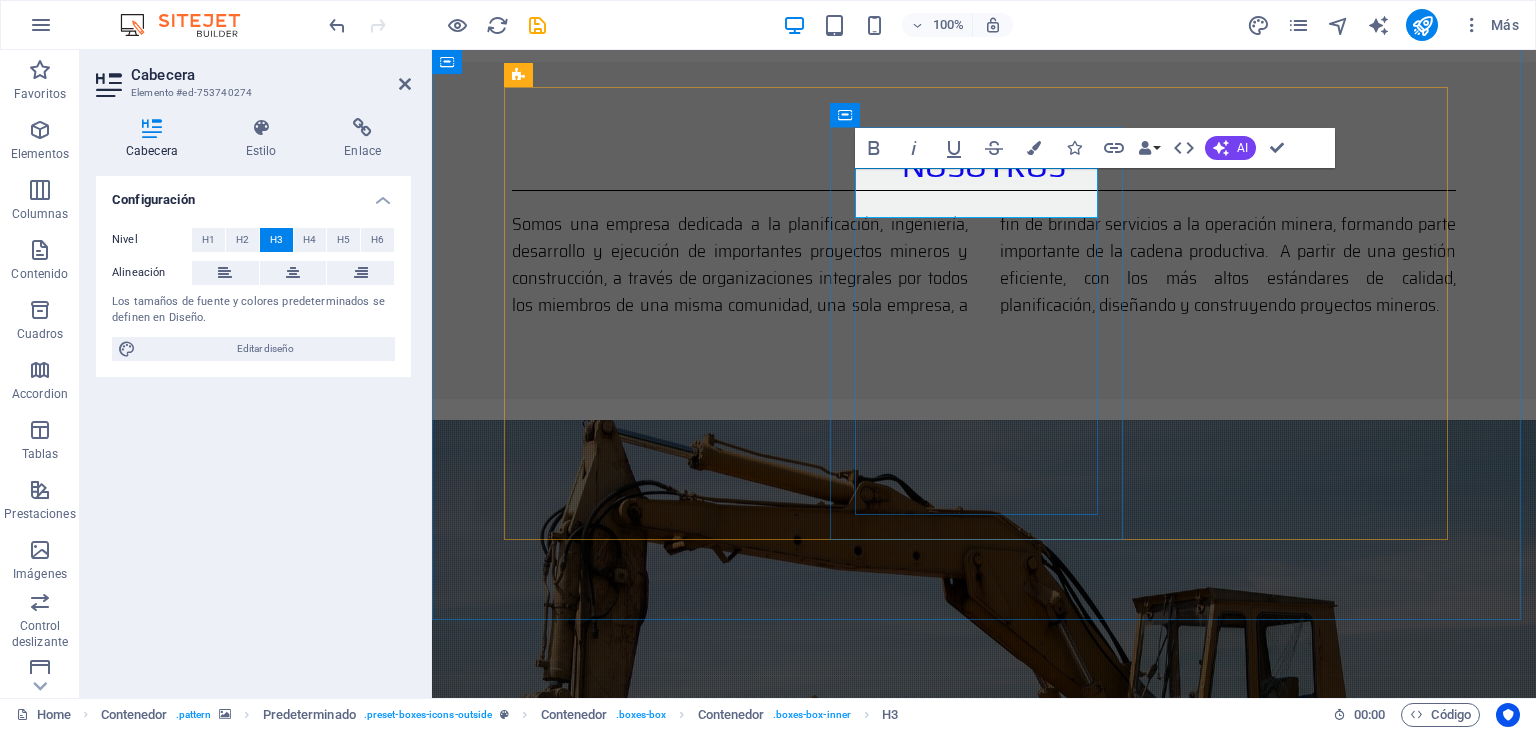 type 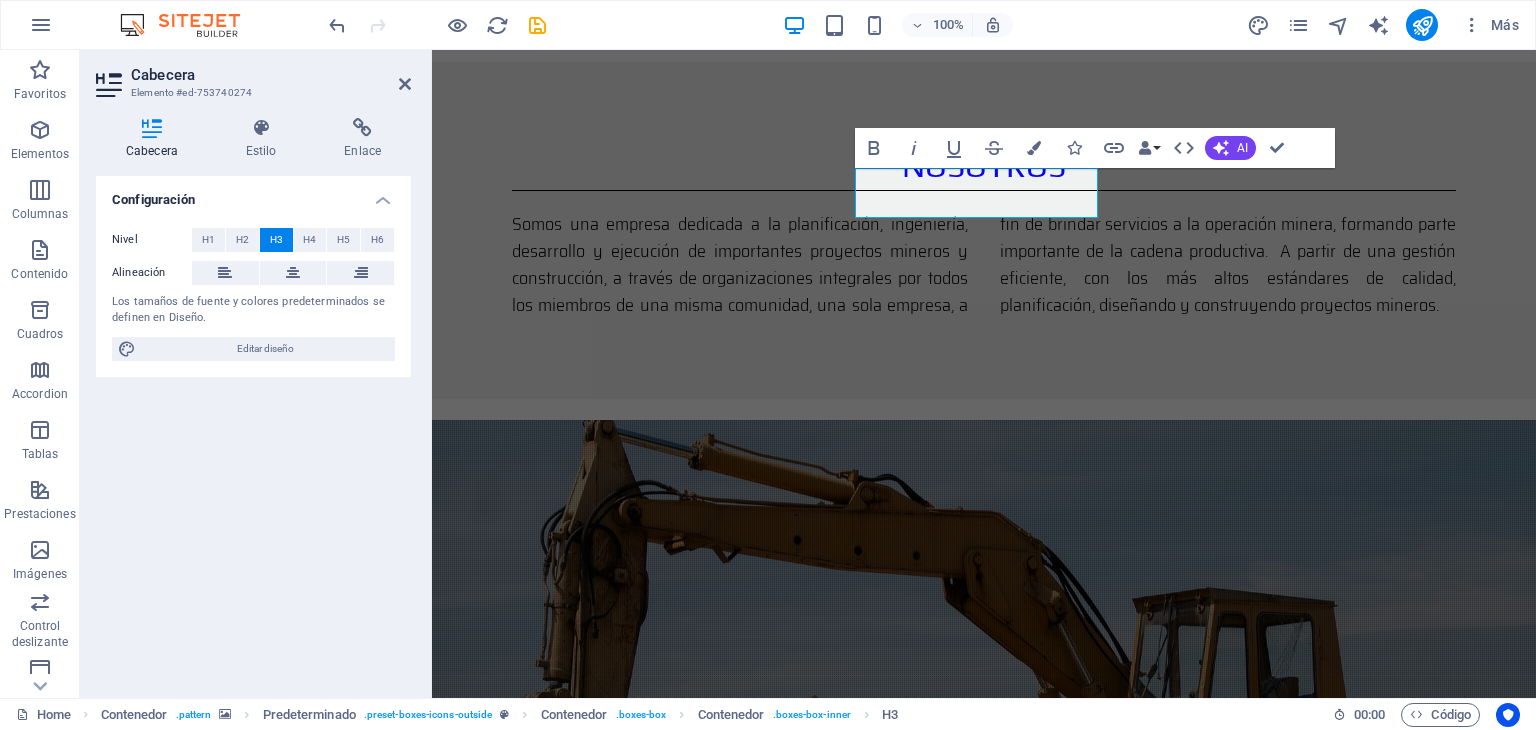 click at bounding box center [984, 735] 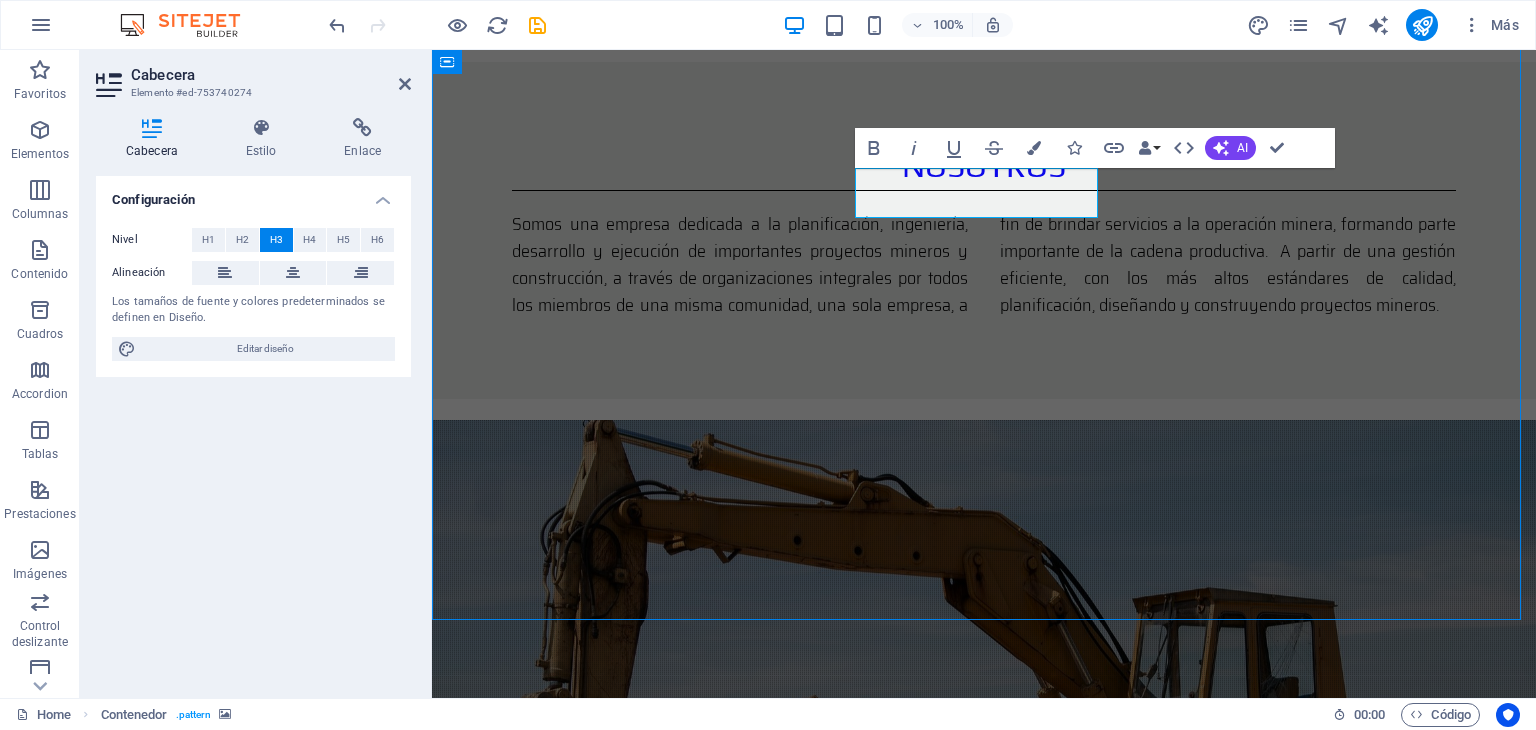 click at bounding box center (984, 735) 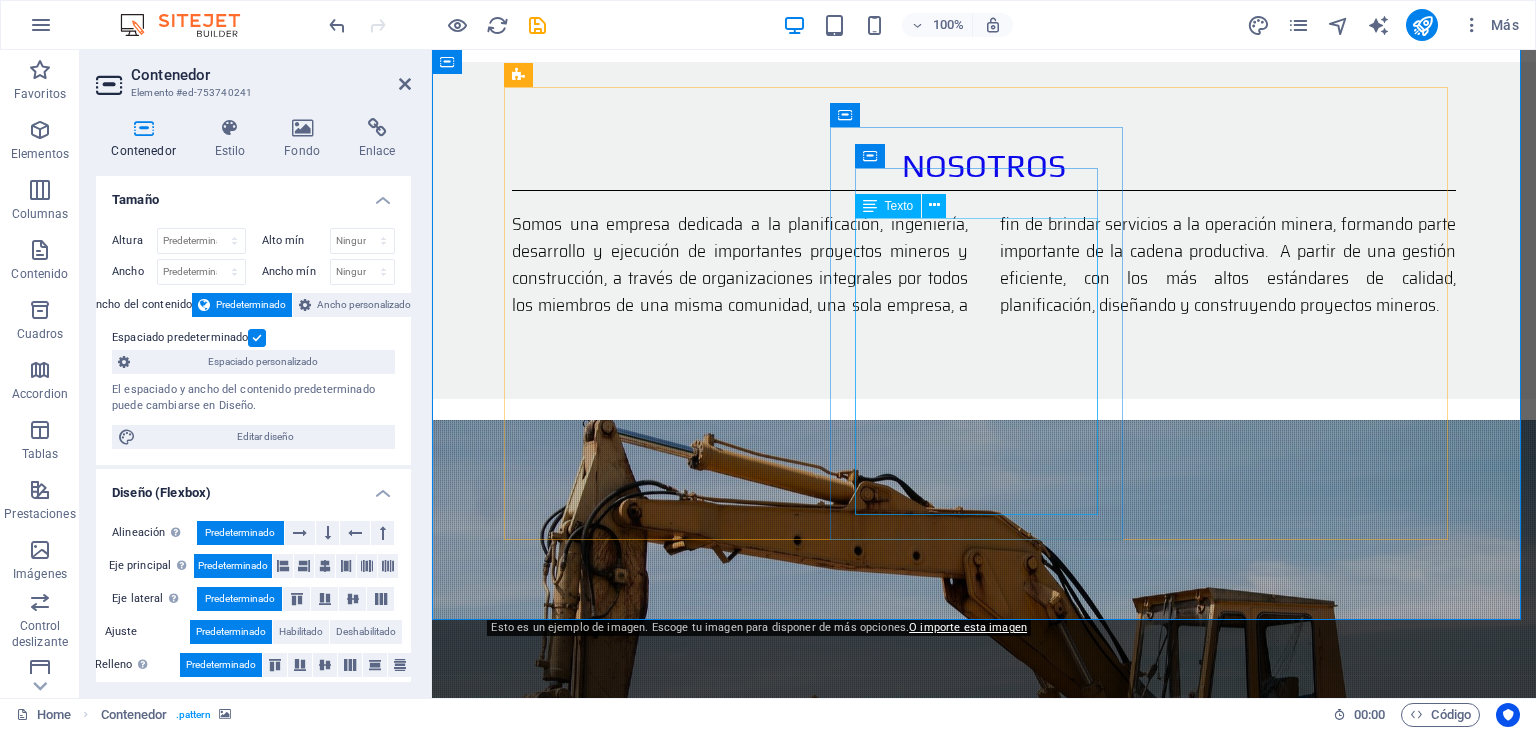 click on "Lorem ipsum dolor sit amet, consetetur sadipscing elitr, sed diam nonumy eirmod tempor invidunt ut labore et dolore magna aliquyam erat, sed diam voluptua.  At vero eos et accusam et justo duo dolores et ea rebum. Stet clita kasd gubergren, no sea takimata" at bounding box center [984, 1519] 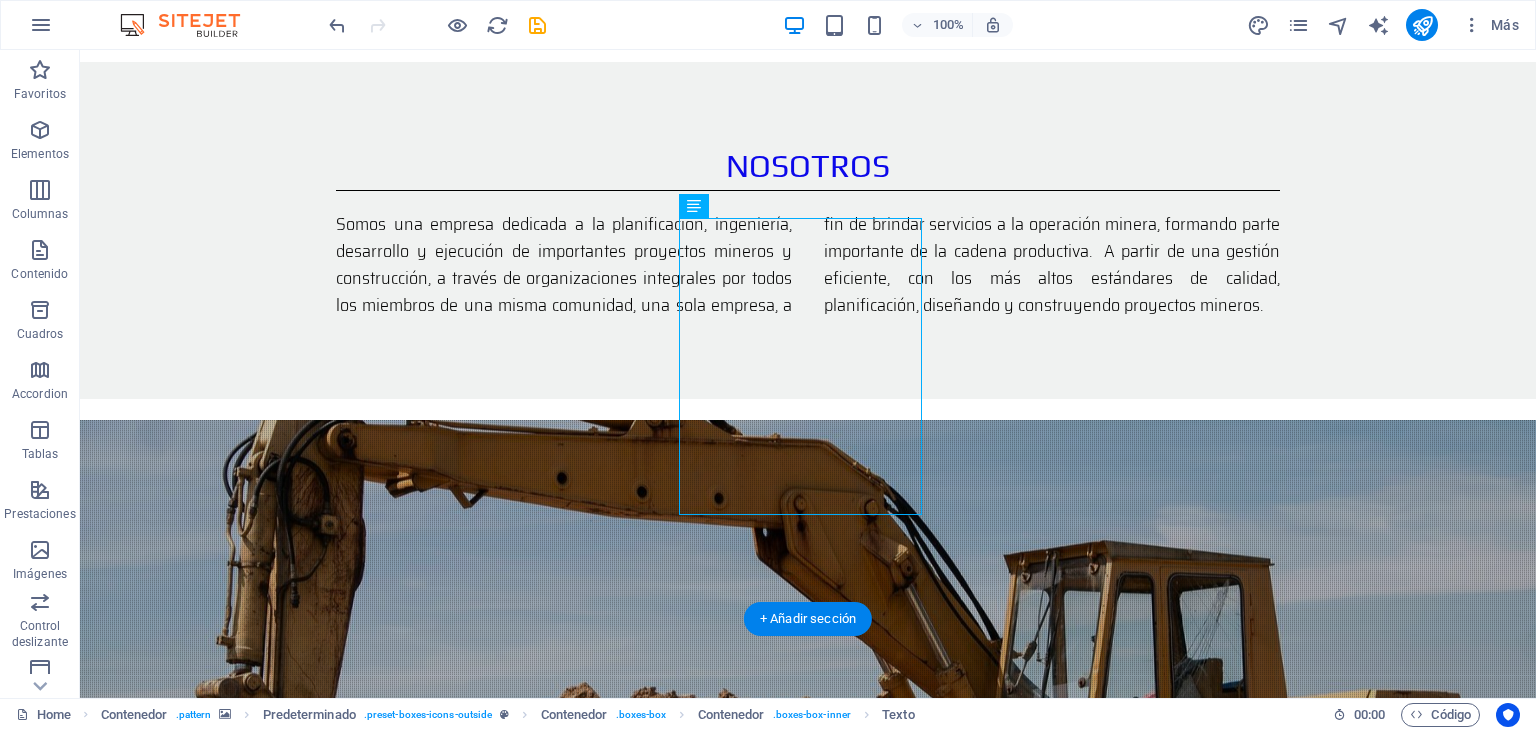 drag, startPoint x: 580, startPoint y: 504, endPoint x: 908, endPoint y: 481, distance: 328.80542 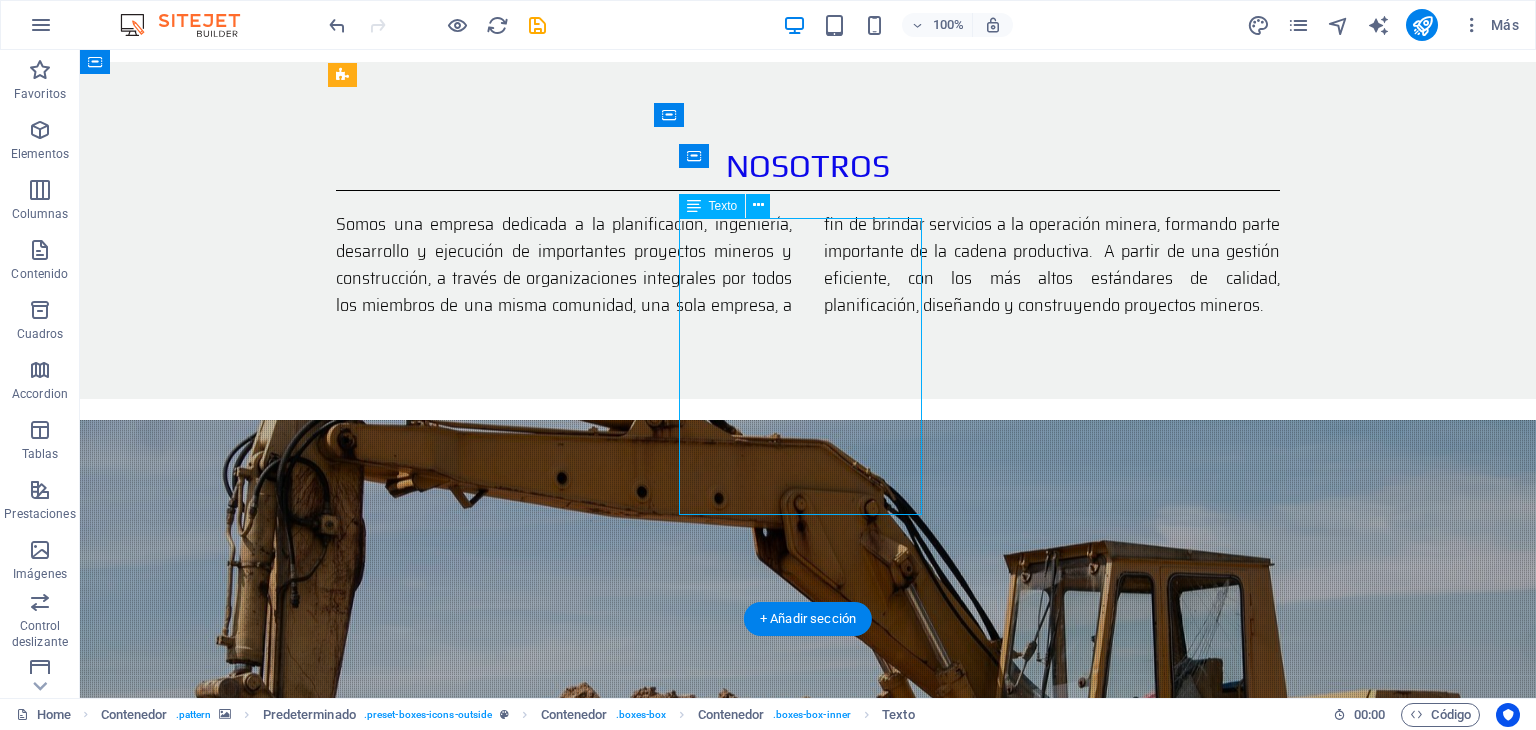 drag, startPoint x: 756, startPoint y: 507, endPoint x: 729, endPoint y: 465, distance: 49.92995 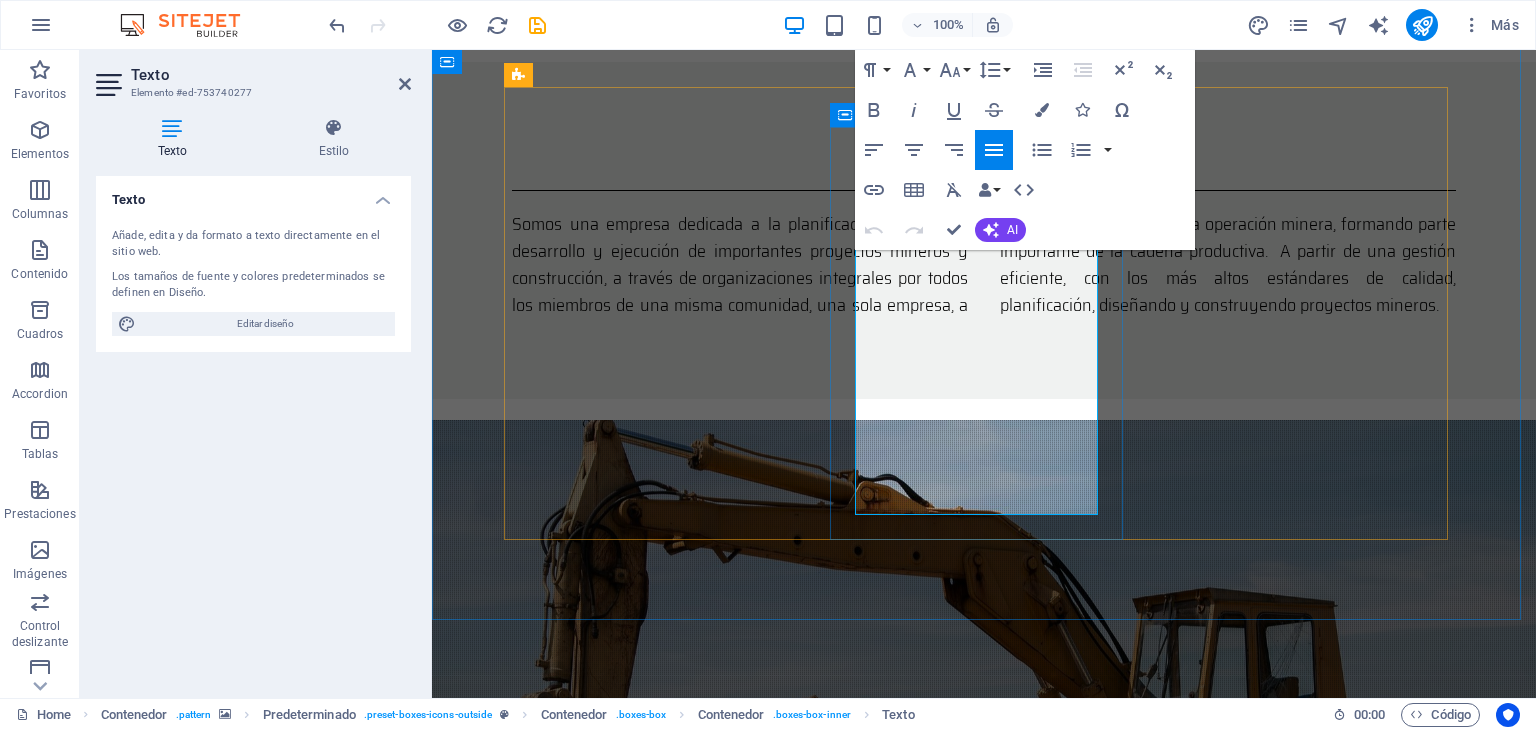 click on "At vero eos et accusam et justo duo dolores et ea rebum. Stet clita kasd gubergren, no sea takimata" at bounding box center [984, 1559] 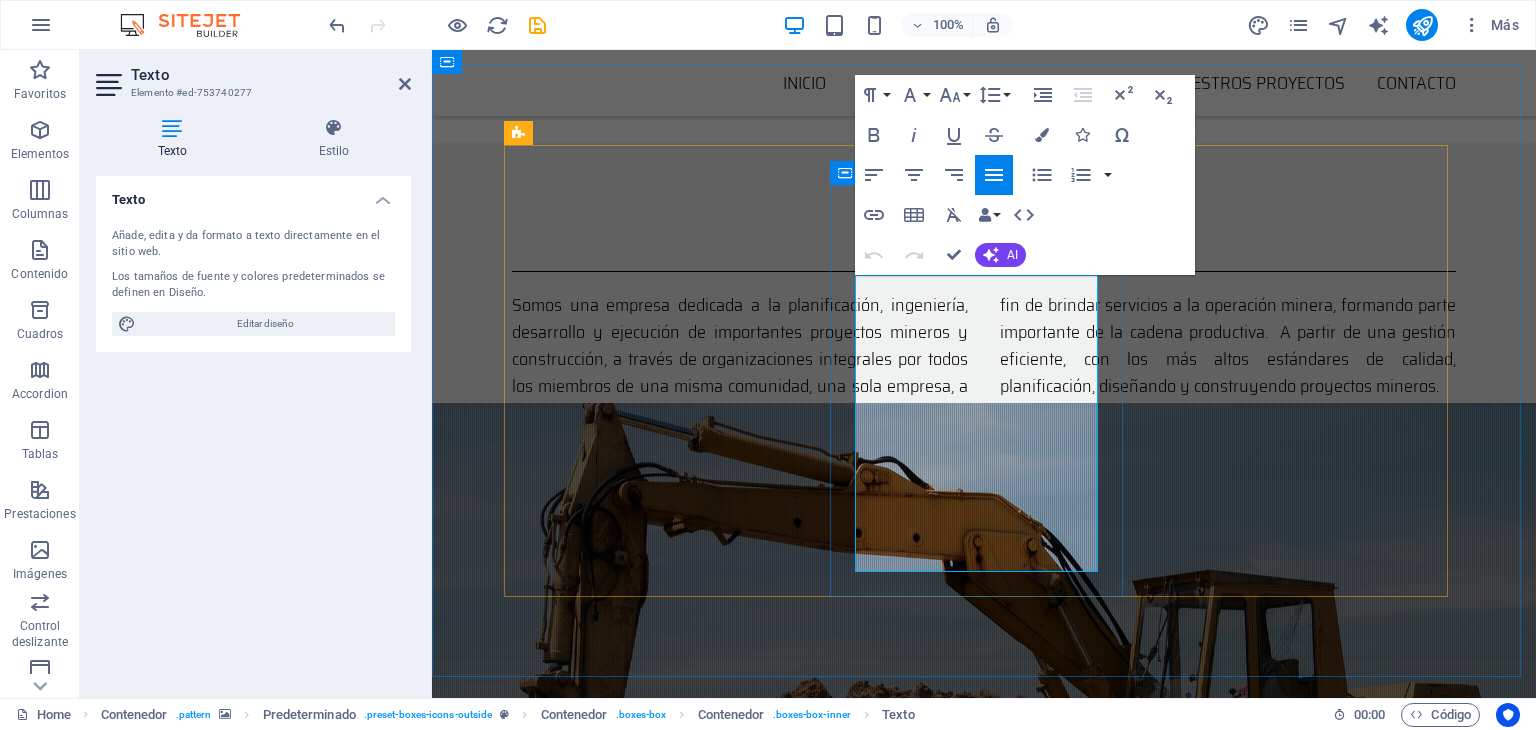 scroll, scrollTop: 1467, scrollLeft: 0, axis: vertical 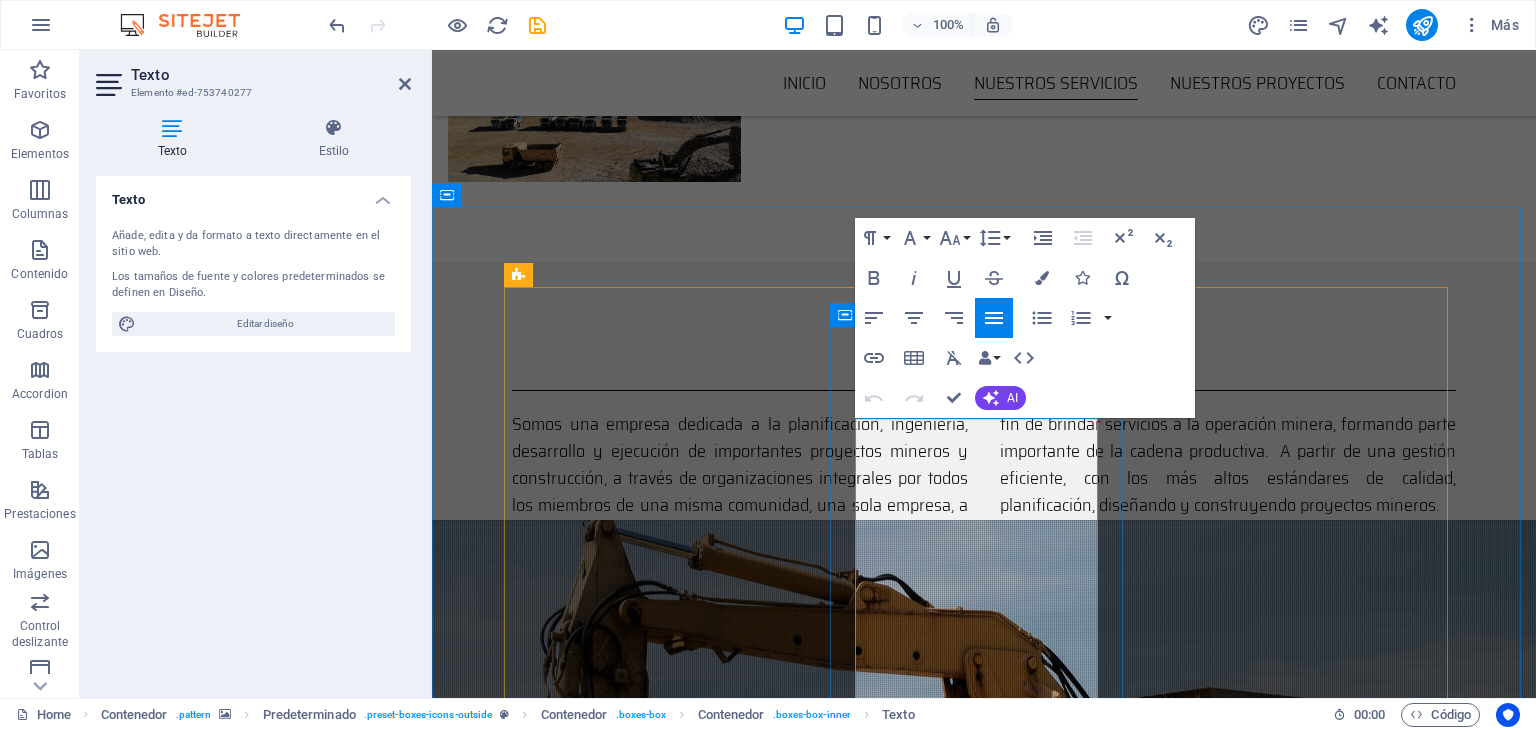 drag, startPoint x: 928, startPoint y: 505, endPoint x: 855, endPoint y: 432, distance: 103.23759 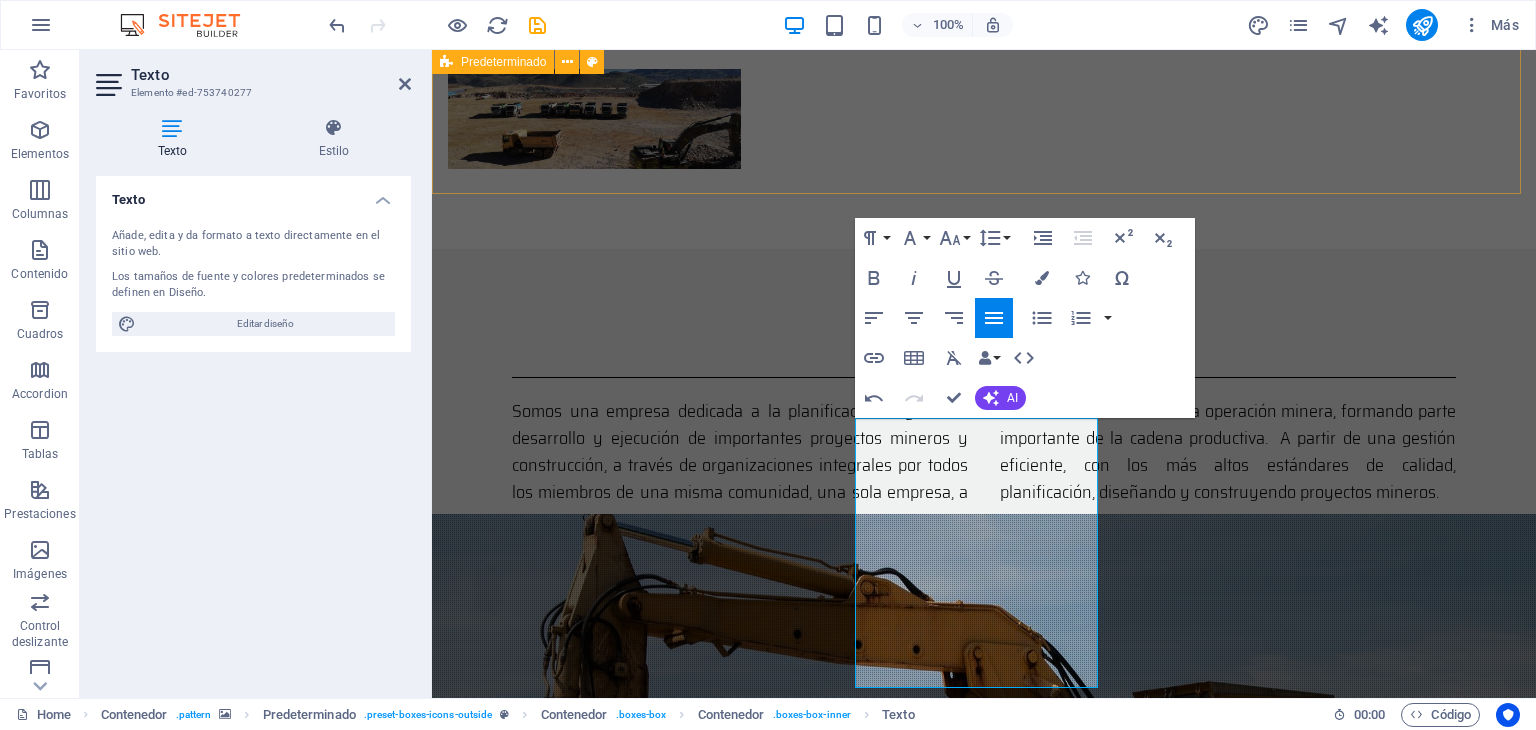 click on "nosotros Somos una empresa dedicada a la planificación, ingeniería, desarrollo y ejecución de importantes  proyectos mineros y construcción, a través de organizaciones integrales por todos los miembros  de una misma comunidad, una sola empresa, a fin de brindar servicios a la operación minera,  formando parte importante de la cadena productiva.  A partir de una gestión eficiente, con los más  altos estándares de calidad, planificación, diseñando y construyendo proyectos mineros." at bounding box center (984, 417) 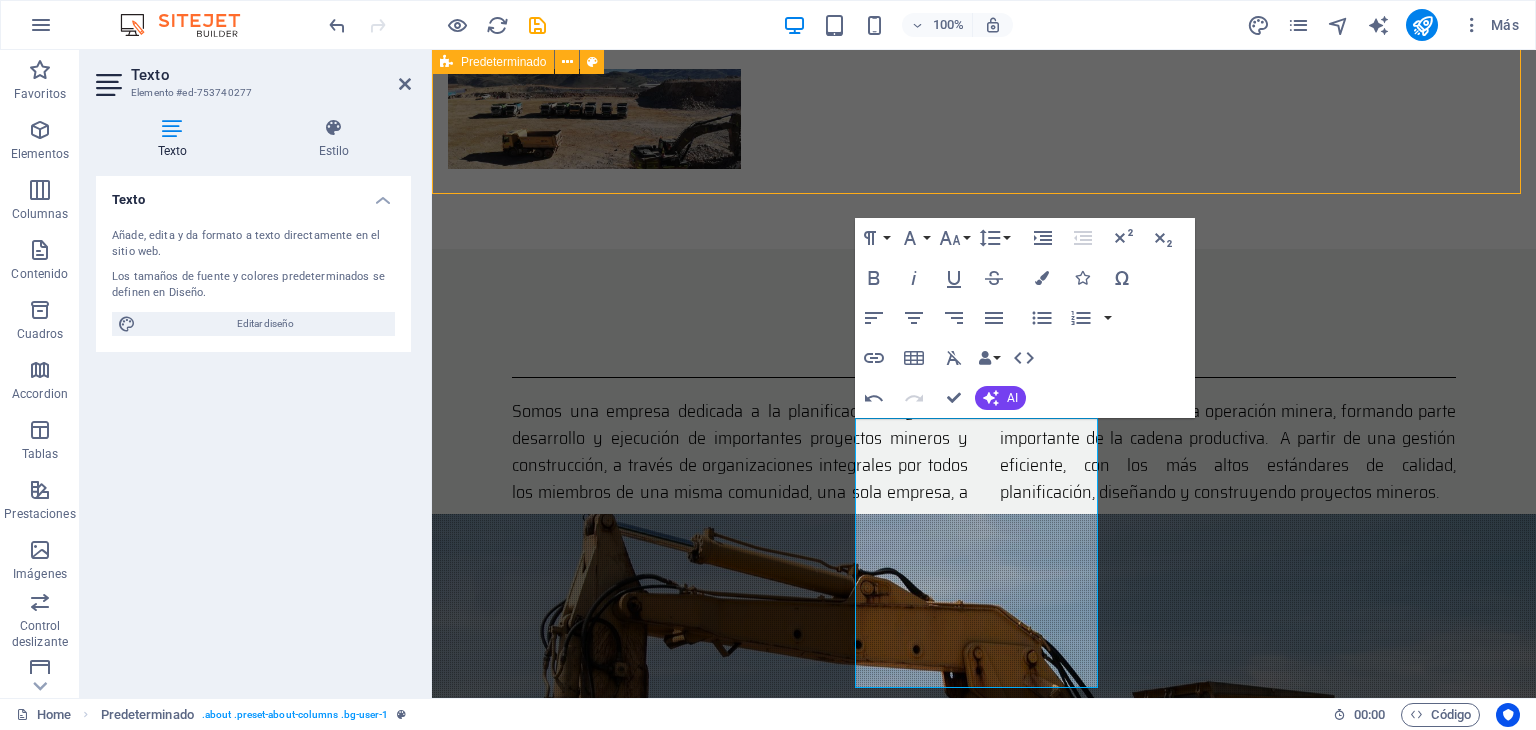 click on "nosotros Somos una empresa dedicada a la planificación, ingeniería, desarrollo y ejecución de importantes  proyectos mineros y construcción, a través de organizaciones integrales por todos los miembros  de una misma comunidad, una sola empresa, a fin de brindar servicios a la operación minera,  formando parte importante de la cadena productiva.  A partir de una gestión eficiente, con los más  altos estándares de calidad, planificación, diseñando y construyendo proyectos mineros." at bounding box center [984, 417] 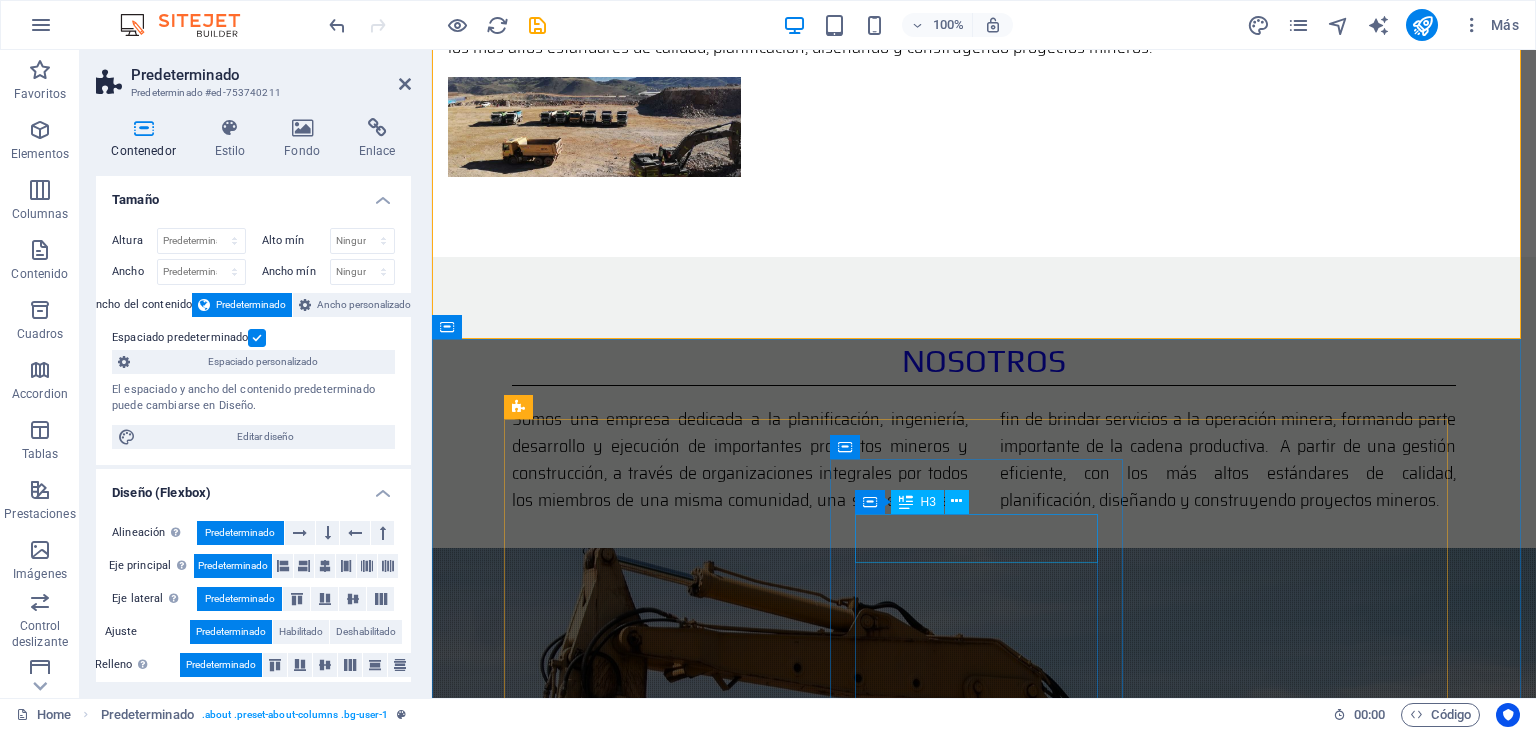 scroll, scrollTop: 1532, scrollLeft: 0, axis: vertical 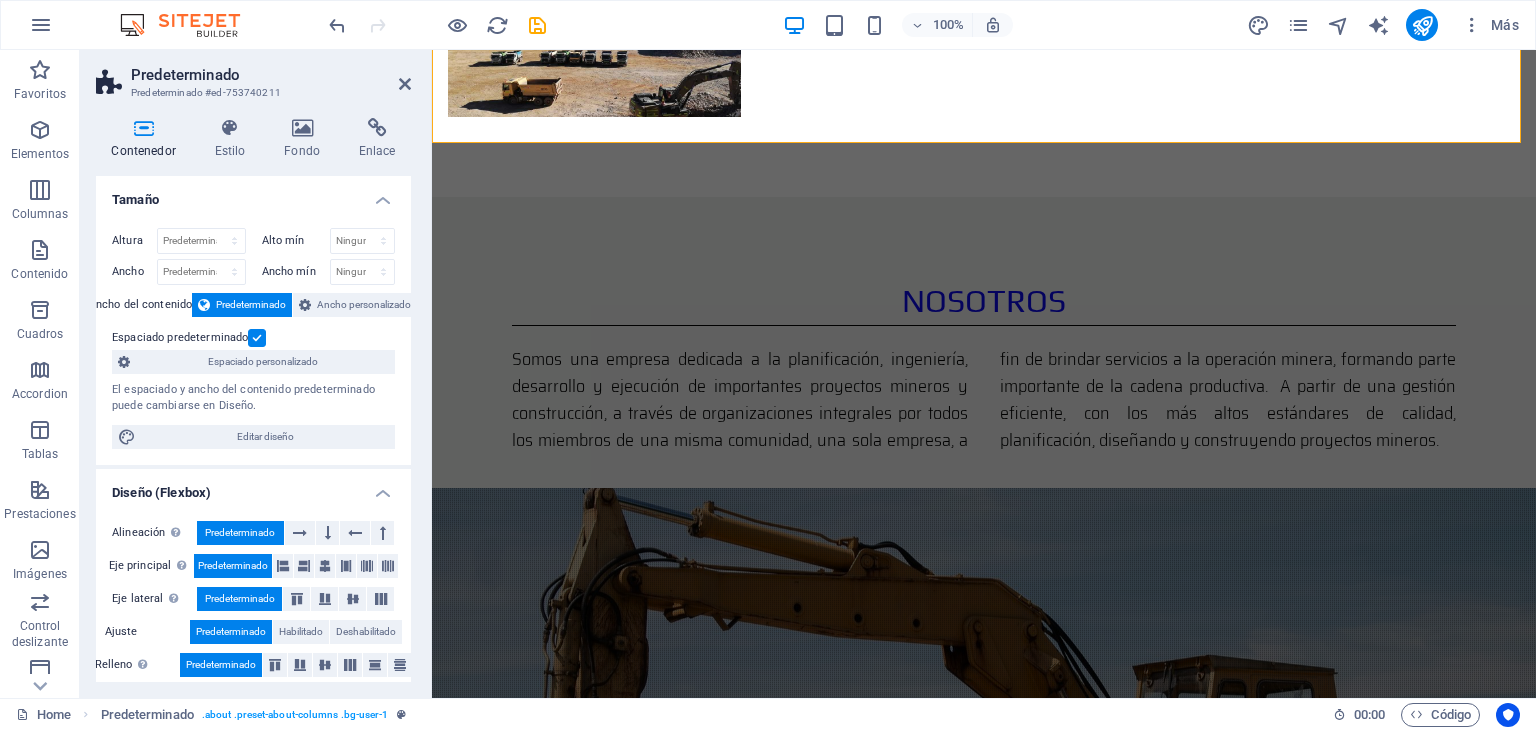click at bounding box center [984, 803] 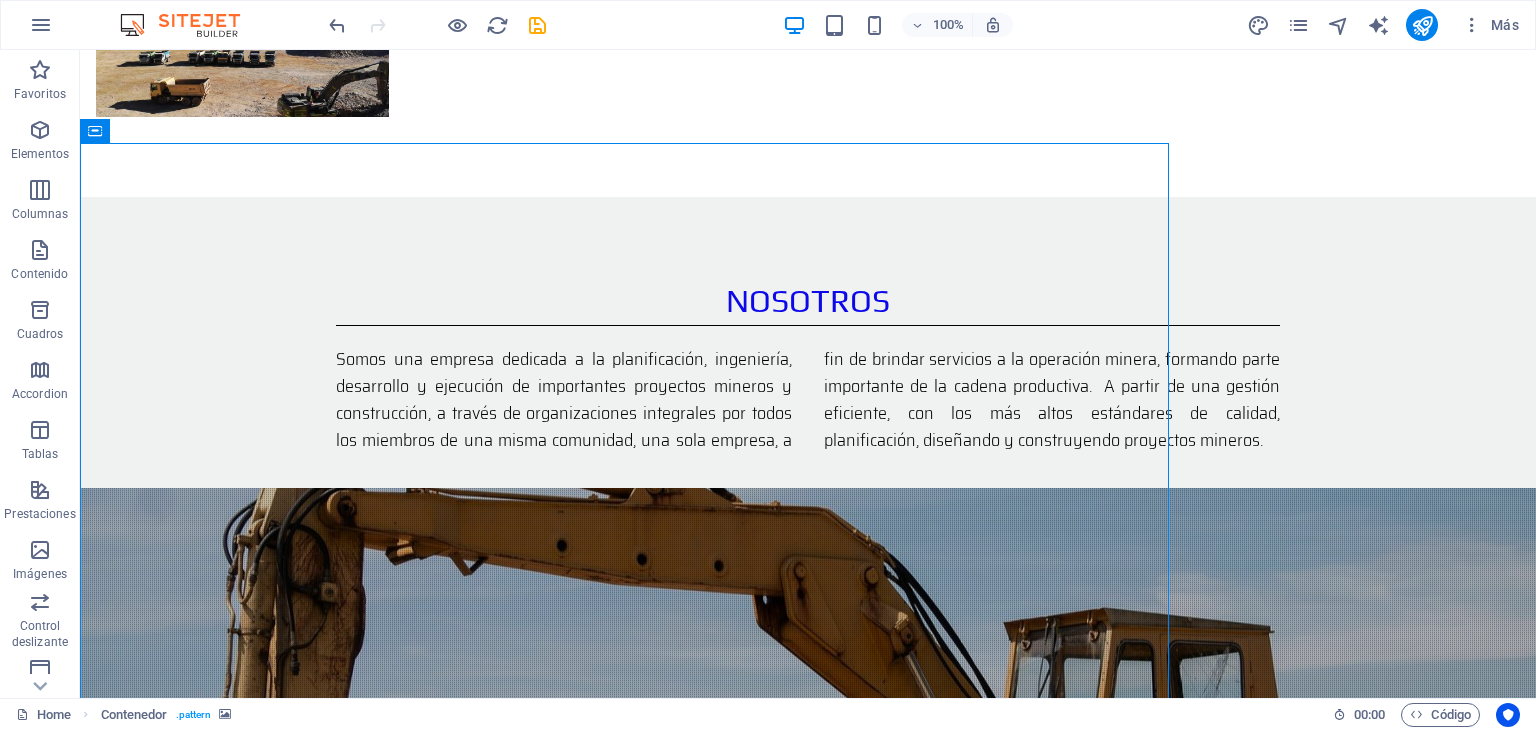 click at bounding box center (808, 803) 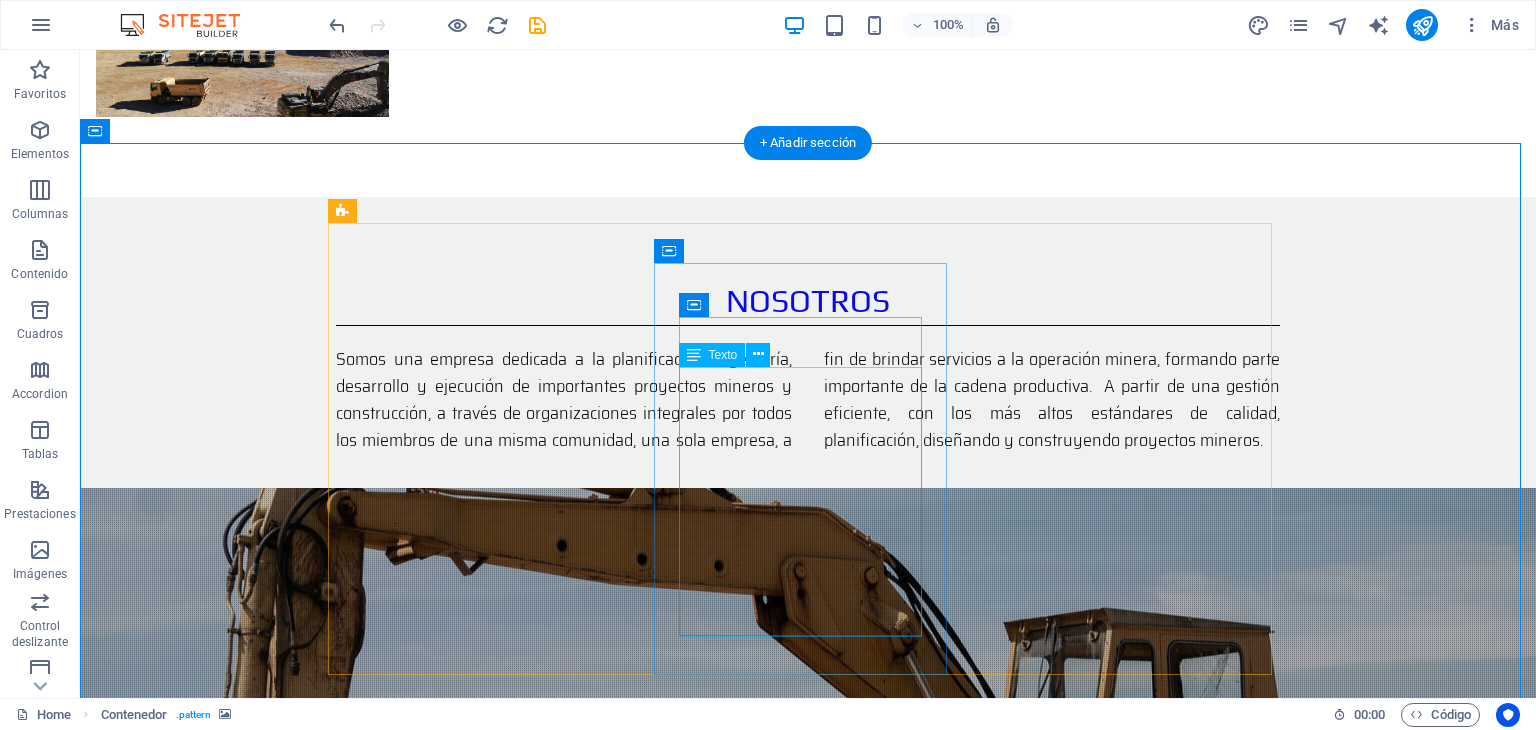 click on "Ser una empresa líder a nivel nacional, con  un equipo de trabajo integrado, aplicando  el   mejoramiento   continuo   de   nuestros  servicios que satisfagan las necesidades de  nuestros clientes, colaboradores y las  demás partes interesadas que garanticen la  solidez y sostenibilidad de la empresa." at bounding box center [808, 1640] 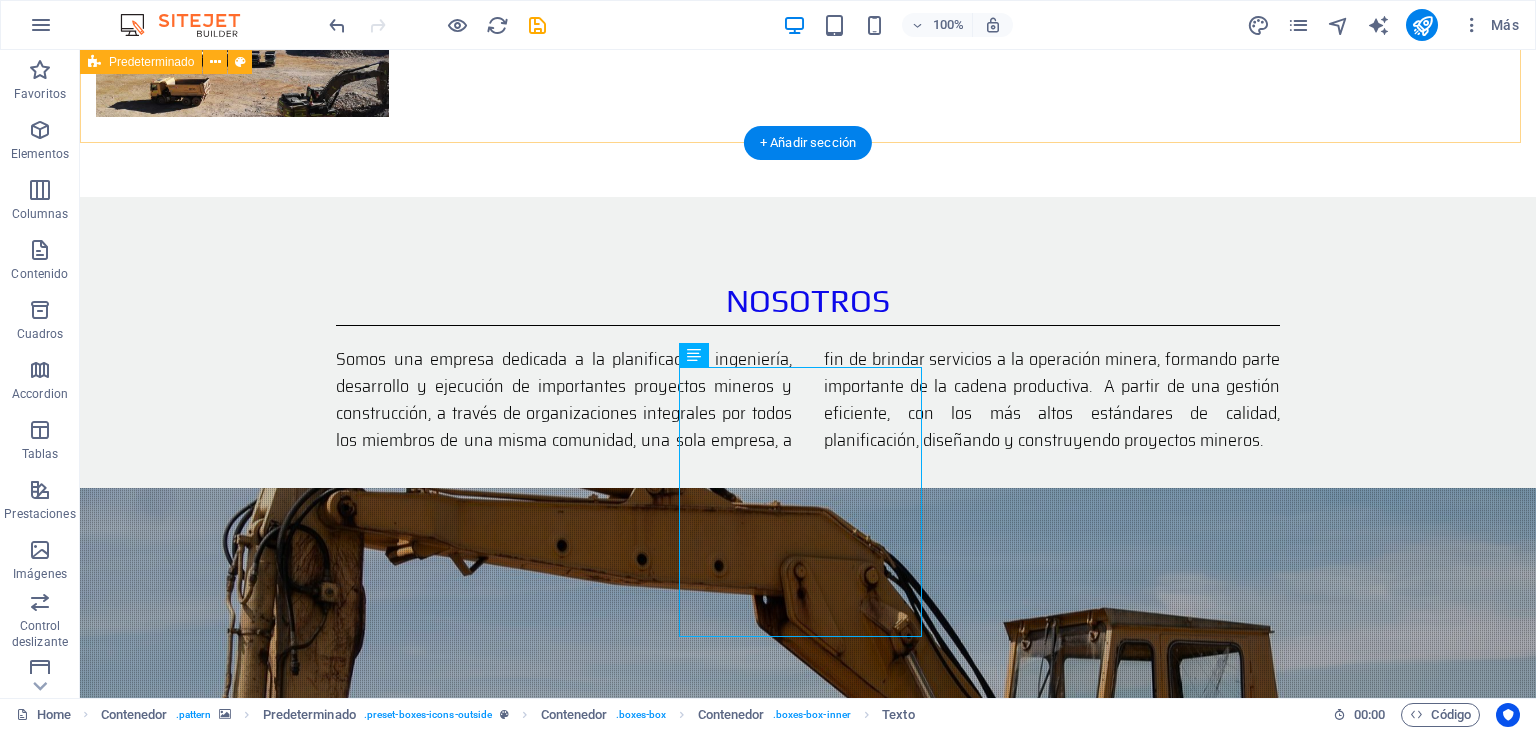 click on "nosotros Somos una empresa dedicada a la planificación, ingeniería, desarrollo y ejecución de importantes  proyectos mineros y construcción, a través de organizaciones integrales por todos los miembros  de una misma comunidad, una sola empresa, a fin de brindar servicios a la operación minera,  formando parte importante de la cadena productiva.  A partir de una gestión eficiente, con los más  altos estándares de calidad, planificación, diseñando y construyendo proyectos mineros." at bounding box center (808, 365) 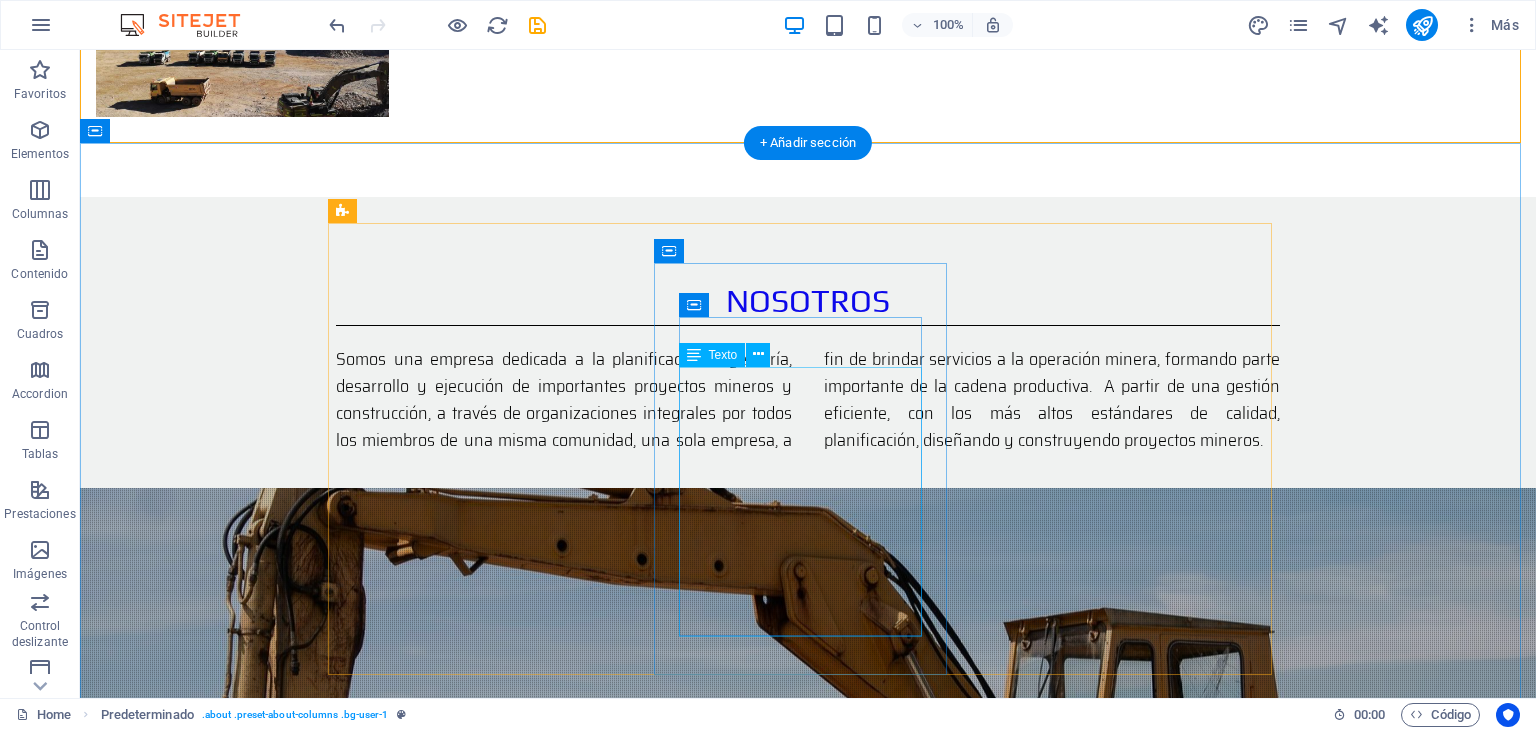 click on "Ser una empresa líder a nivel nacional, con  un equipo de trabajo integrado, aplicando  el   mejoramiento   continuo   de   nuestros  servicios que satisfagan las necesidades de  nuestros clientes, colaboradores y las  demás partes interesadas que garanticen la  solidez y sostenibilidad de la empresa." at bounding box center [808, 1640] 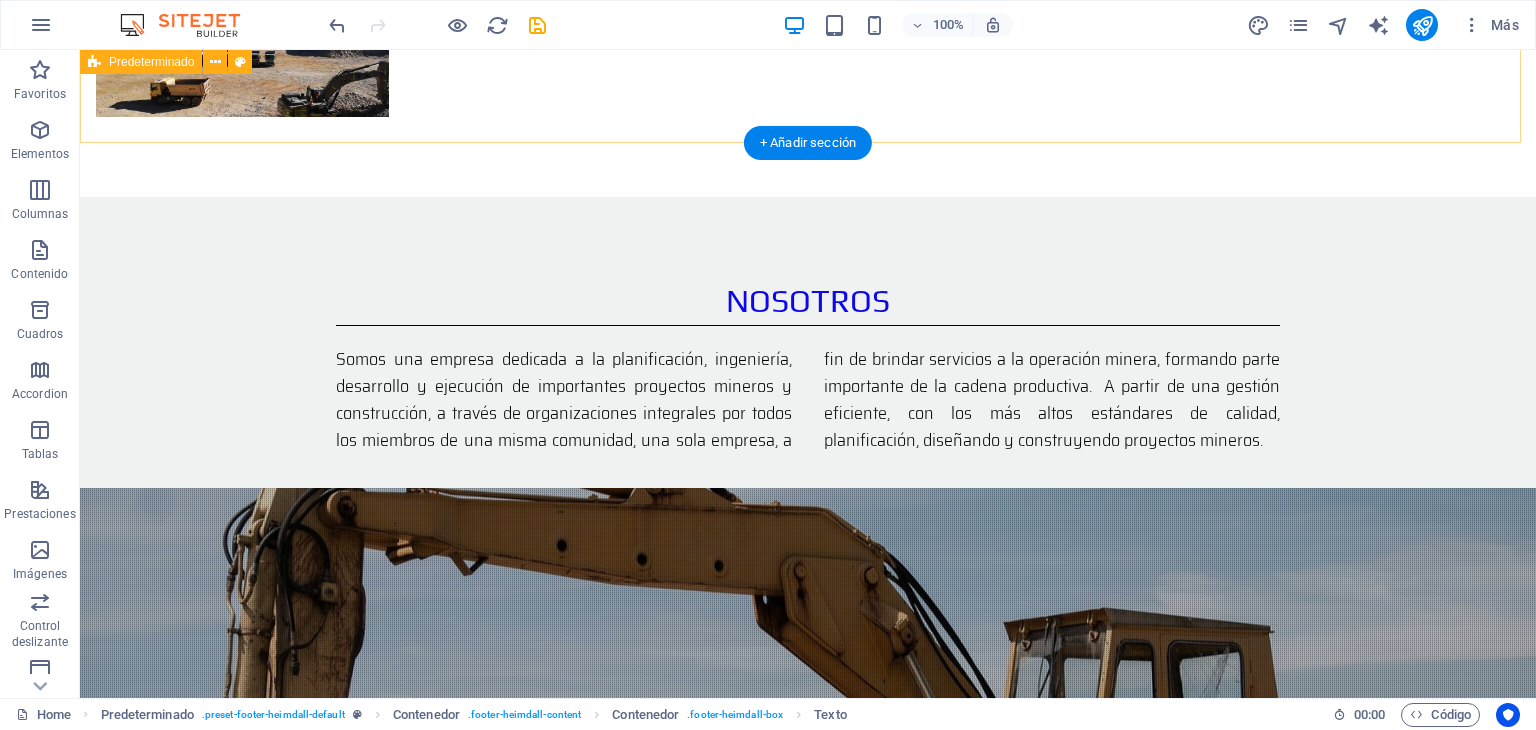 click on "nosotros Somos una empresa dedicada a la planificación, ingeniería, desarrollo y ejecución de importantes  proyectos mineros y construcción, a través de organizaciones integrales por todos los miembros  de una misma comunidad, una sola empresa, a fin de brindar servicios a la operación minera,  formando parte importante de la cadena productiva.  A partir de una gestión eficiente, con los más  altos estándares de calidad, planificación, diseñando y construyendo proyectos mineros." at bounding box center [808, 365] 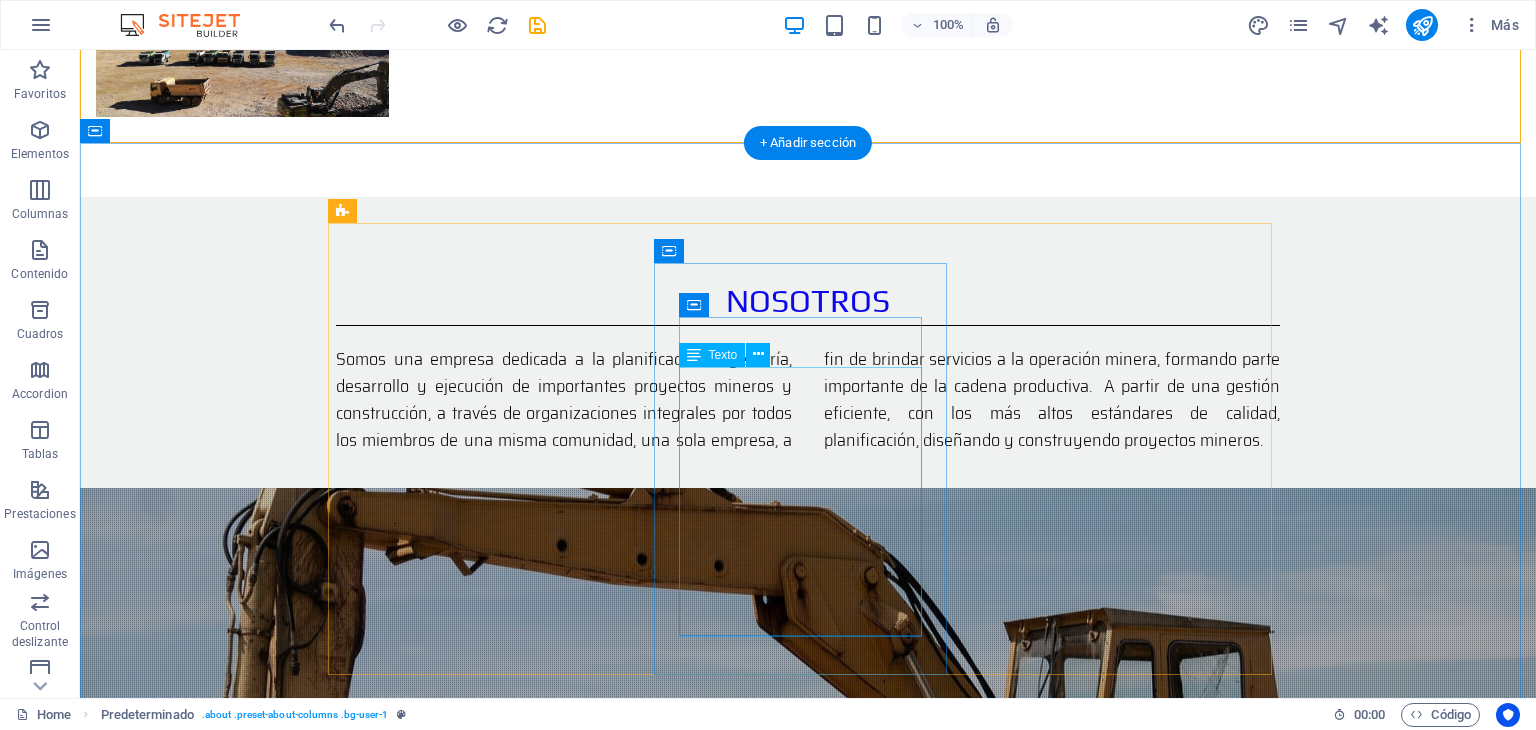 click on "Ser una empresa líder a nivel nacional, con  un equipo de trabajo integrado, aplicando  el   mejoramiento   continuo   de   nuestros  servicios que satisfagan las necesidades de  nuestros clientes, colaboradores y las  demás partes interesadas que garanticen la  solidez y sostenibilidad de la empresa." at bounding box center (808, 1640) 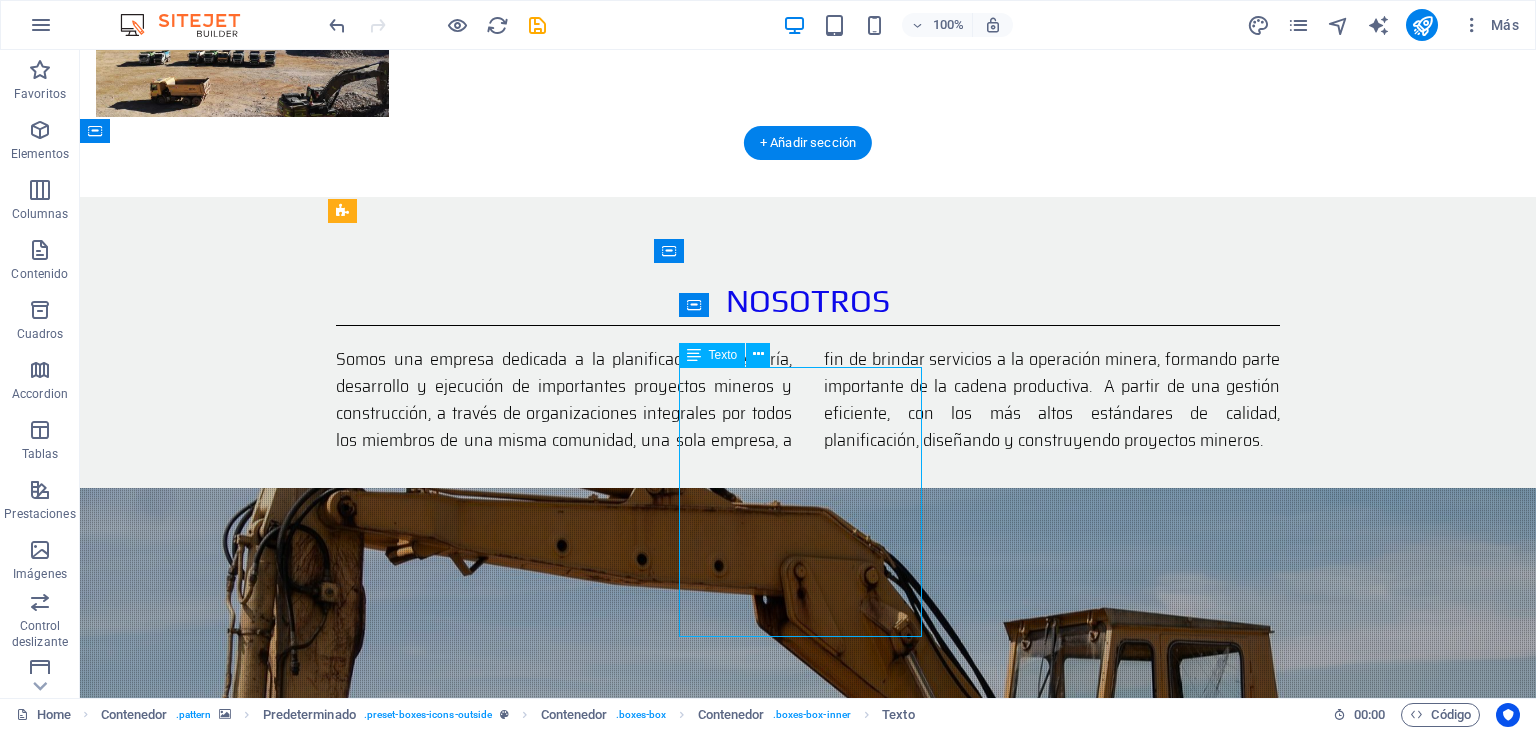 drag, startPoint x: 831, startPoint y: 427, endPoint x: 828, endPoint y: 466, distance: 39.115215 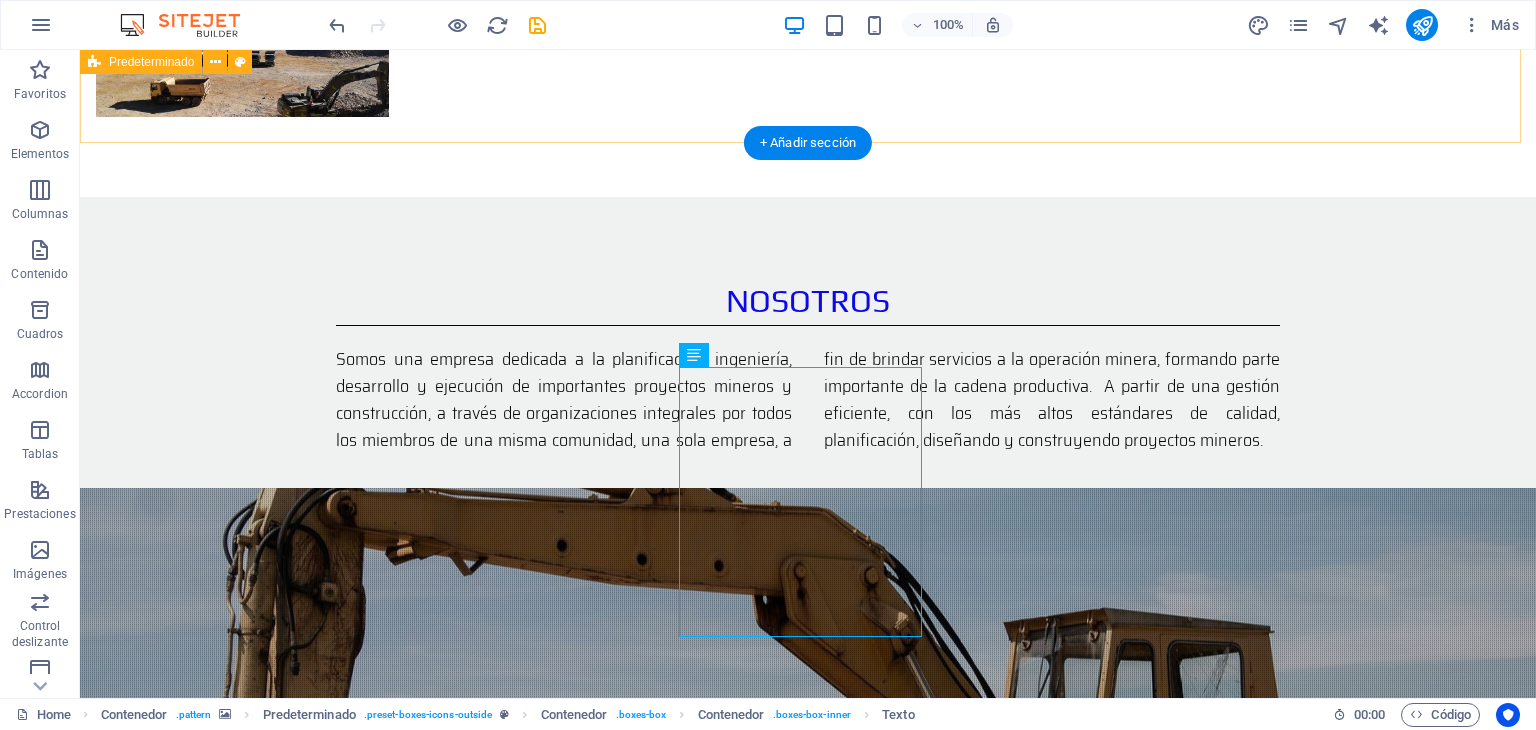 click on "nosotros Somos una empresa dedicada a la planificación, ingeniería, desarrollo y ejecución de importantes  proyectos mineros y construcción, a través de organizaciones integrales por todos los miembros  de una misma comunidad, una sola empresa, a fin de brindar servicios a la operación minera,  formando parte importante de la cadena productiva.  A partir de una gestión eficiente, con los más  altos estándares de calidad, planificación, diseñando y construyendo proyectos mineros." at bounding box center [808, 365] 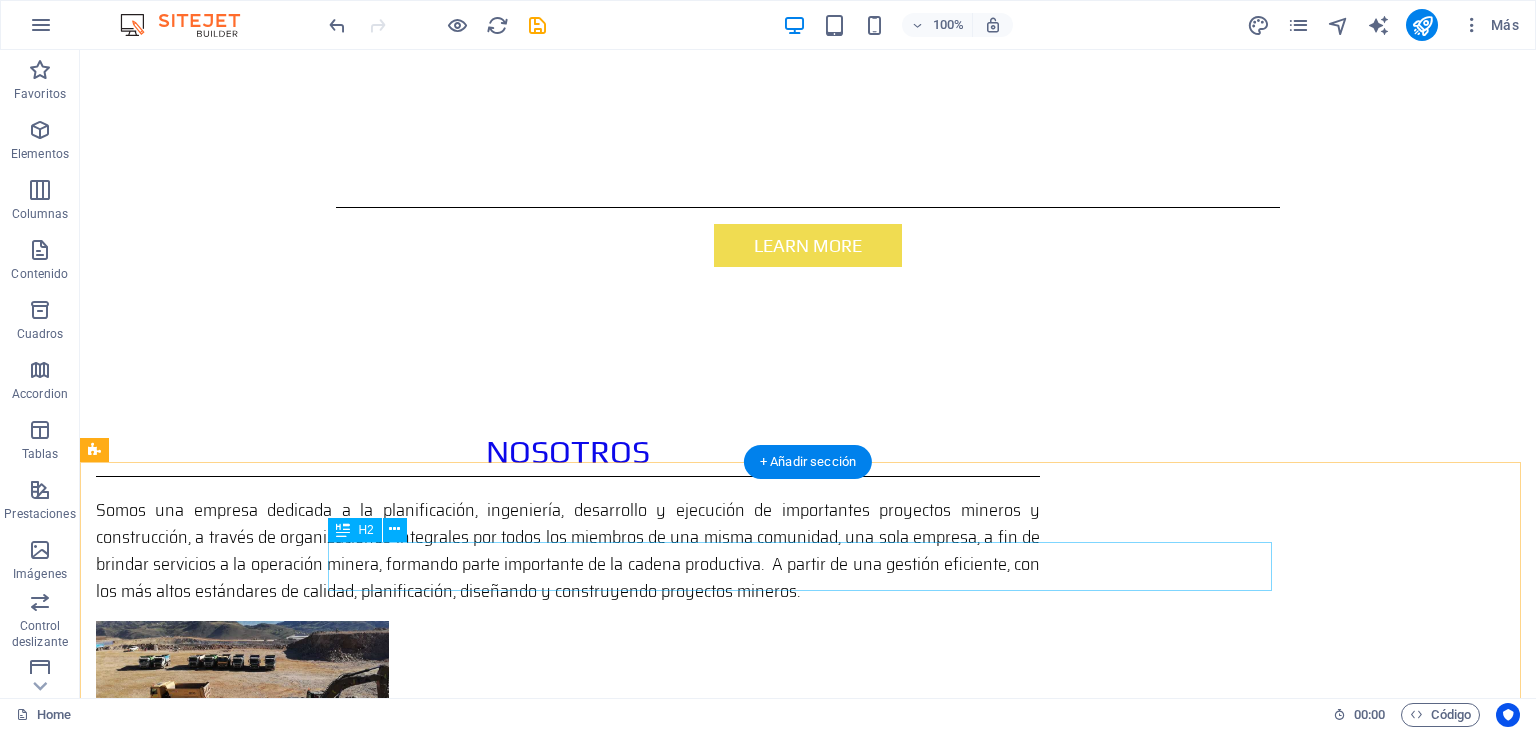 scroll, scrollTop: 1032, scrollLeft: 0, axis: vertical 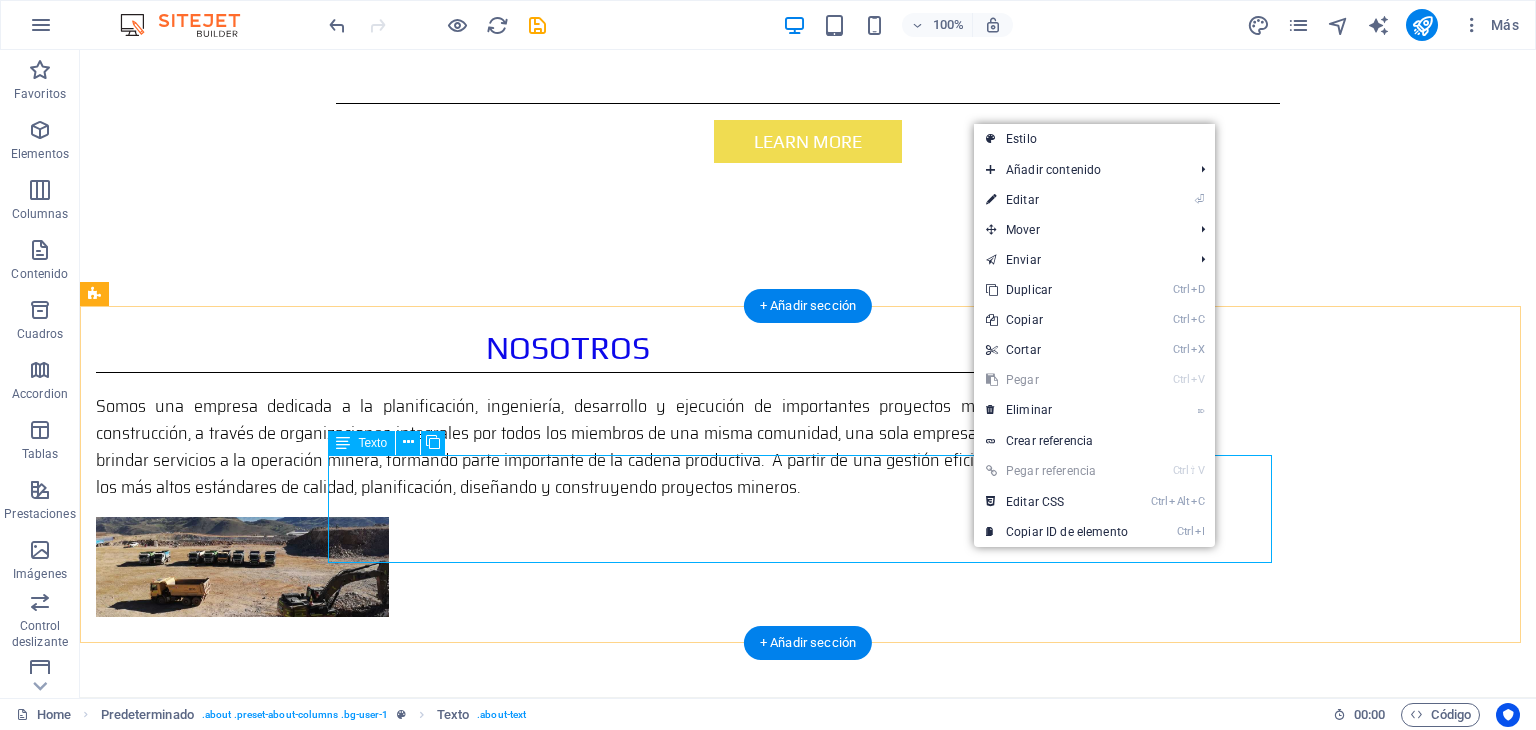 click on "Somos una empresa dedicada a la planificación, ingeniería, desarrollo y ejecución de importantes  proyectos mineros y construcción, a través de organizaciones integrales por todos los miembros  de una misma comunidad, una sola empresa, a fin de brindar servicios a la operación minera,  formando parte importante de la cadena productiva.  A partir de una gestión eficiente, con los más  altos estándares de calidad, planificación, diseñando y construyendo proyectos mineros." at bounding box center [808, 900] 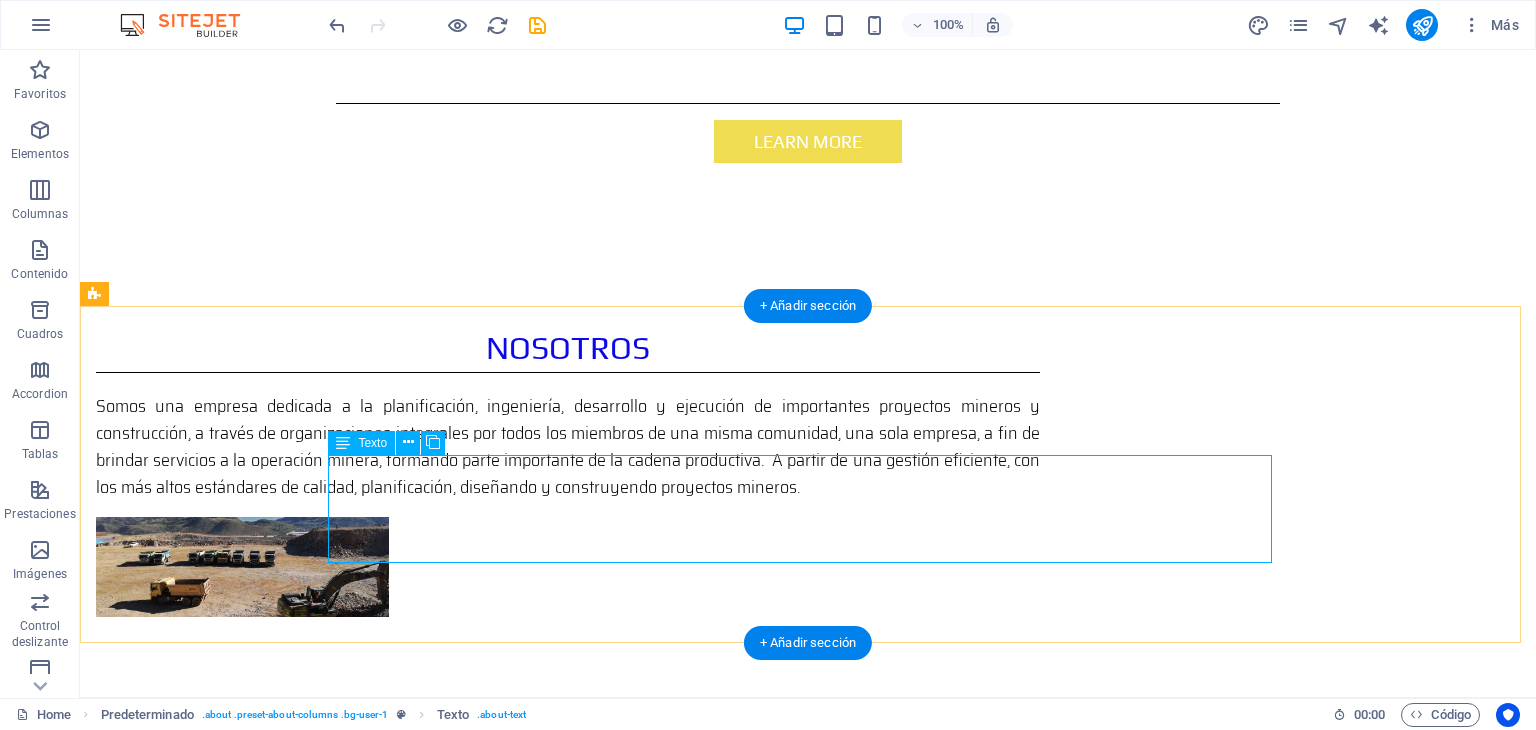 click on "Somos una empresa dedicada a la planificación, ingeniería, desarrollo y ejecución de importantes  proyectos mineros y construcción, a través de organizaciones integrales por todos los miembros  de una misma comunidad, una sola empresa, a fin de brindar servicios a la operación minera,  formando parte importante de la cadena productiva.  A partir de una gestión eficiente, con los más  altos estándares de calidad, planificación, diseñando y construyendo proyectos mineros." at bounding box center (808, 900) 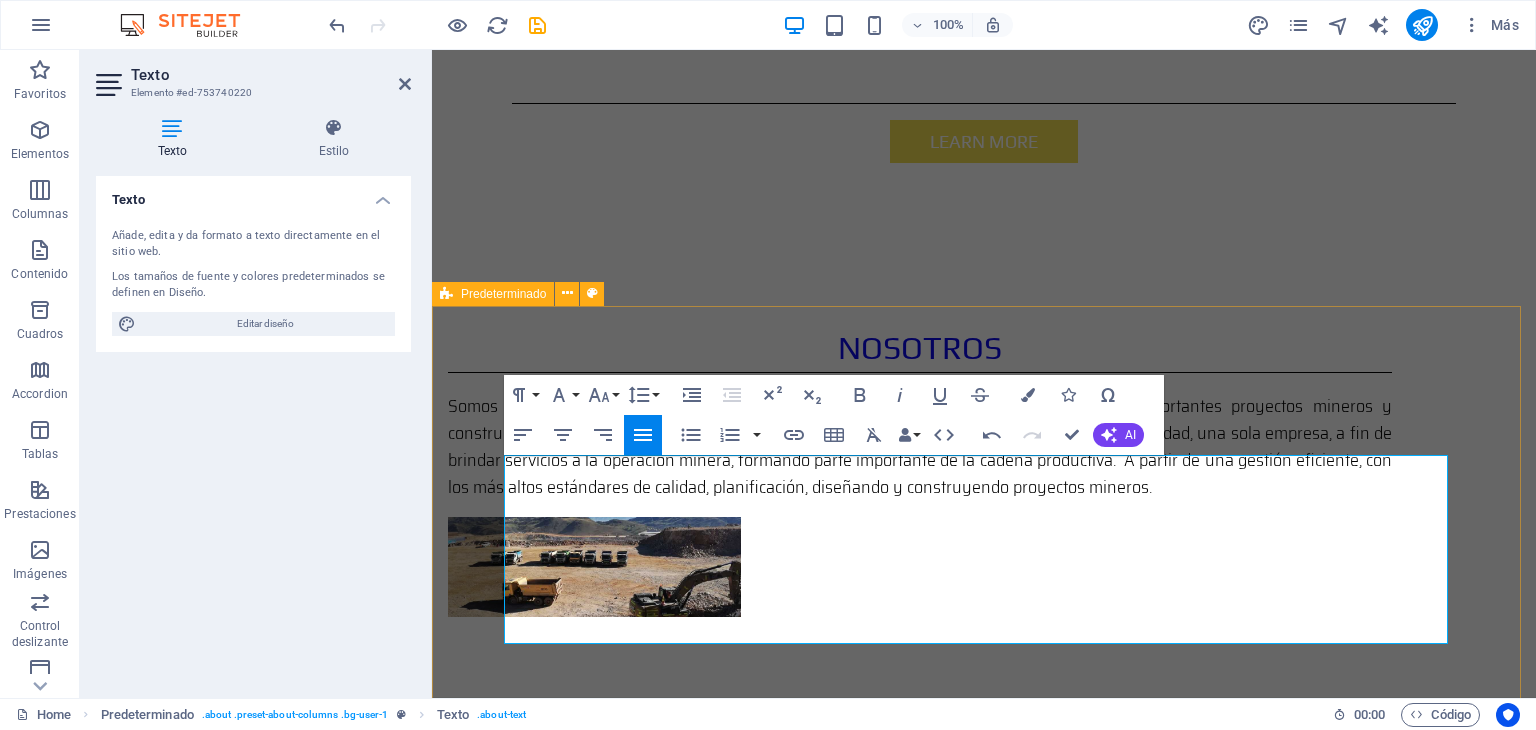 click on "nosotros En GOLDEN contamos con un equipo gestor de  riesgos con gran experiencia nacional y global que  nos permite responder a las más altas exigencias en  nuestro incesante camino hacia a la búsqueda de  nuevos desafíos. Nuestro equipo de ingenieros acompañan muy de  cerca los proyectos de nuestros clientes aportando  soluciones que agilicen el proceso, satisfagan sus  necesidades y superen las expectativas. Nuestro  objetivo  en prevención de riesgos es  transferir conocimientos a nuestros colaboradores  y  prepararlos  para  utilizar las herramientas y  tecnologías   más   innovadoras.  Buscamos  un   ambiente de trabajo donde el bienestar y la salud  ocupacional  caminan  de  la  mano,  evaluando   continuamente los riesgos laborales y planificando  acciones preventivas para evitar sus ocurrencias." at bounding box center (984, 906) 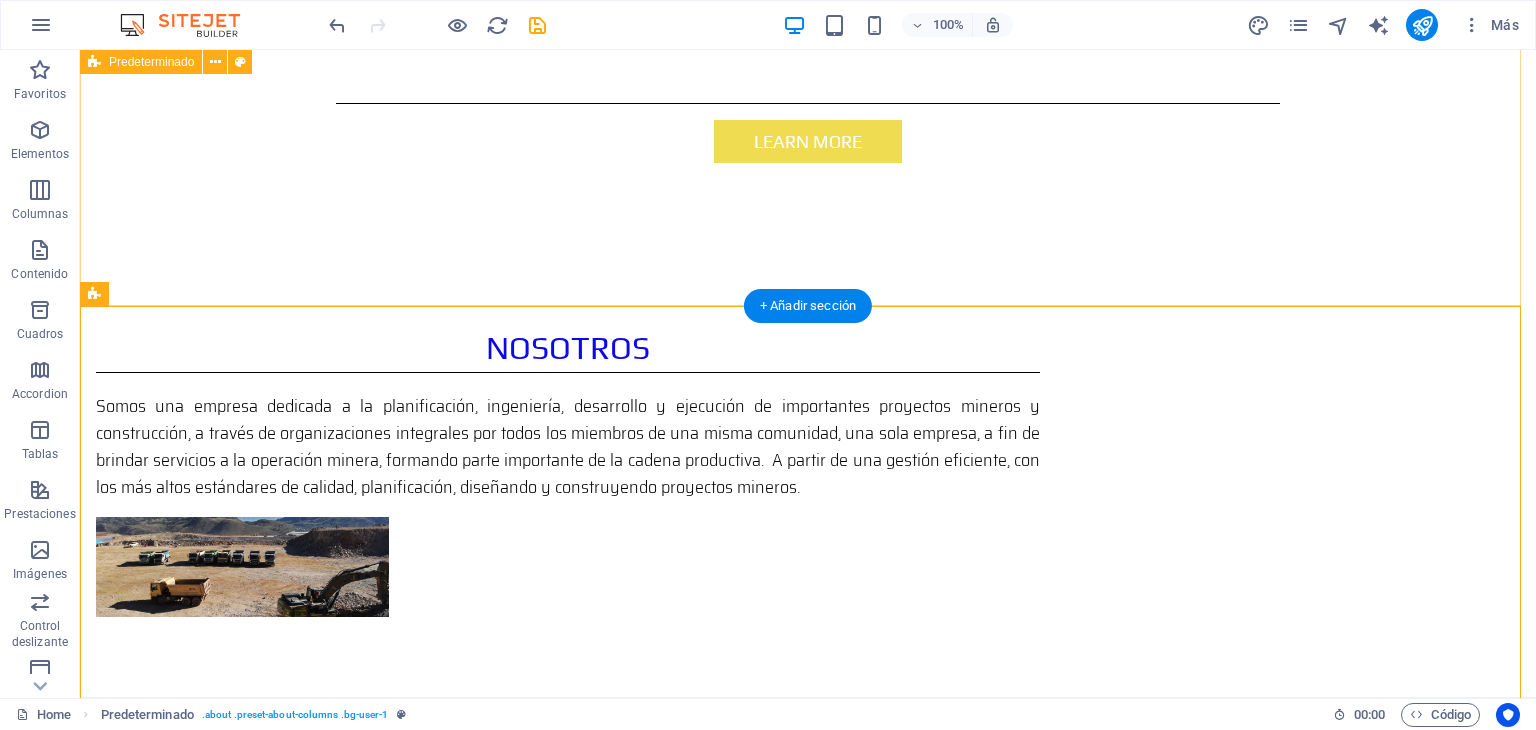 click on "Nosotros Somos una empresa dedicada a la planificación, ingeniería, desarrollo y ejecución de importantes  proyectos mineros y construcción, a través de organizaciones integrales por todos los miembros  de una misma comunidad, una sola empresa, a fin de brindar servicios a la operación minera,  formando parte importante de la cadena productiva.  A partir de una gestión eficiente, con los más  altos estándares de calidad, planificación, diseñando y construyendo proyectos mineros." at bounding box center [808, 470] 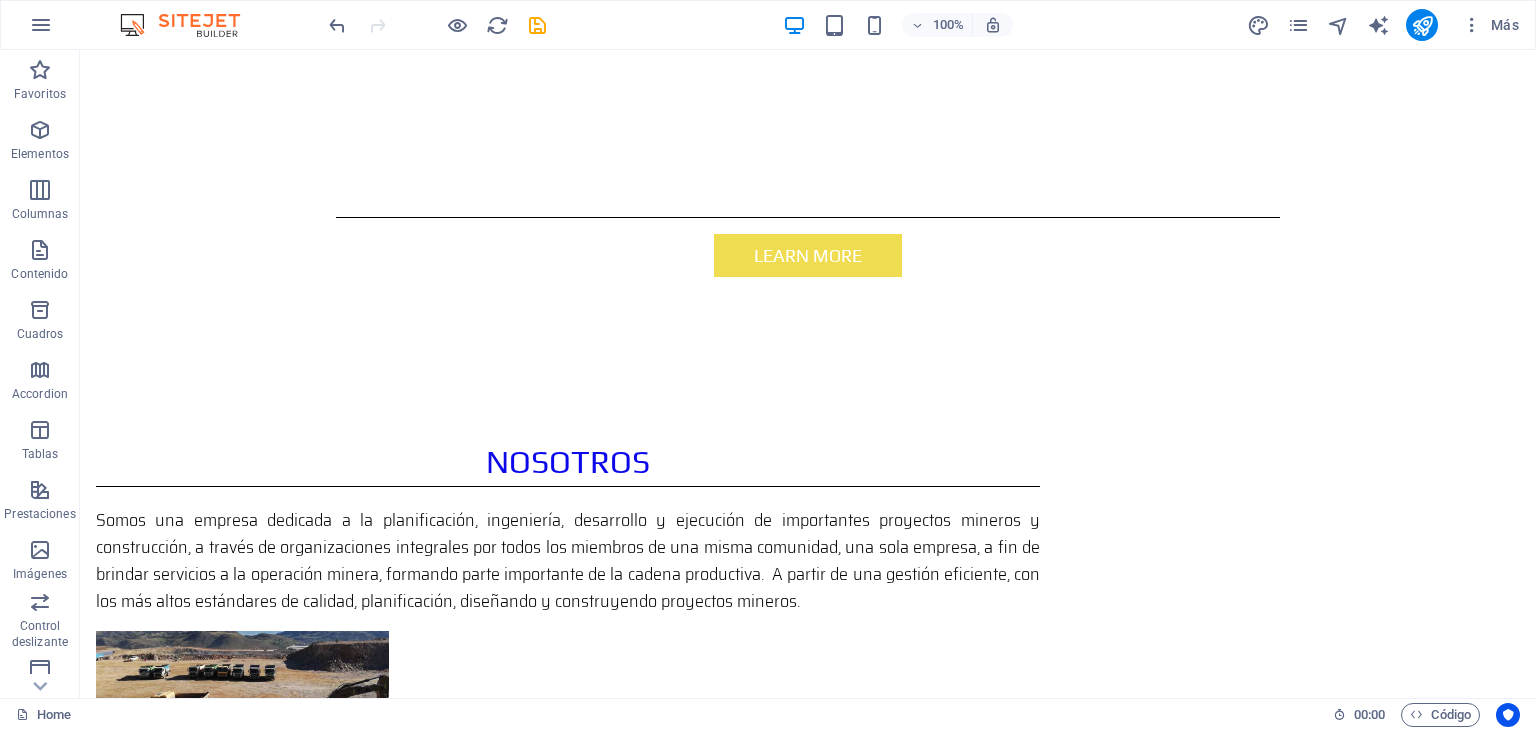 scroll, scrollTop: 1100, scrollLeft: 0, axis: vertical 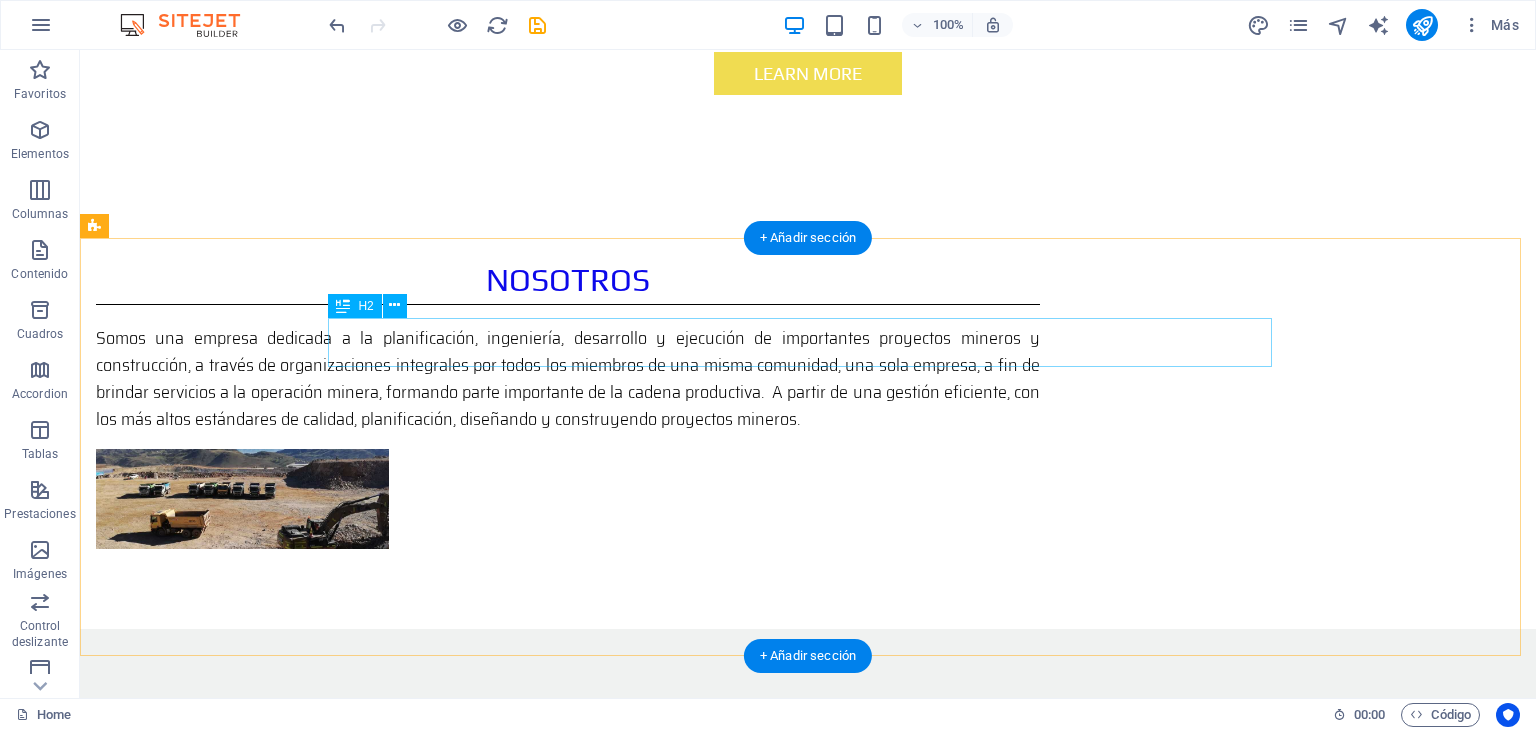 click on "nosotros" at bounding box center (808, 733) 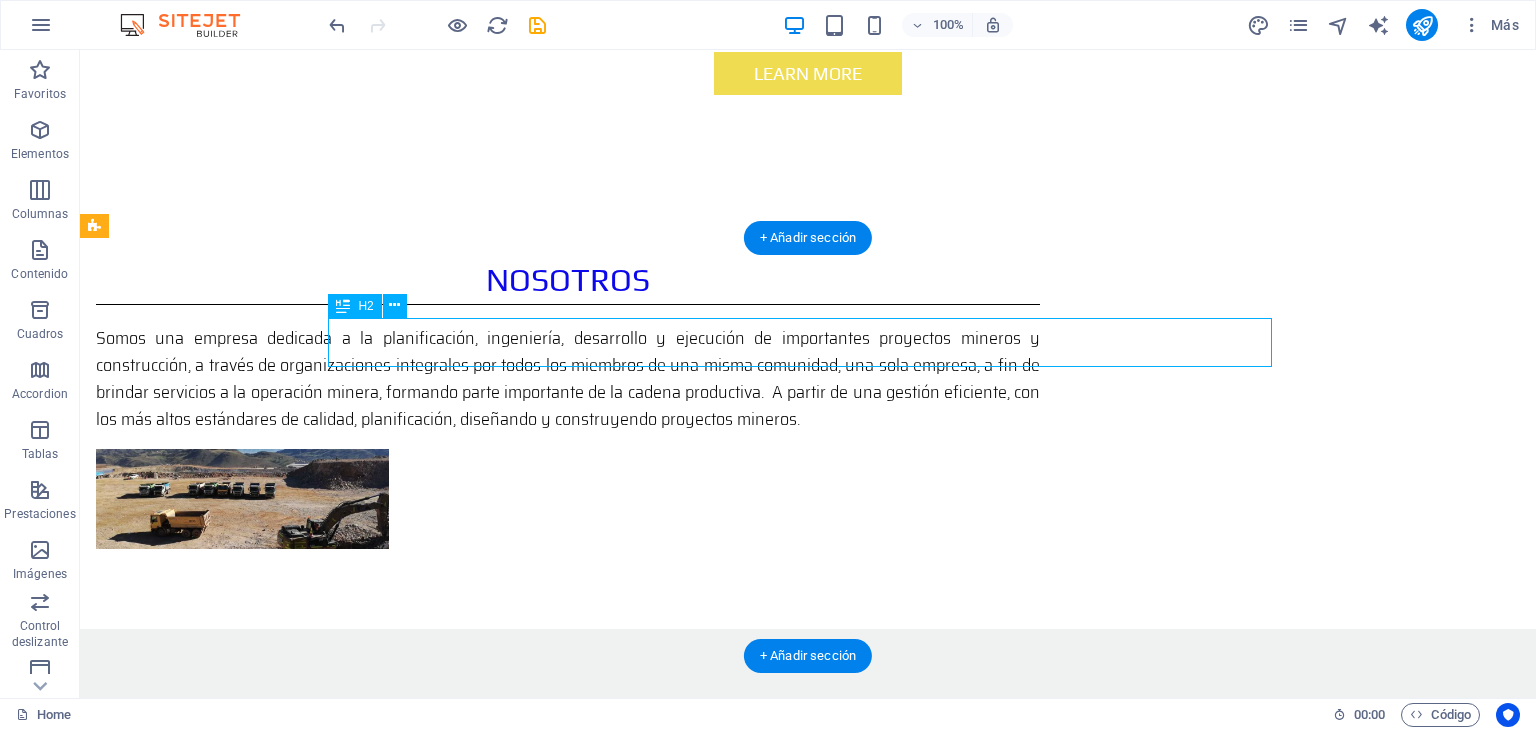 click on "nosotros" at bounding box center [808, 733] 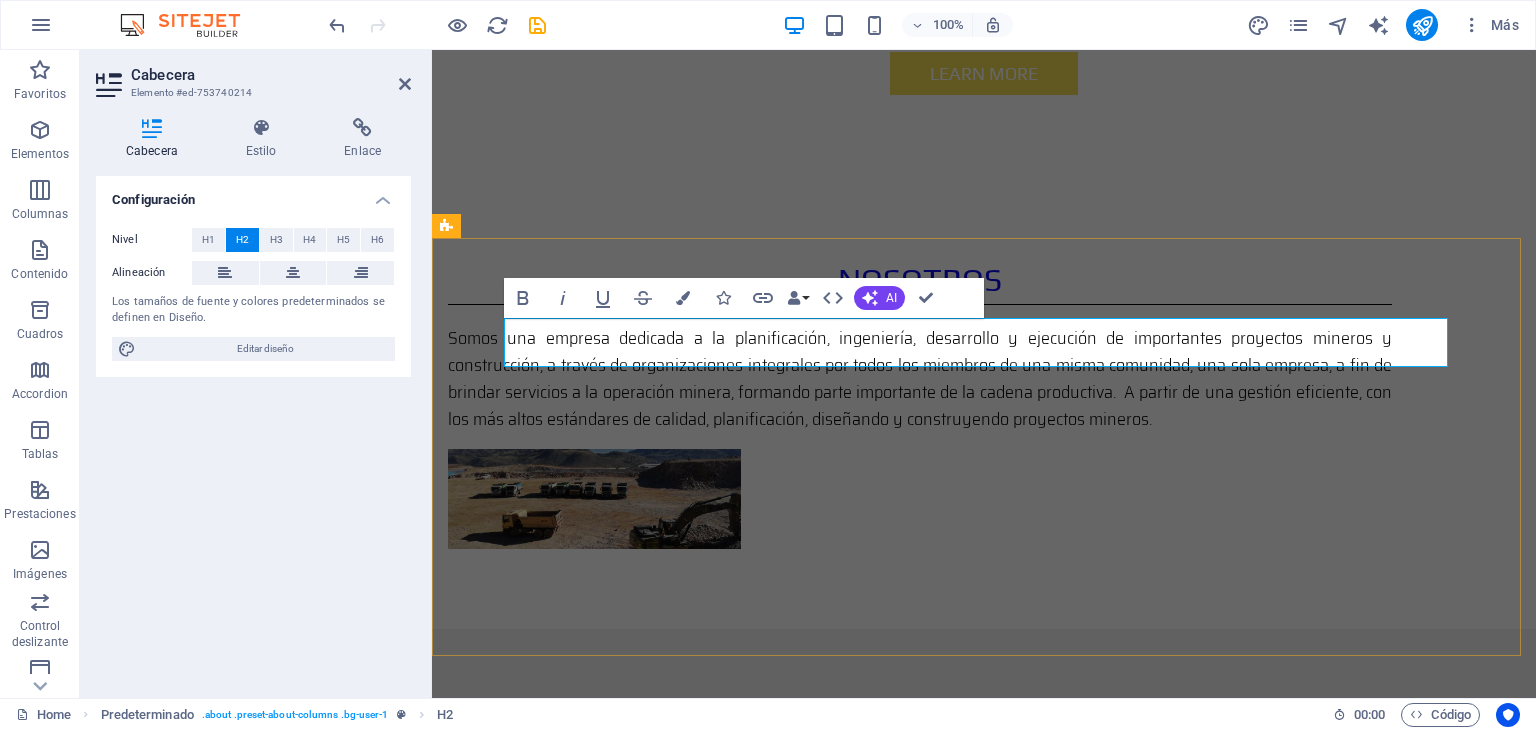 type 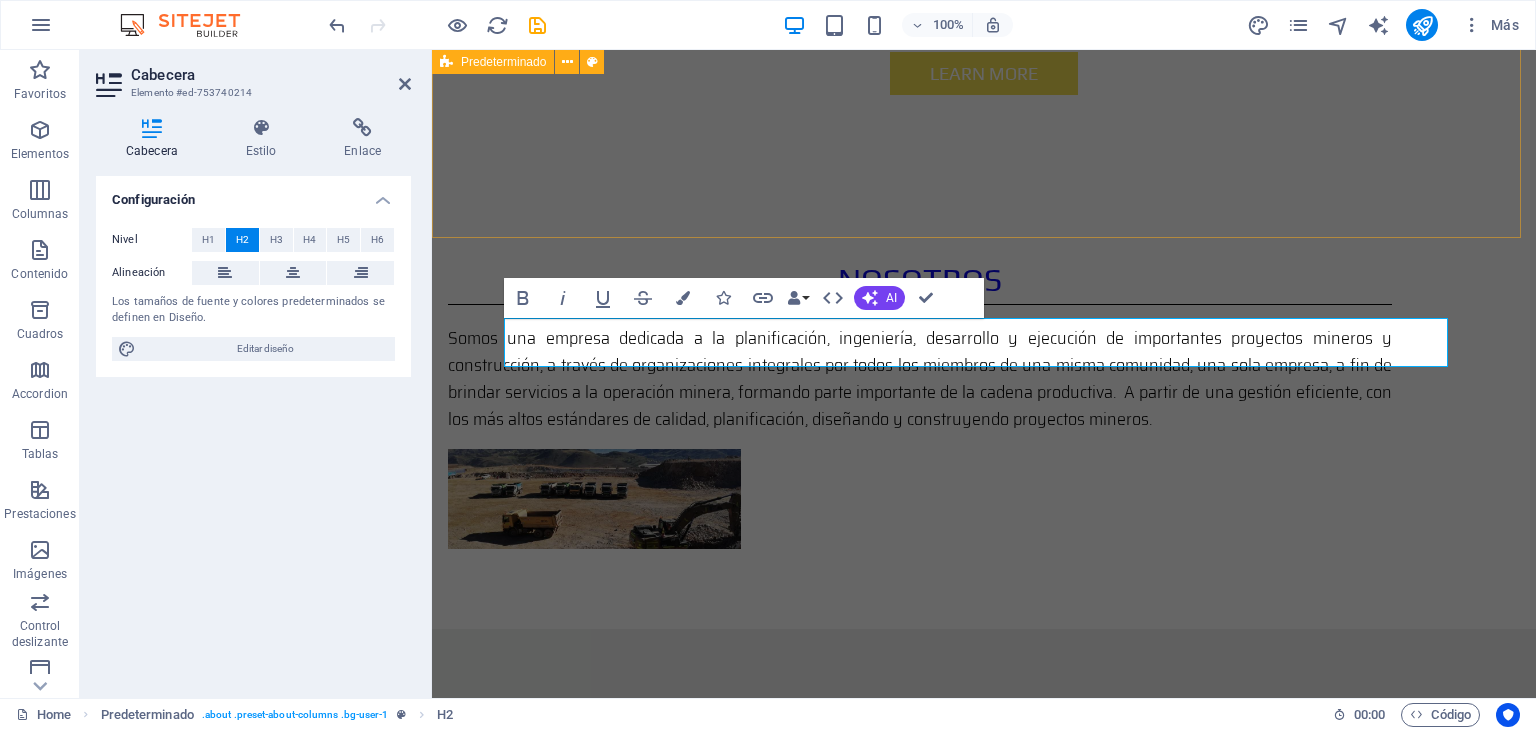 click on "Nosotros Somos una empresa dedicada a la planificación, ingeniería, desarrollo y ejecución de importantes  proyectos mineros y construcción, a través de organizaciones integrales por todos los miembros  de una misma comunidad, una sola empresa, a fin de brindar servicios a la operación minera,  formando parte importante de la cadena productiva.  A partir de una gestión eficiente, con los más  altos estándares de calidad, planificación, diseñando y construyendo proyectos mineros." at bounding box center [984, 402] 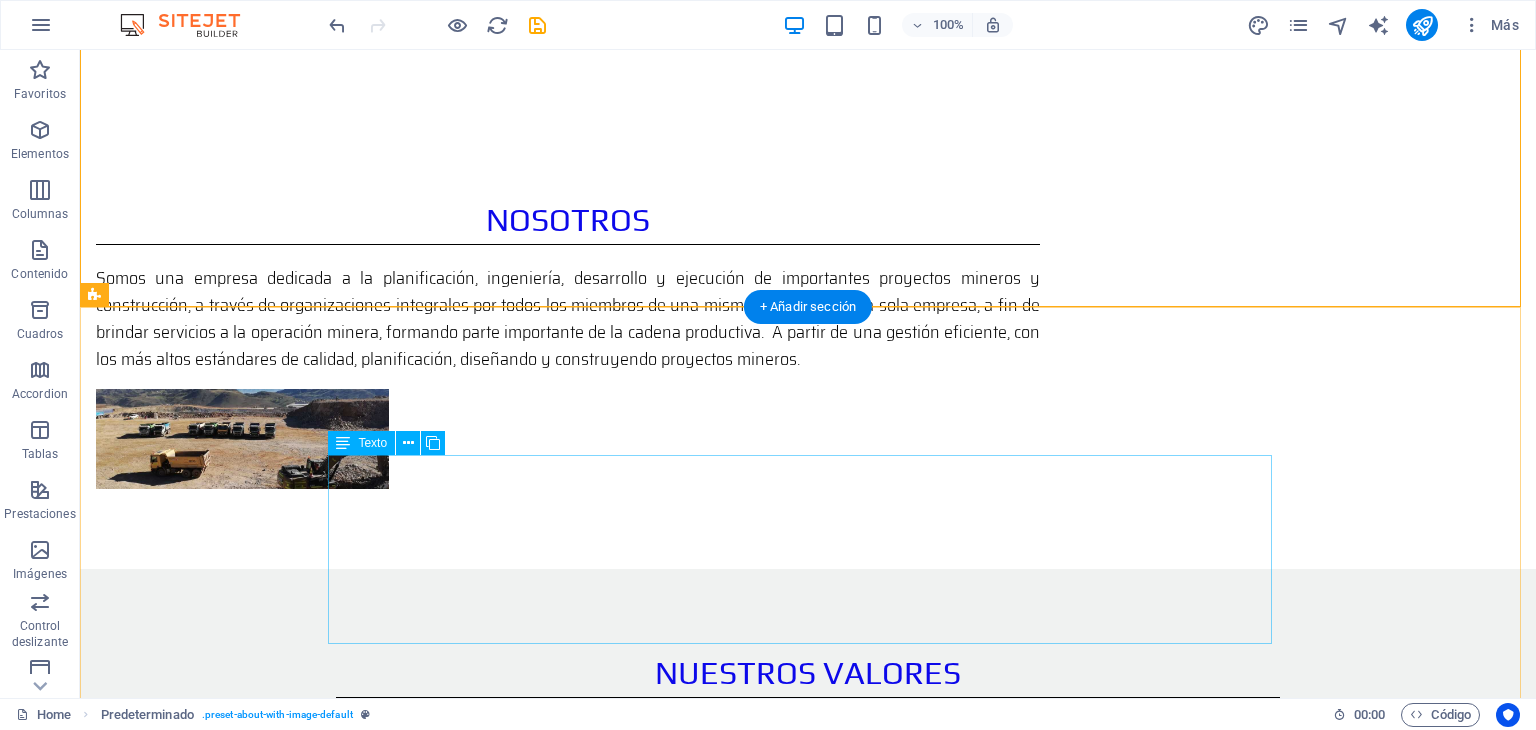 scroll, scrollTop: 1200, scrollLeft: 0, axis: vertical 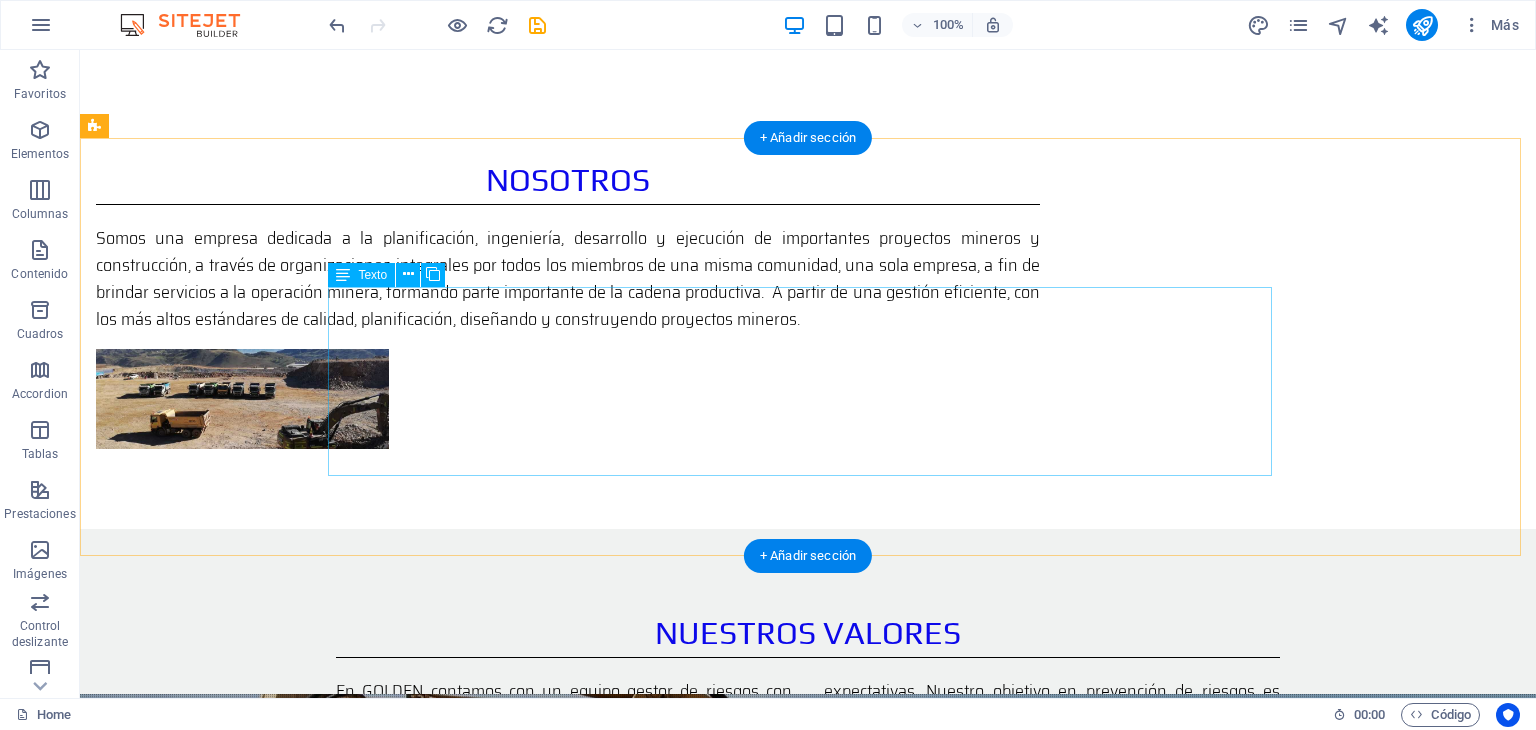 click on "En GOLDEN contamos con un equipo gestor de riesgos con gran experiencia nacional y global que nos permite responder a las más altas exigencias en nuestro incesante camino hacia a la búsqueda de nuevos desafíos. Nuestro equipo de ingenieros acompañan muy de cerca los proyectos de nuestros clientes aportando soluciones que agilicen el proceso, satisfagan sus necesidades y superen las expectativas. Nuestro objetivo en prevención de riesgos es transferir conocimientos a nuestros colaboradores y prepararlos para utilizar las herramientas y tecnologías más innovadoras. Buscamos un ambiente de trabajo donde el bienestar y la salud ocupacional caminan de la mano, evaluando continuamente los riesgos laborales y planificando acciones preventivas para evitar sus ocurrencias." at bounding box center [808, 772] 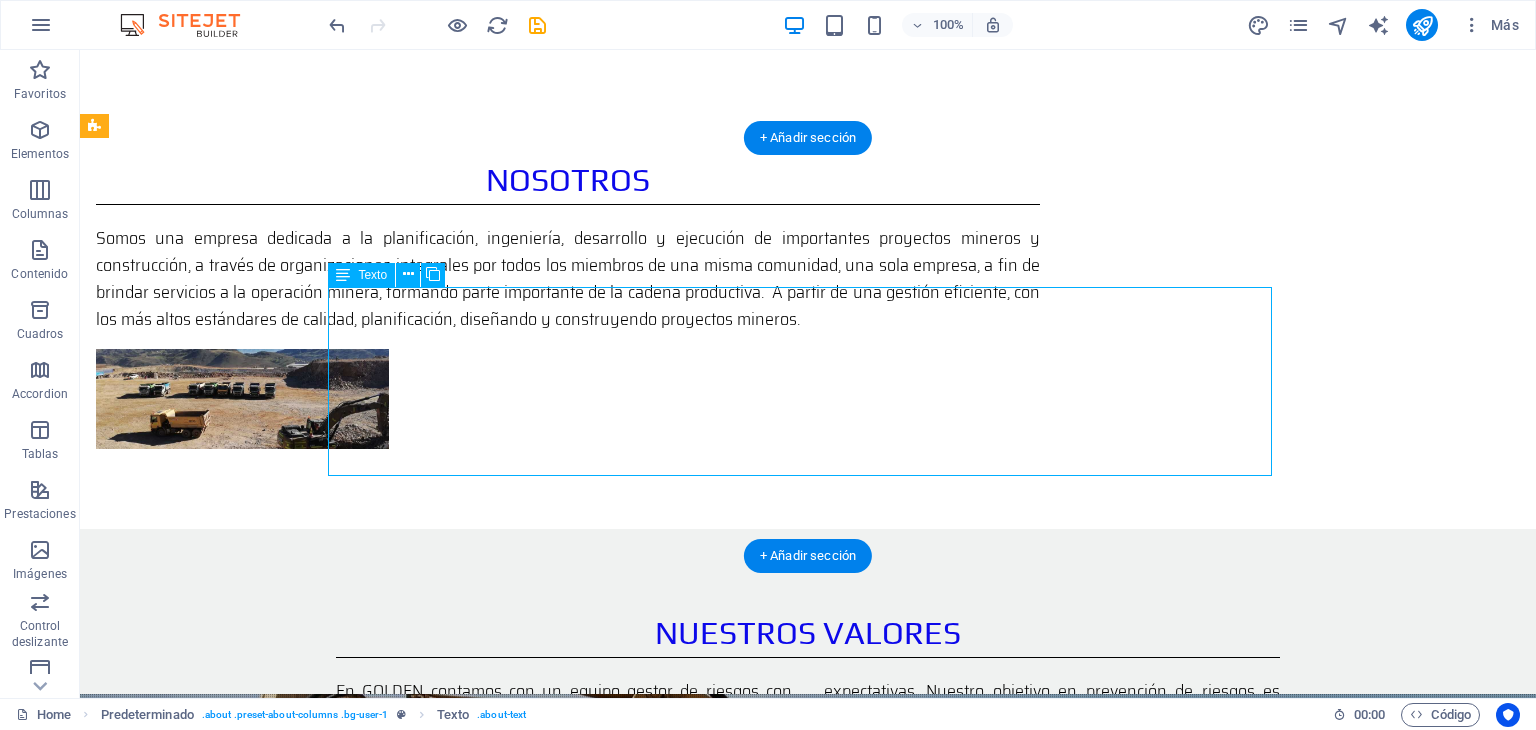click on "En GOLDEN contamos con un equipo gestor de riesgos con gran experiencia nacional y global que nos permite responder a las más altas exigencias en nuestro incesante camino hacia a la búsqueda de nuevos desafíos. Nuestro equipo de ingenieros acompañan muy de cerca los proyectos de nuestros clientes aportando soluciones que agilicen el proceso, satisfagan sus necesidades y superen las expectativas. Nuestro objetivo en prevención de riesgos es transferir conocimientos a nuestros colaboradores y prepararlos para utilizar las herramientas y tecnologías más innovadoras. Buscamos un ambiente de trabajo donde el bienestar y la salud ocupacional caminan de la mano, evaluando continuamente los riesgos laborales y planificando acciones preventivas para evitar sus ocurrencias." at bounding box center (808, 772) 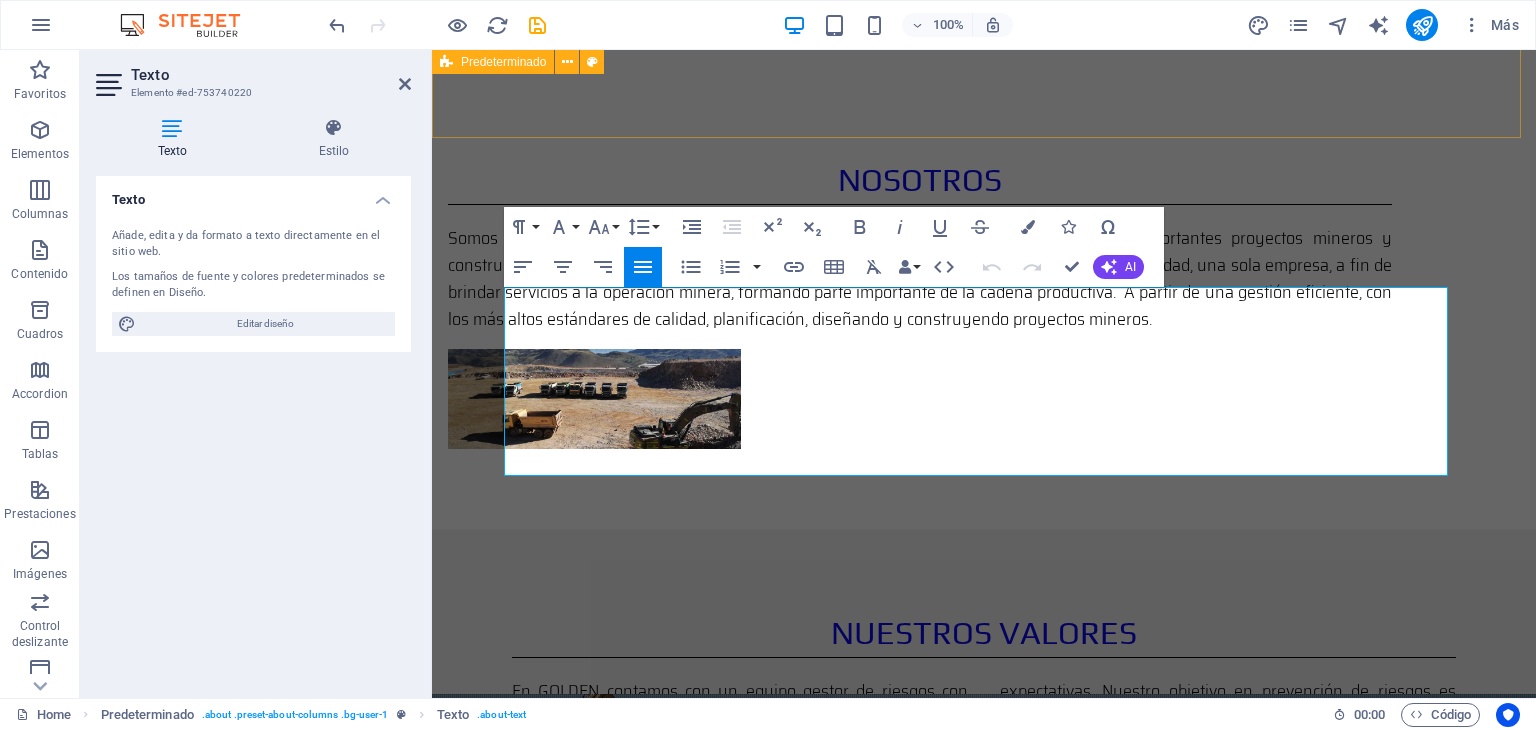 click on "Nosotros Somos una empresa dedicada a la planificación, ingeniería, desarrollo y ejecución de importantes  proyectos mineros y construcción, a través de organizaciones integrales por todos los miembros  de una misma comunidad, una sola empresa, a fin de brindar servicios a la operación minera,  formando parte importante de la cadena productiva.  A partir de una gestión eficiente, con los más  altos estándares de calidad, planificación, diseñando y construyendo proyectos mineros." at bounding box center (984, 302) 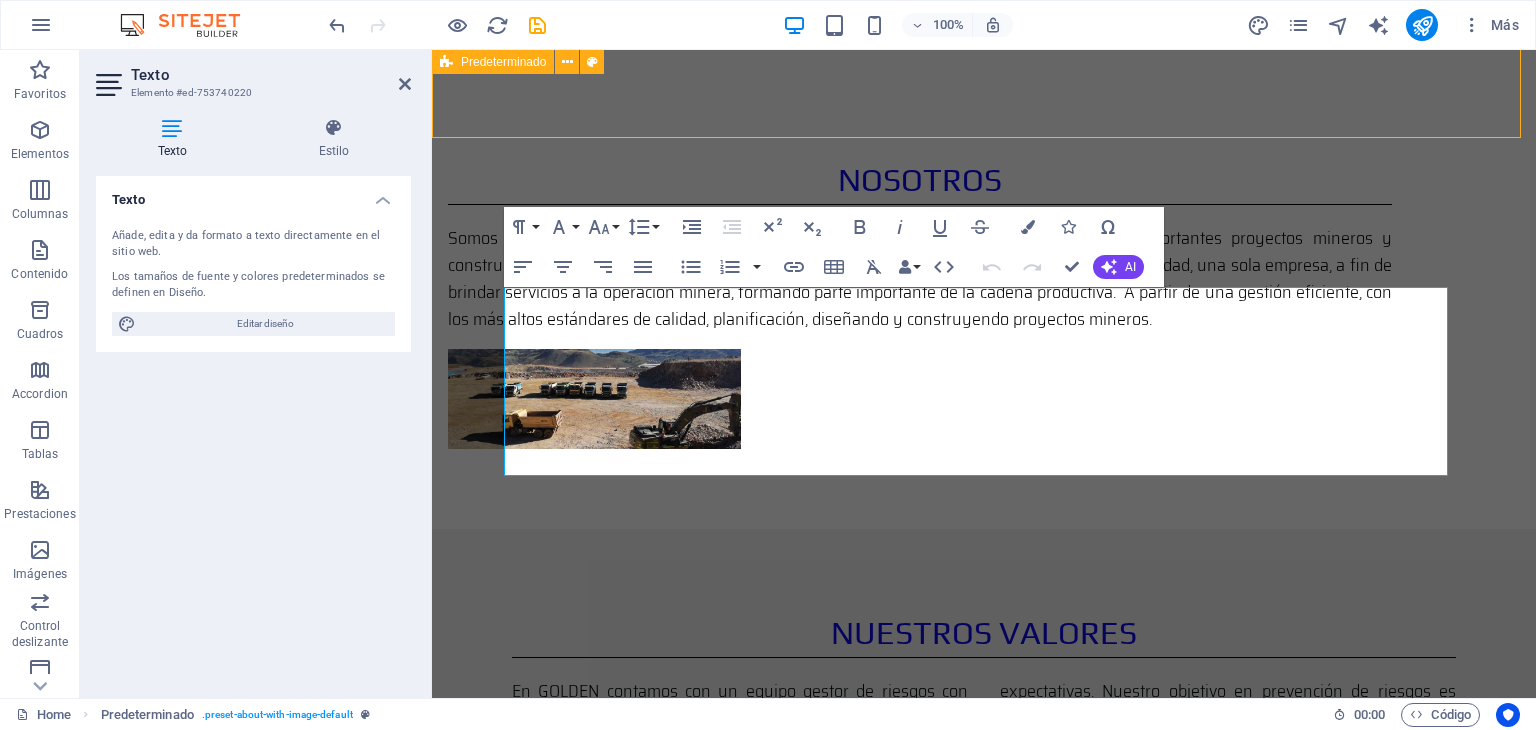 drag, startPoint x: 1484, startPoint y: 132, endPoint x: 1836, endPoint y: 131, distance: 352.00143 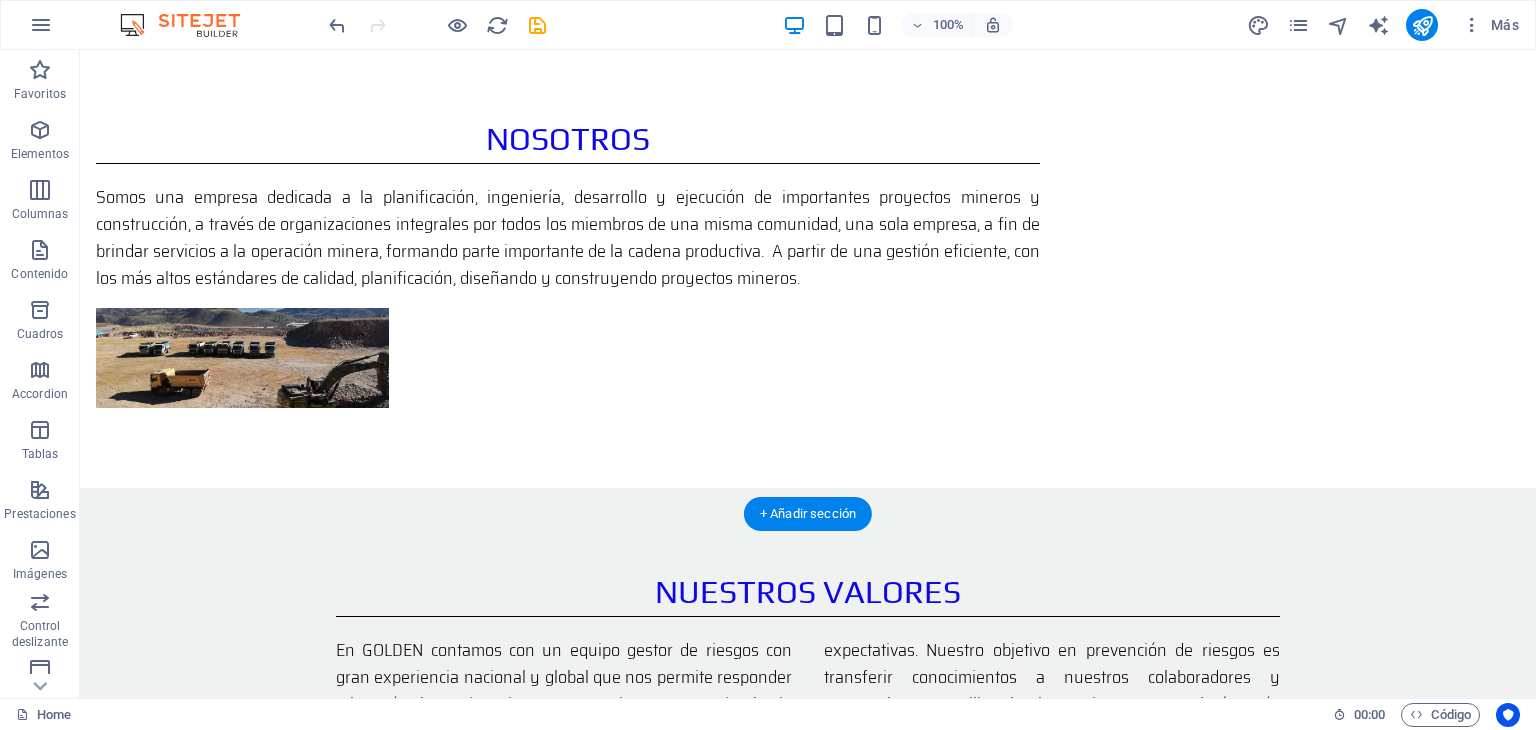 scroll, scrollTop: 1641, scrollLeft: 0, axis: vertical 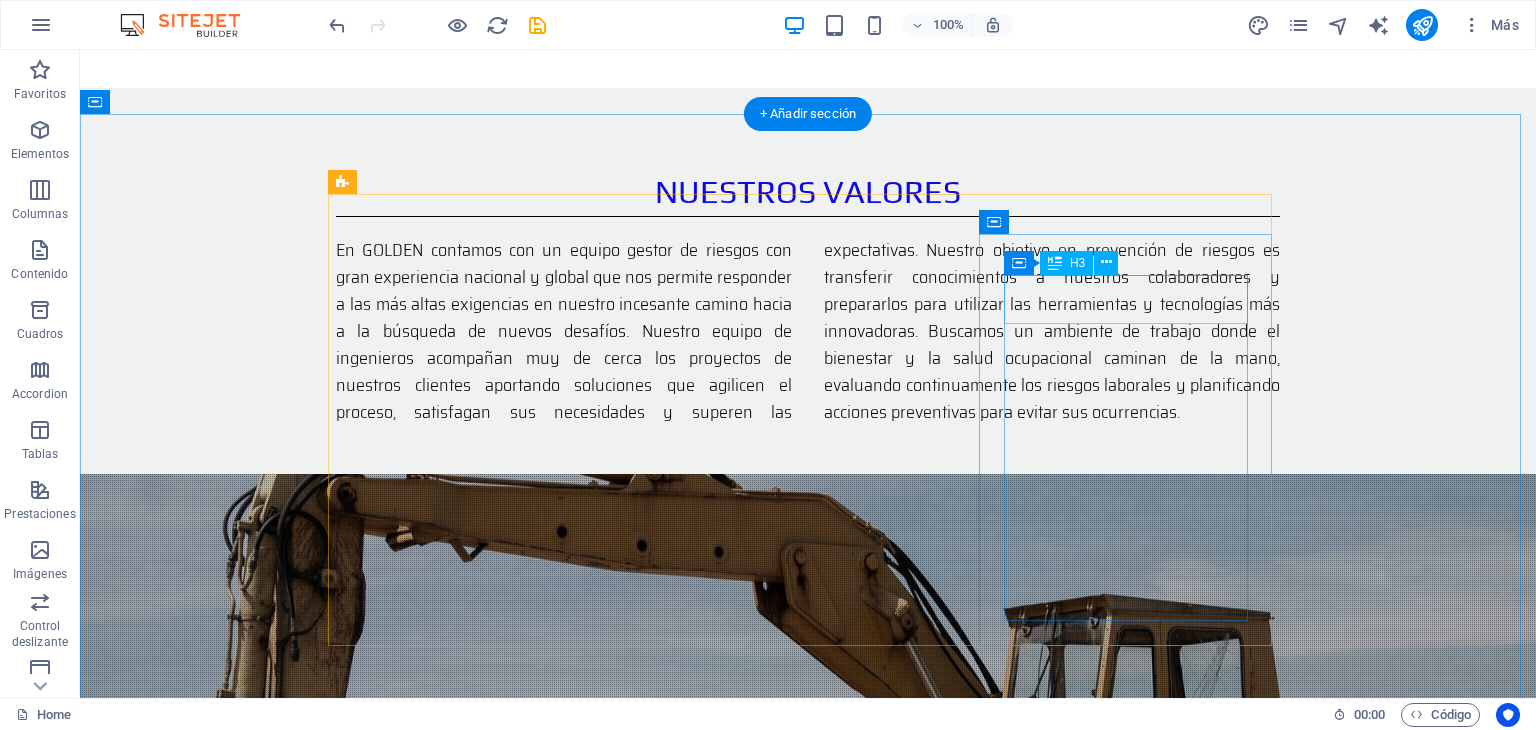 click on "Finalization" at bounding box center [808, 1800] 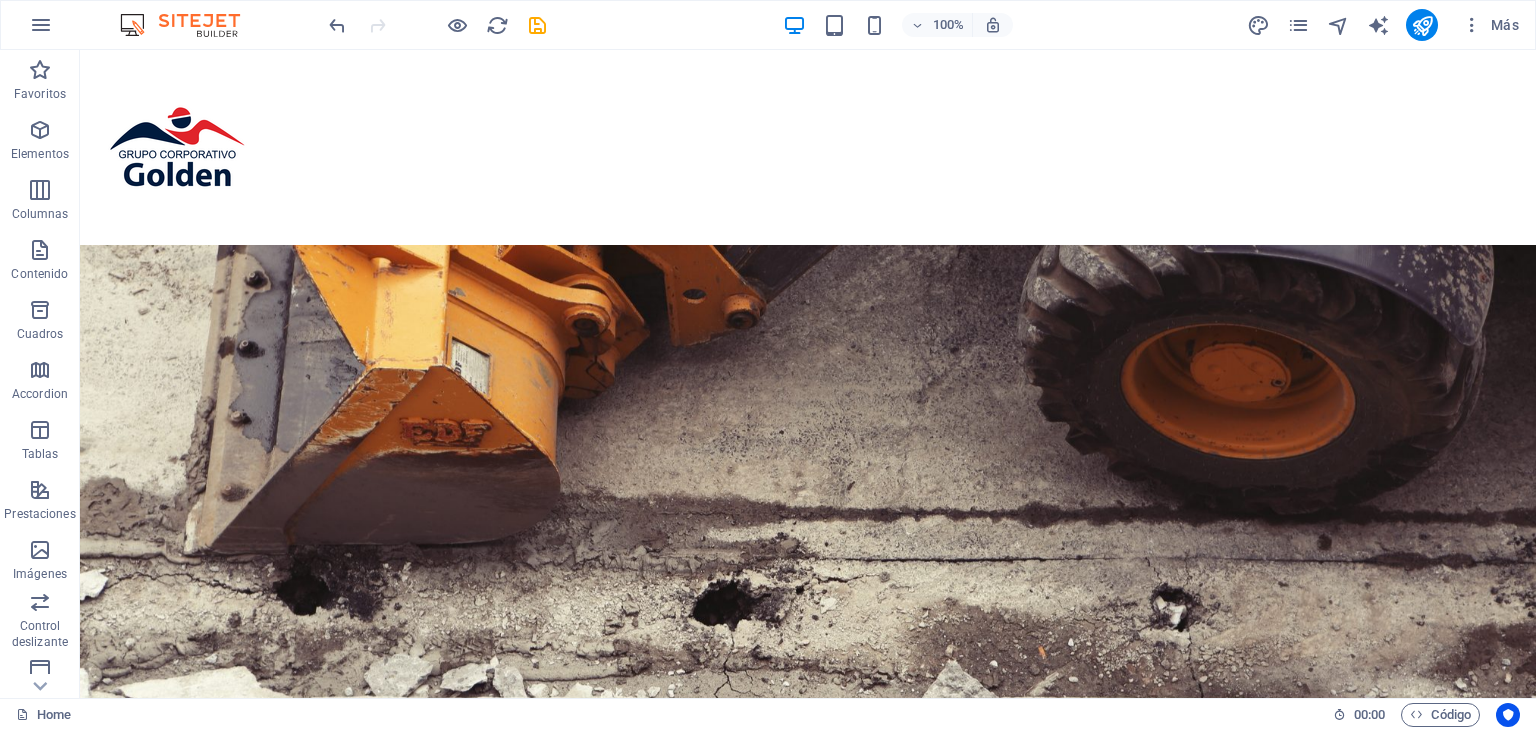 scroll, scrollTop: 300, scrollLeft: 0, axis: vertical 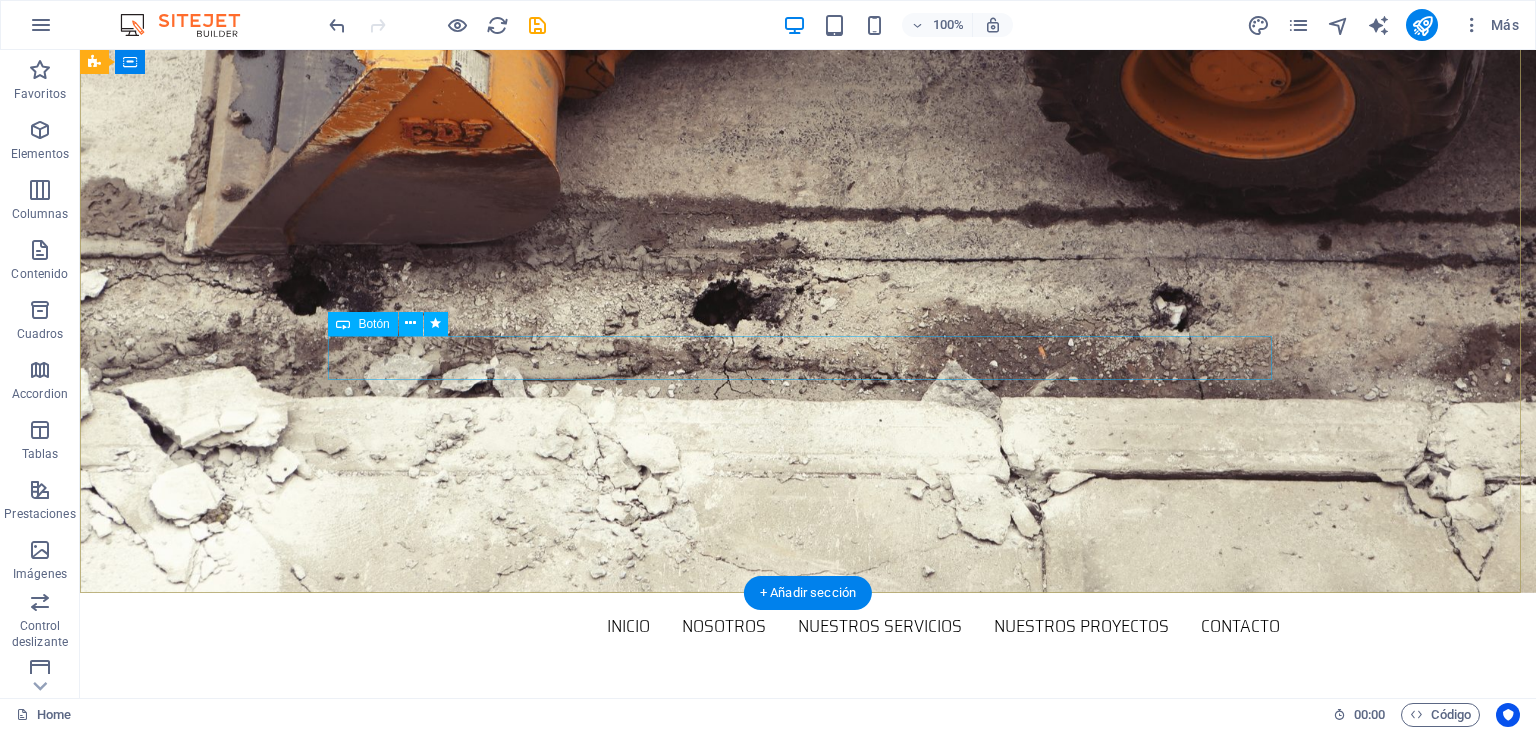 click on "Learn more" at bounding box center (808, 873) 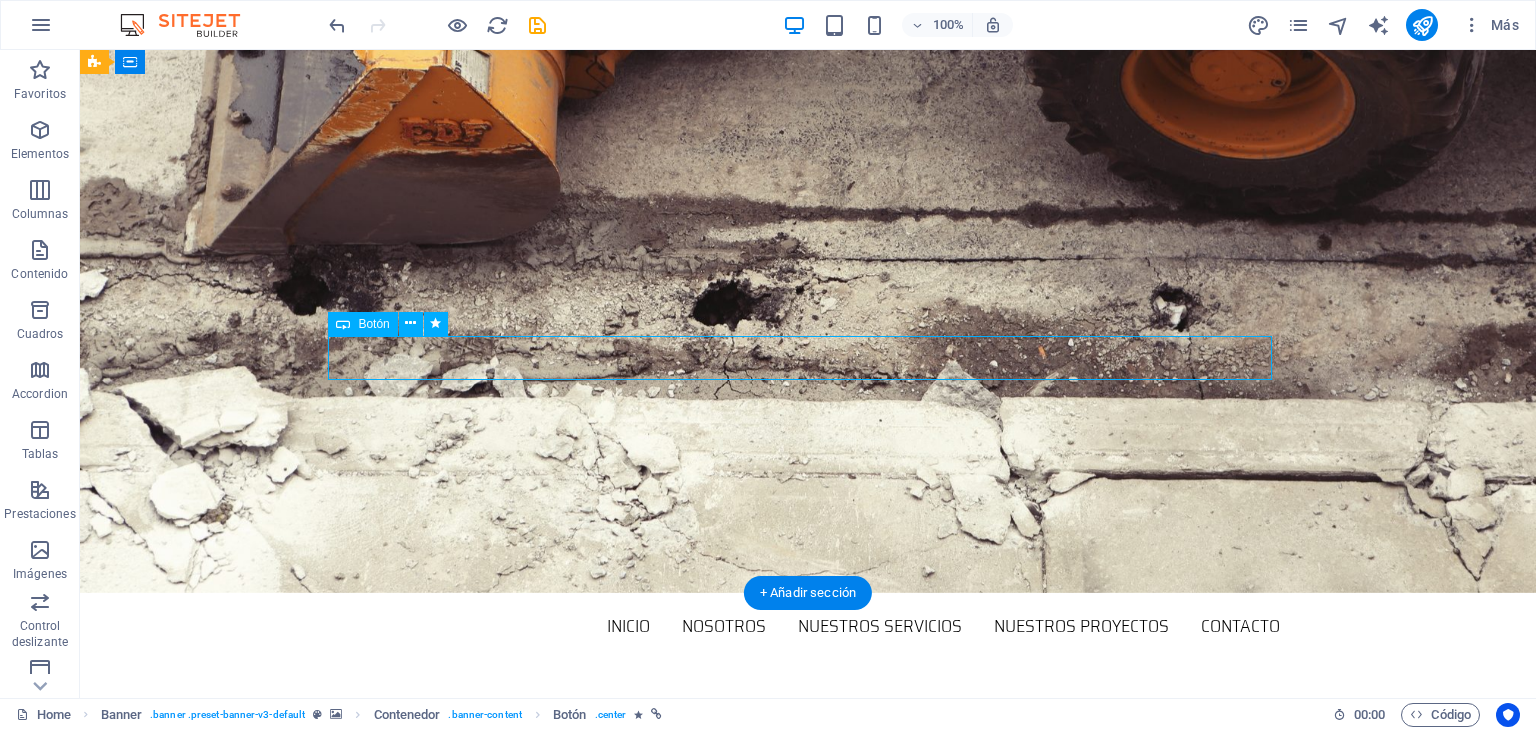 click on "Learn more" at bounding box center [808, 873] 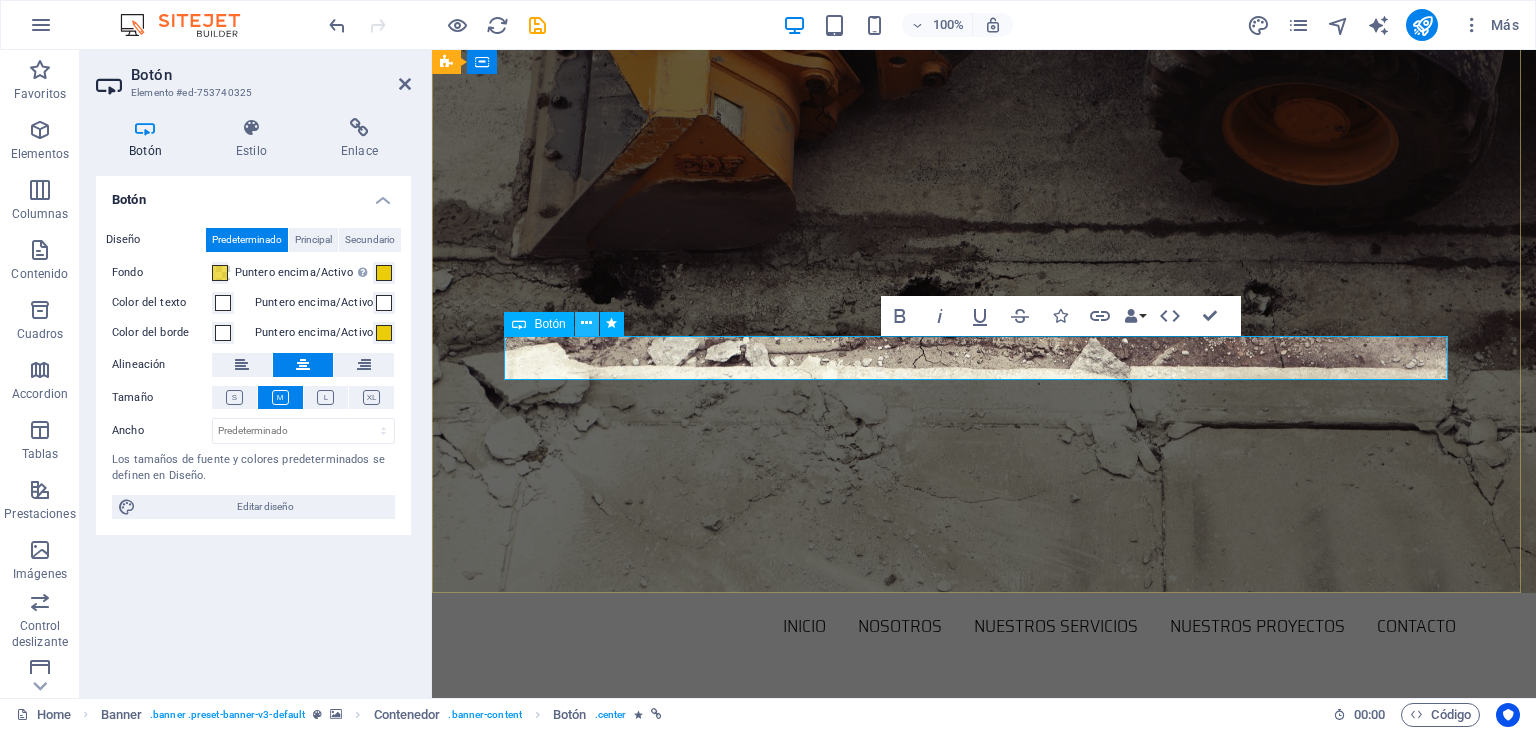 click at bounding box center [586, 323] 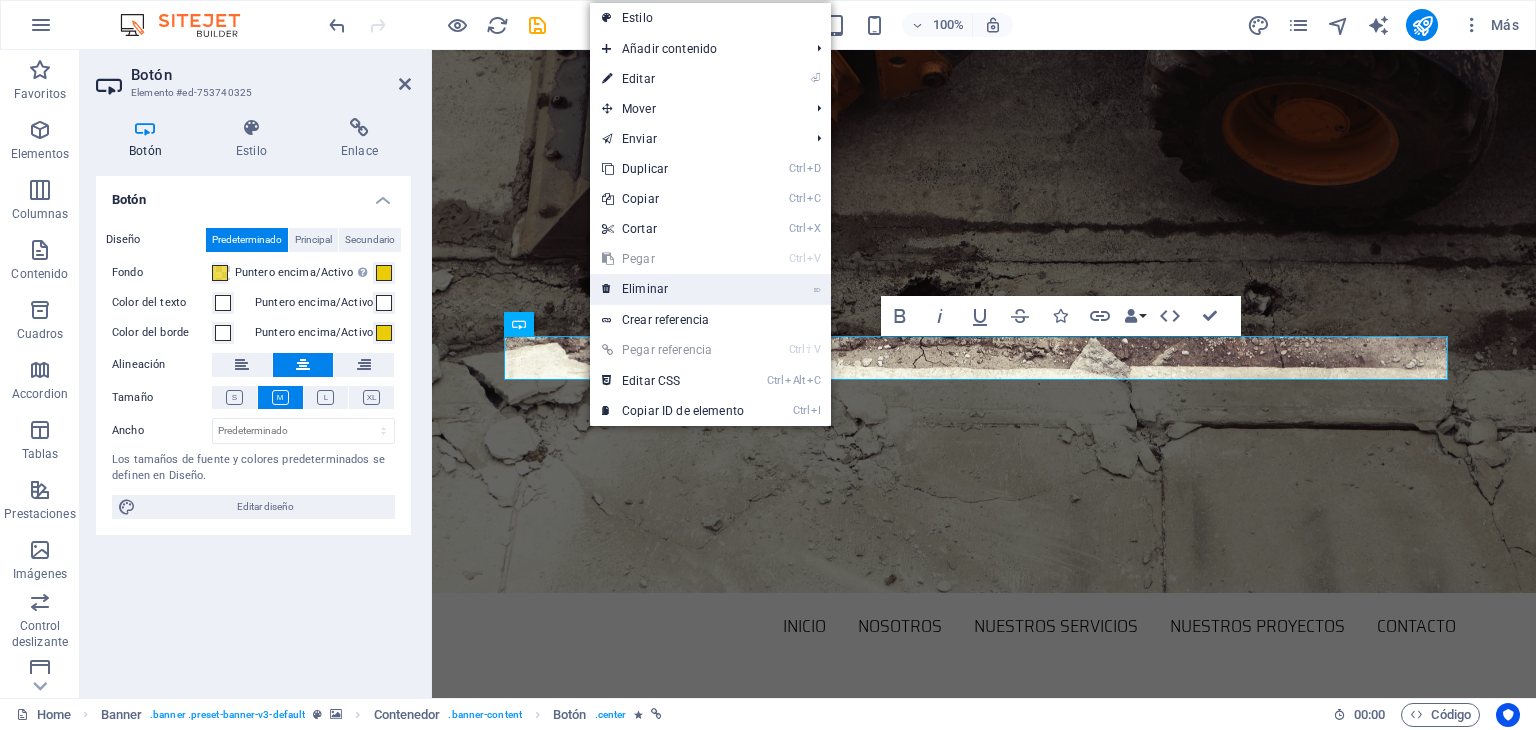 click on "⌦  Eliminar" at bounding box center [673, 289] 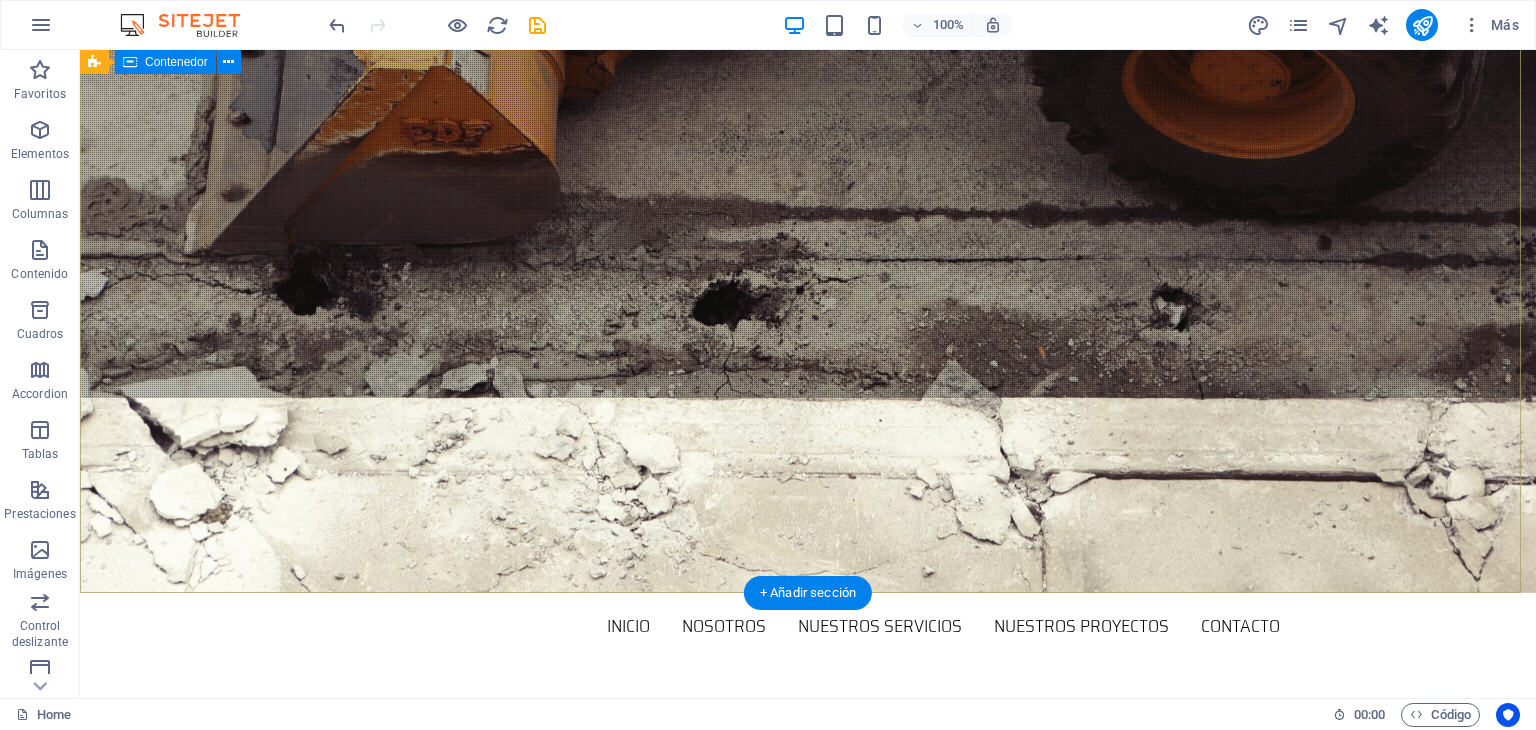 click on "construyendo un futuro con cada grano de arena." at bounding box center [808, 795] 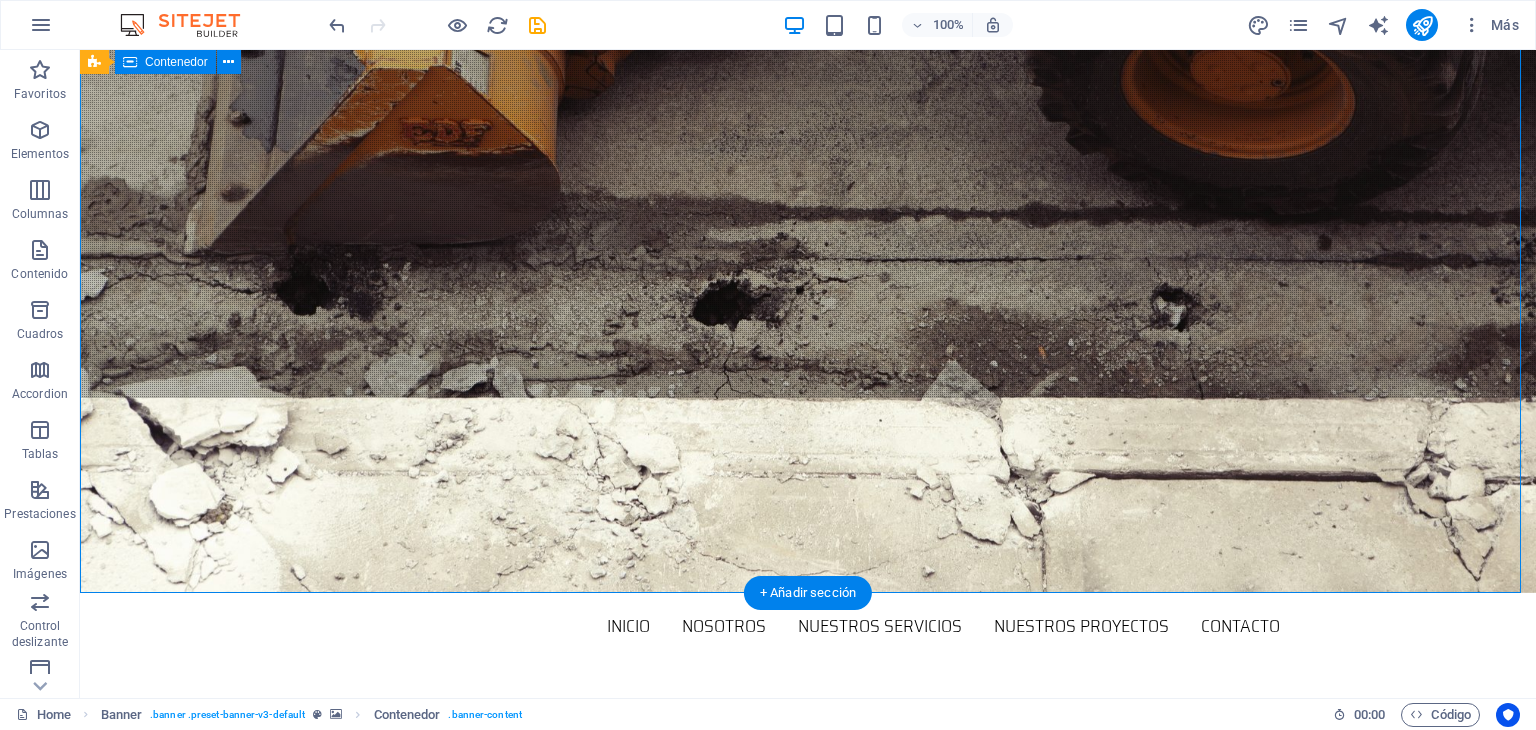 click on "construyendo un futuro con cada grano de arena." at bounding box center (808, 795) 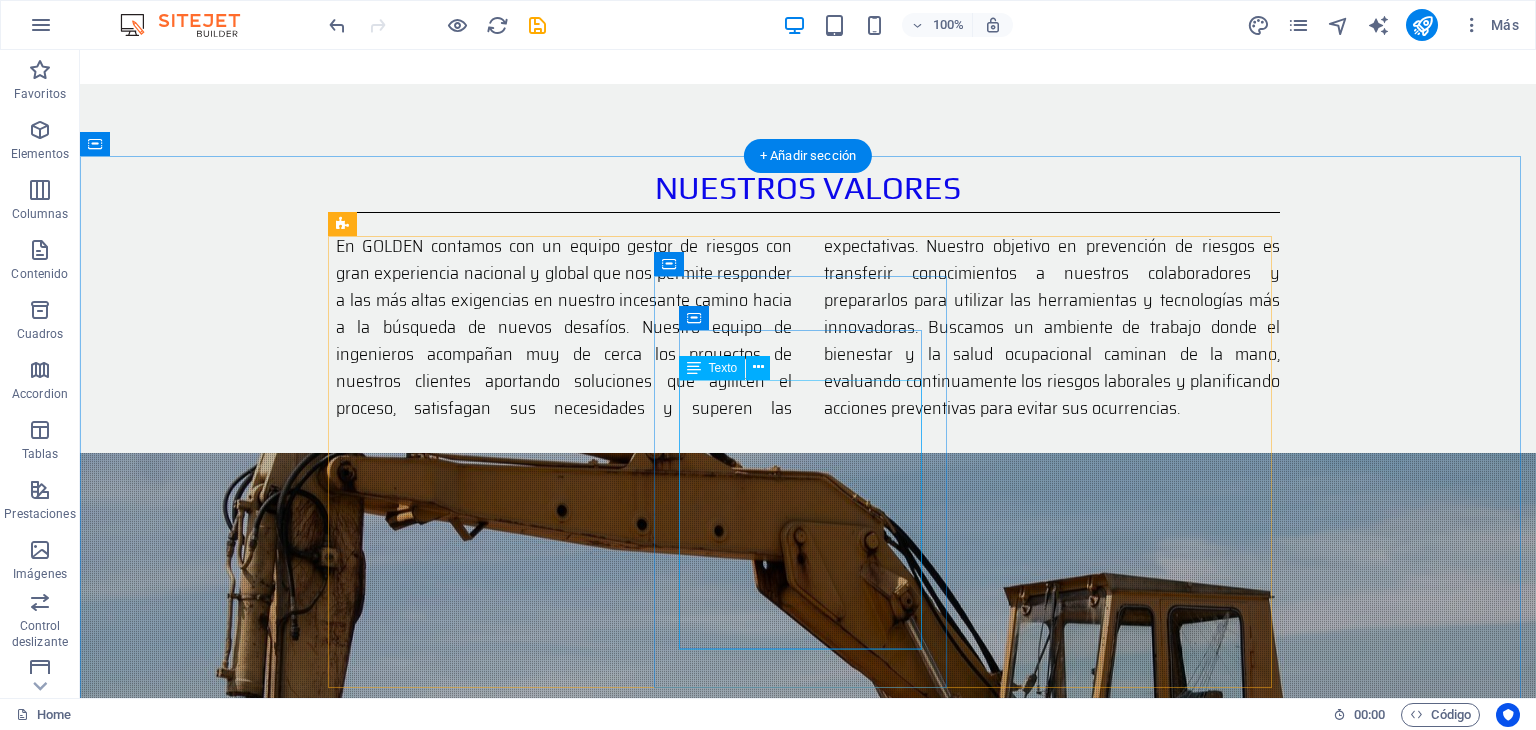 scroll, scrollTop: 1700, scrollLeft: 0, axis: vertical 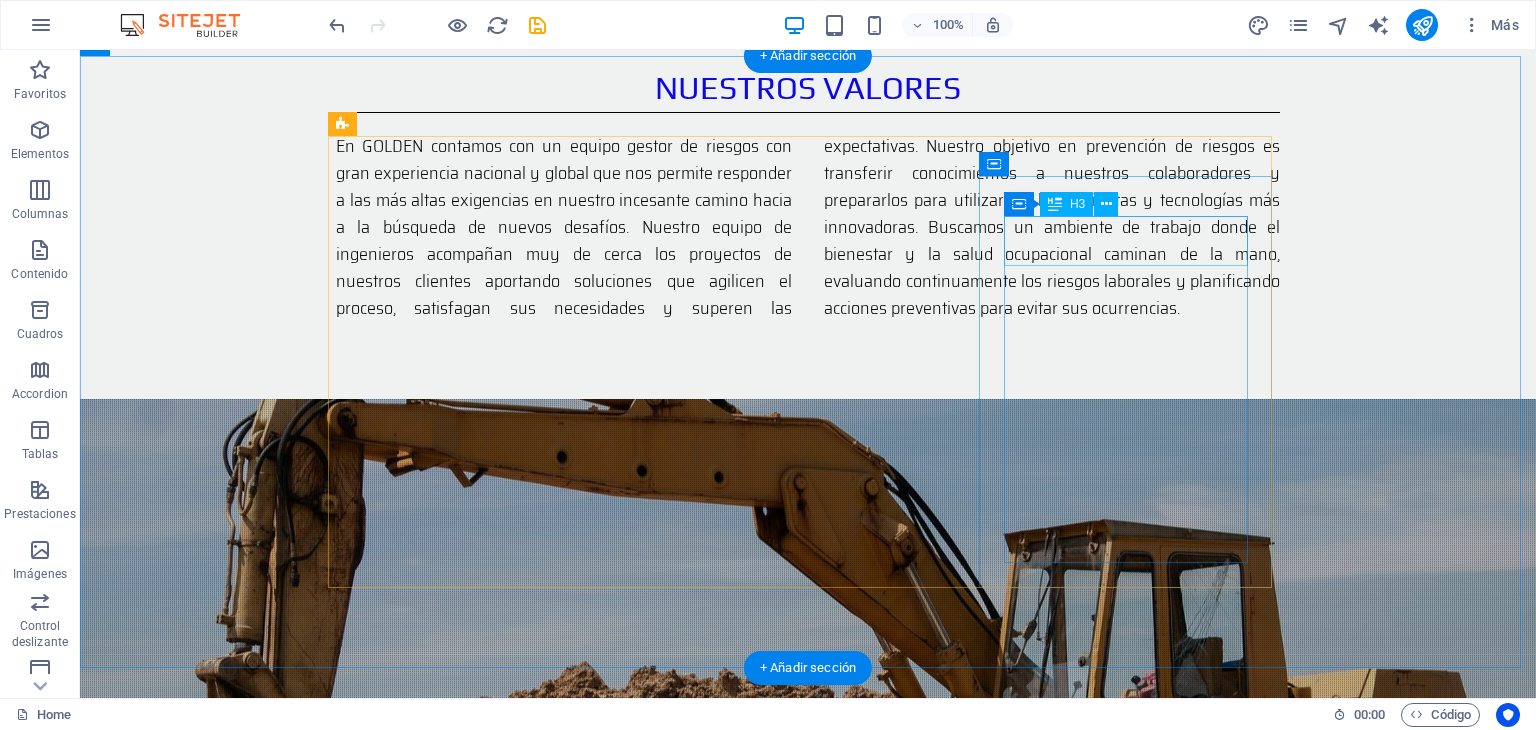 click on "Finalization" at bounding box center (808, 1696) 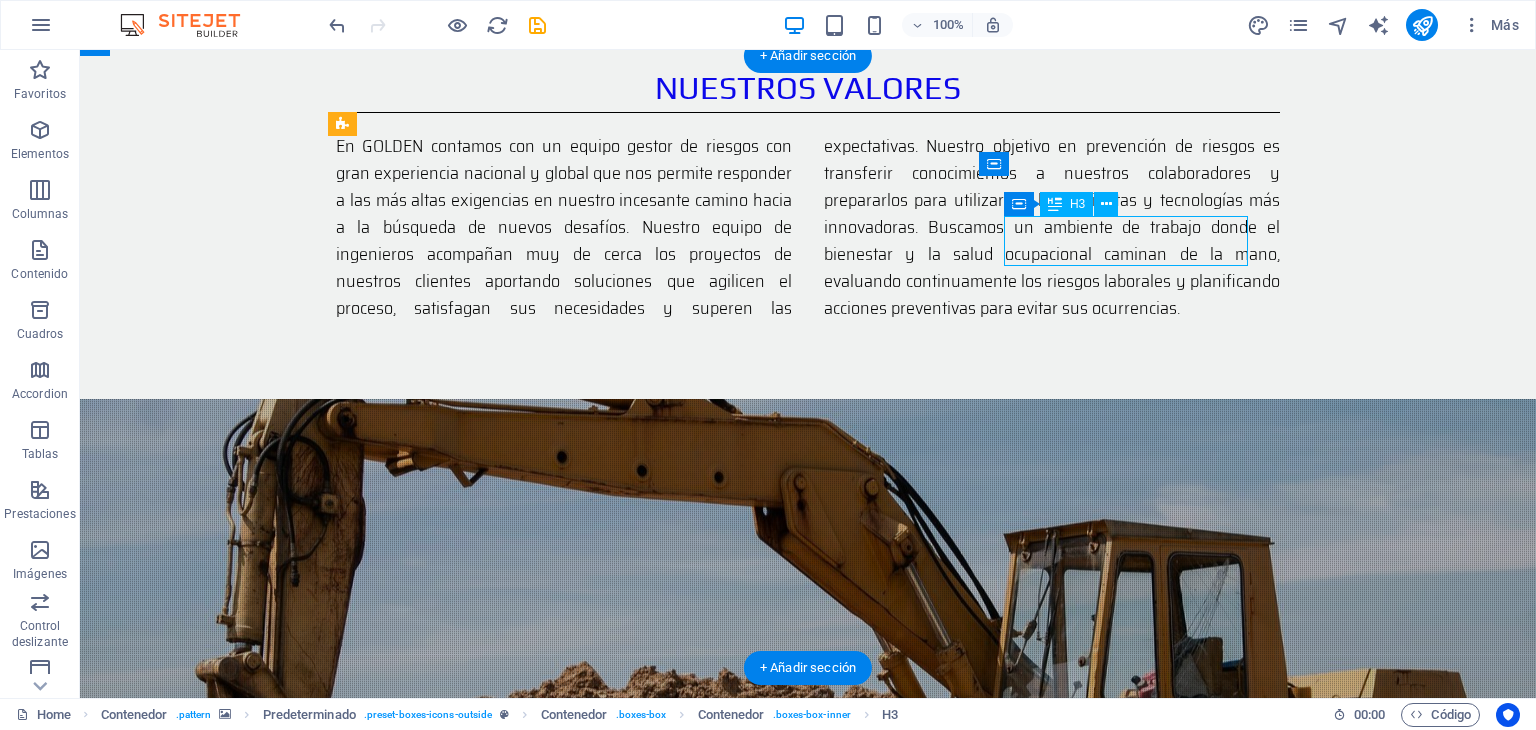 click on "Finalization" at bounding box center [808, 1696] 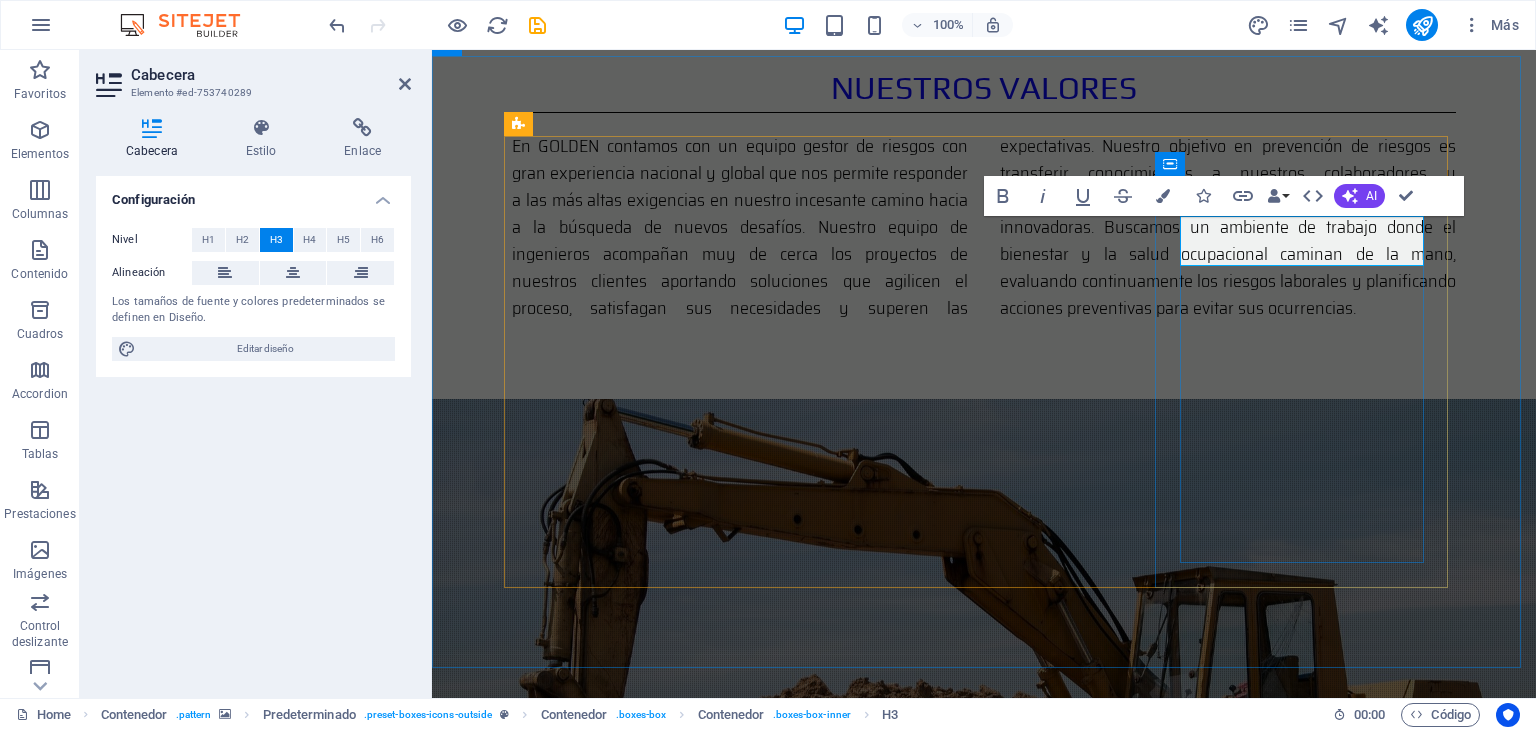 type 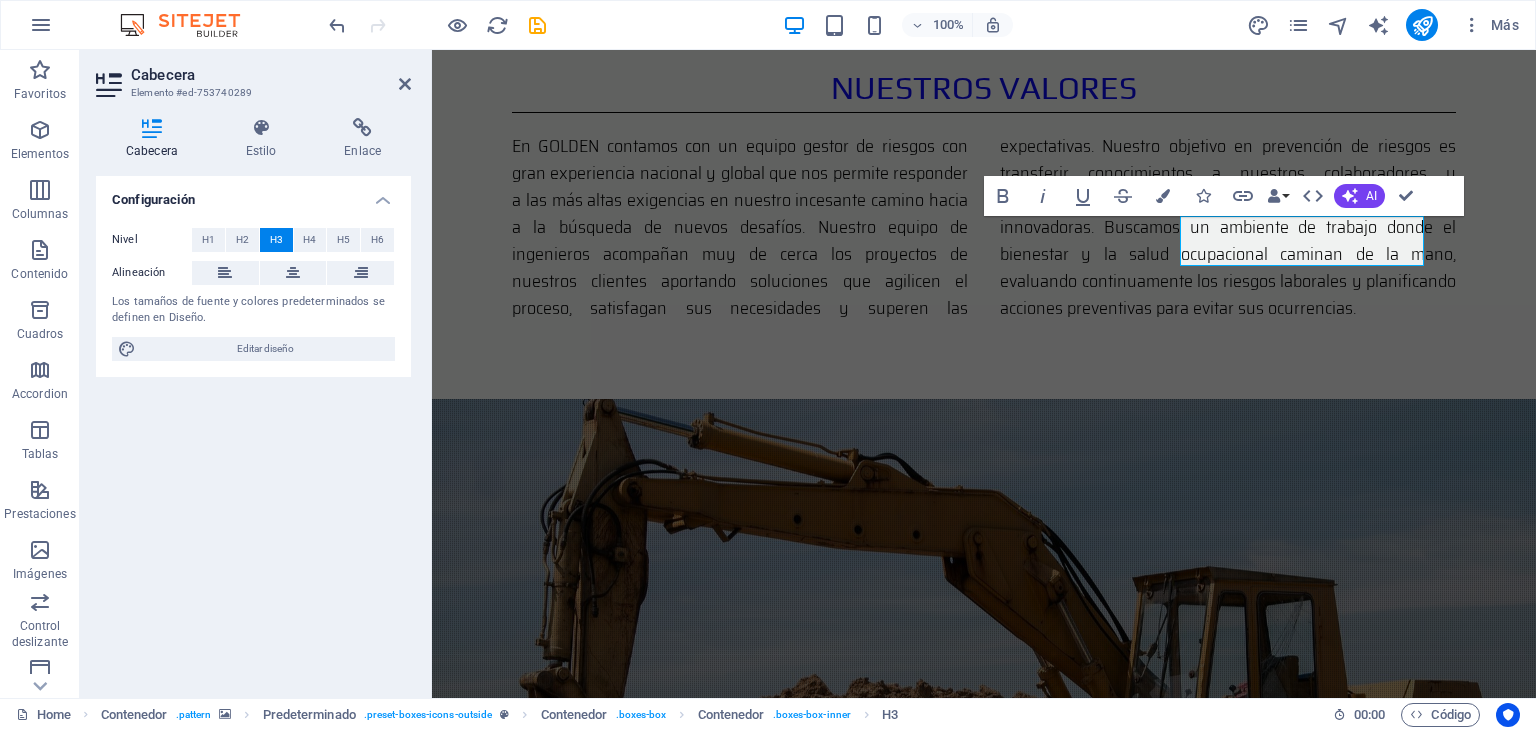click at bounding box center [984, 714] 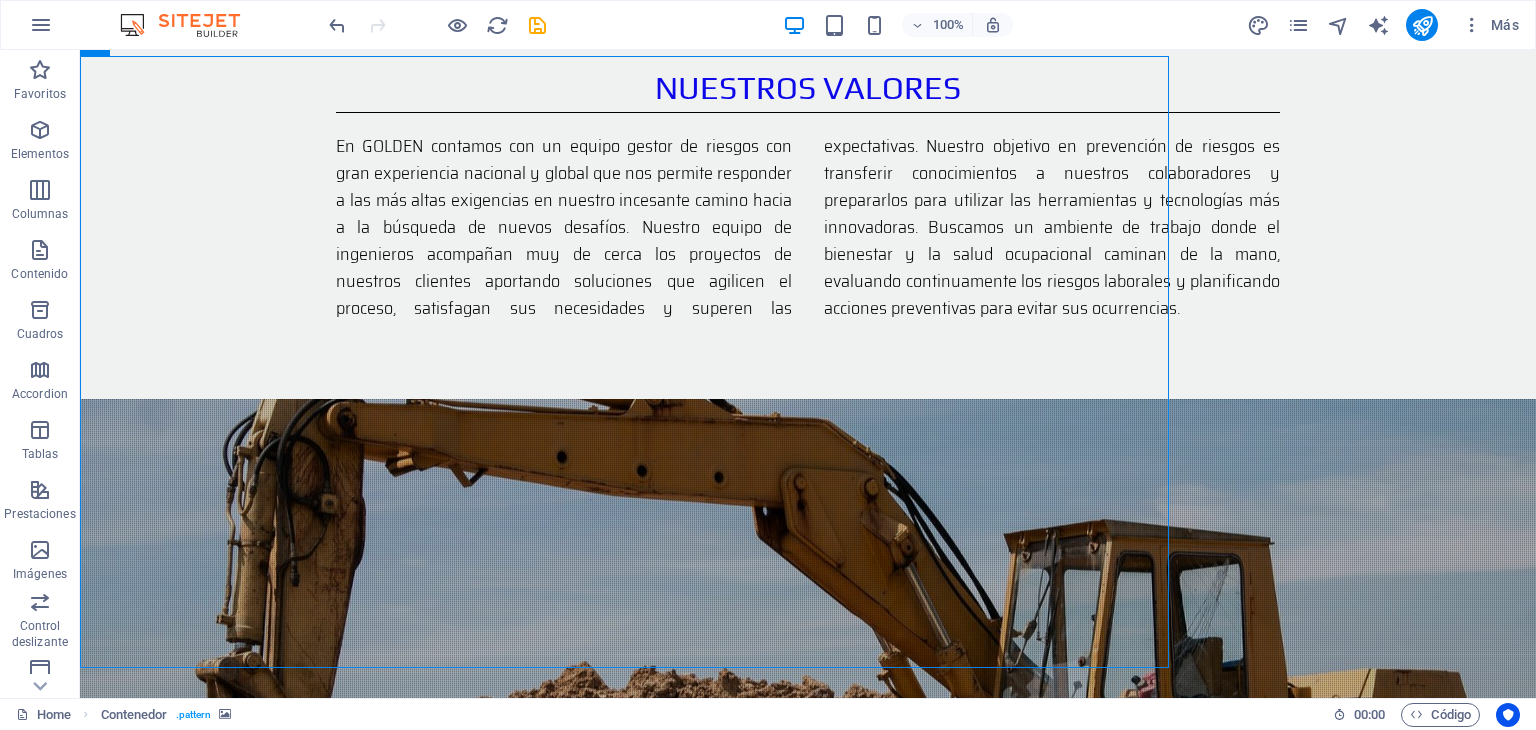 click at bounding box center (808, 714) 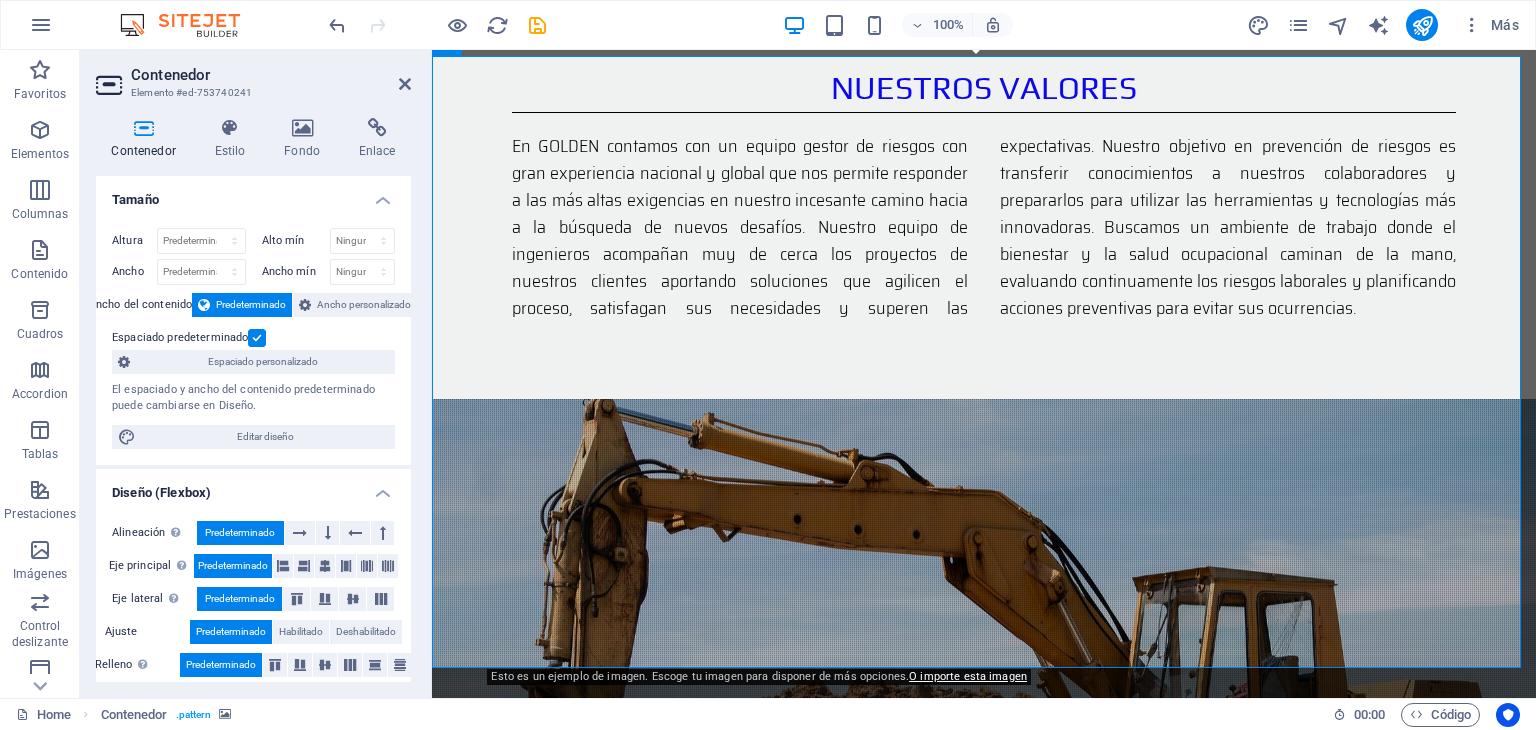 click on "Contenedor Elemento #ed-753740241
Contenedor Estilo Fondo Enlace Tamaño Altura Predeterminado px rem % vh vw Alto mín Ninguno px rem % vh vw Ancho Predeterminado px rem % em vh vw Ancho mín Ninguno px rem % vh vw Ancho del contenido Predeterminado Ancho personalizado Ancho Predeterminado px rem % em vh vw Ancho mín Ninguno px rem % vh vw Espaciado predeterminado Espaciado personalizado El espaciado y ancho del contenido predeterminado puede cambiarse en Diseño. Editar diseño Diseño (Flexbox) Alineación Determina flex-direction. Predeterminado Eje principal Determina la forma en la que los elementos deberían comportarse por el eje principal en este contenedor (contenido justificado). Predeterminado Eje lateral Controla la dirección vertical del elemento en el contenedor (alinear elementos). Predeterminado Ajuste Predeterminado Habilitado Deshabilitado Relleno Controla las distancias y la dirección de los elementos en el eje Y en varias líneas (alinear contenido). Predeterminado Rol" at bounding box center [256, 374] 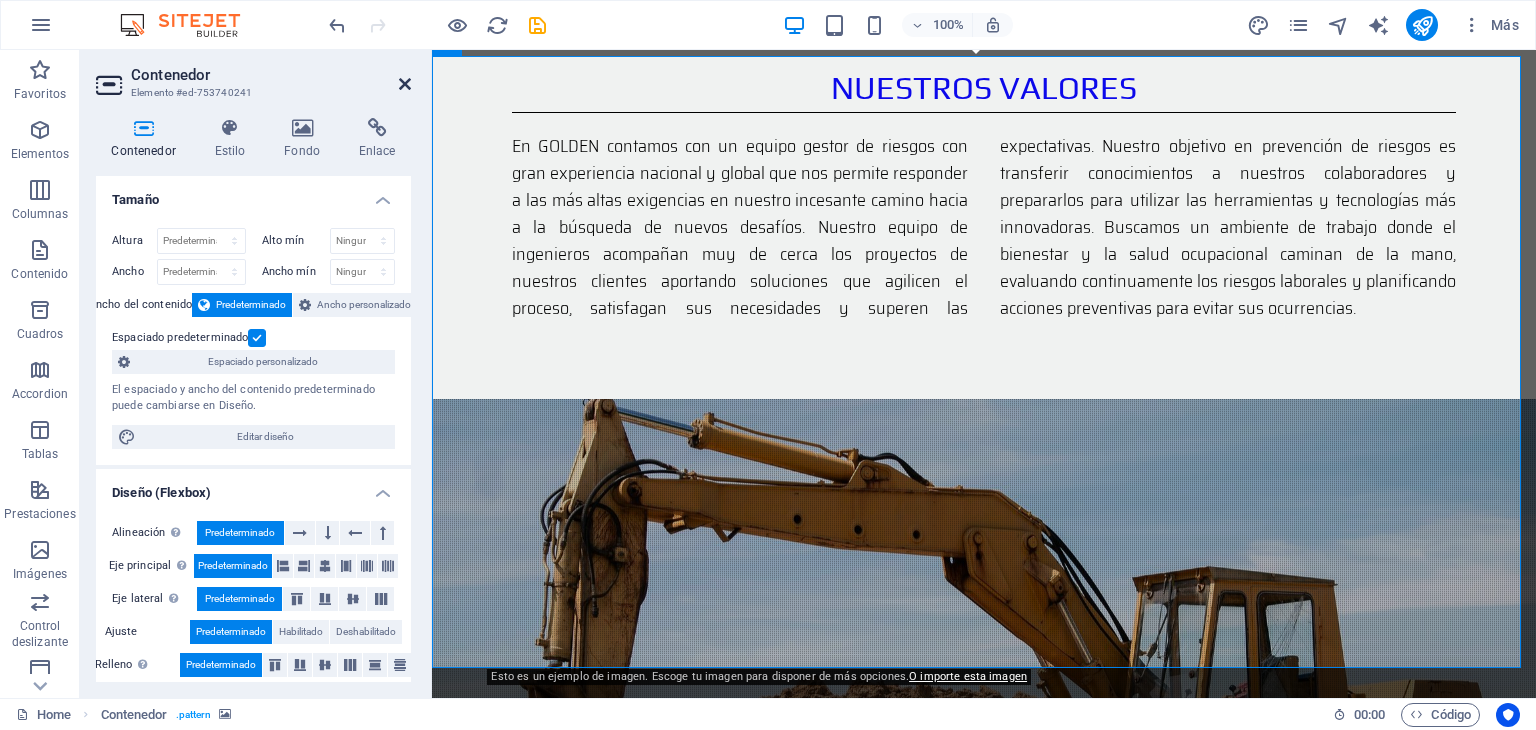 click at bounding box center (405, 84) 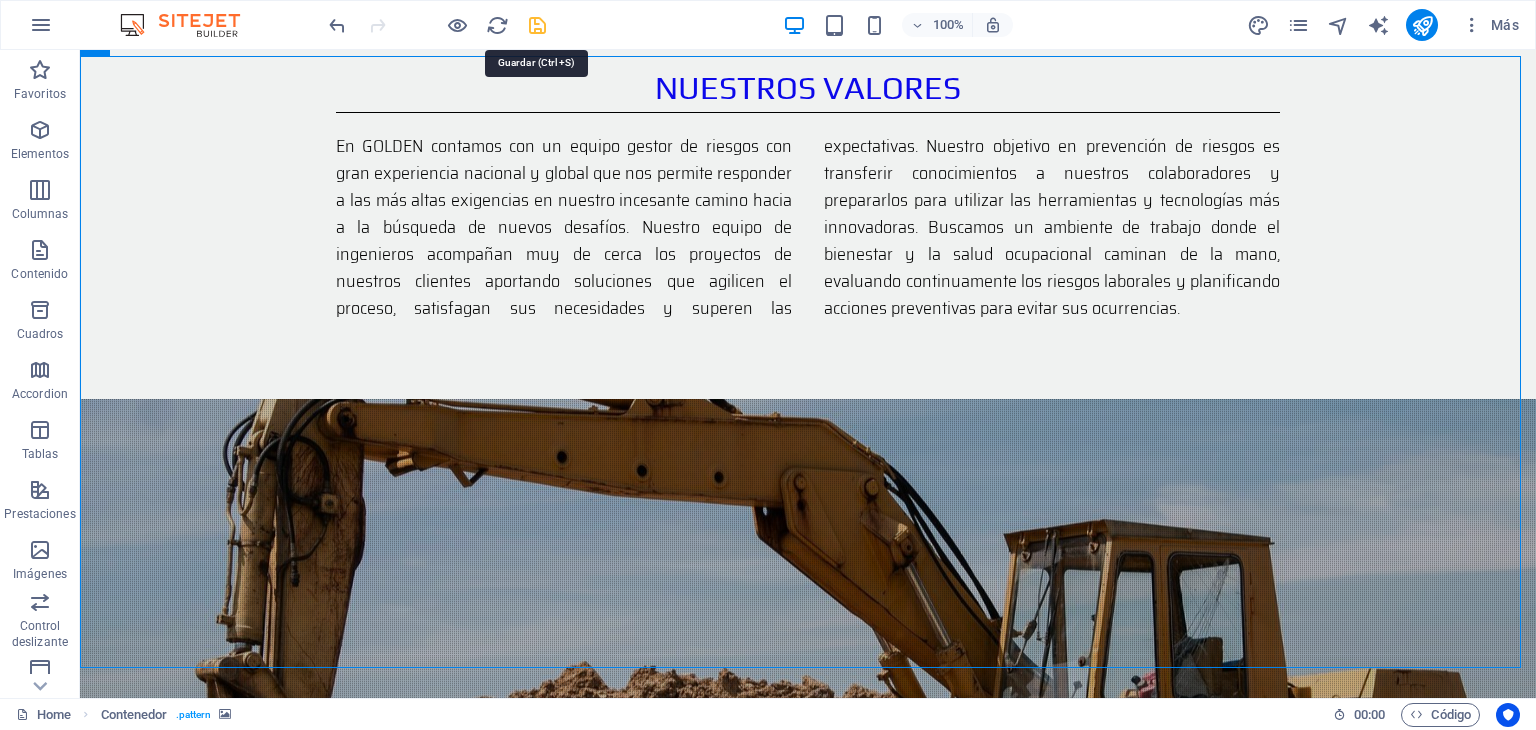 click at bounding box center [537, 25] 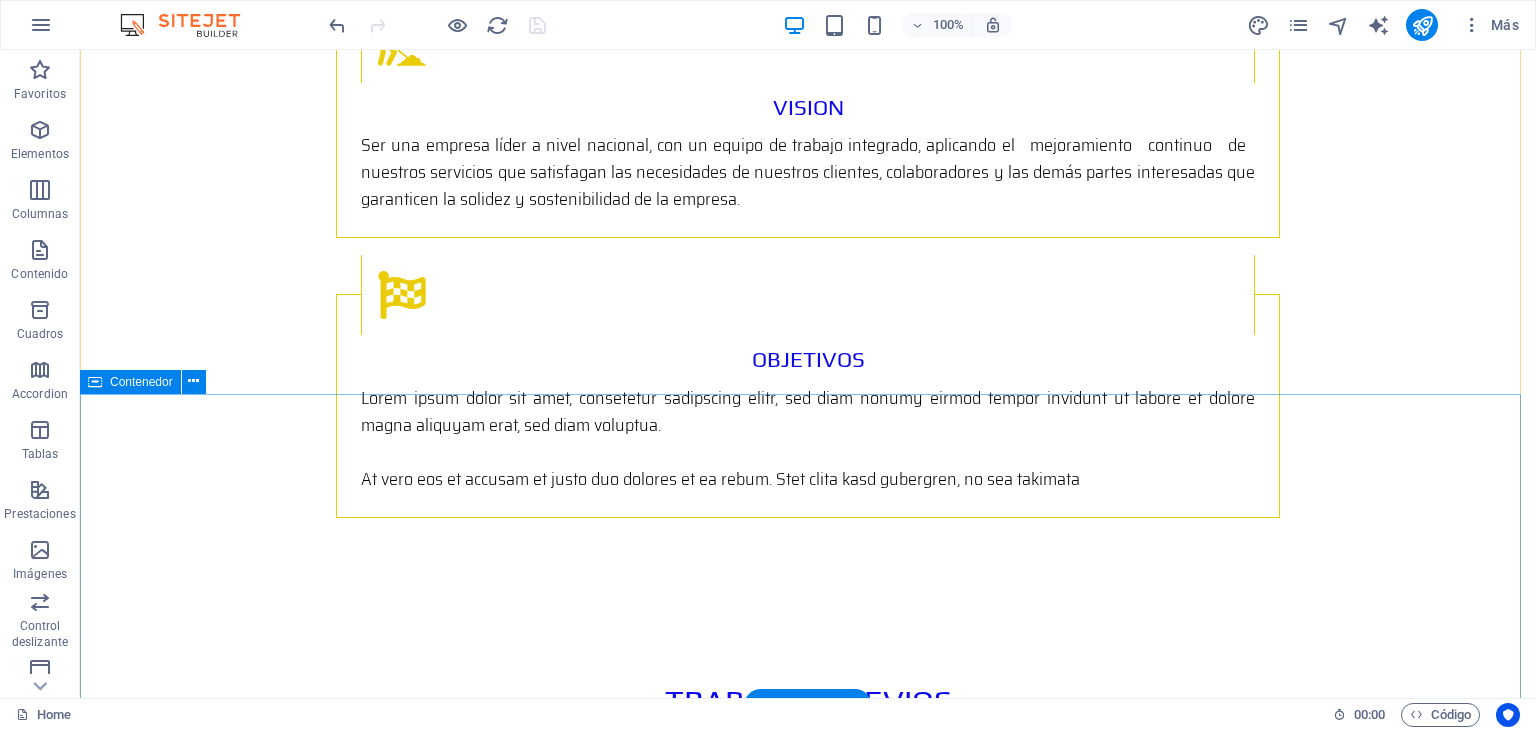 scroll, scrollTop: 3239, scrollLeft: 0, axis: vertical 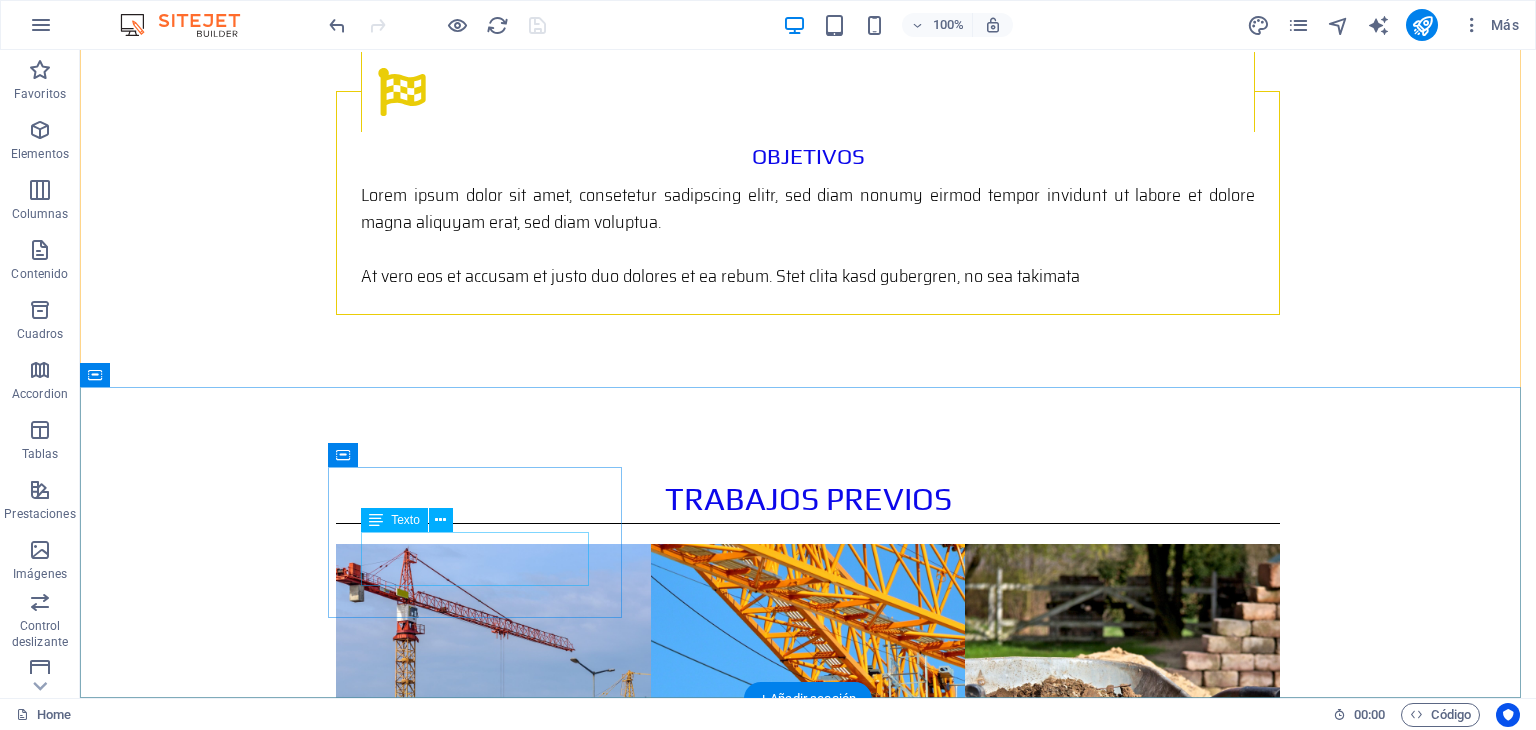 click on "[NUMBER] N Central Ave [STATE] [POSTAL_CODE]" at bounding box center [568, 1826] 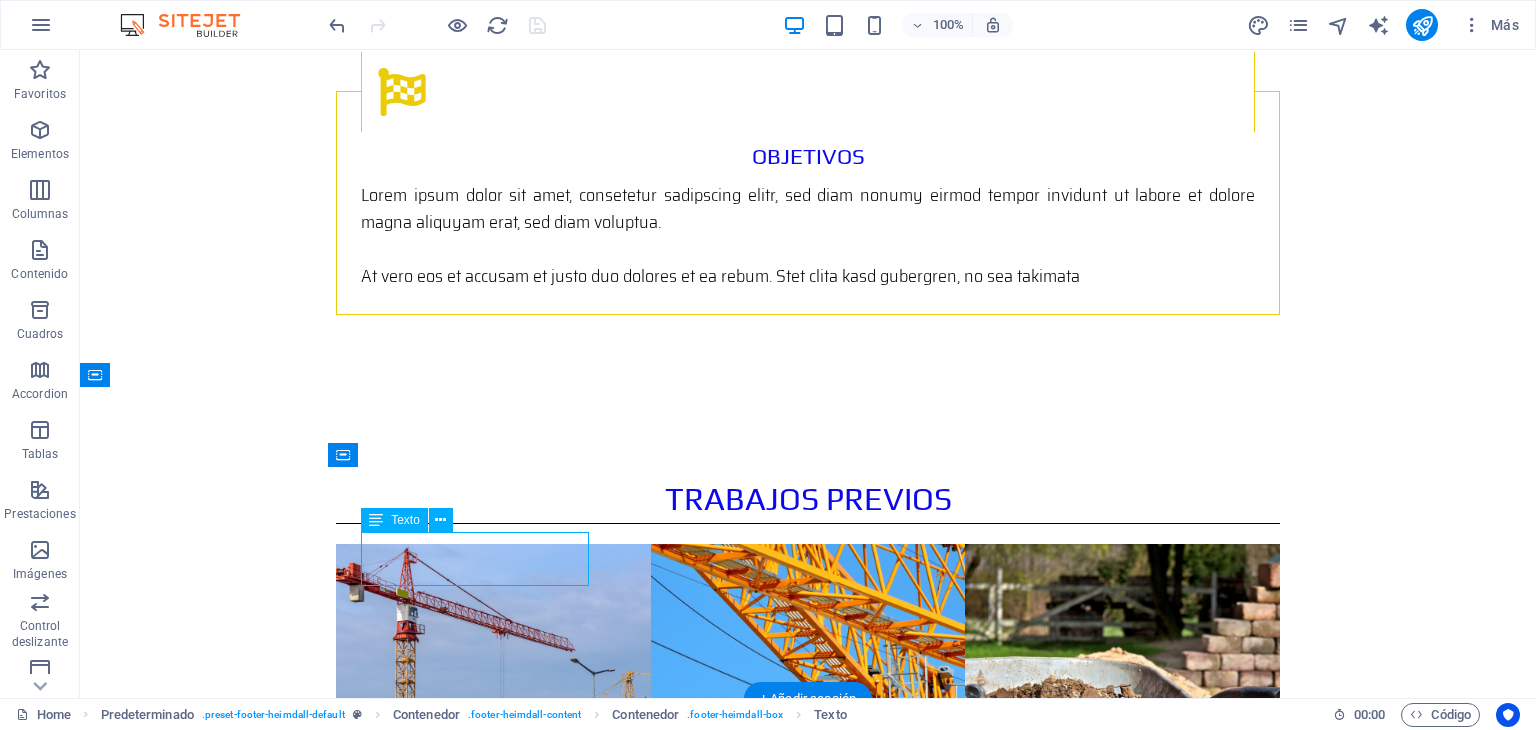 click on "[NUMBER] N Central Ave [STATE] [POSTAL_CODE]" at bounding box center (568, 1826) 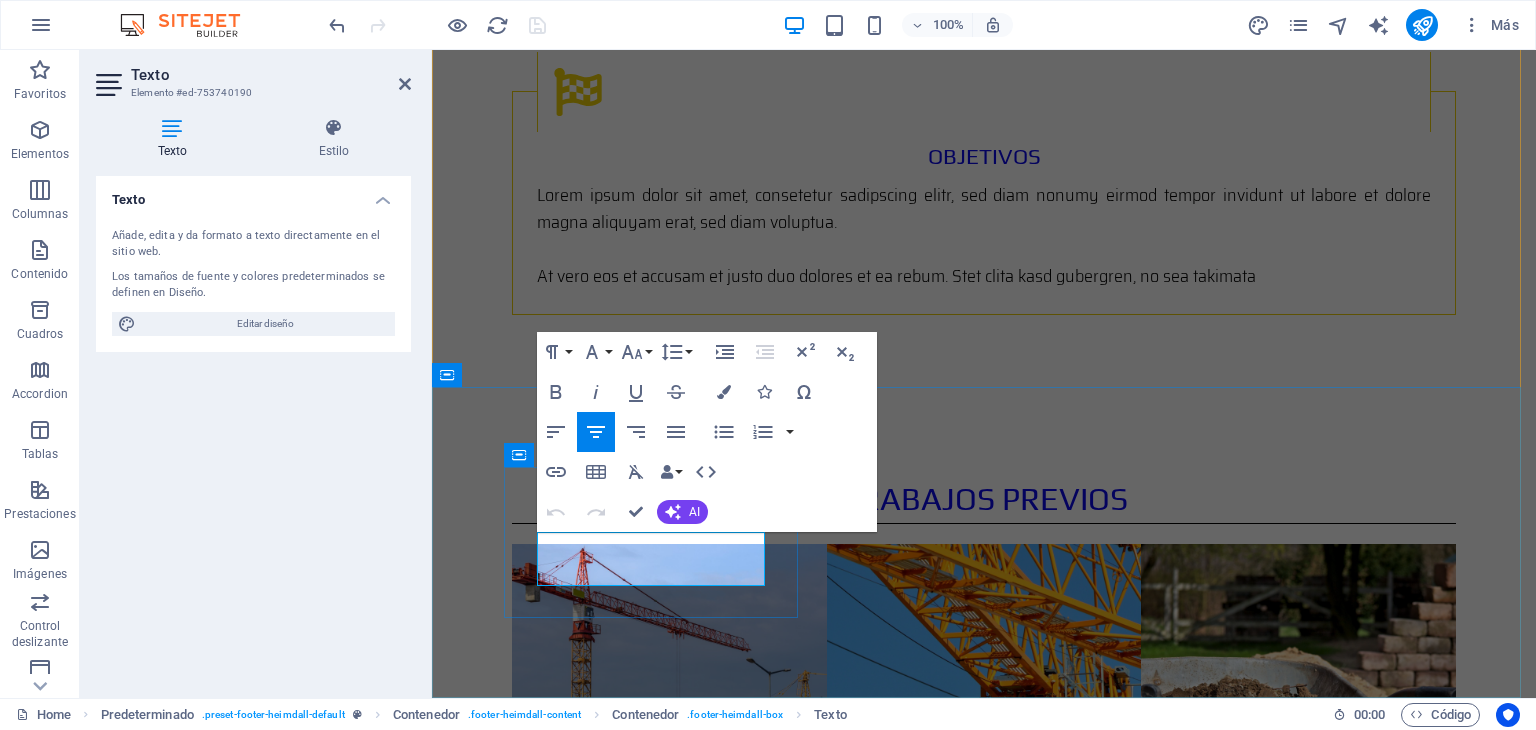 click on "Florida" at bounding box center (895, 1839) 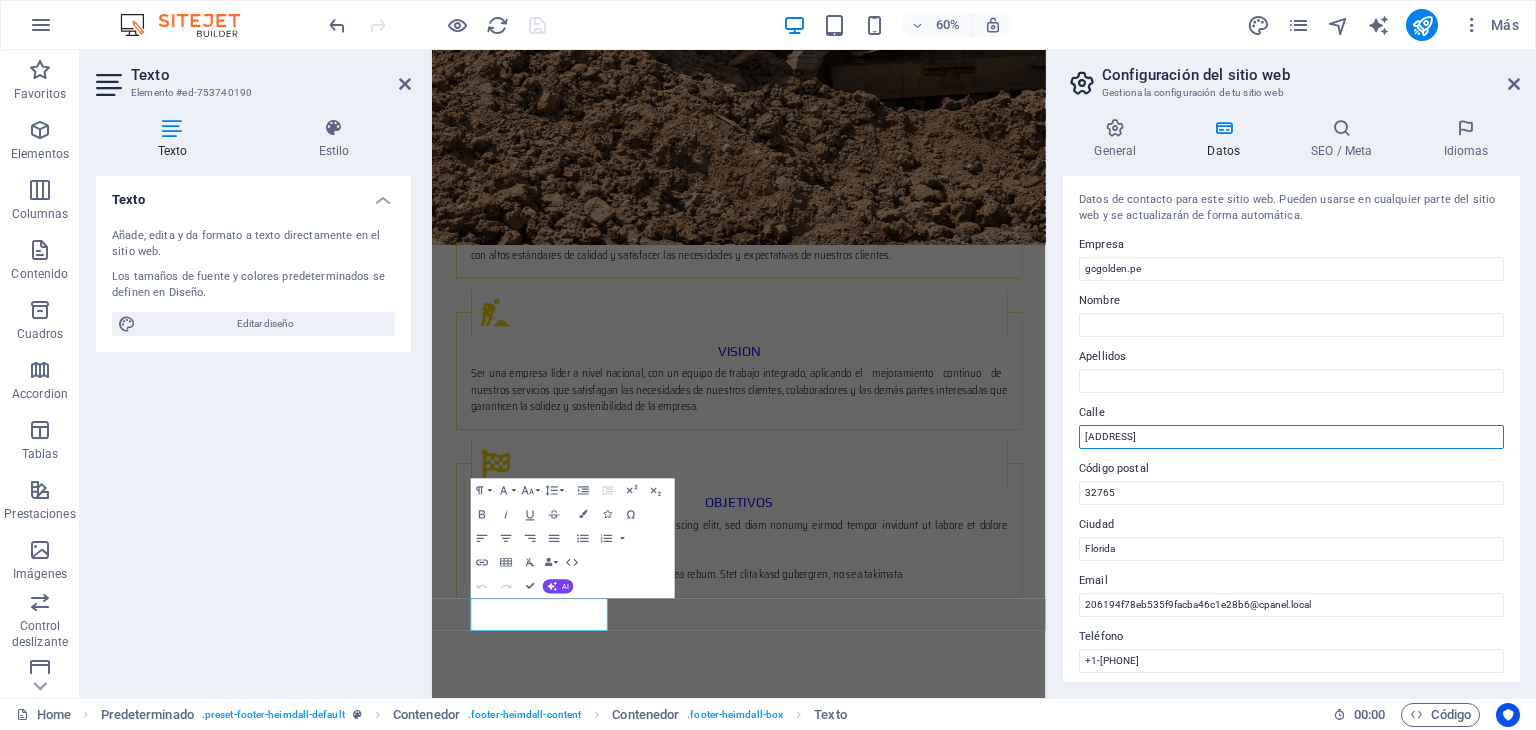 click on "[ADDRESS]" at bounding box center [1291, 437] 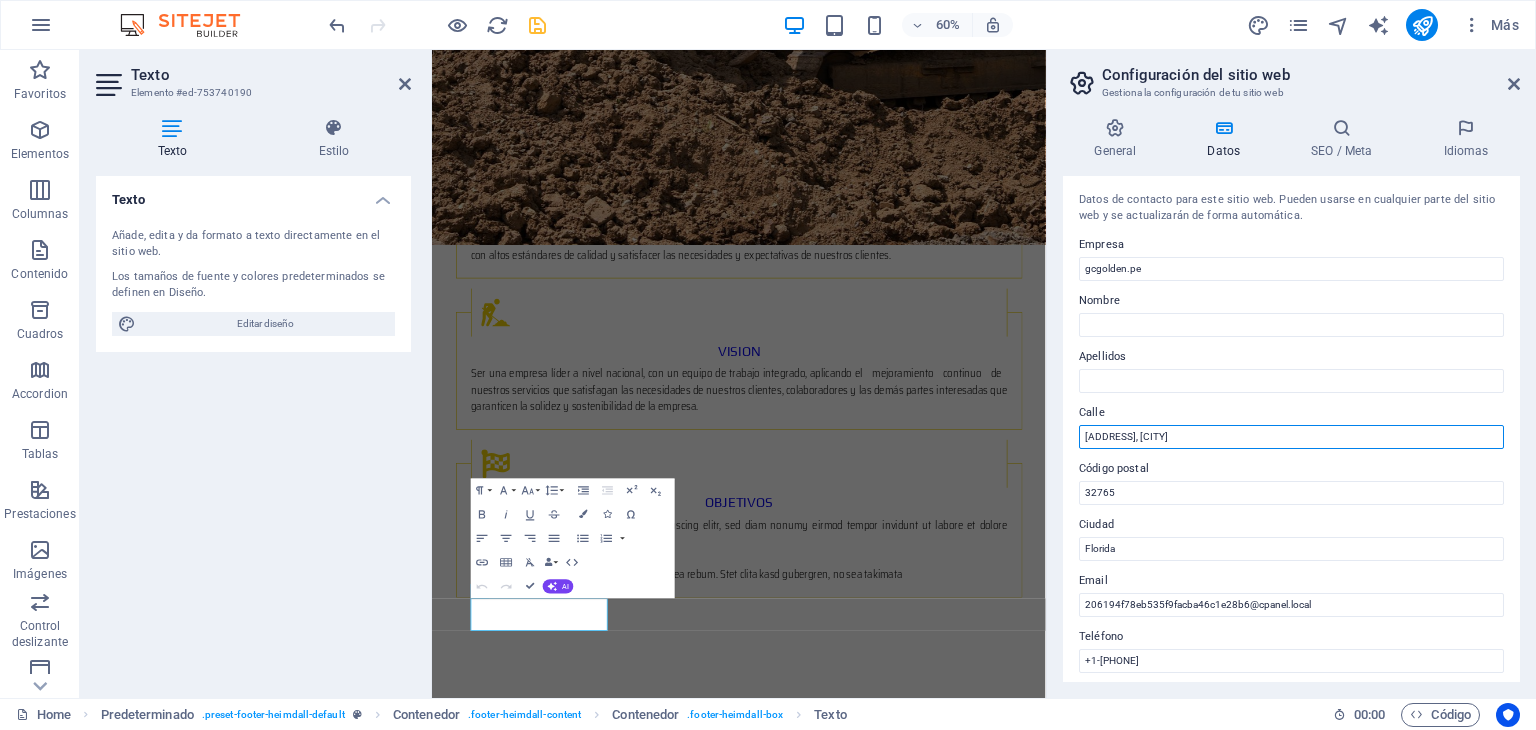 type on "[ADDRESS], [CITY]" 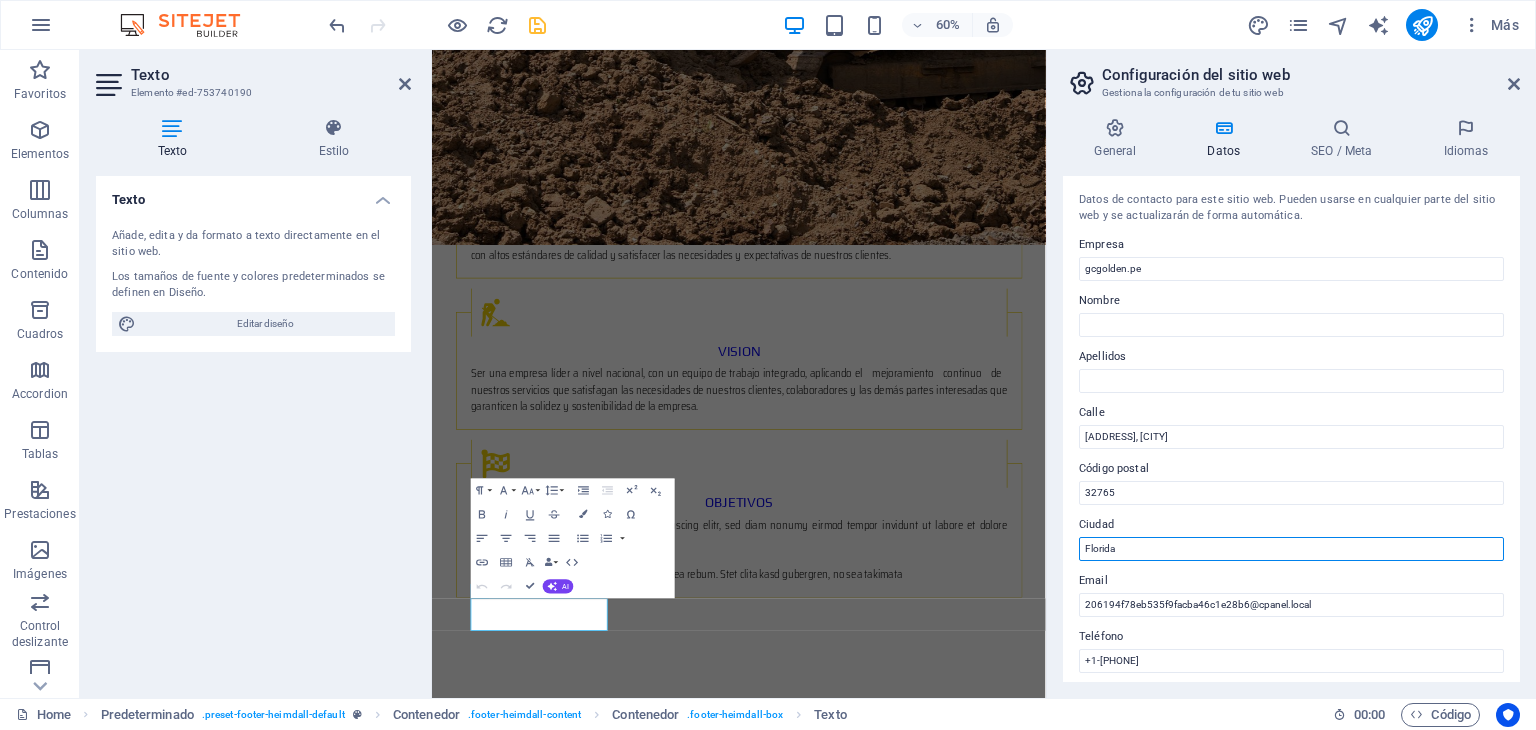 click on "Florida" at bounding box center [1291, 549] 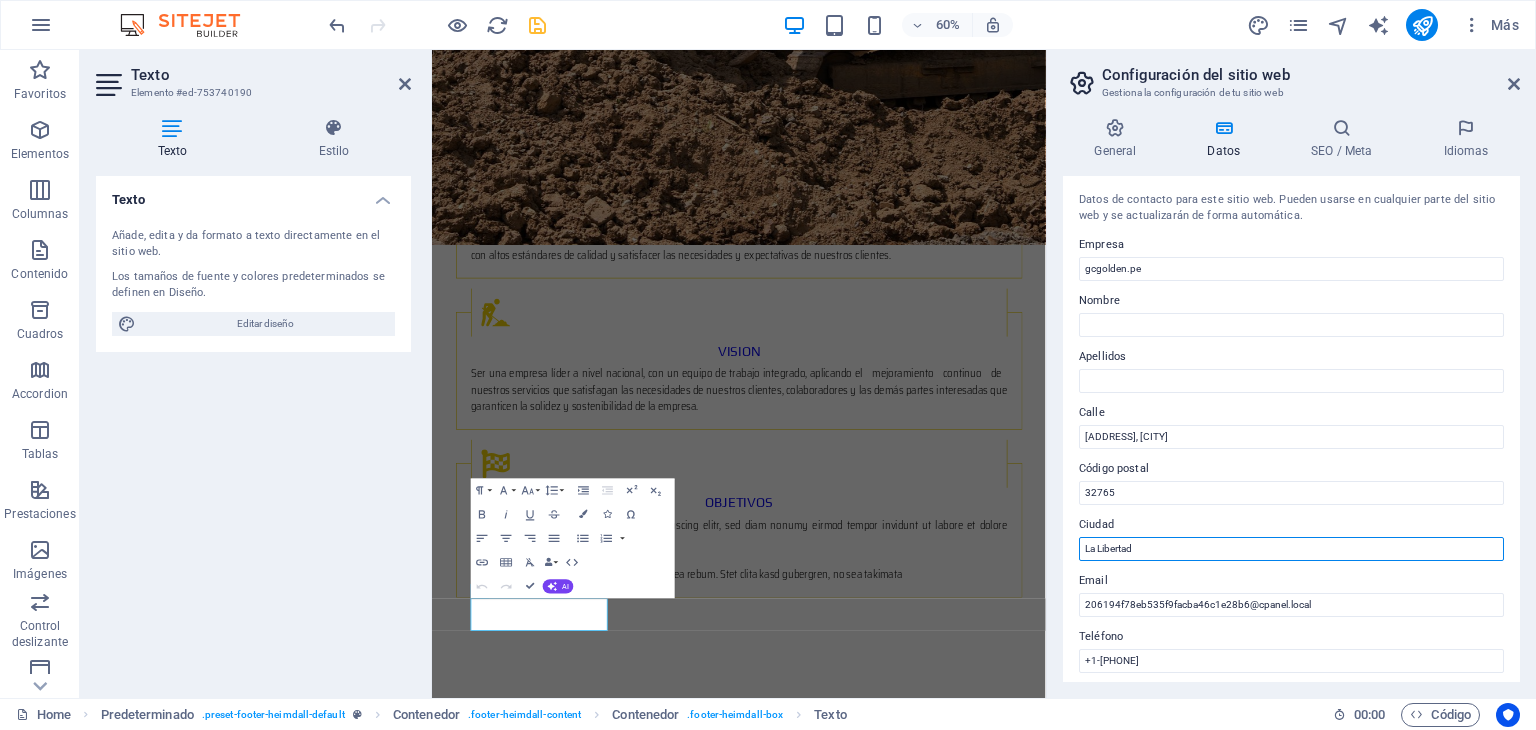 type on "La Libertad" 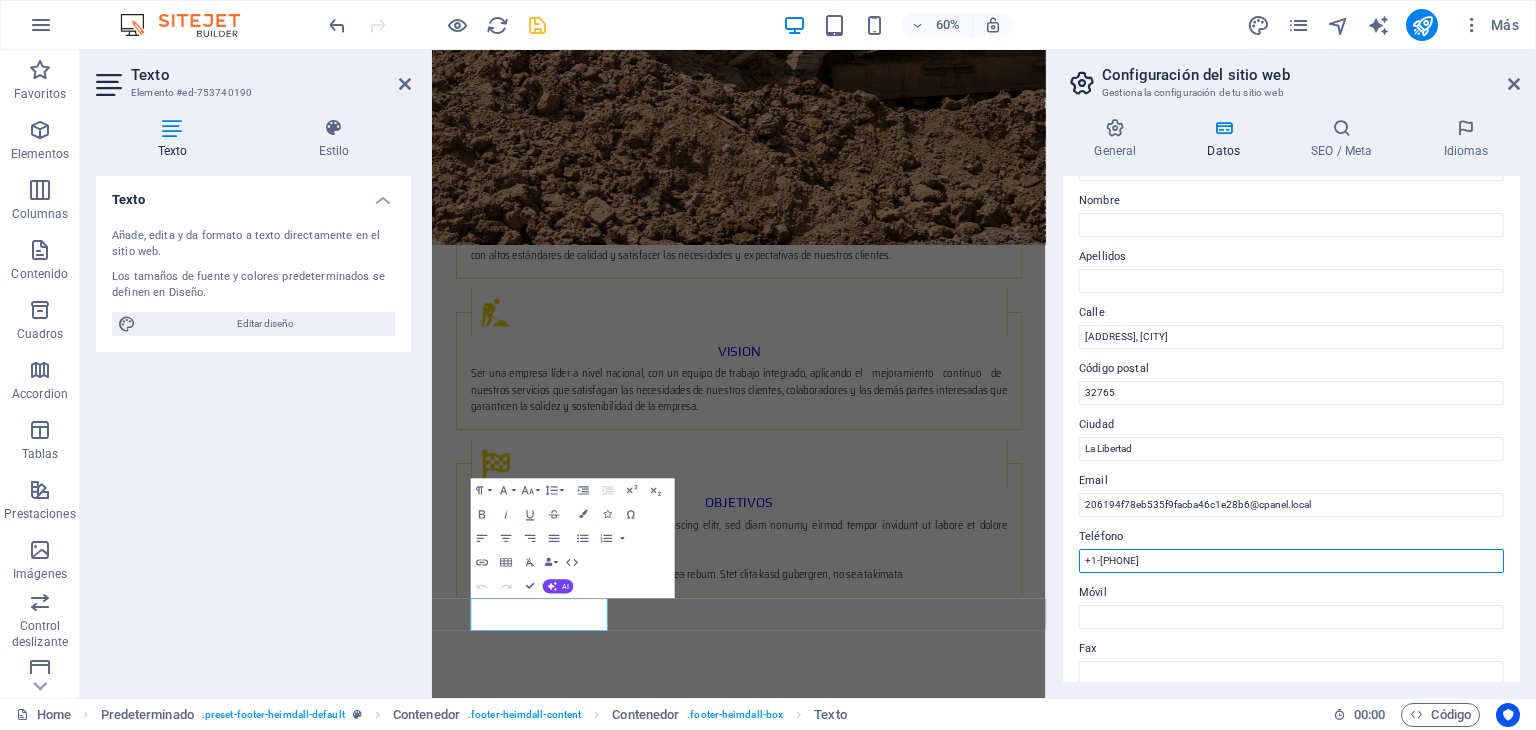 drag, startPoint x: 1167, startPoint y: 561, endPoint x: 1080, endPoint y: 561, distance: 87 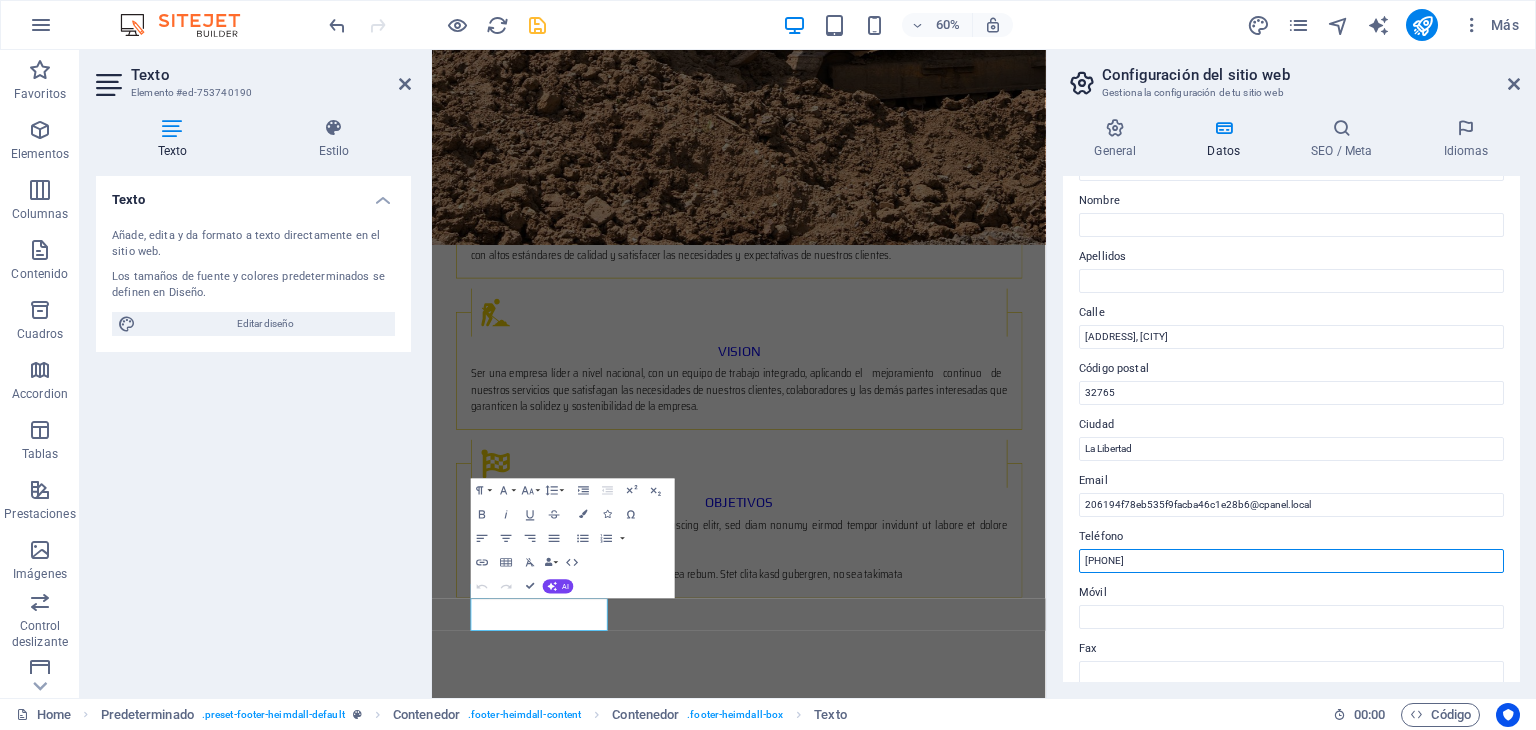 type on "[PHONE]" 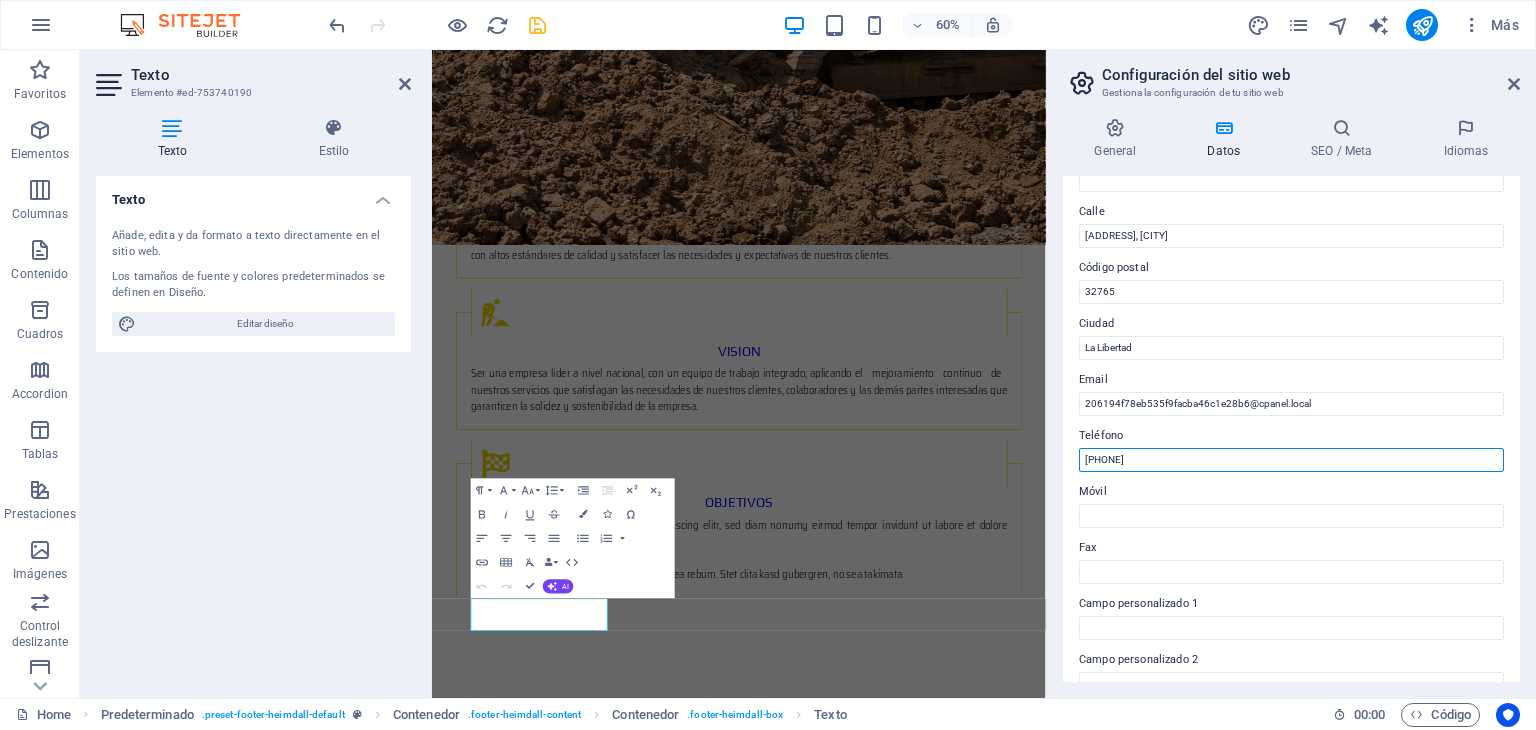 scroll, scrollTop: 0, scrollLeft: 0, axis: both 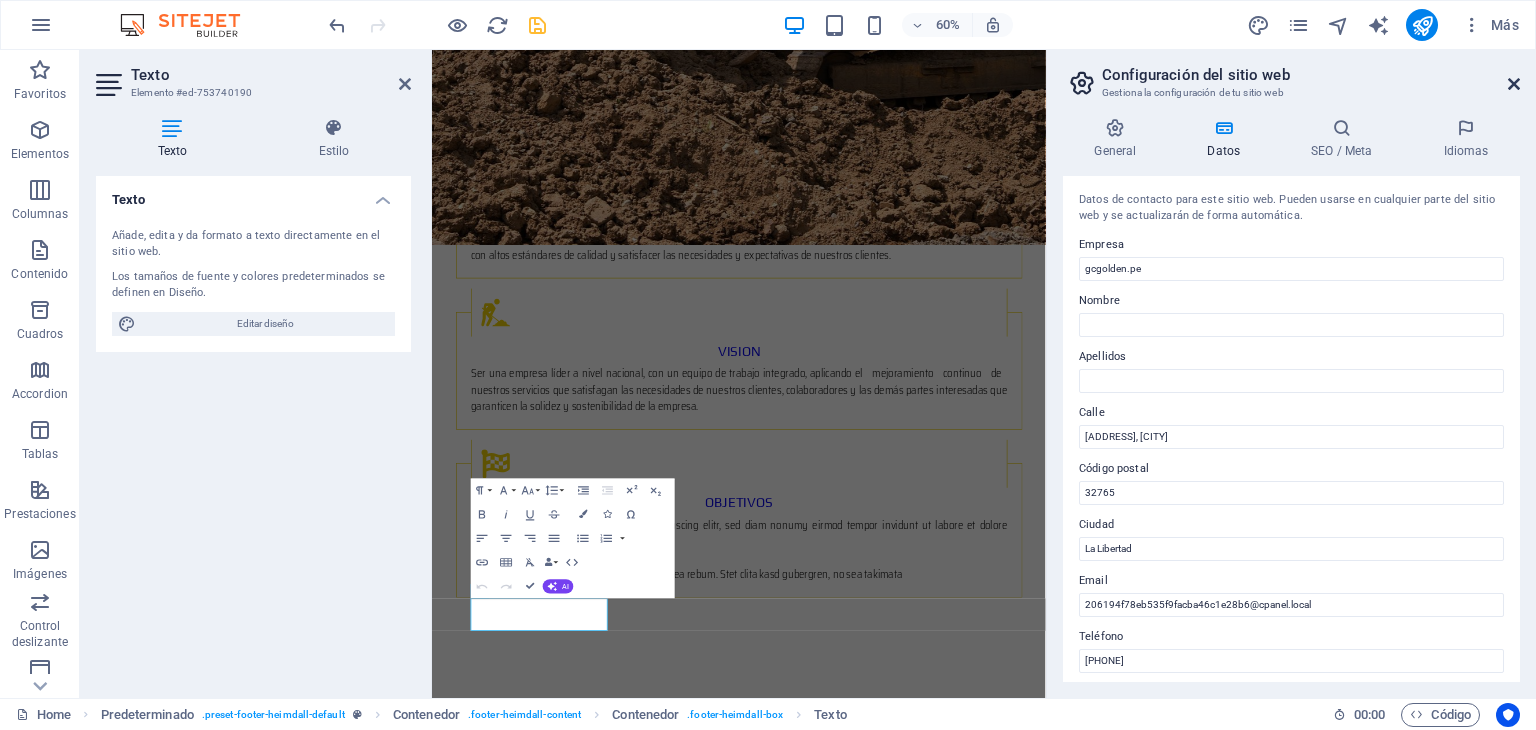 click at bounding box center (1514, 84) 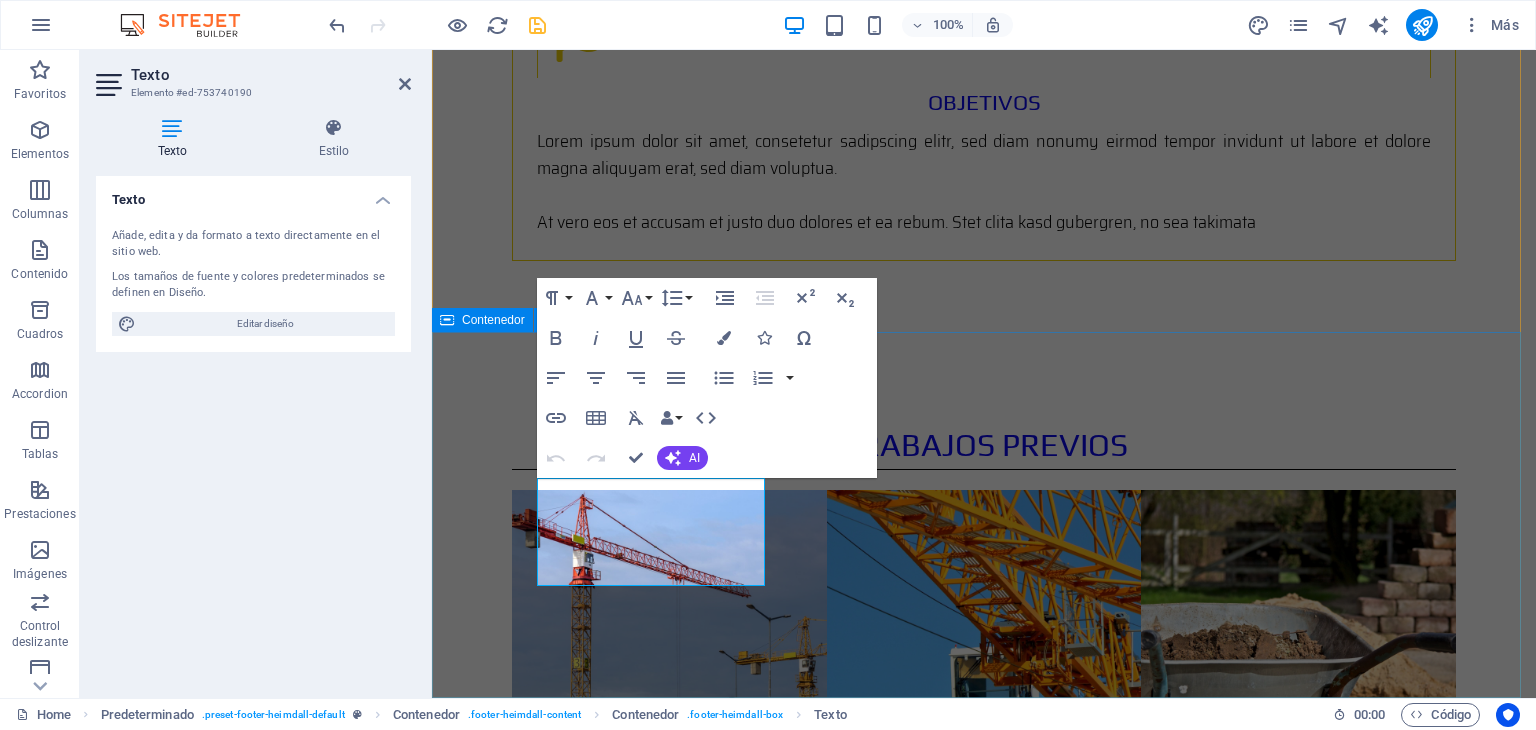 click on "dirección Cas. La Arena S/N Frente a la Iglesia Huamachuco Sánchez Carrión [CITY] [STATE] [POSTAL_CODE] telefono [PHONE] Contacto [EMAIL] Legal Notice  |  Privacy" at bounding box center (984, 1909) 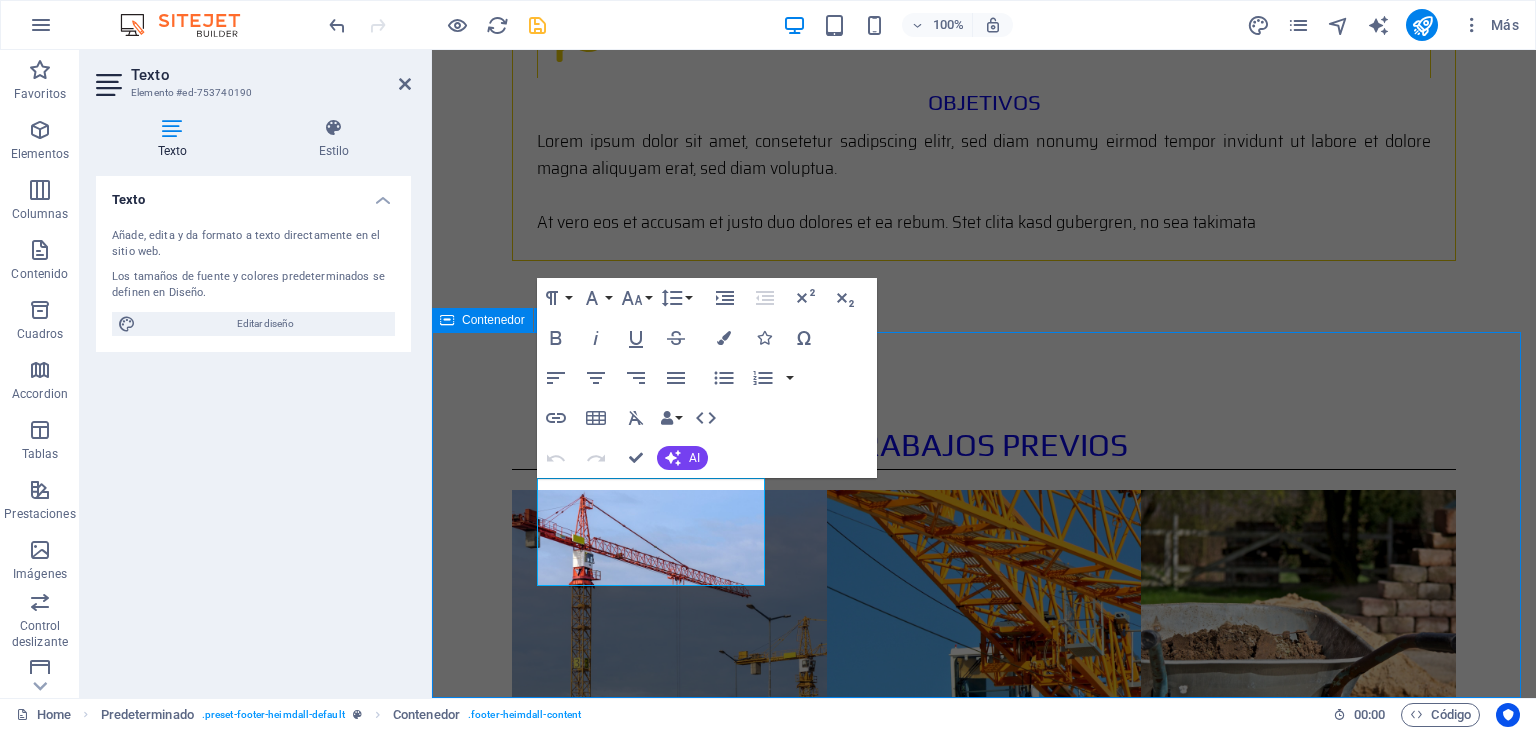 click on "dirección Cas. La Arena S/N Frente a la Iglesia Huamachuco Sánchez Carrión [CITY] [STATE] [POSTAL_CODE] telefono [PHONE] Contacto [EMAIL] Legal Notice  |  Privacy" at bounding box center [984, 1909] 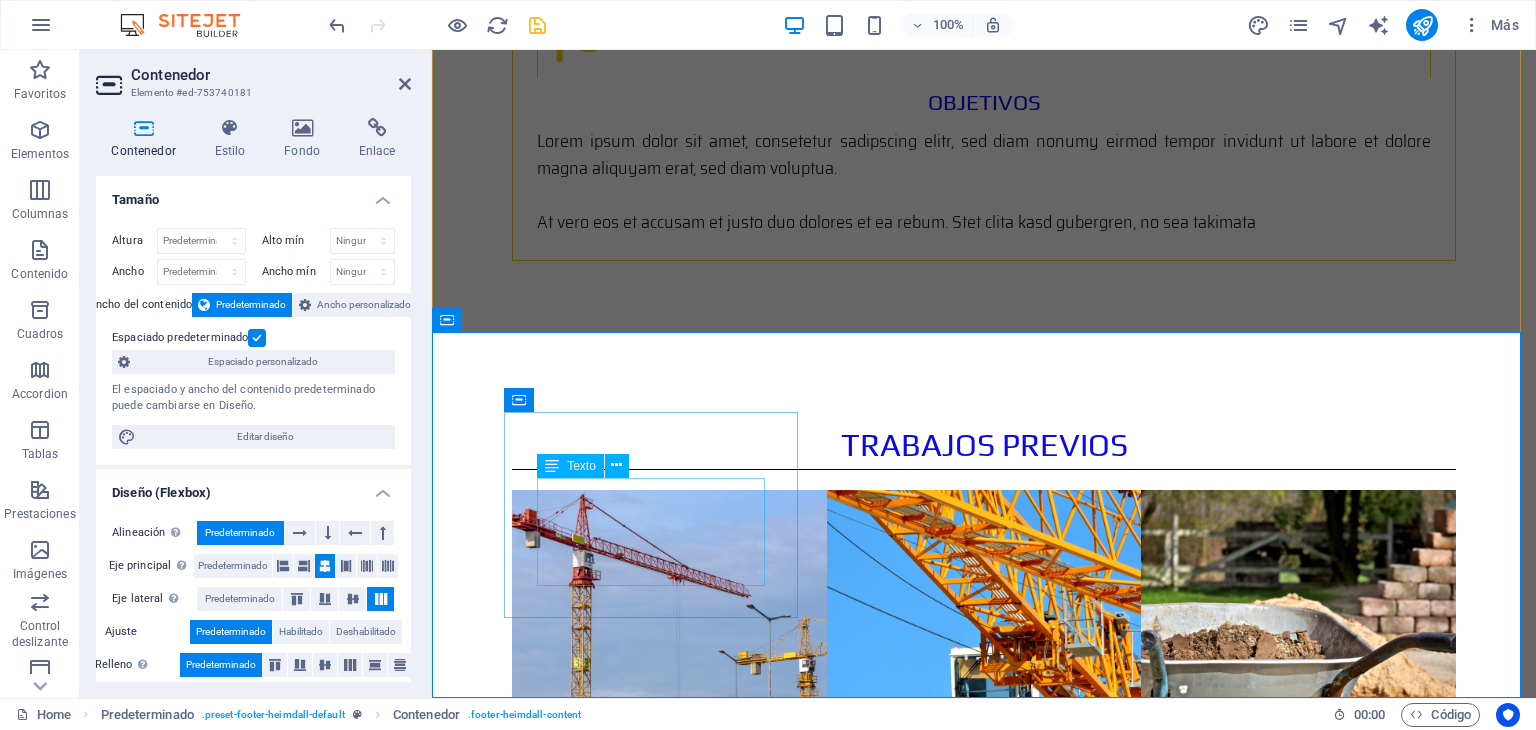 click on "Cas. La Arena S/N Frente a la Iglesia Huamachuco Sánchez Carrión [CITY] [STATE] [POSTAL_CODE]" at bounding box center [920, 1772] 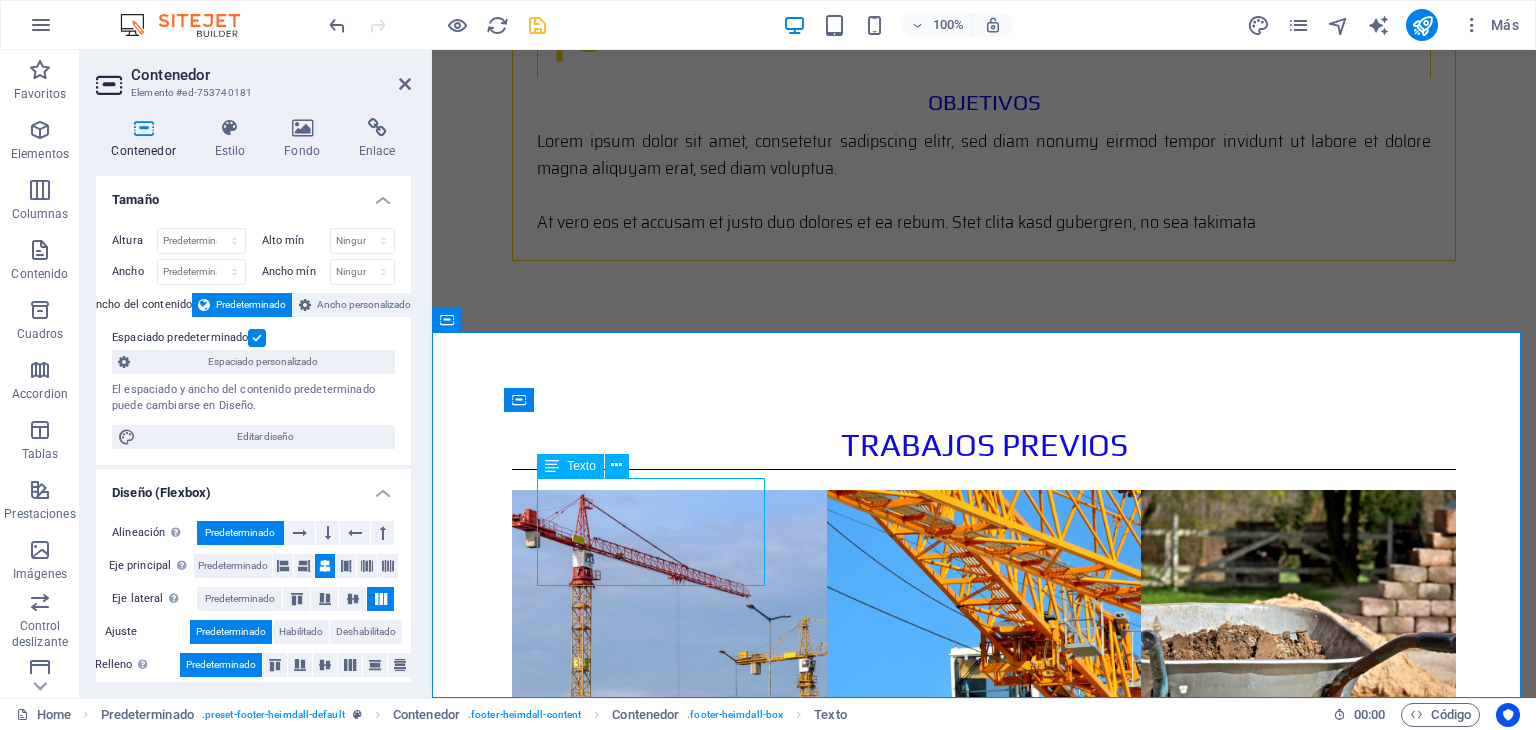 click on "Cas. La Arena S/N Frente a la Iglesia Huamachuco Sánchez Carrión [CITY] [STATE] [POSTAL_CODE]" at bounding box center (920, 1772) 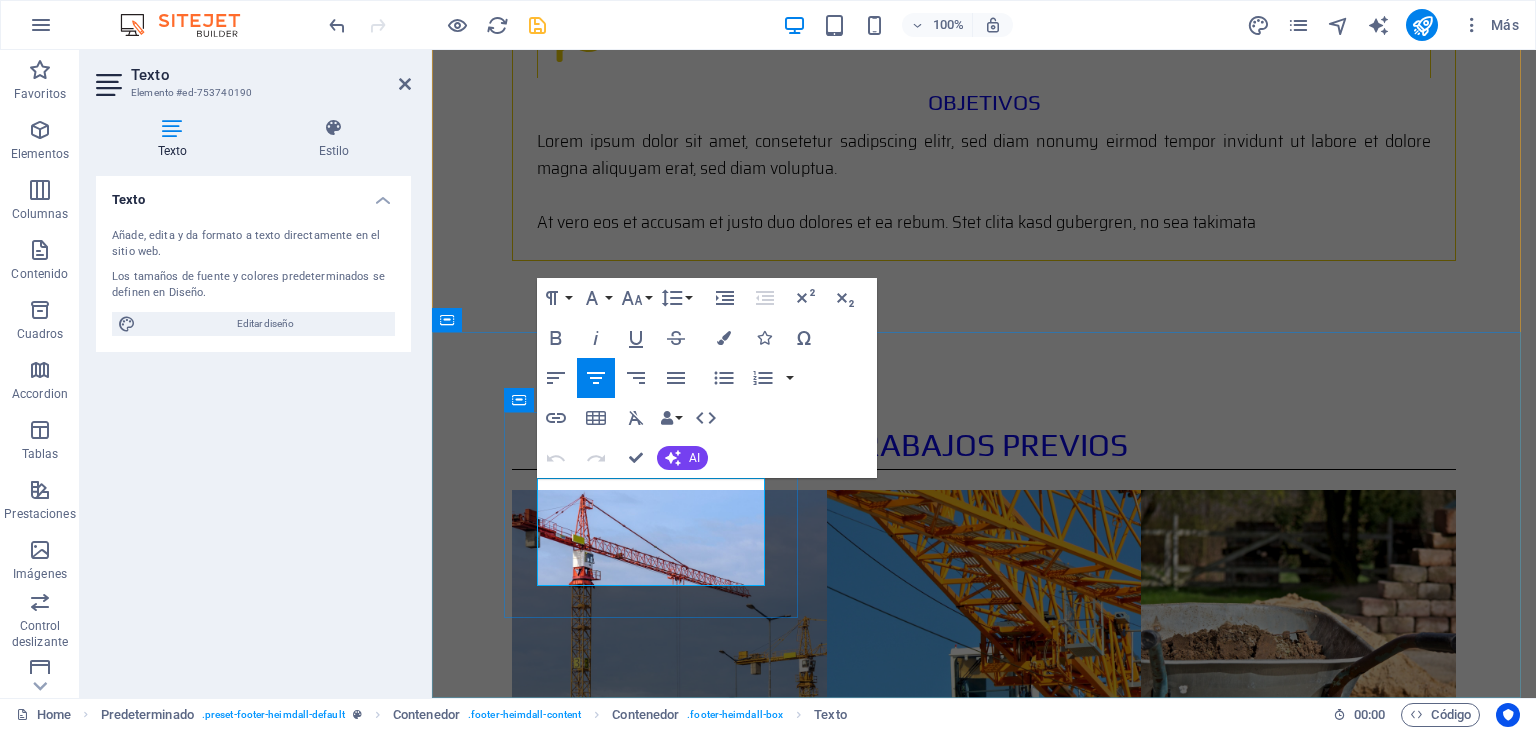 click on "32765" at bounding box center [962, 1785] 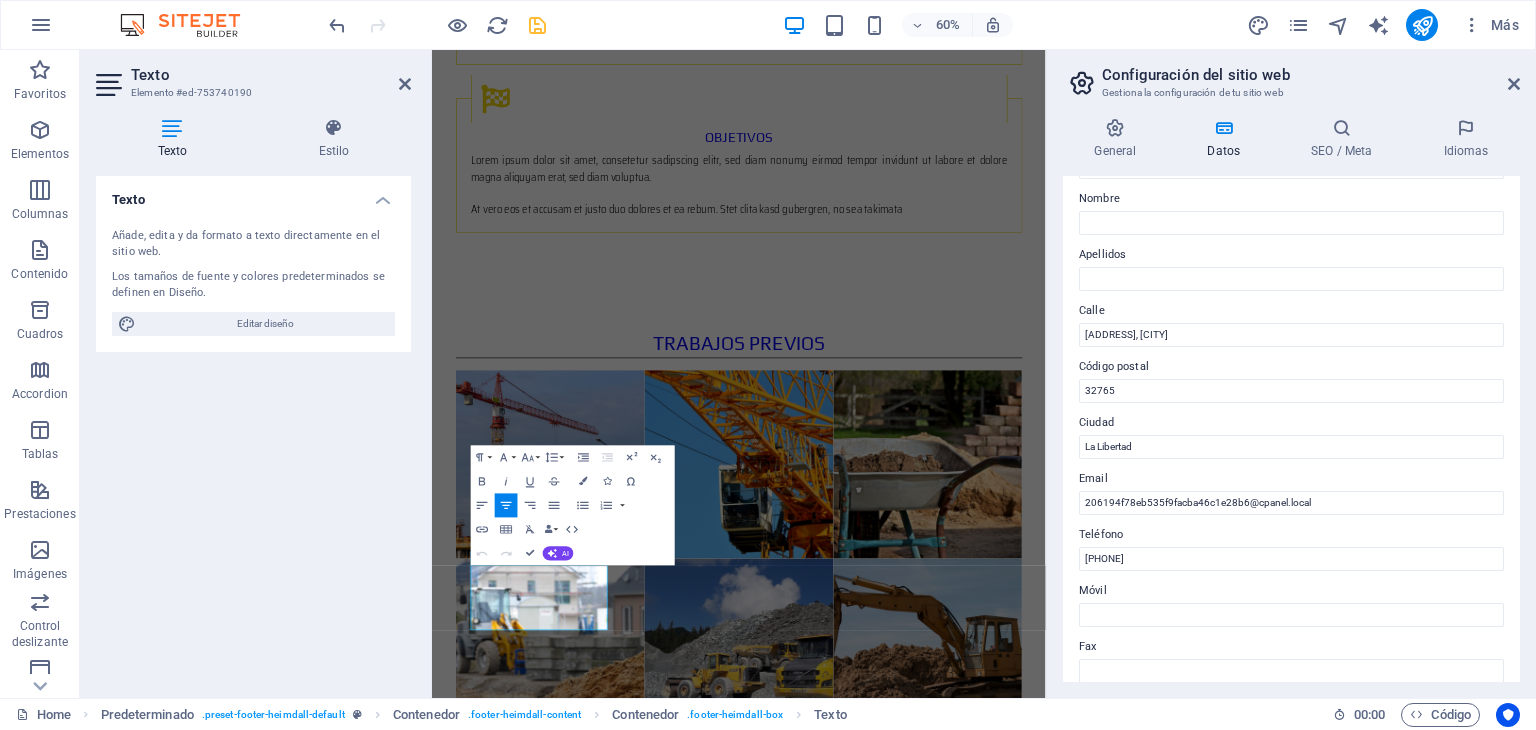 scroll, scrollTop: 100, scrollLeft: 0, axis: vertical 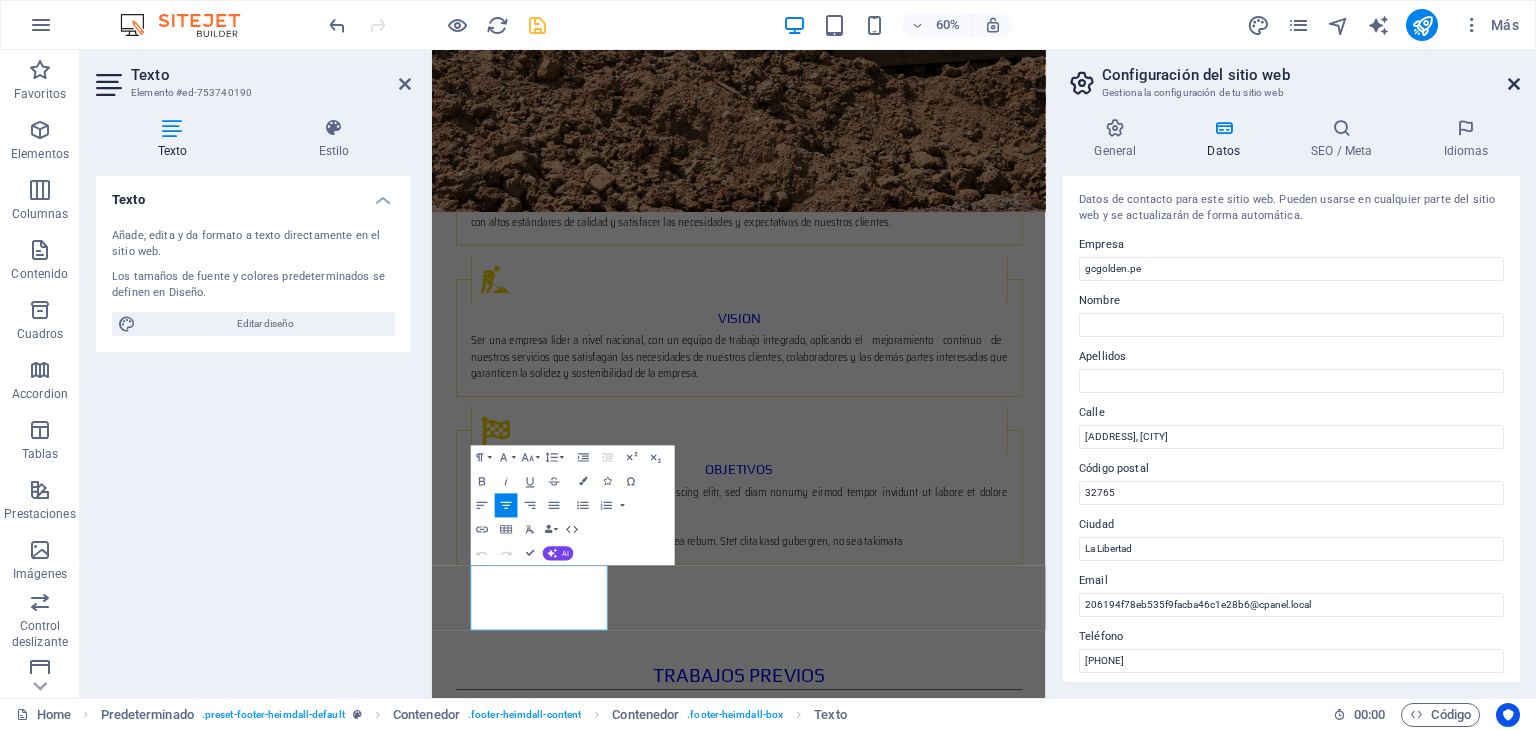 click at bounding box center [1514, 84] 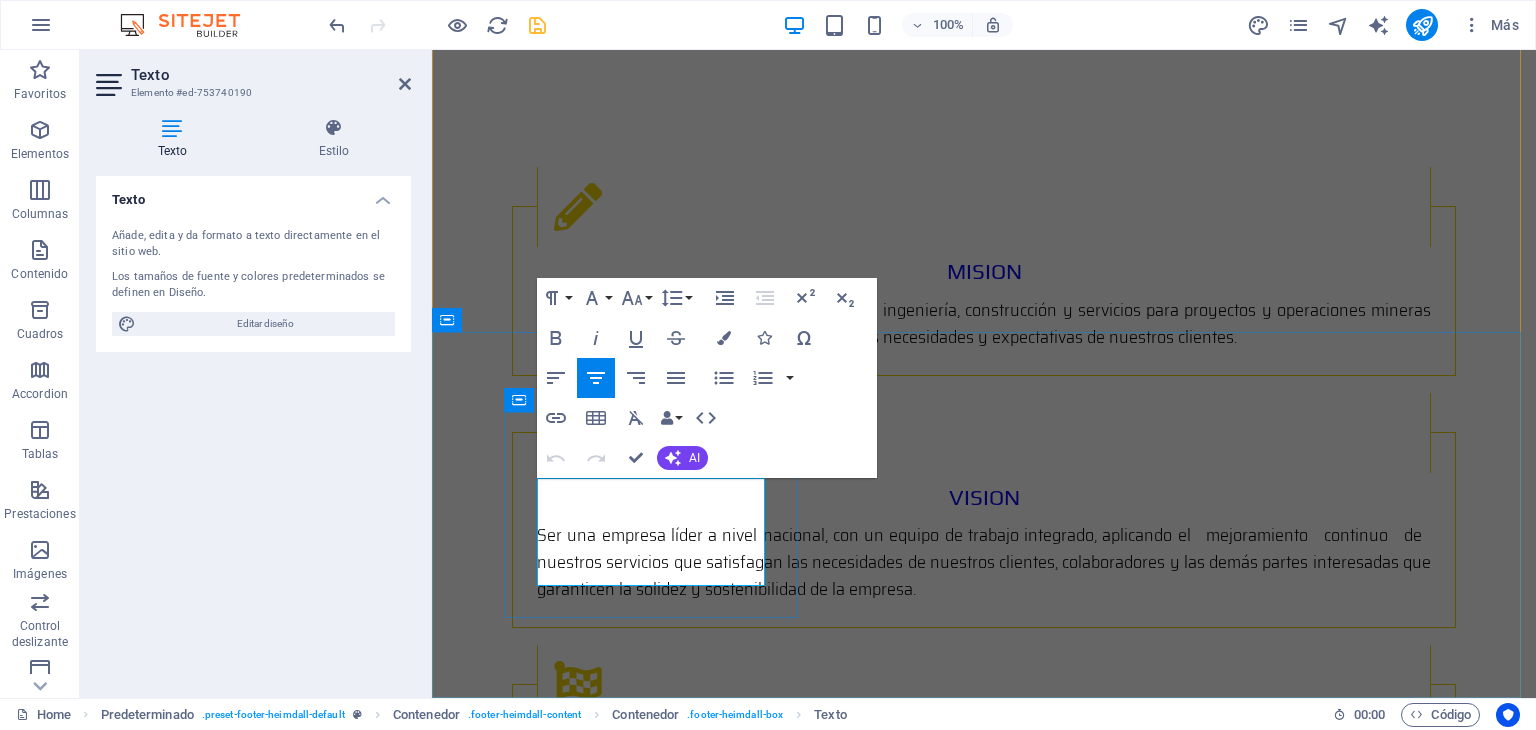 click on "[CITY] [ZIP]" at bounding box center (920, 2432) 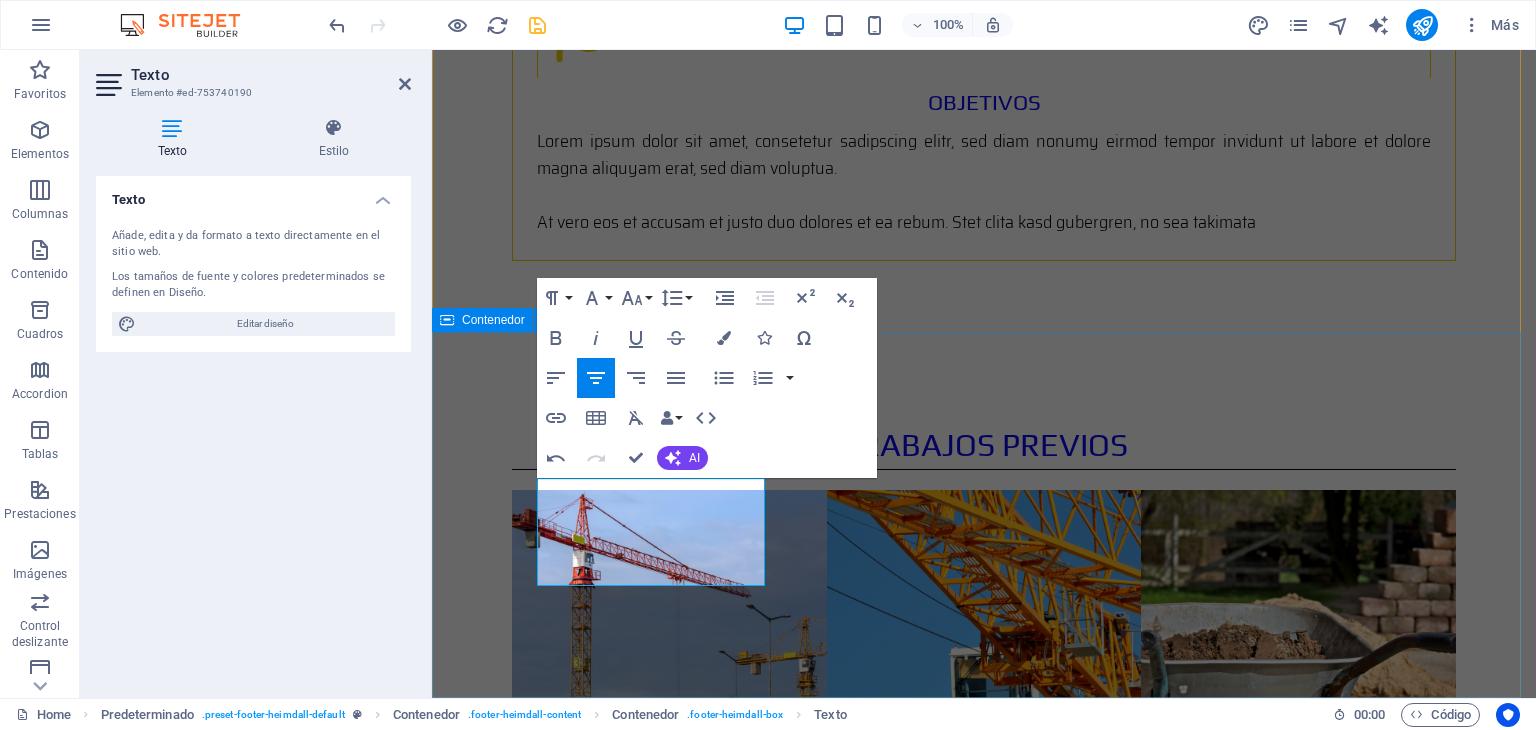 click on "dirección [ADDRESS], [CITY], [STATE] ​ telefono [PHONE] Contacto 206194f78eb535f9facba46c1e28b6@cpanel.local Legal Notice  |  Privacy" at bounding box center (984, 1909) 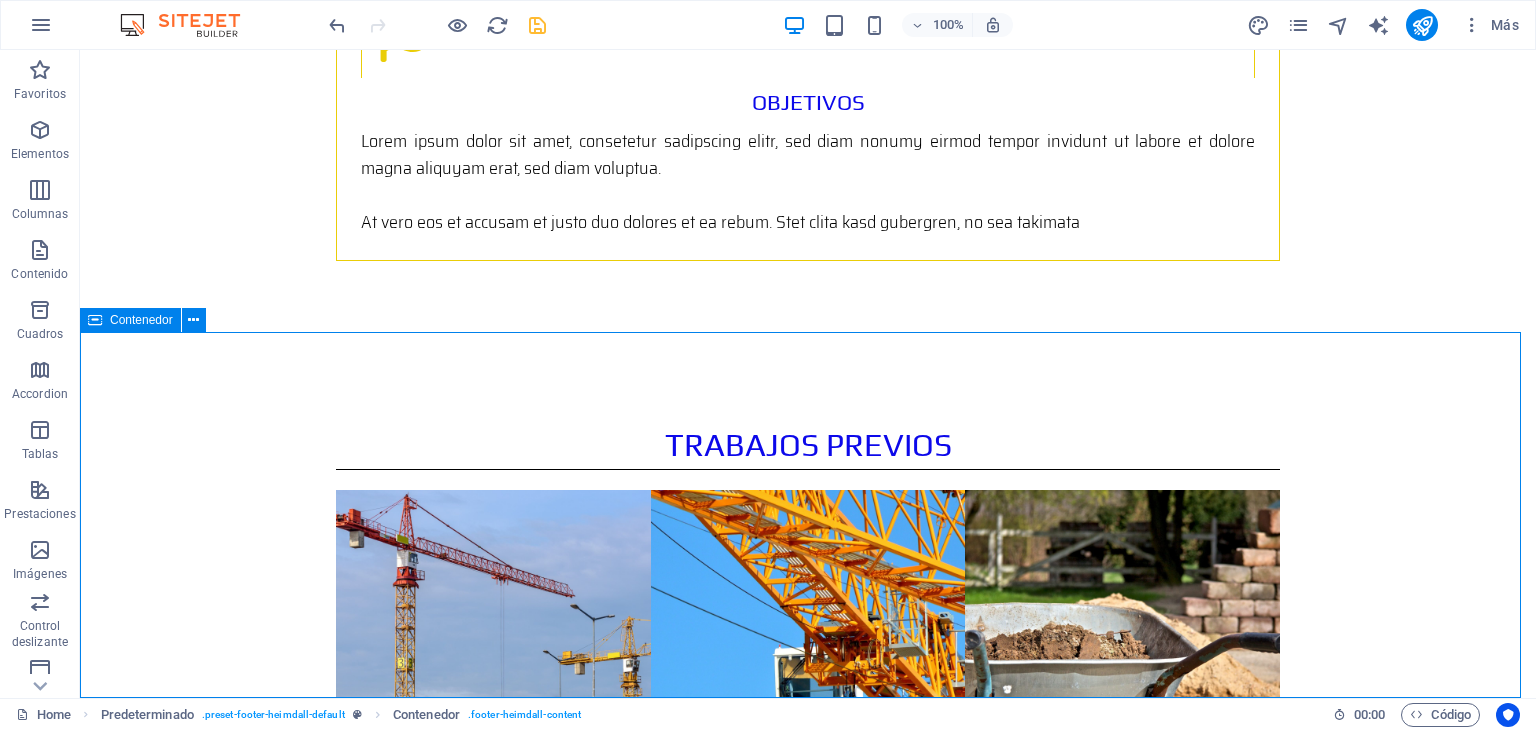 click on "dirección [ADDRESS], [CITY], [STATE] telefono [PHONE] Contacto 206194f78eb535f9facba46c1e28b6@cpanel.local Legal Notice  |  Privacy" at bounding box center [808, 1909] 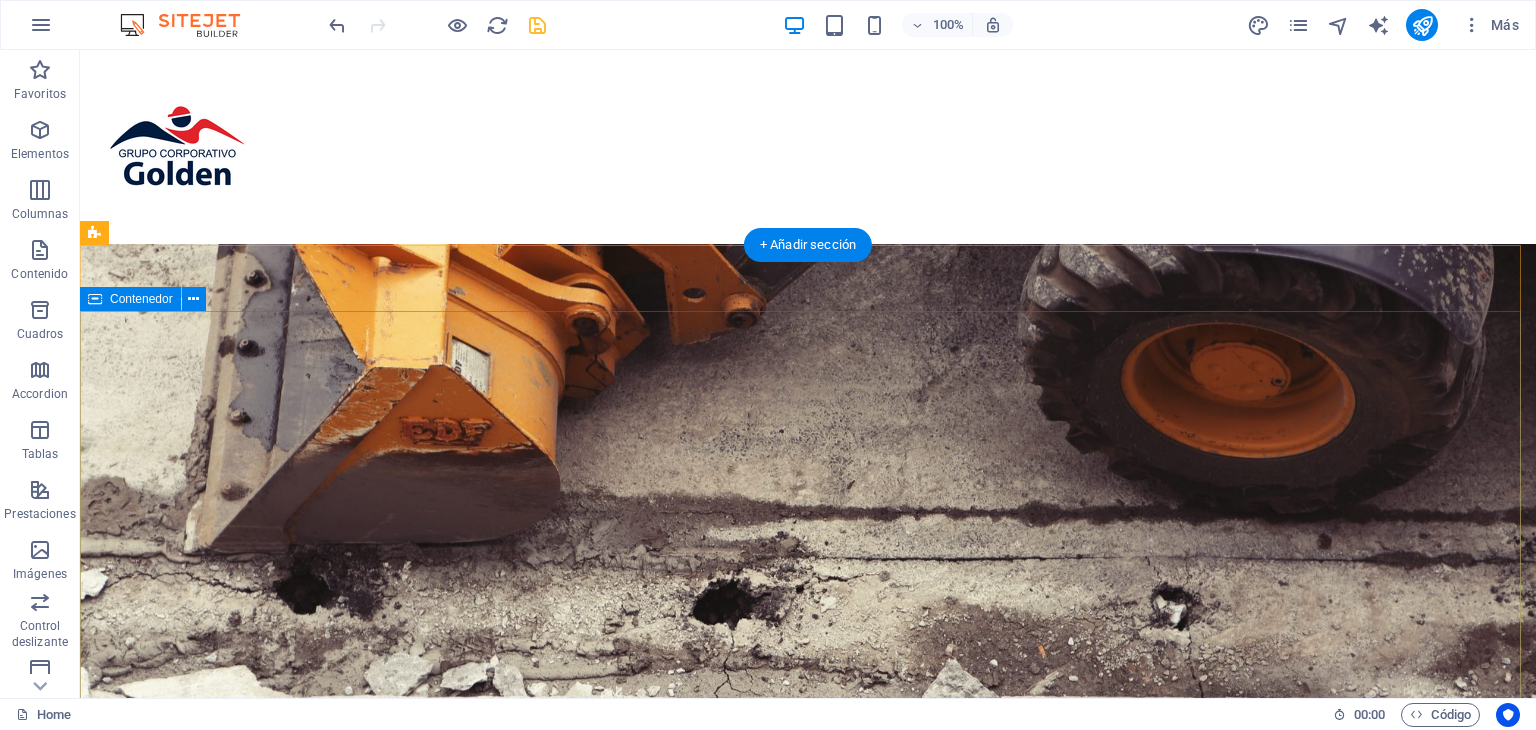 scroll, scrollTop: 0, scrollLeft: 0, axis: both 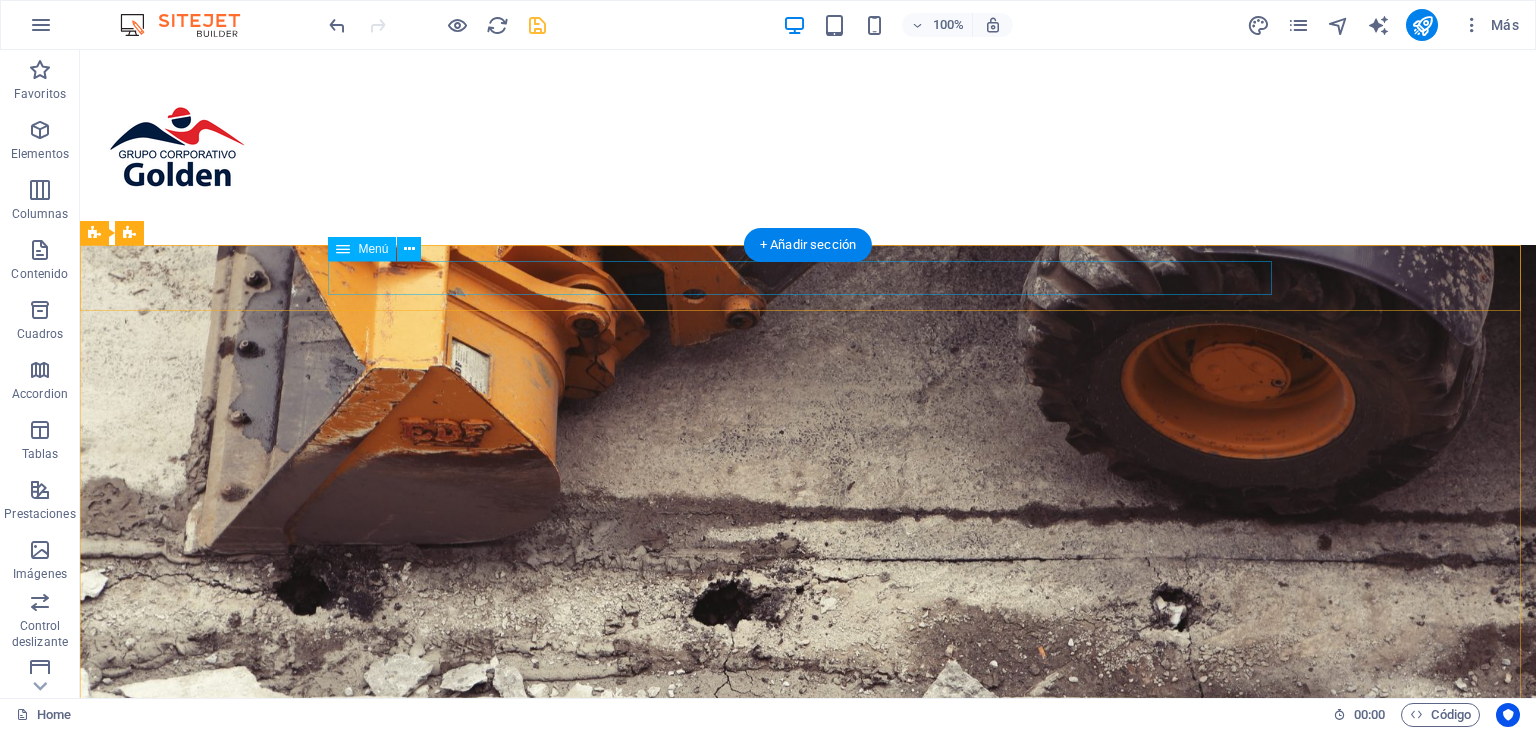 click on "Inicio Nosotros Nuestros servicios Nuestros proyectos Contacto" at bounding box center (808, 926) 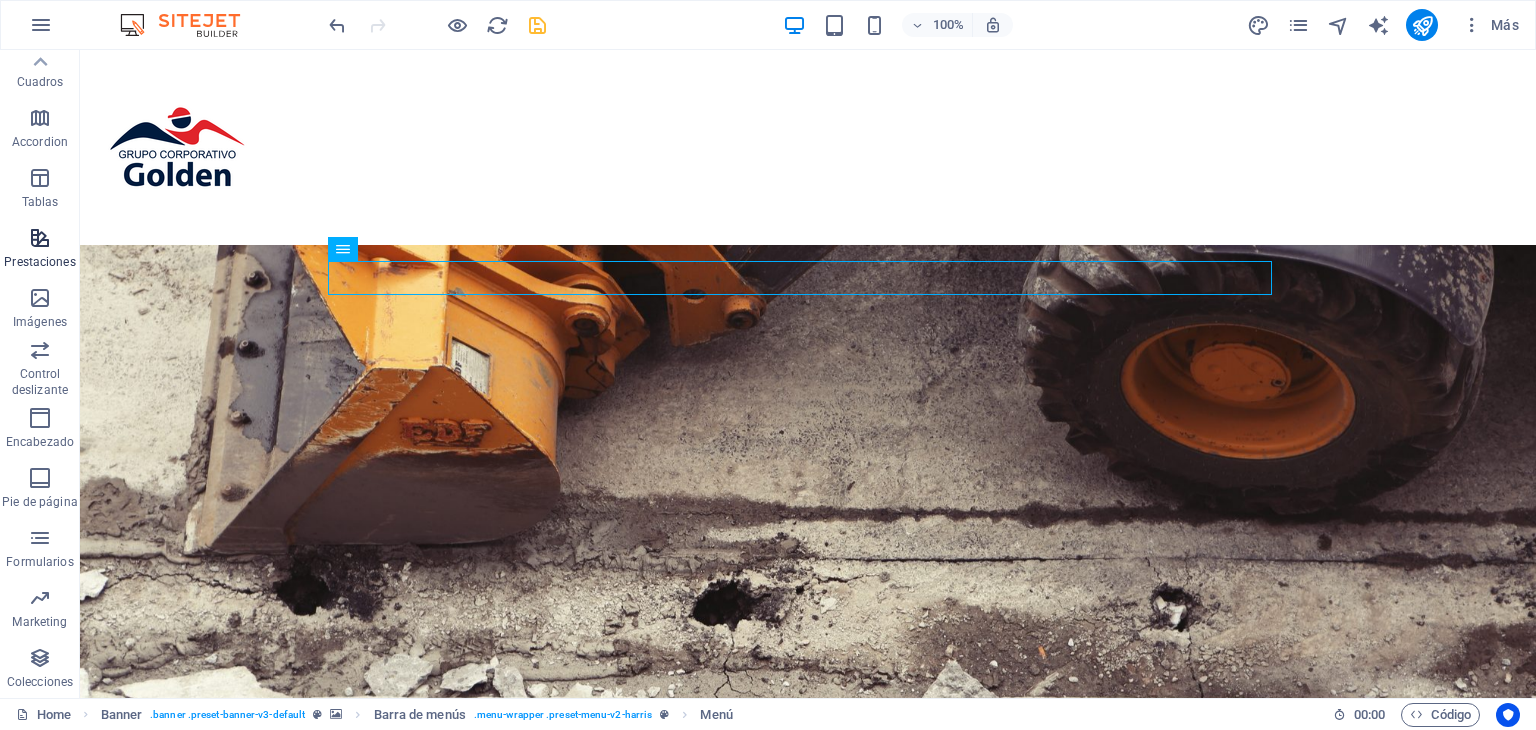 scroll, scrollTop: 0, scrollLeft: 0, axis: both 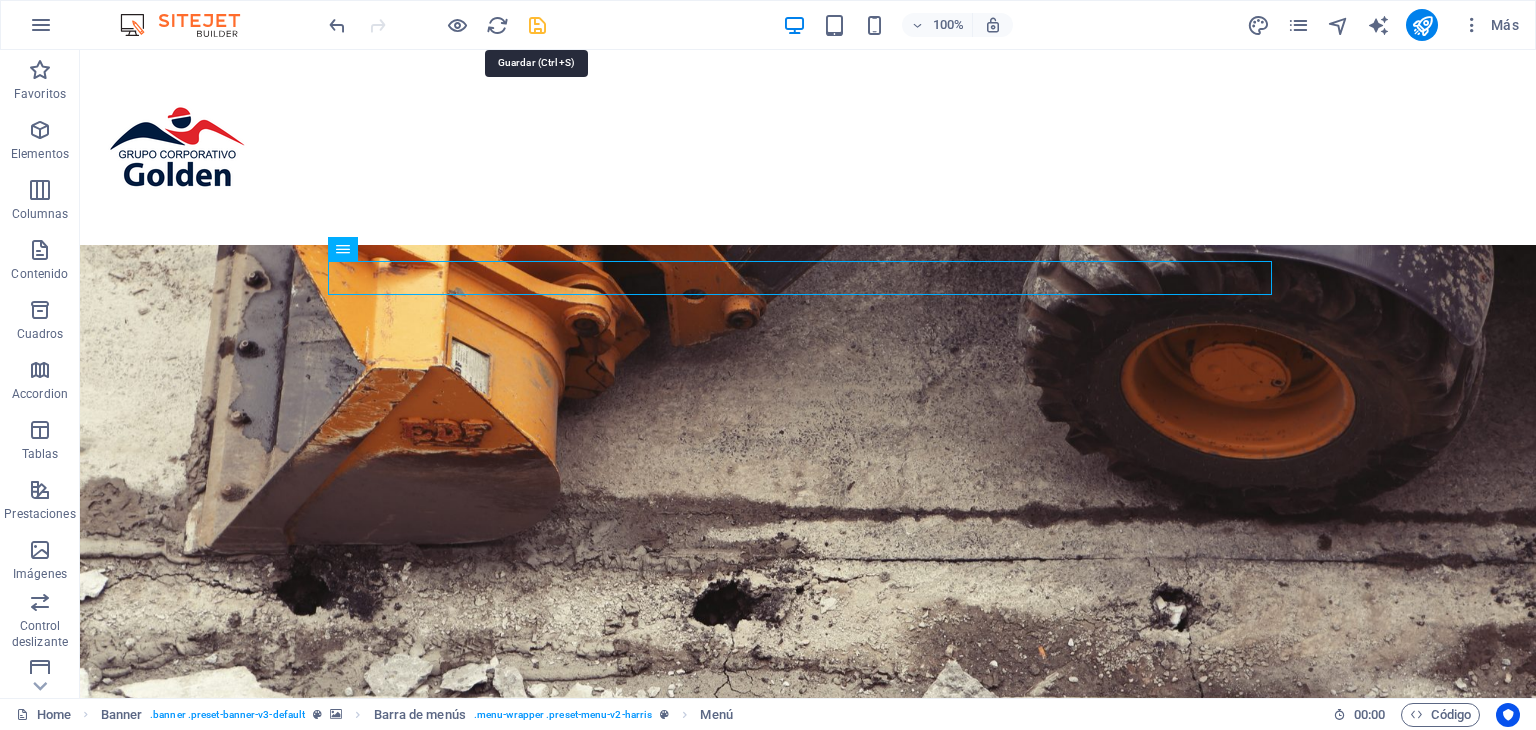 click at bounding box center (537, 25) 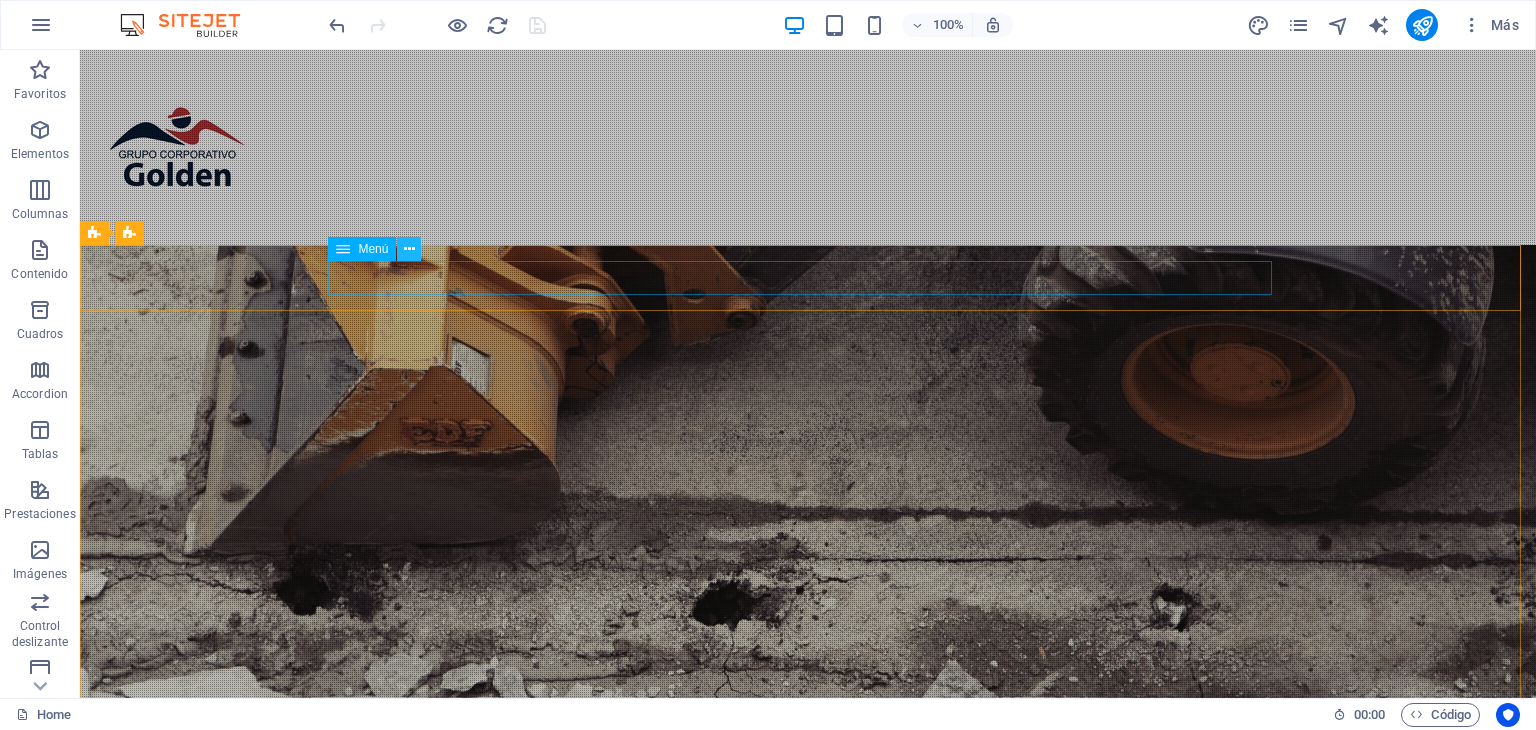 click at bounding box center (409, 249) 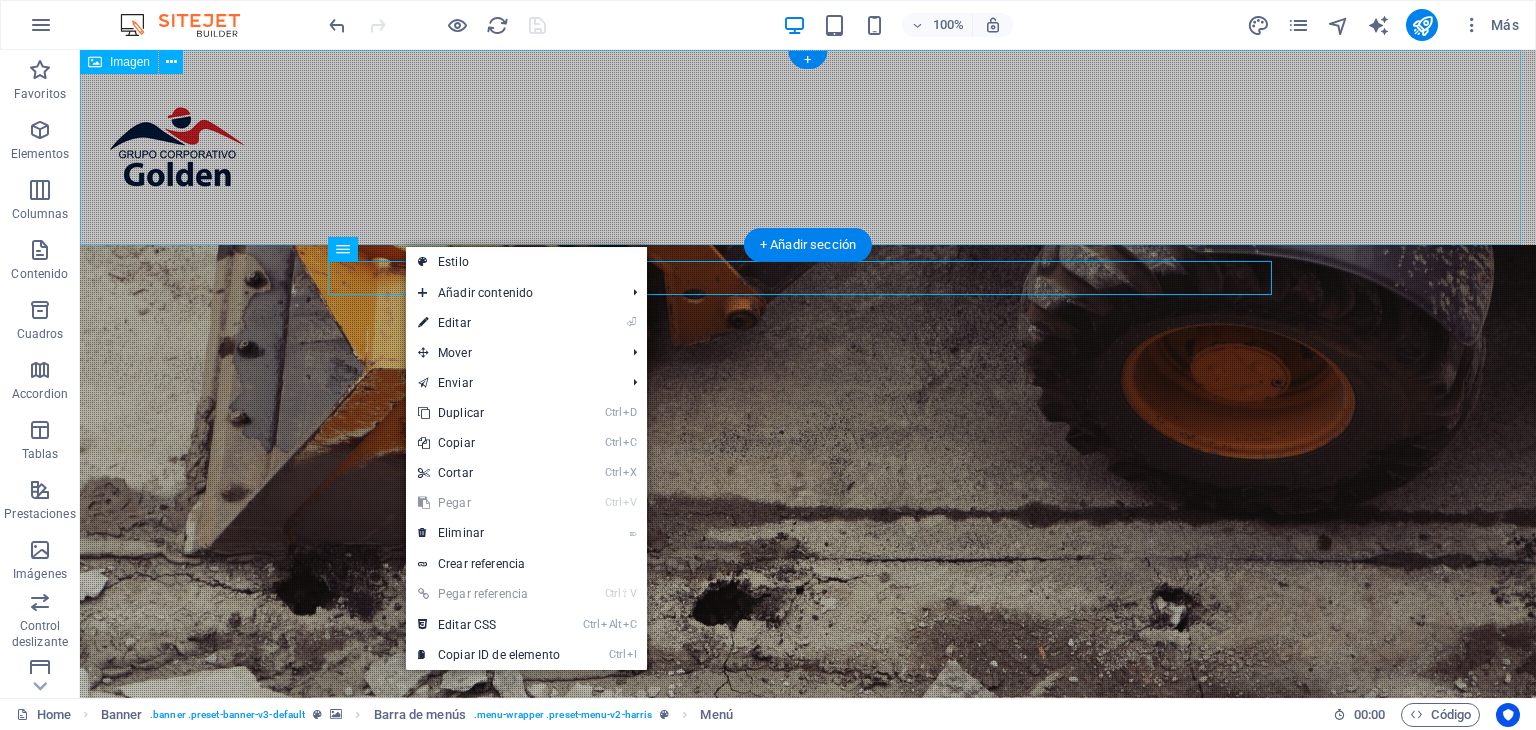 click at bounding box center (808, 147) 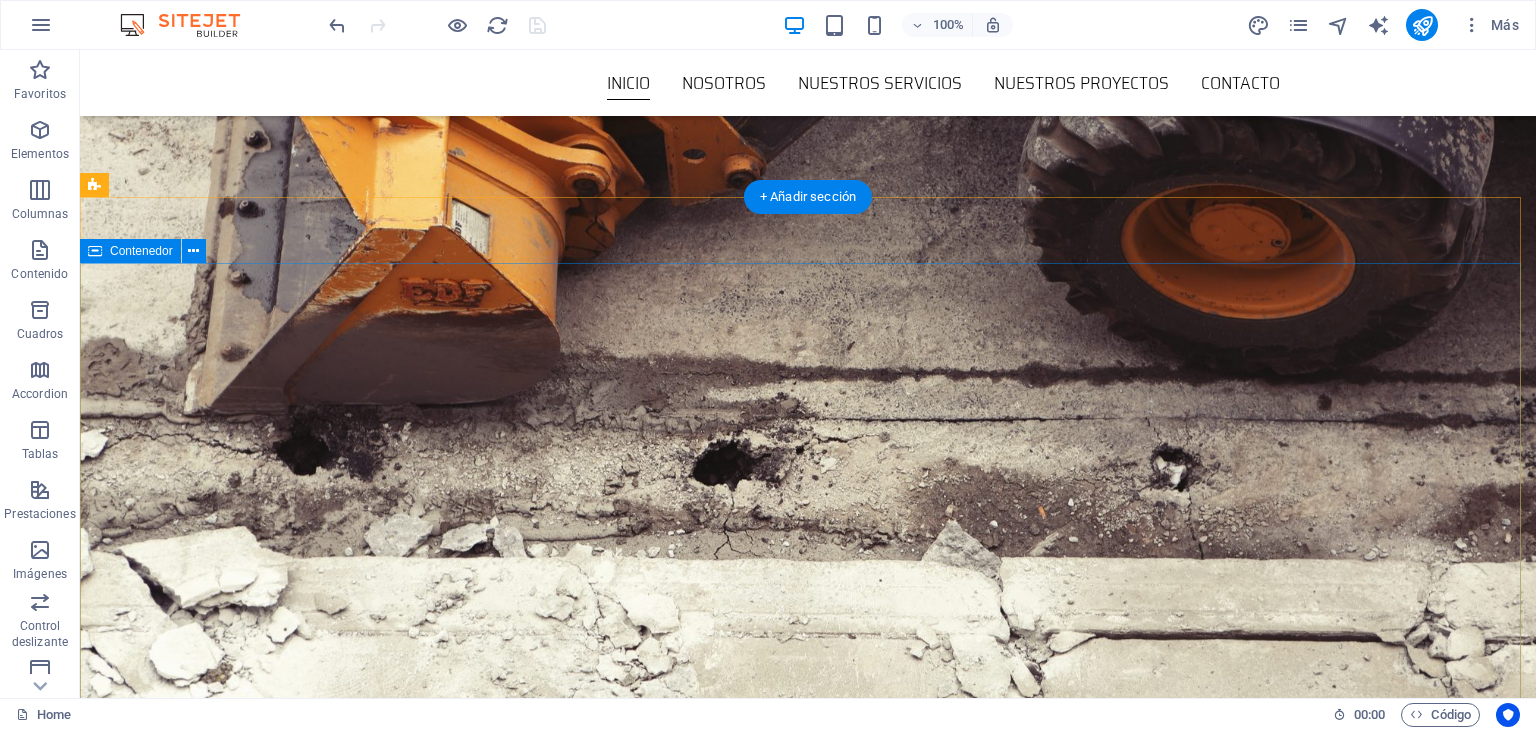 scroll, scrollTop: 0, scrollLeft: 0, axis: both 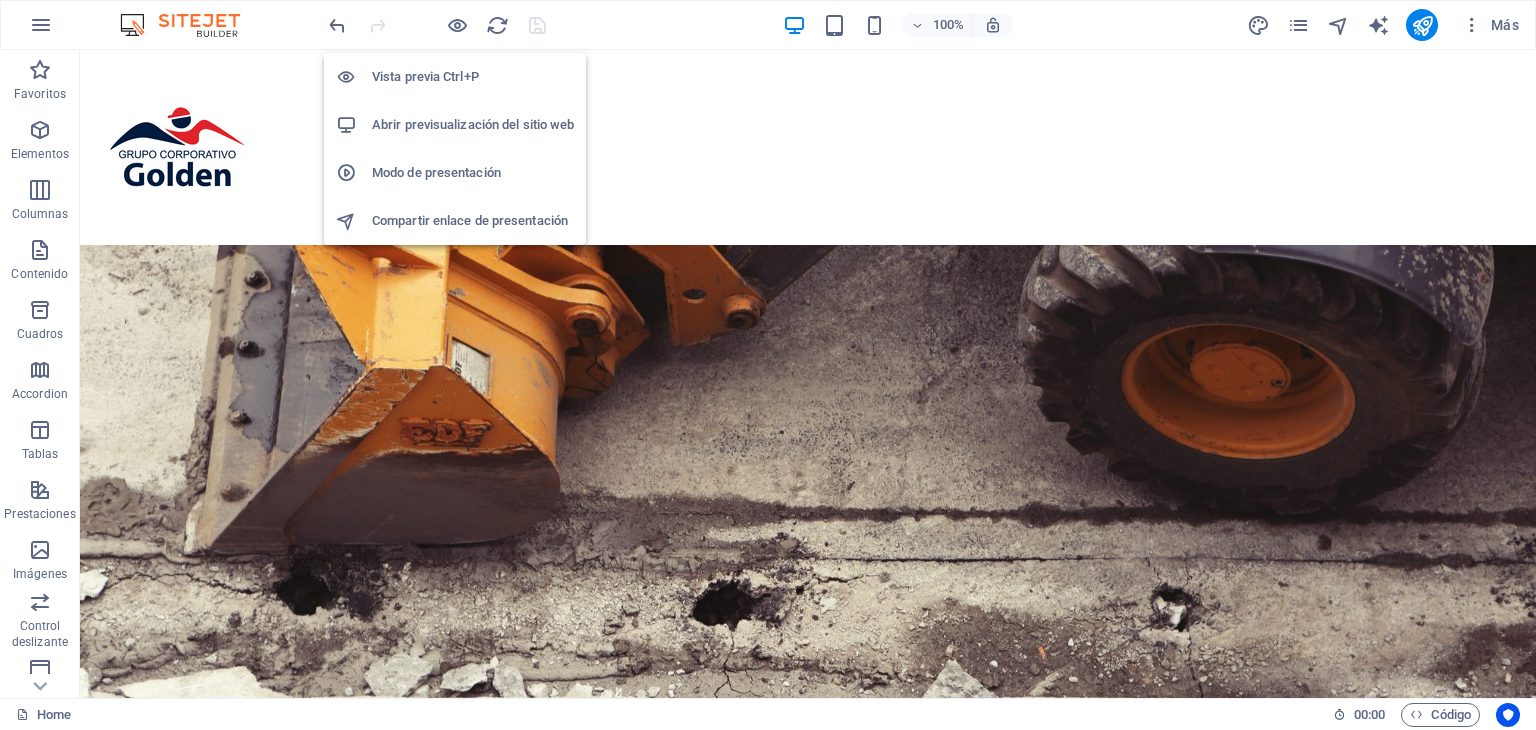 click on "Vista previa Ctrl+P" at bounding box center (473, 77) 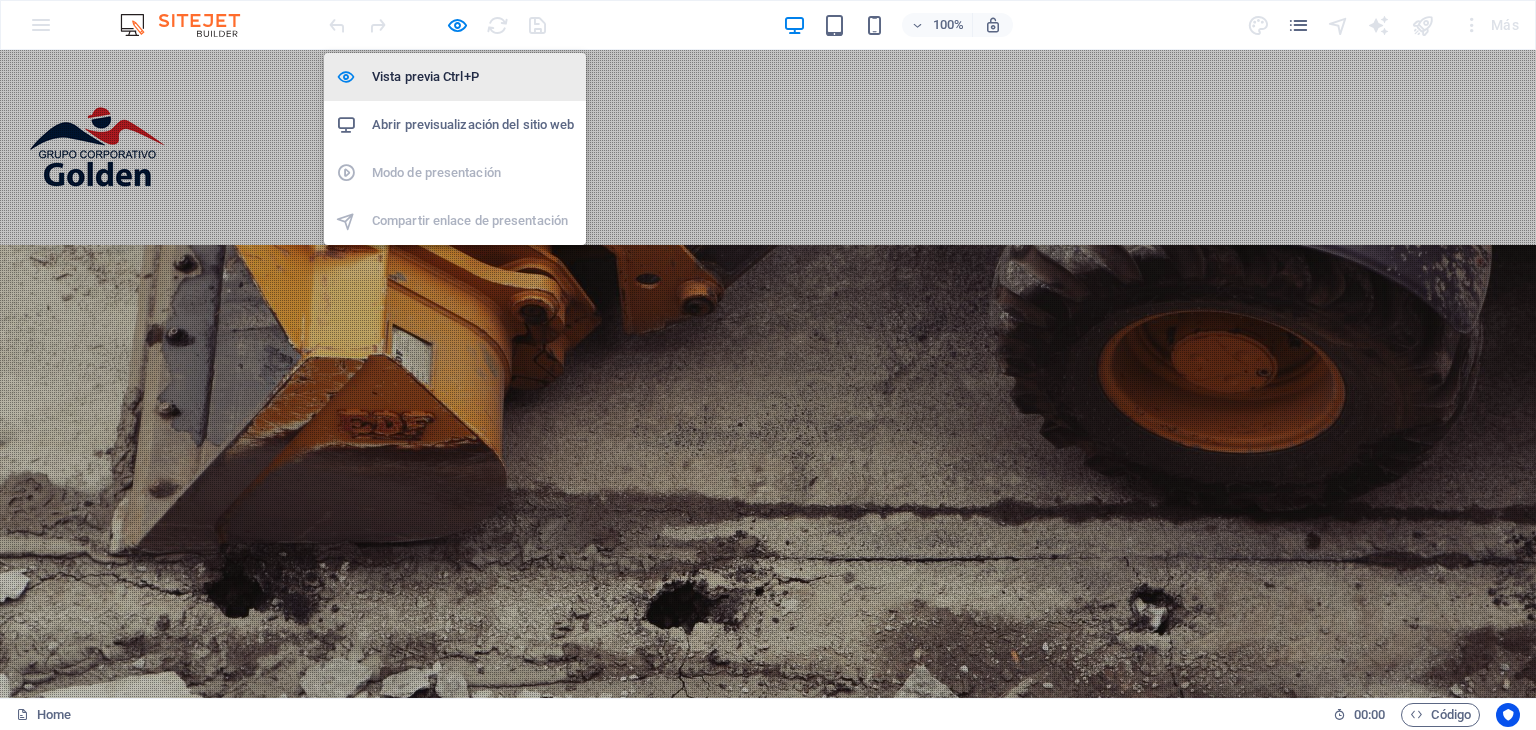 click on "Vista previa Ctrl+P" at bounding box center (473, 77) 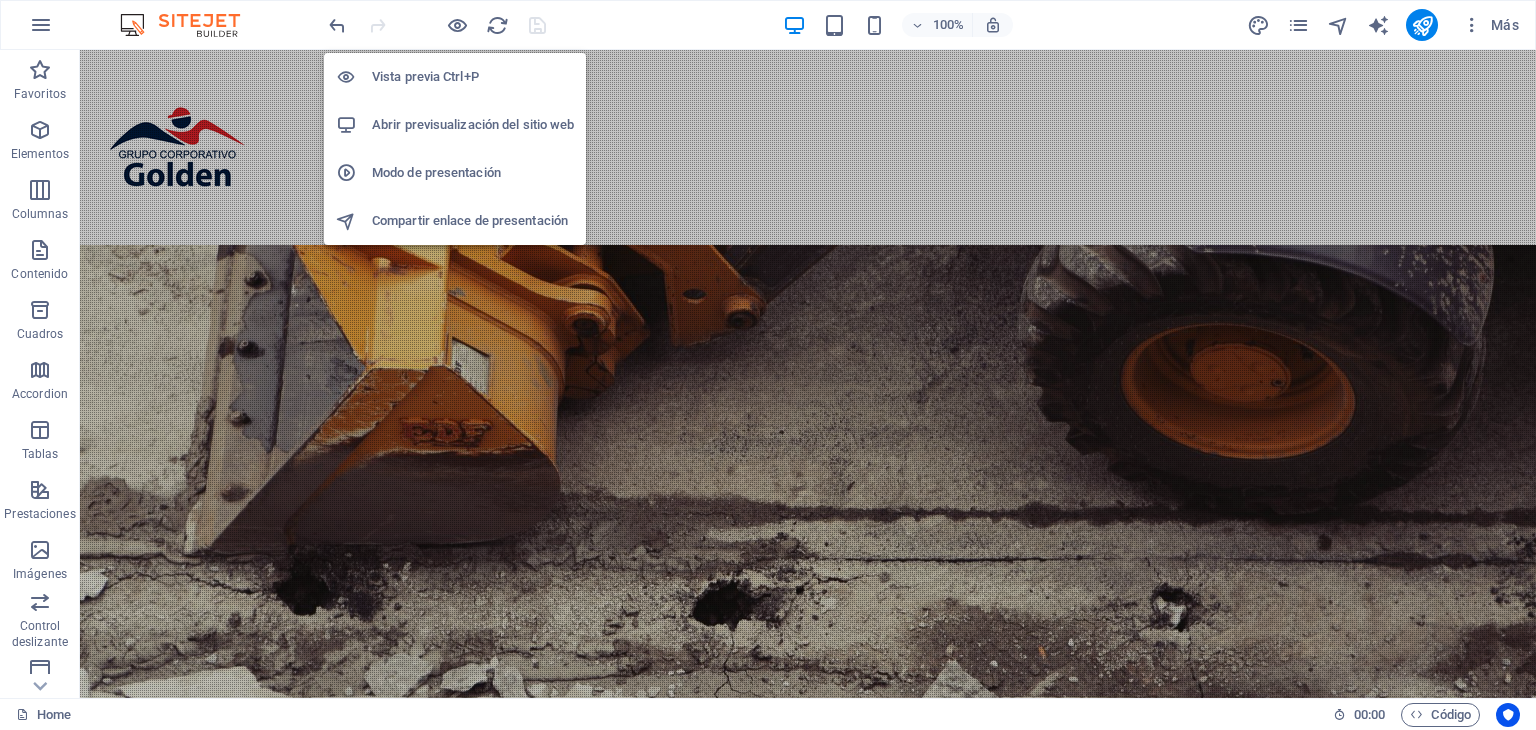 click on "Abrir previsualización del sitio web" at bounding box center [473, 125] 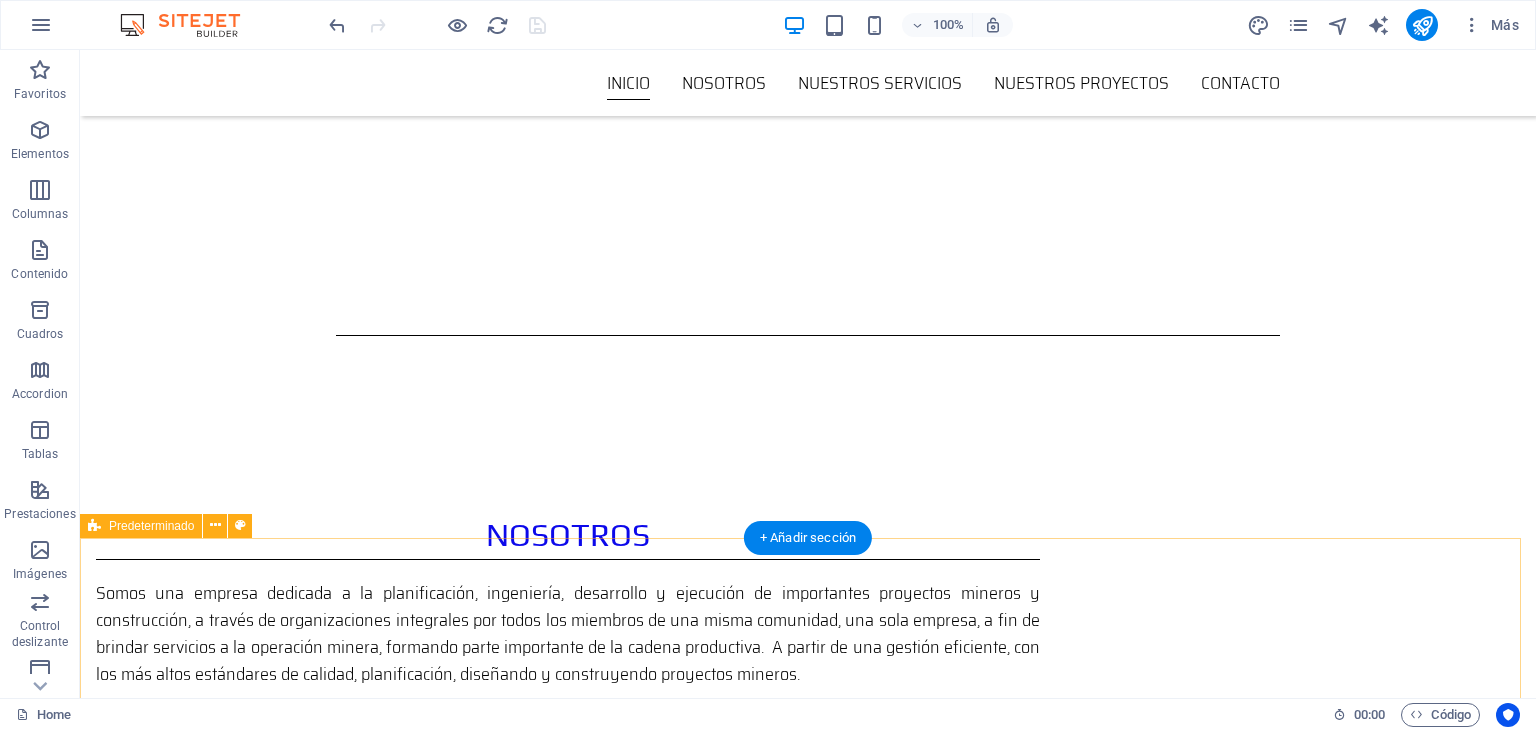 scroll, scrollTop: 300, scrollLeft: 0, axis: vertical 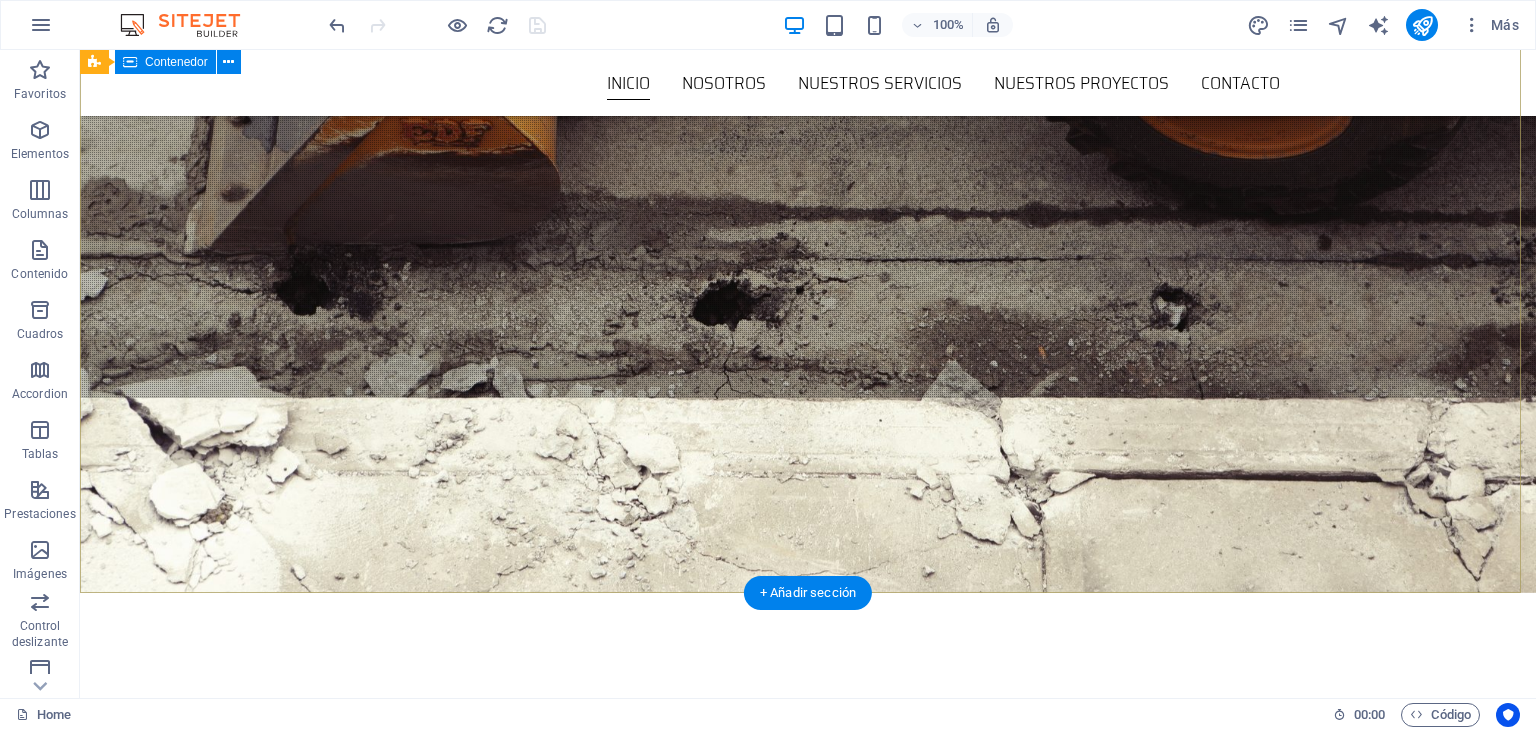 click on "construyendo un futuro con cada grano de arena." at bounding box center (808, 762) 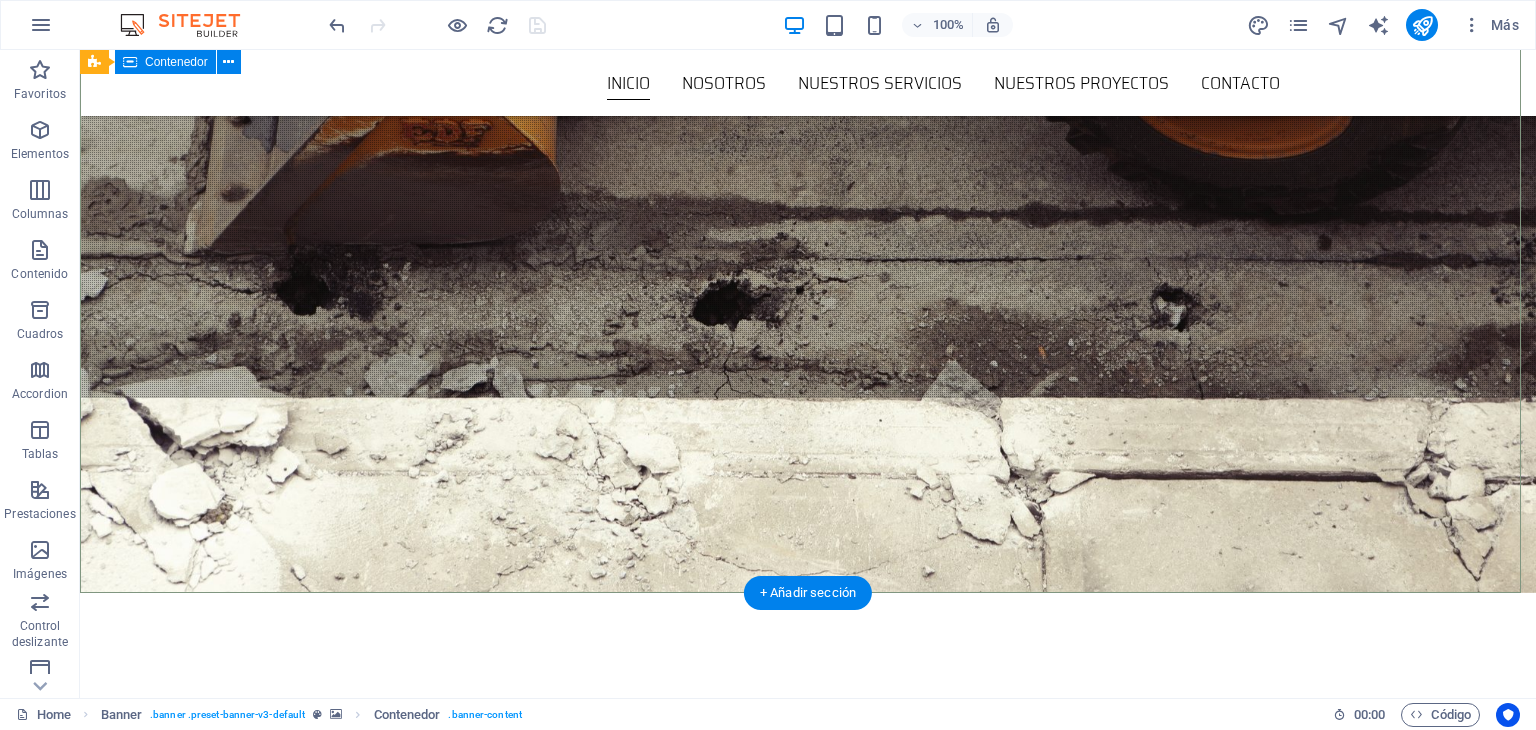 click on "construyendo un futuro con cada grano de arena." at bounding box center (808, 762) 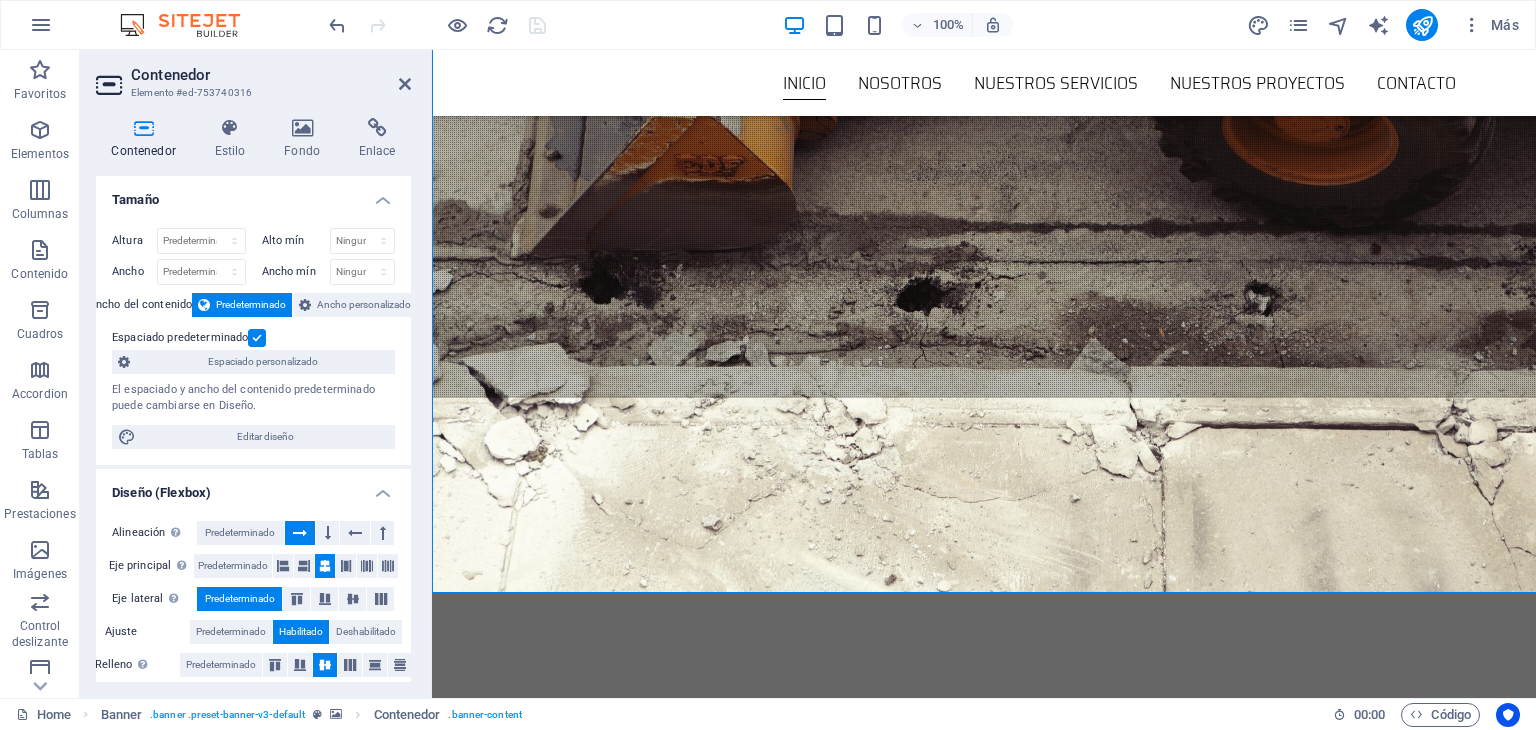 click on "Tamaño" at bounding box center (253, 194) 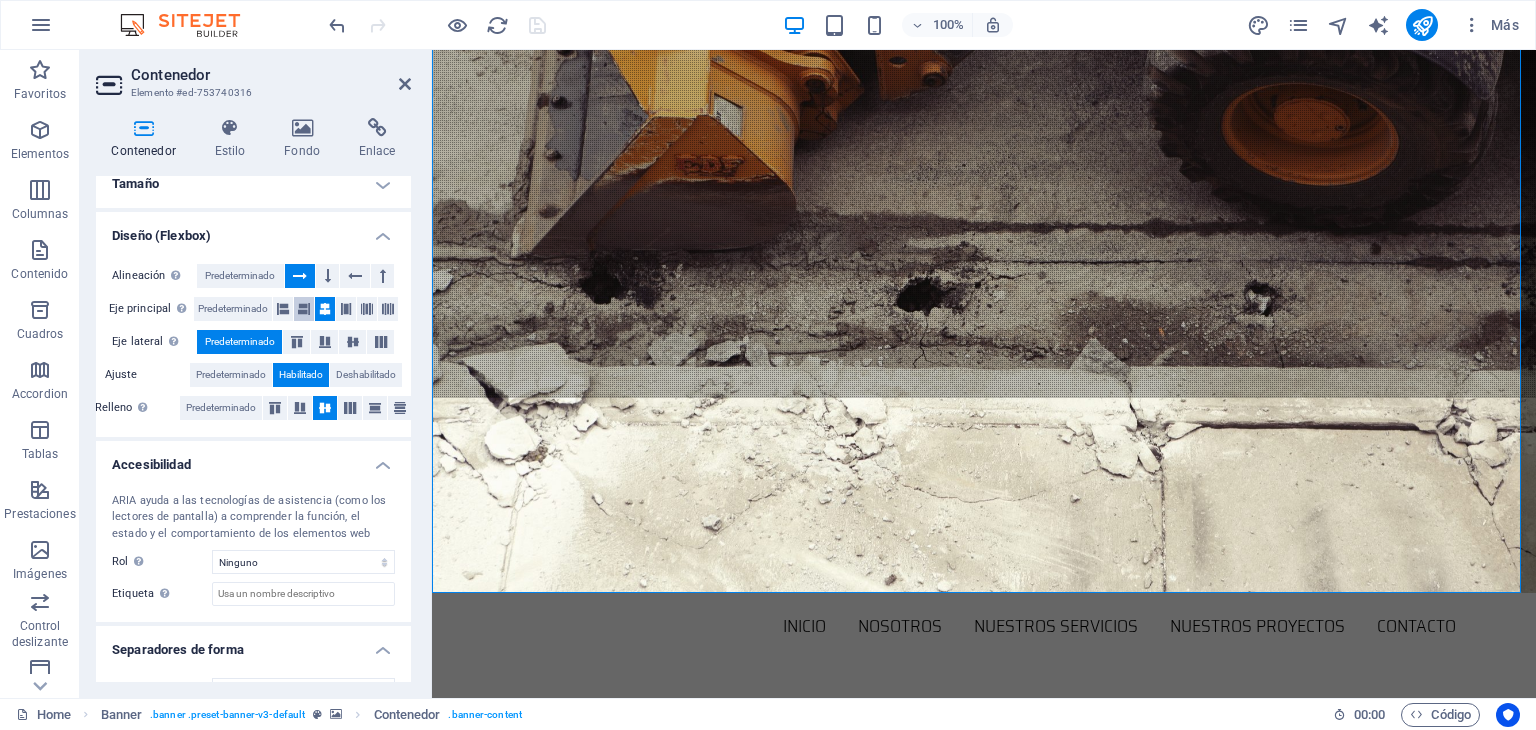 scroll, scrollTop: 0, scrollLeft: 0, axis: both 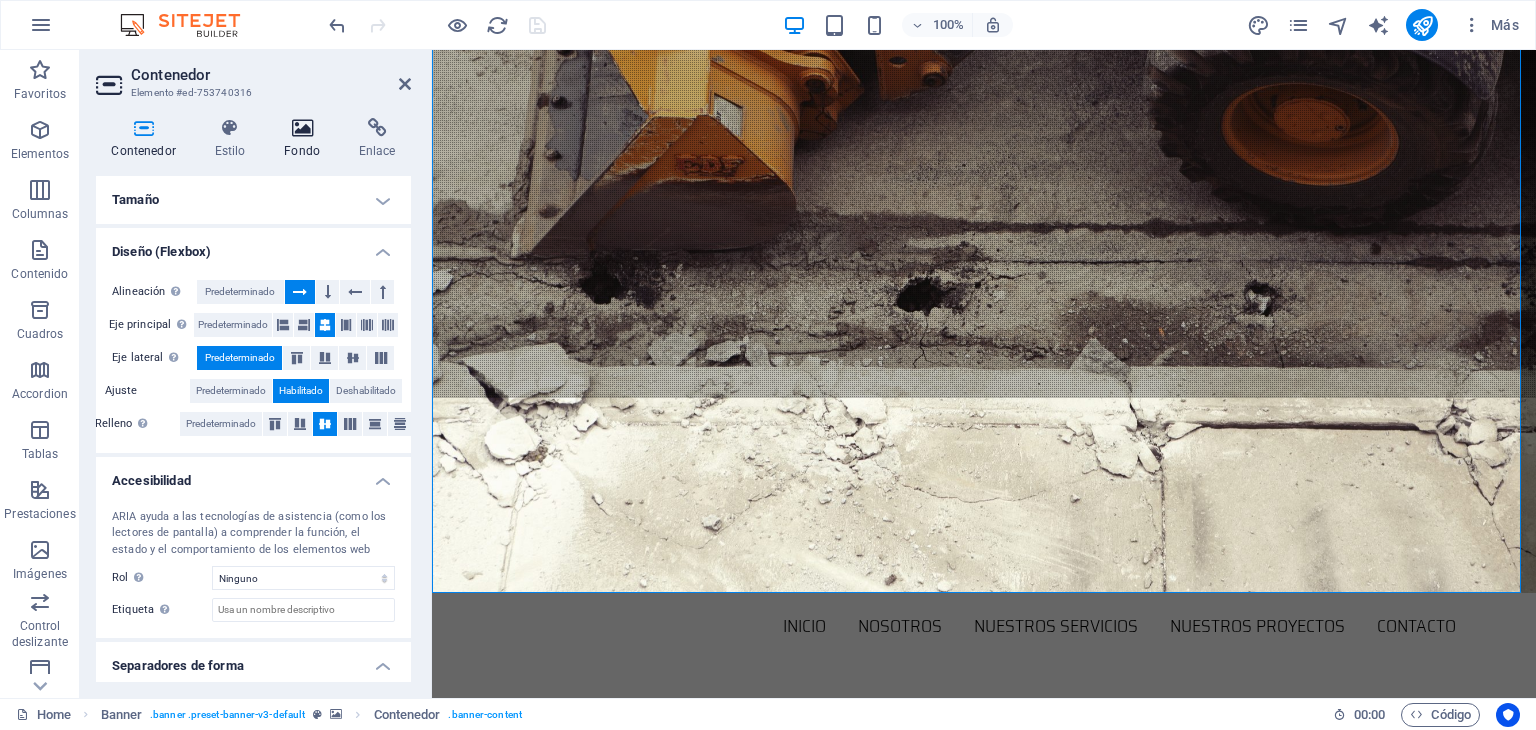 click at bounding box center (302, 128) 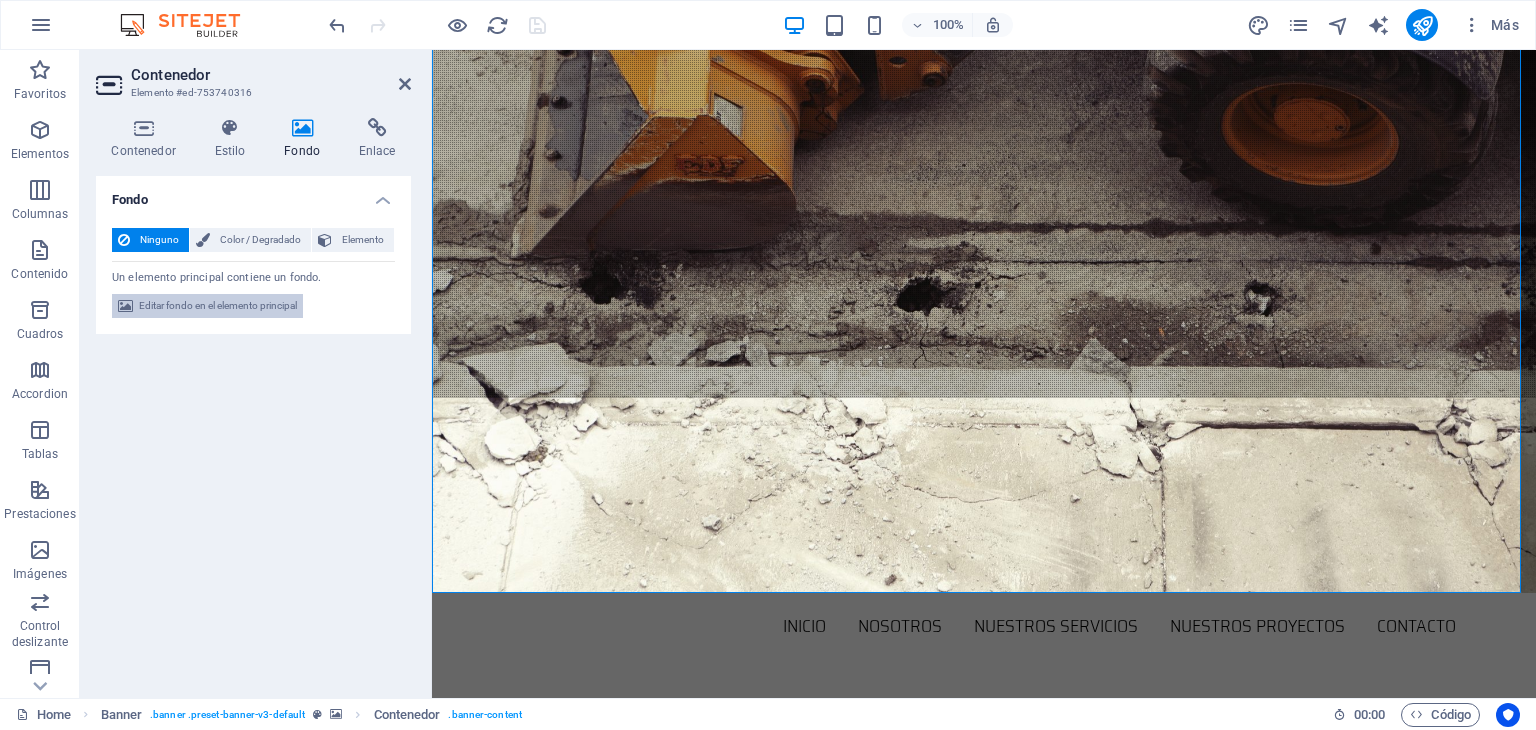 click on "Editar fondo en el elemento principal" at bounding box center (218, 306) 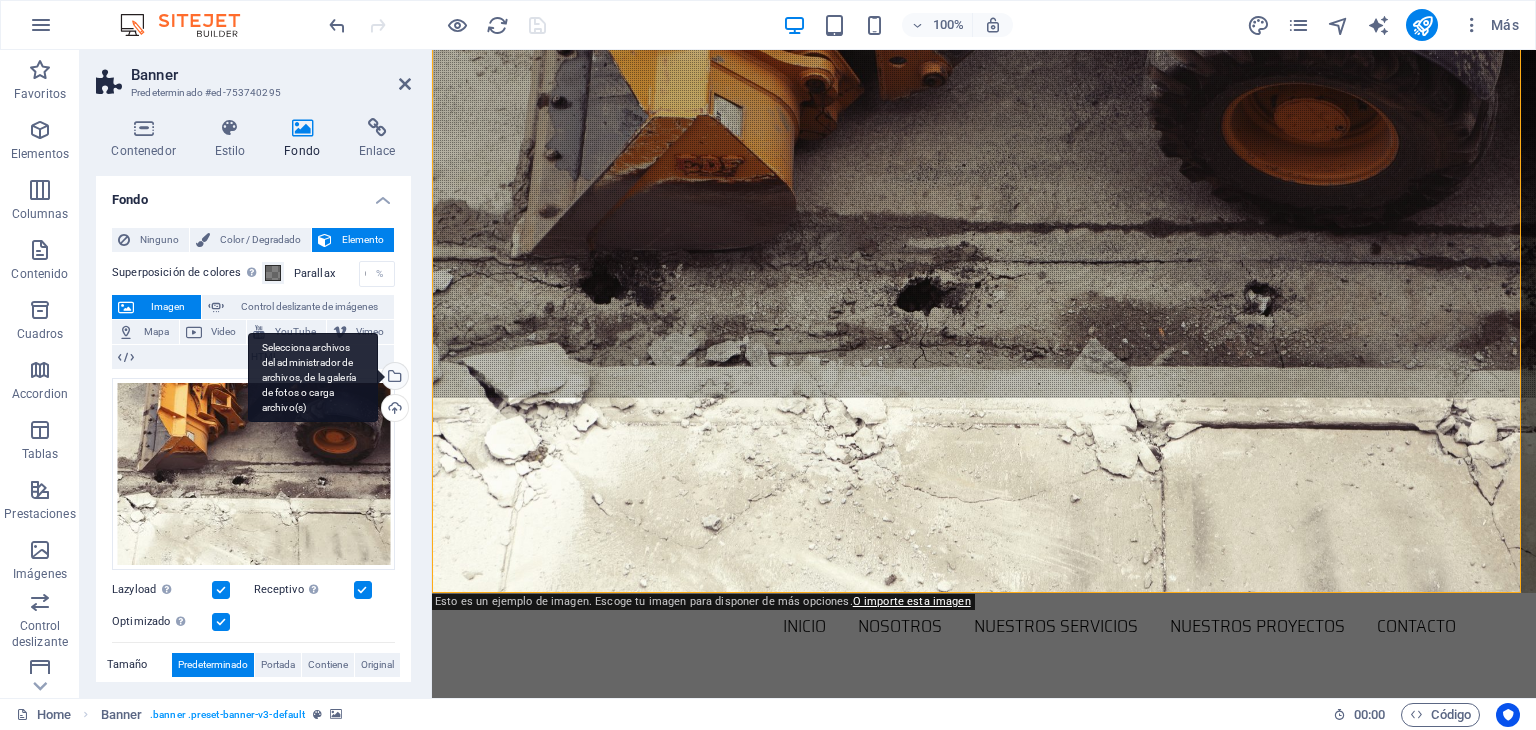 click on "Selecciona archivos del administrador de archivos, de la galería de fotos o carga archivo(s)" at bounding box center (393, 378) 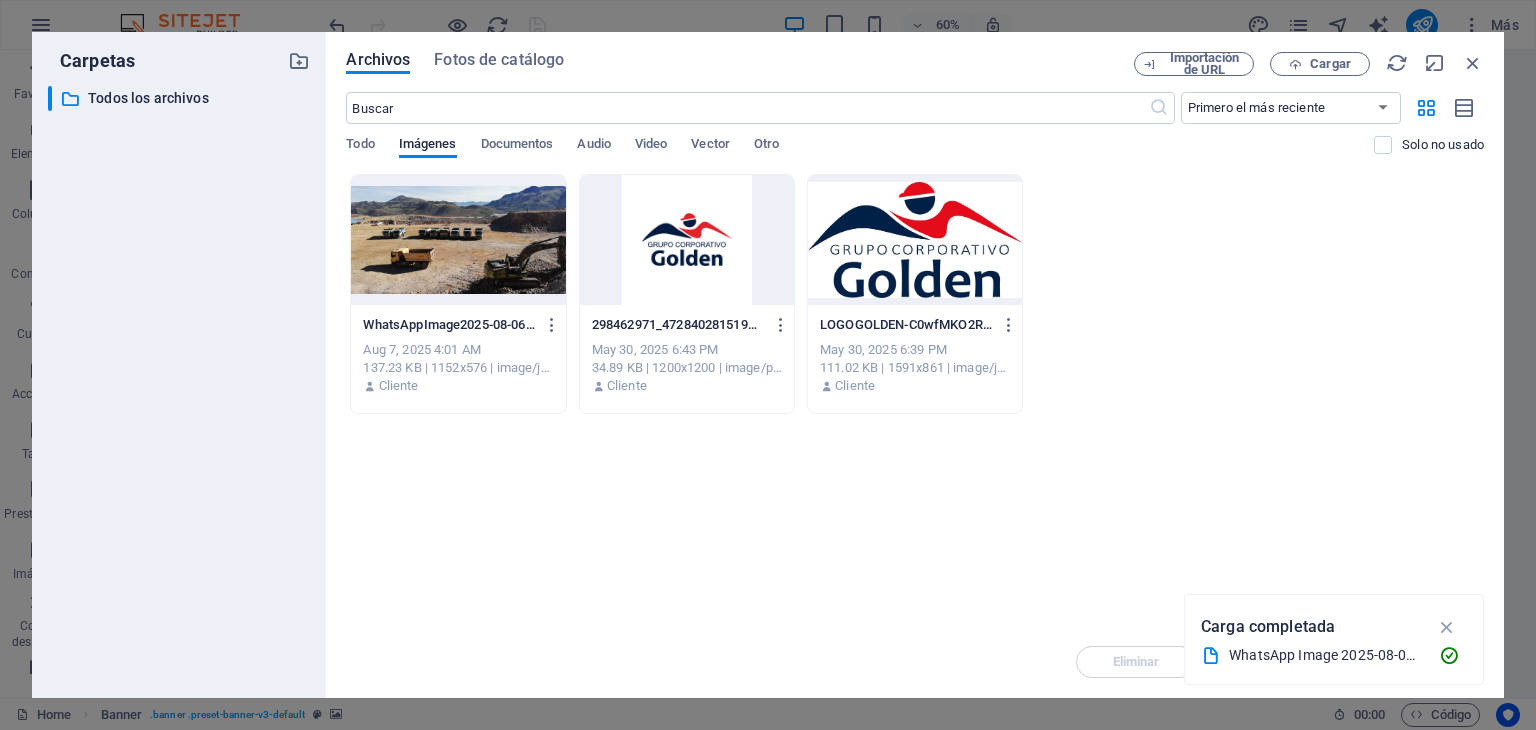 click at bounding box center (458, 240) 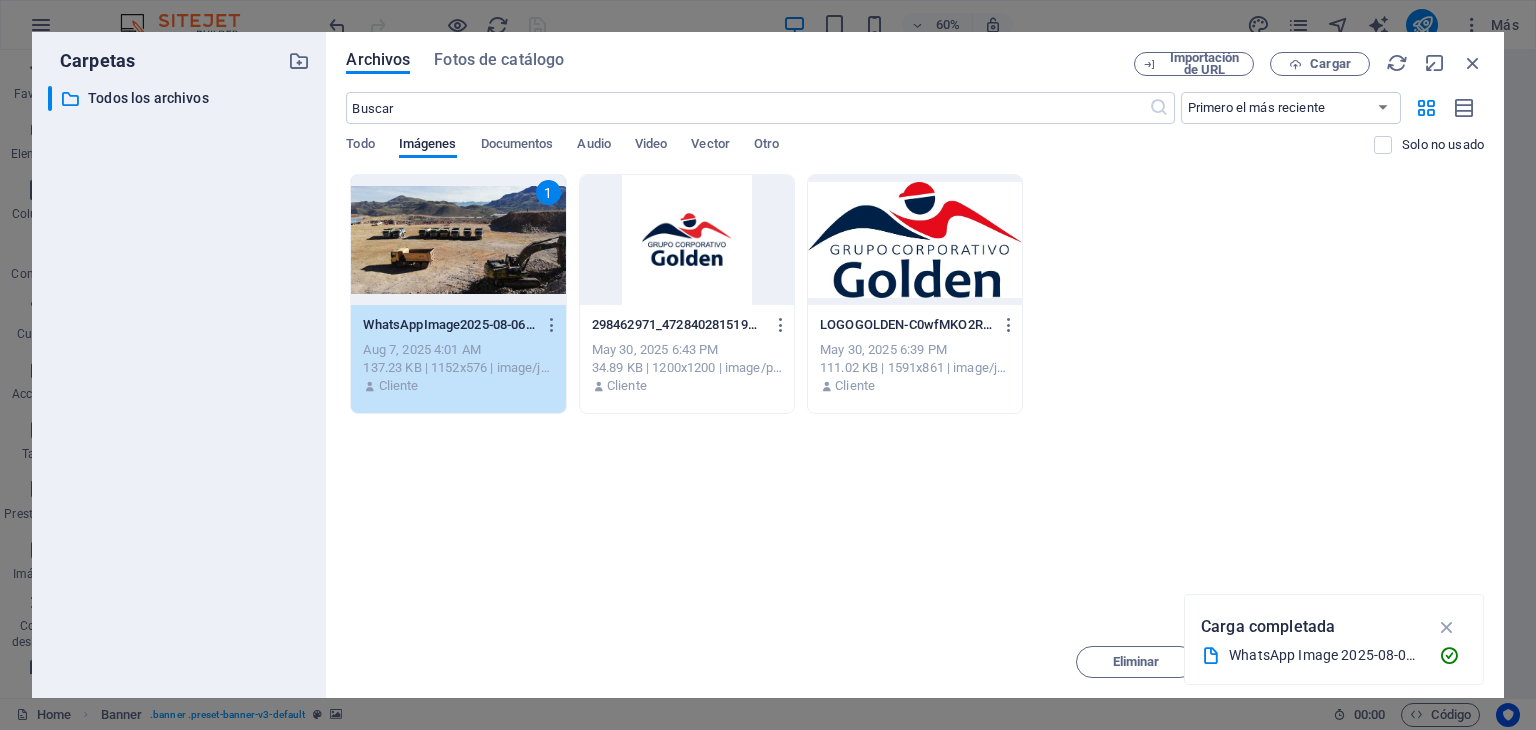 click on "1" at bounding box center [458, 240] 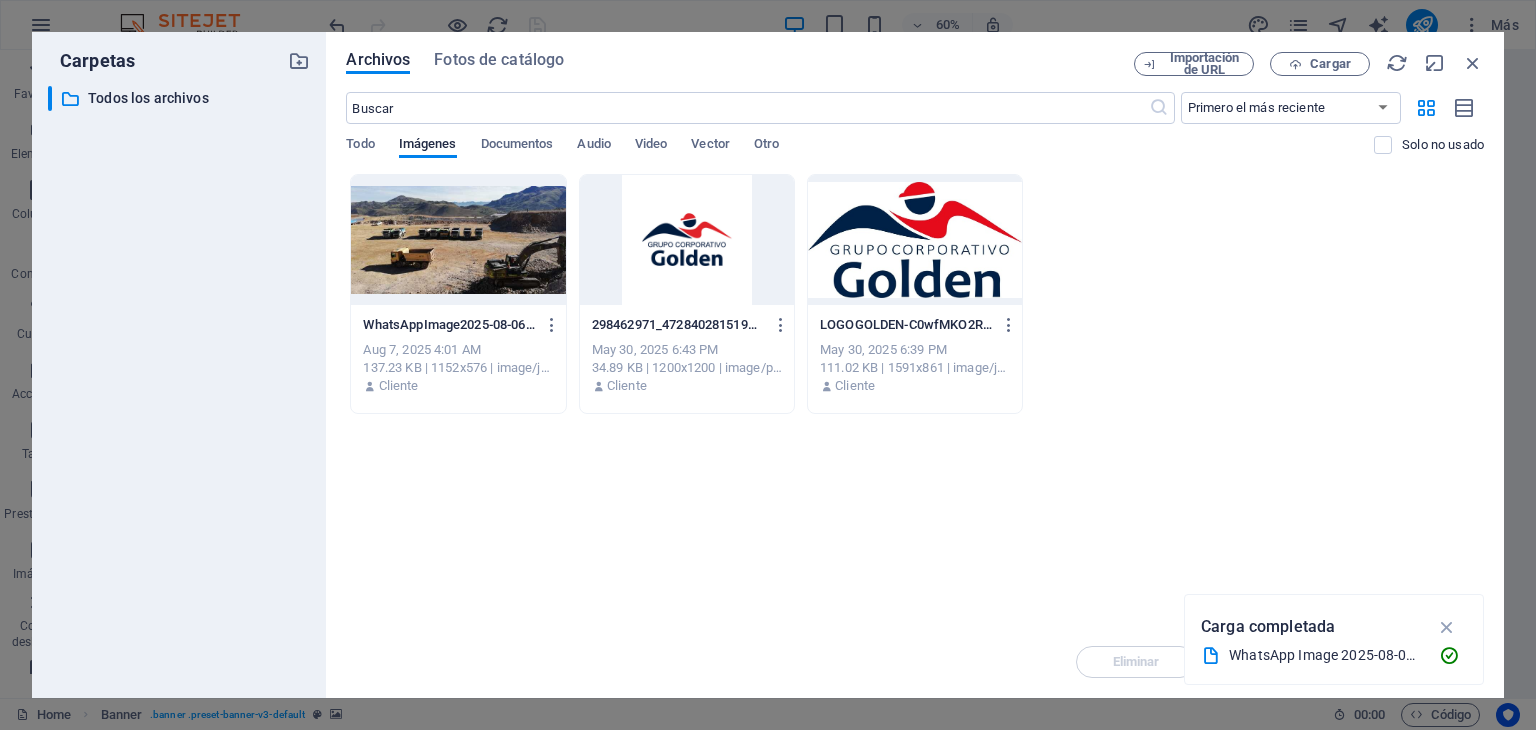 click at bounding box center [458, 240] 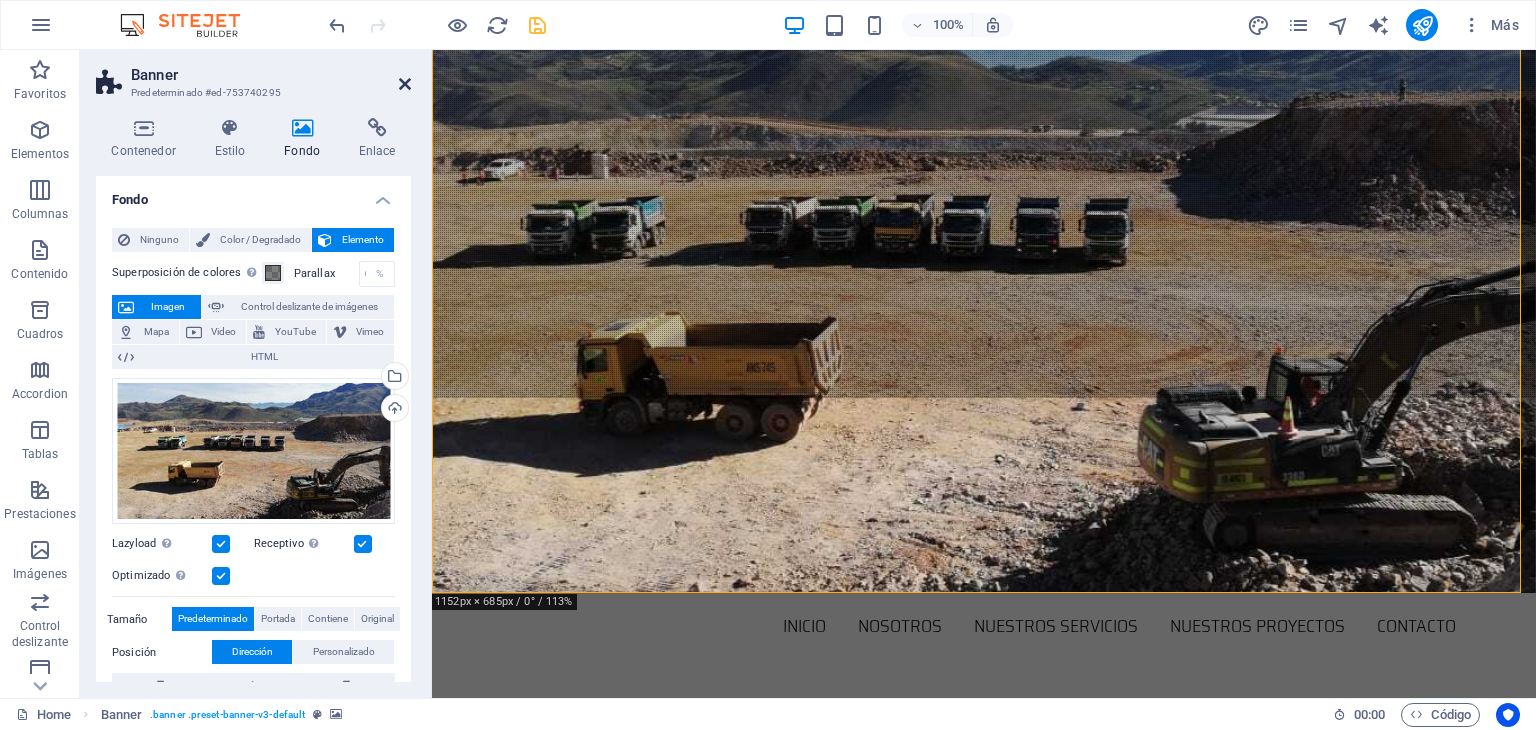 click at bounding box center [405, 84] 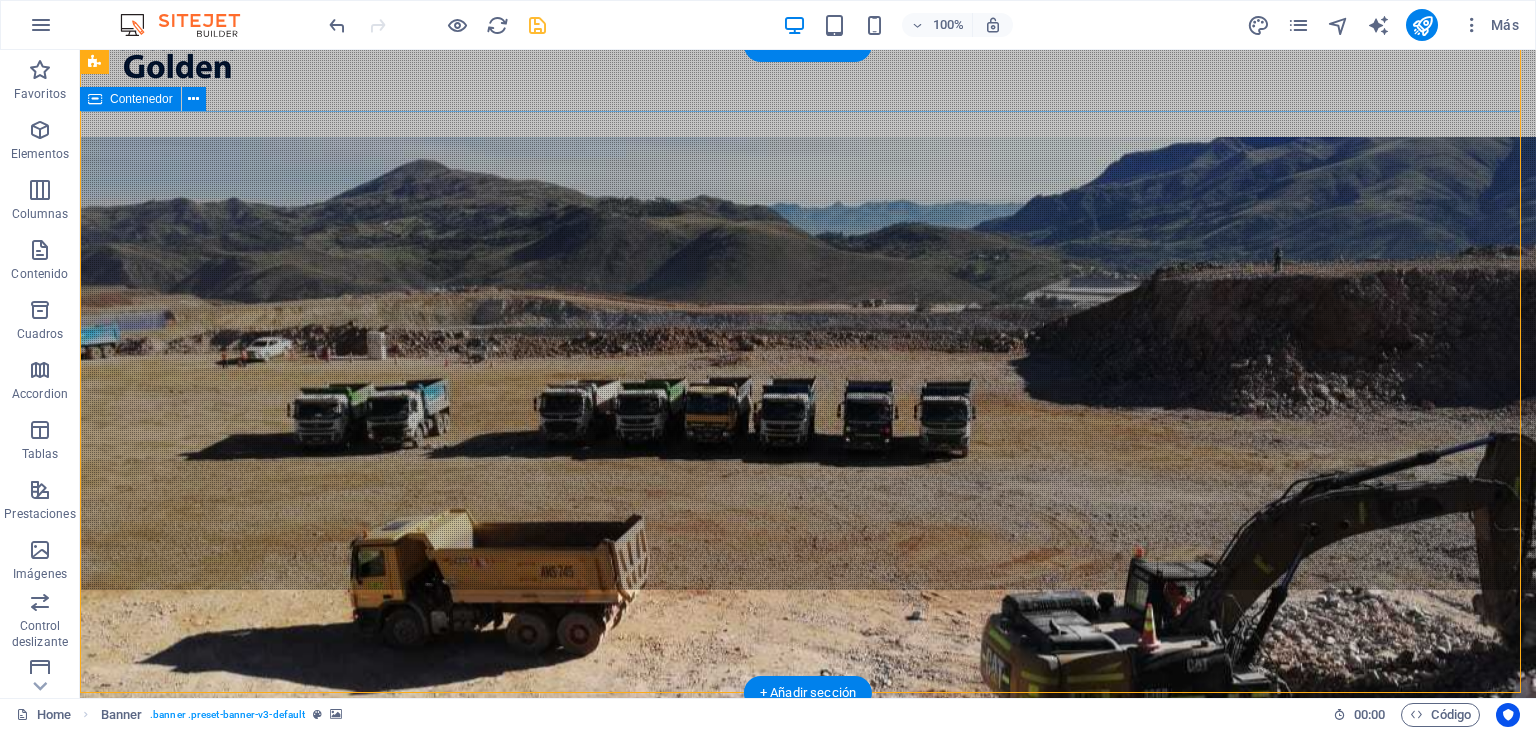 scroll, scrollTop: 0, scrollLeft: 0, axis: both 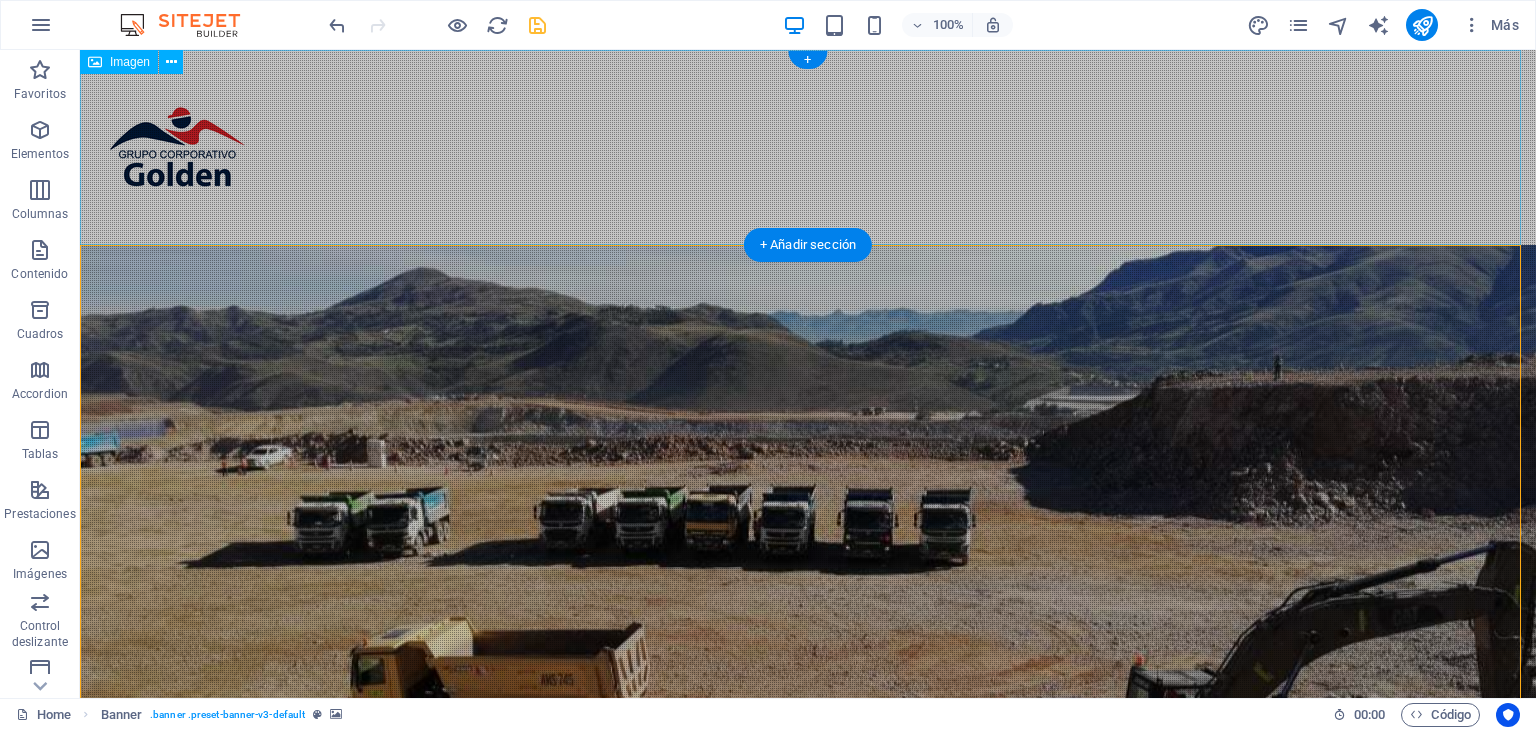 click at bounding box center (808, 147) 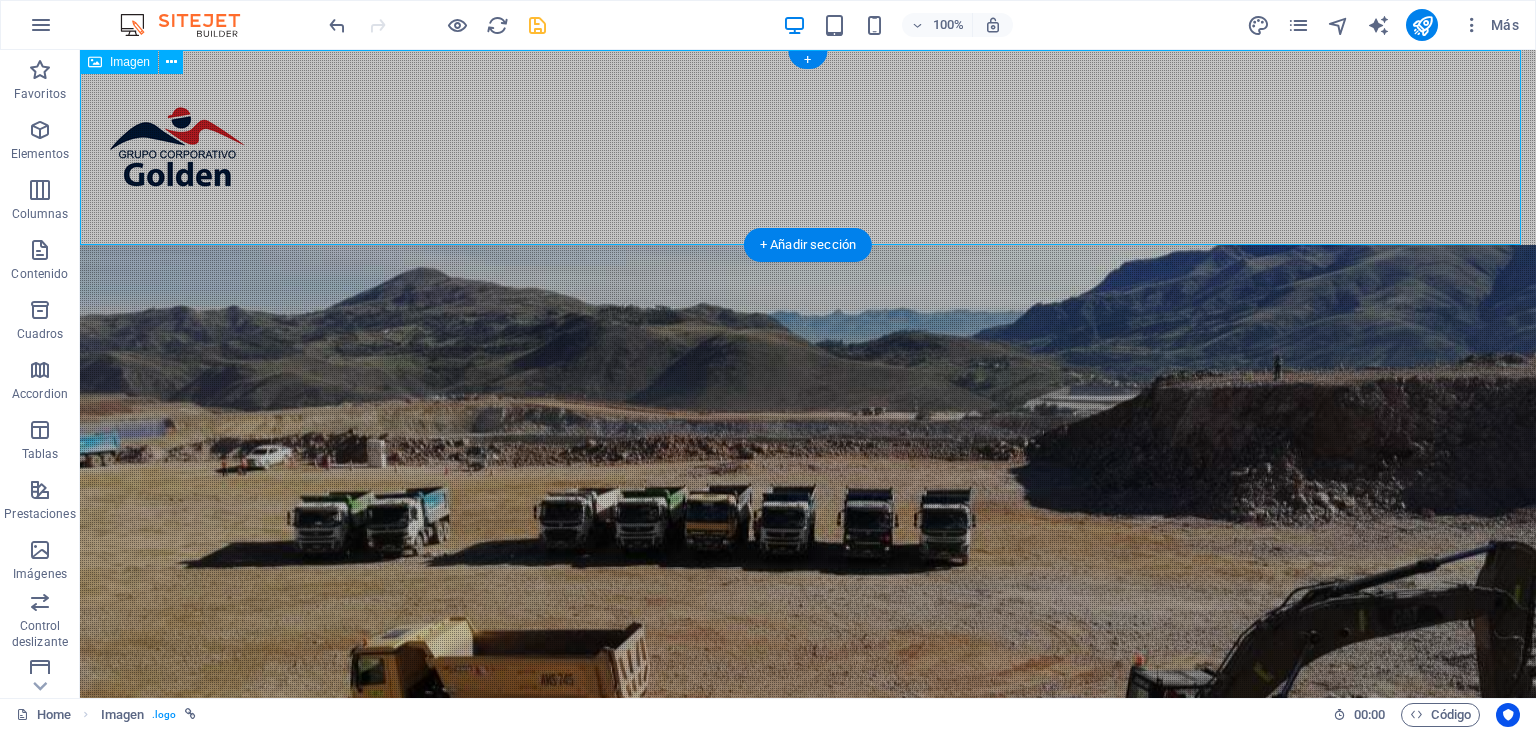 click at bounding box center [808, 147] 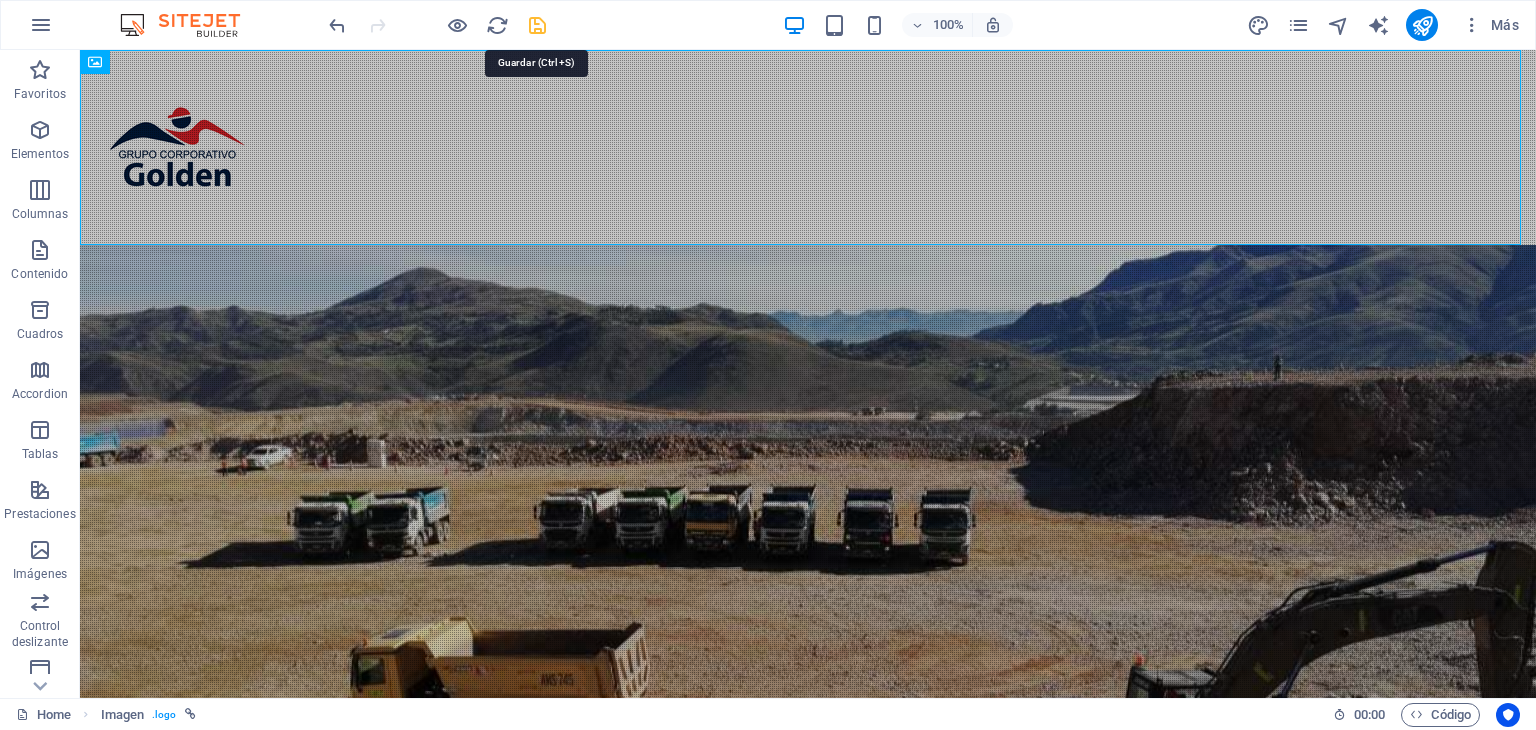 click at bounding box center (537, 25) 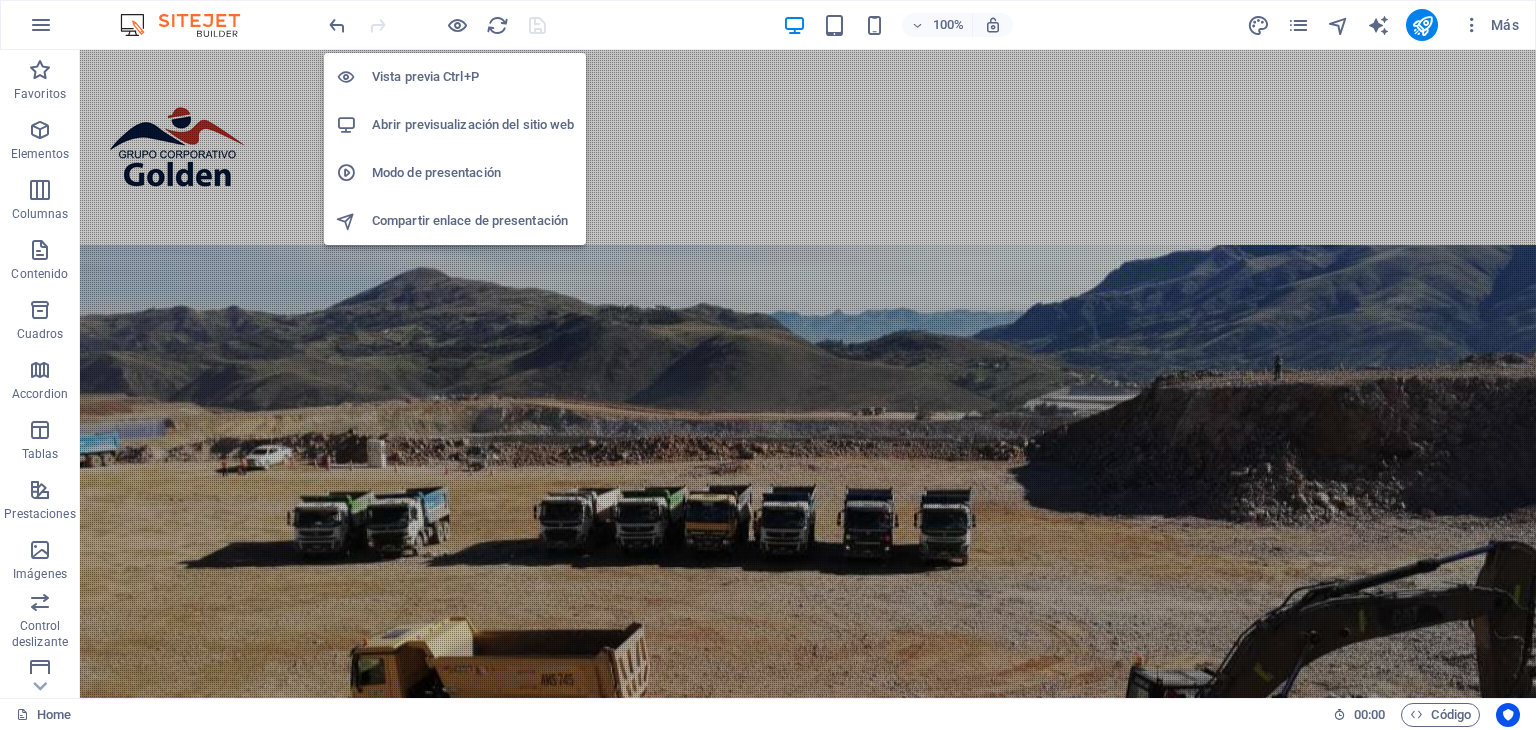 click on "Abrir previsualización del sitio web" at bounding box center [473, 125] 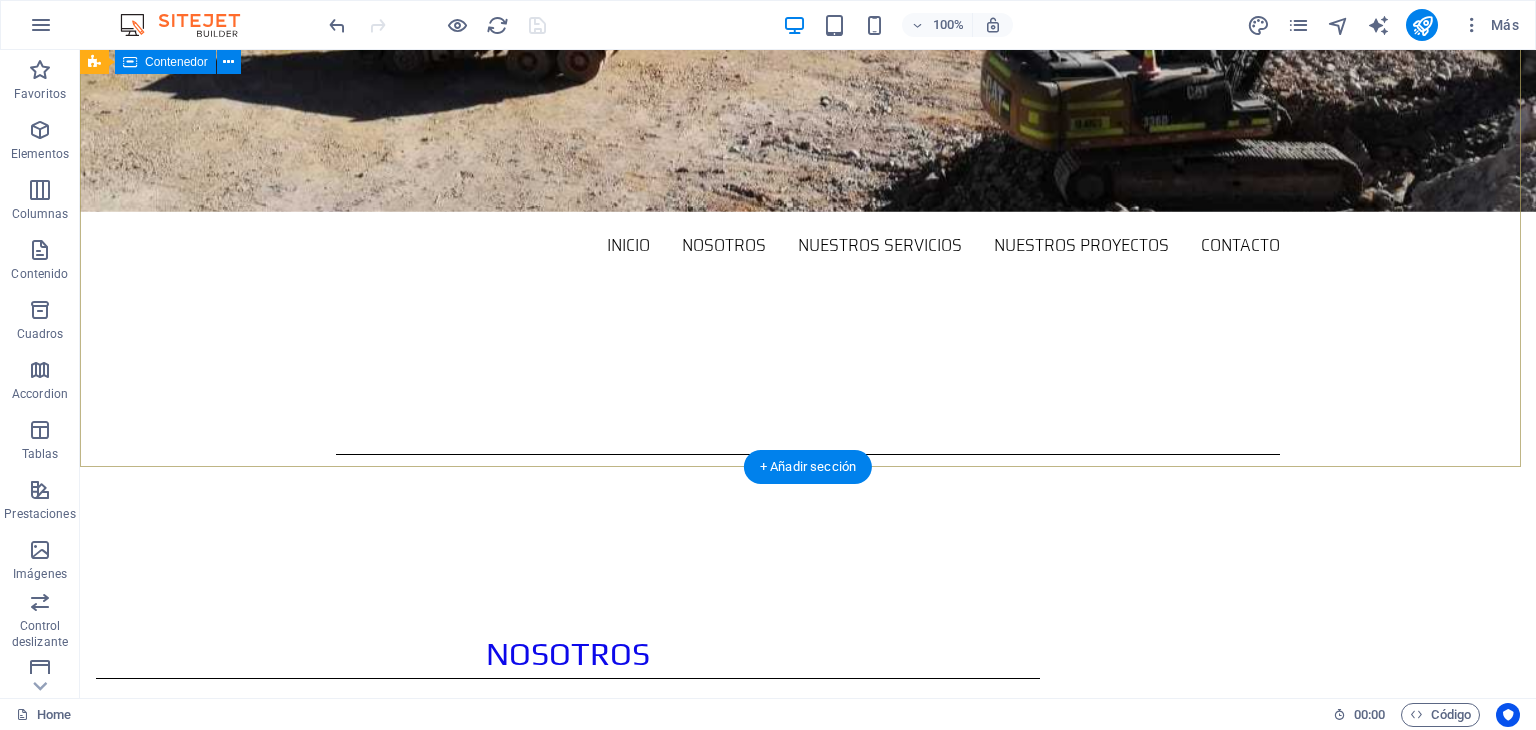 scroll, scrollTop: 700, scrollLeft: 0, axis: vertical 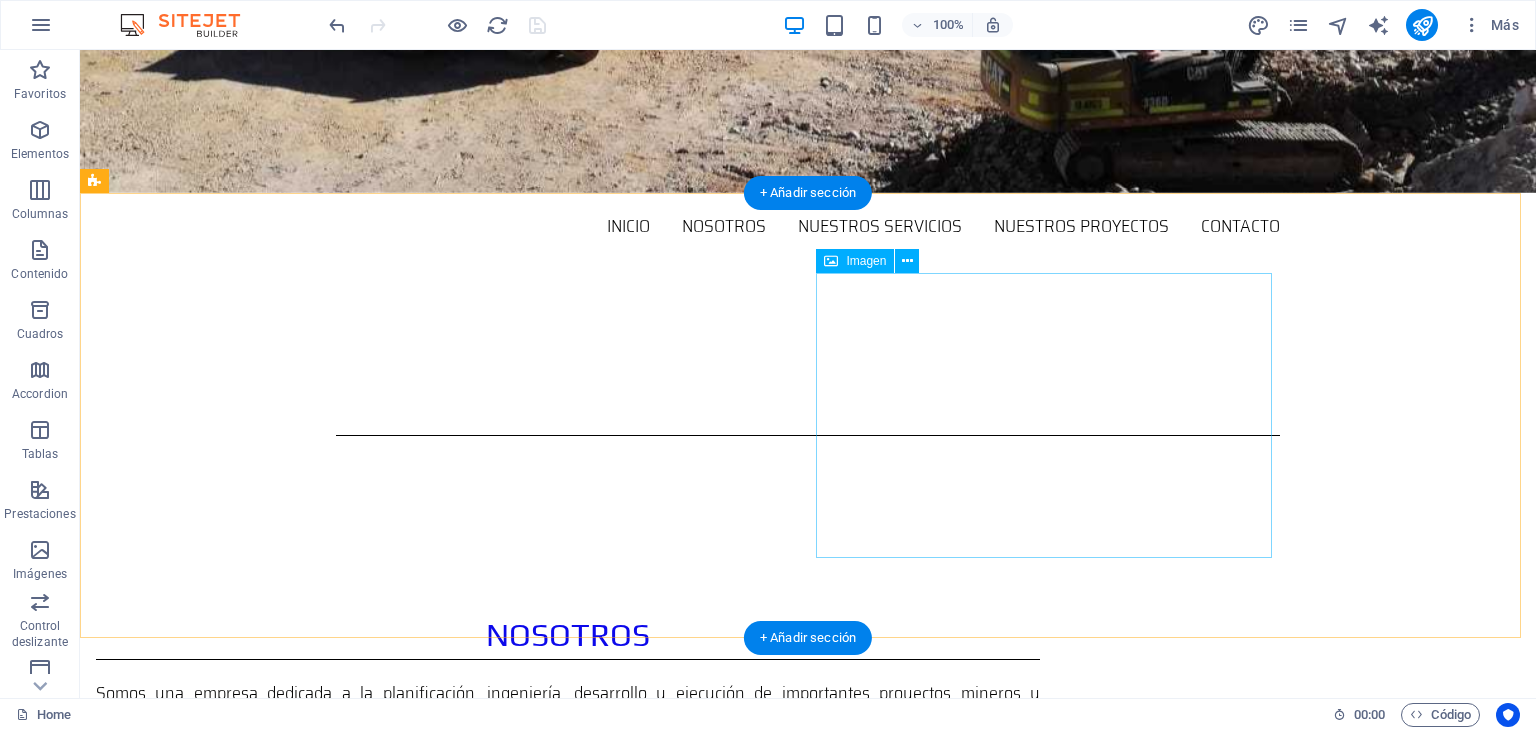 click at bounding box center (242, 854) 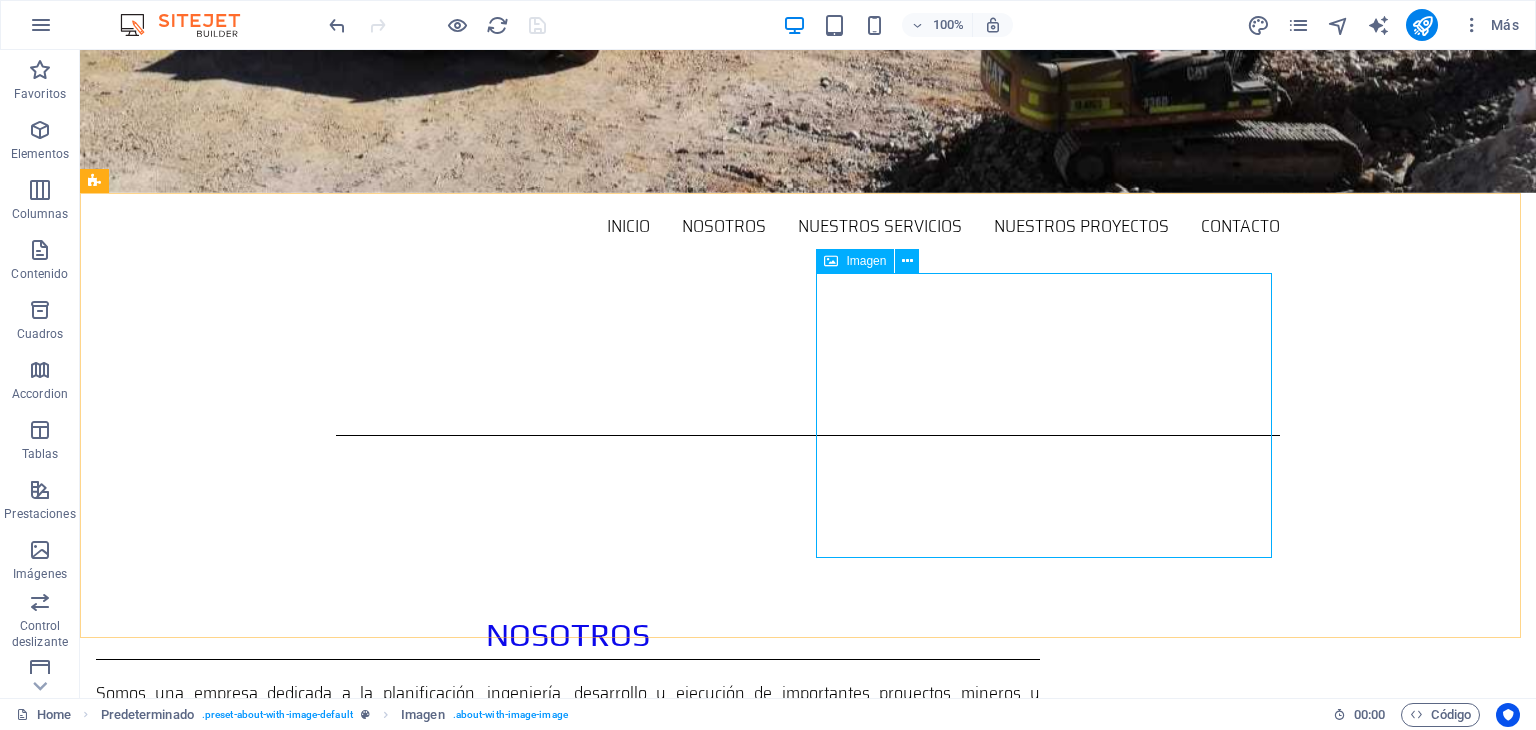 click on "Imagen" at bounding box center [866, 261] 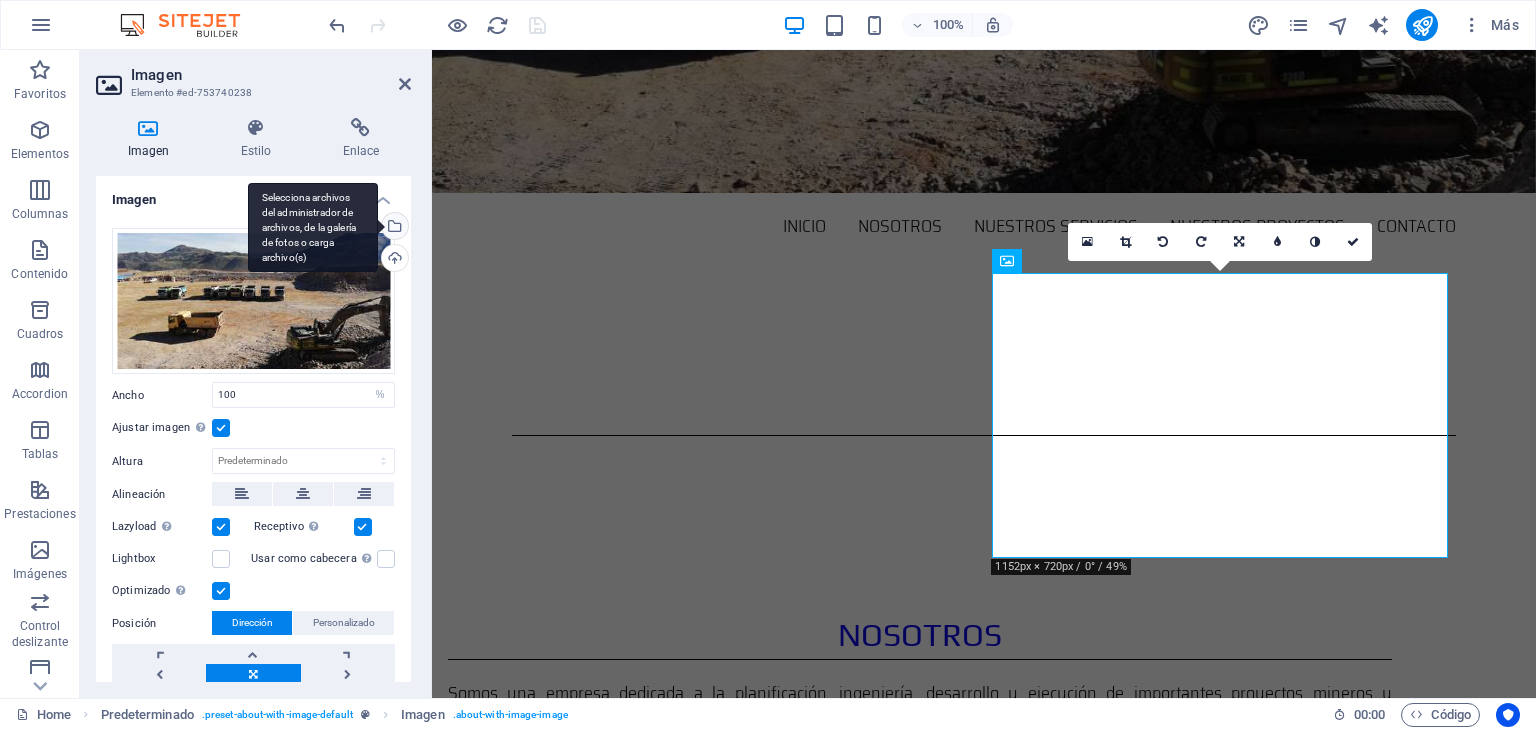 click on "Selecciona archivos del administrador de archivos, de la galería de fotos o carga archivo(s)" at bounding box center (393, 228) 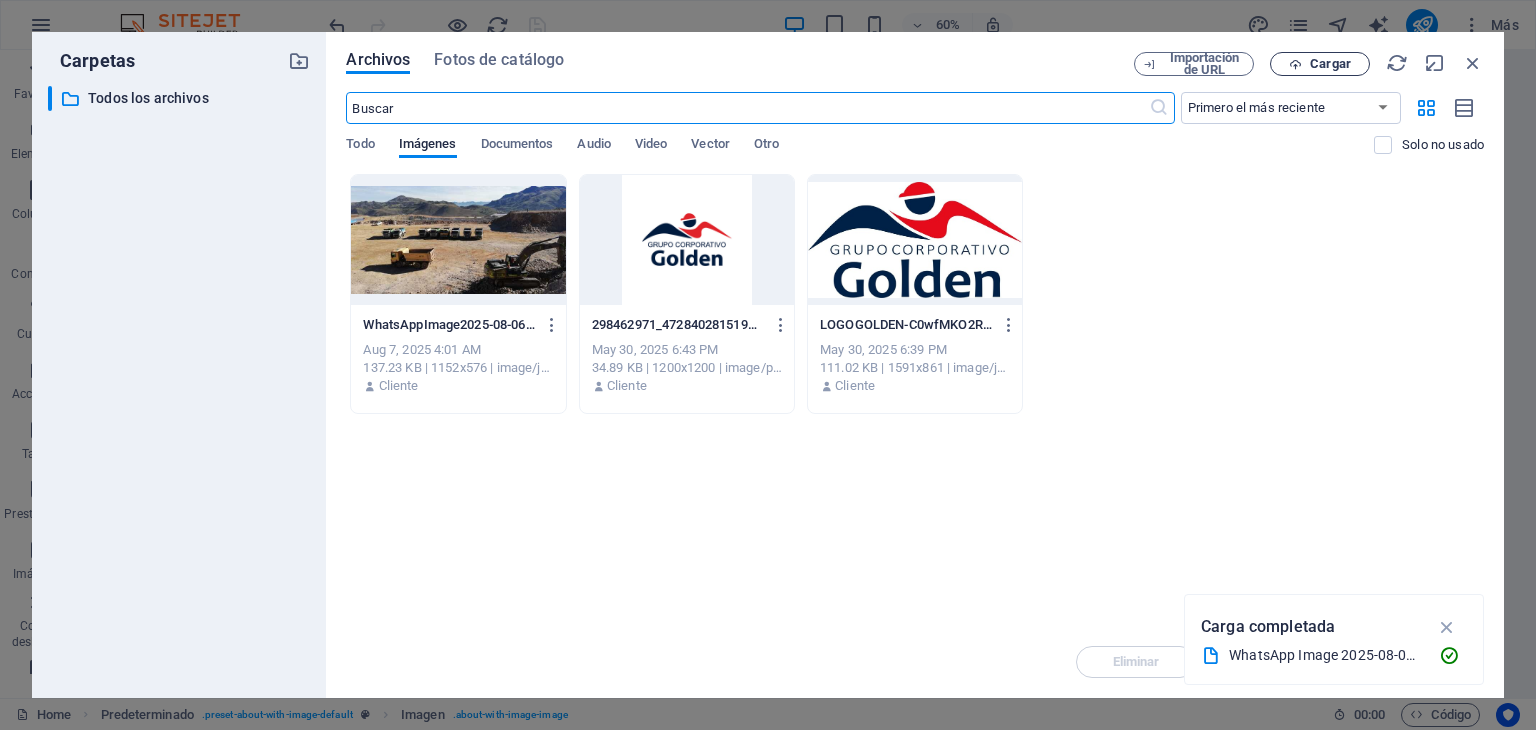 click on "Cargar" at bounding box center [1320, 64] 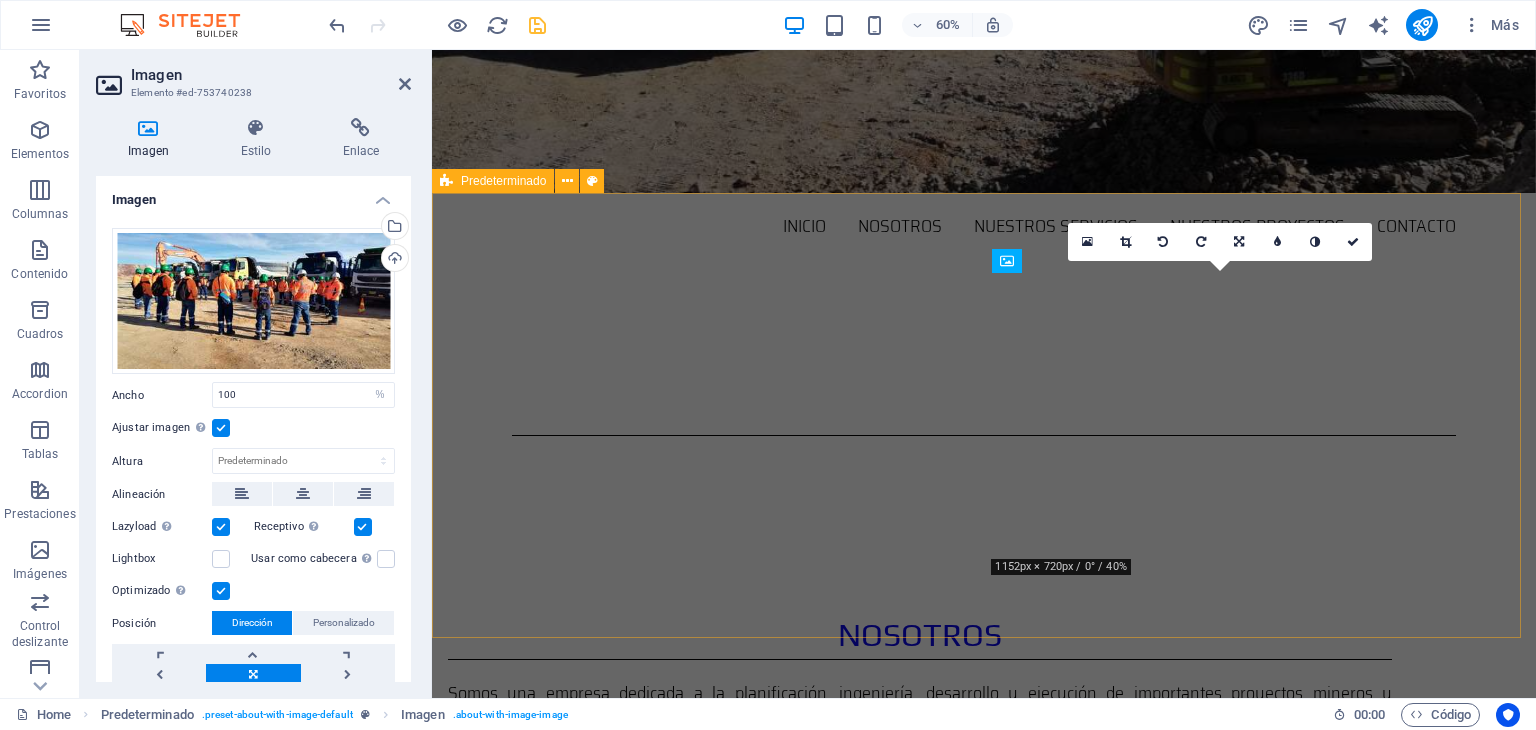 click on "Nosotros Somos una empresa dedicada a la planificación, ingeniería, desarrollo y ejecución de importantes  proyectos mineros y construcción, a través de organizaciones integrales por todos los miembros  de una misma comunidad, una sola empresa, a fin de brindar servicios a la operación minera,  formando parte importante de la cadena productiva.  A partir de una gestión eficiente, con los más  altos estándares de calidad, planificación, diseñando y construyendo proyectos mineros." at bounding box center (984, 757) 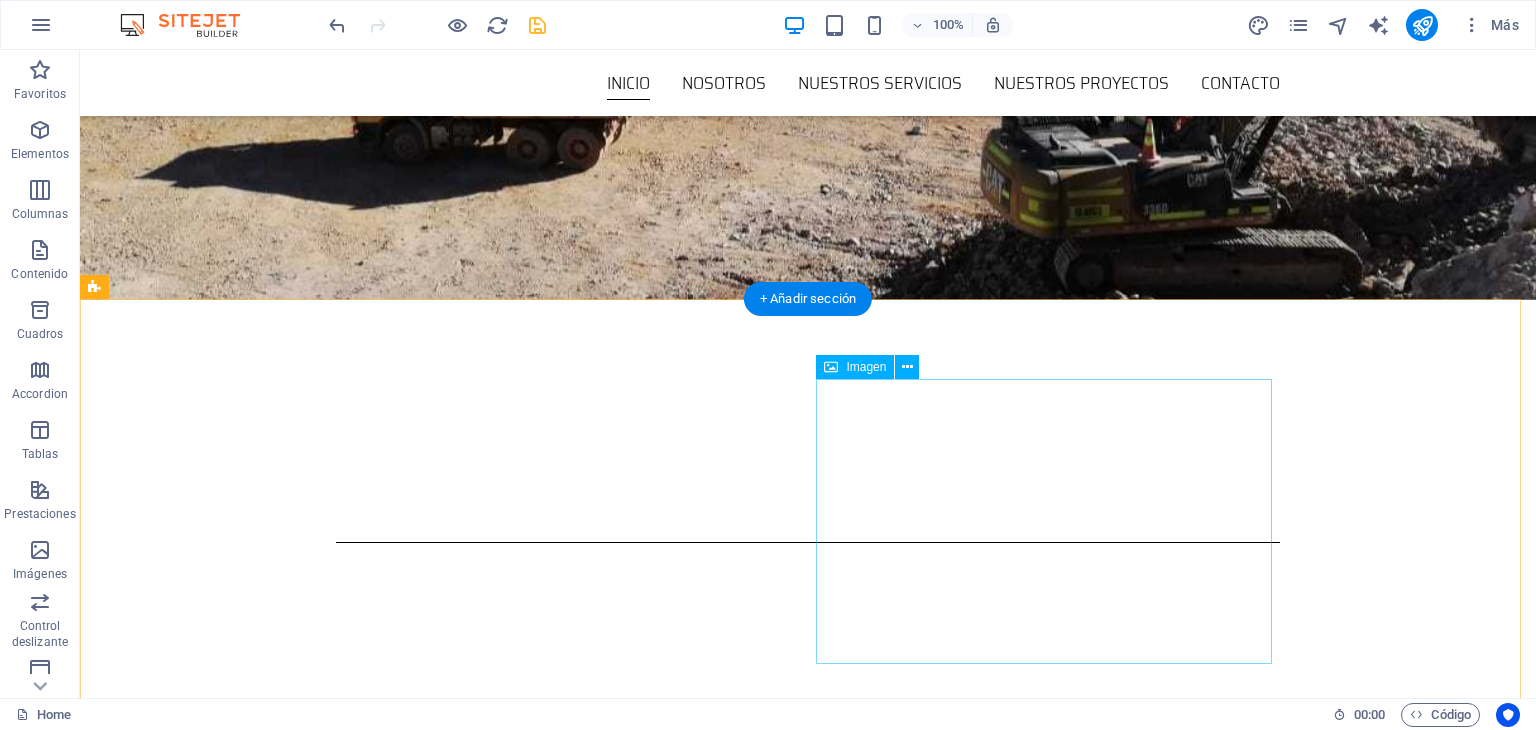 scroll, scrollTop: 0, scrollLeft: 0, axis: both 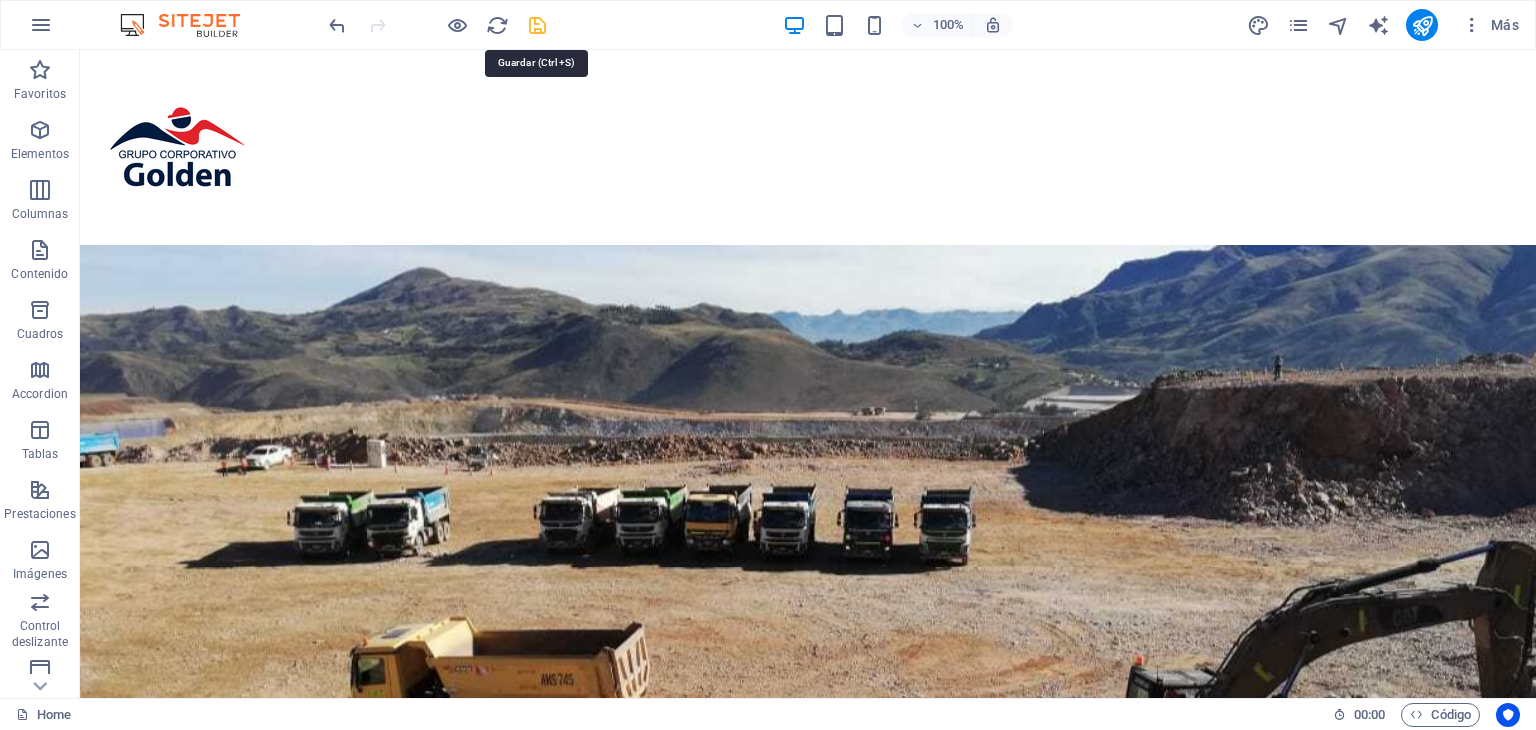 click at bounding box center [537, 25] 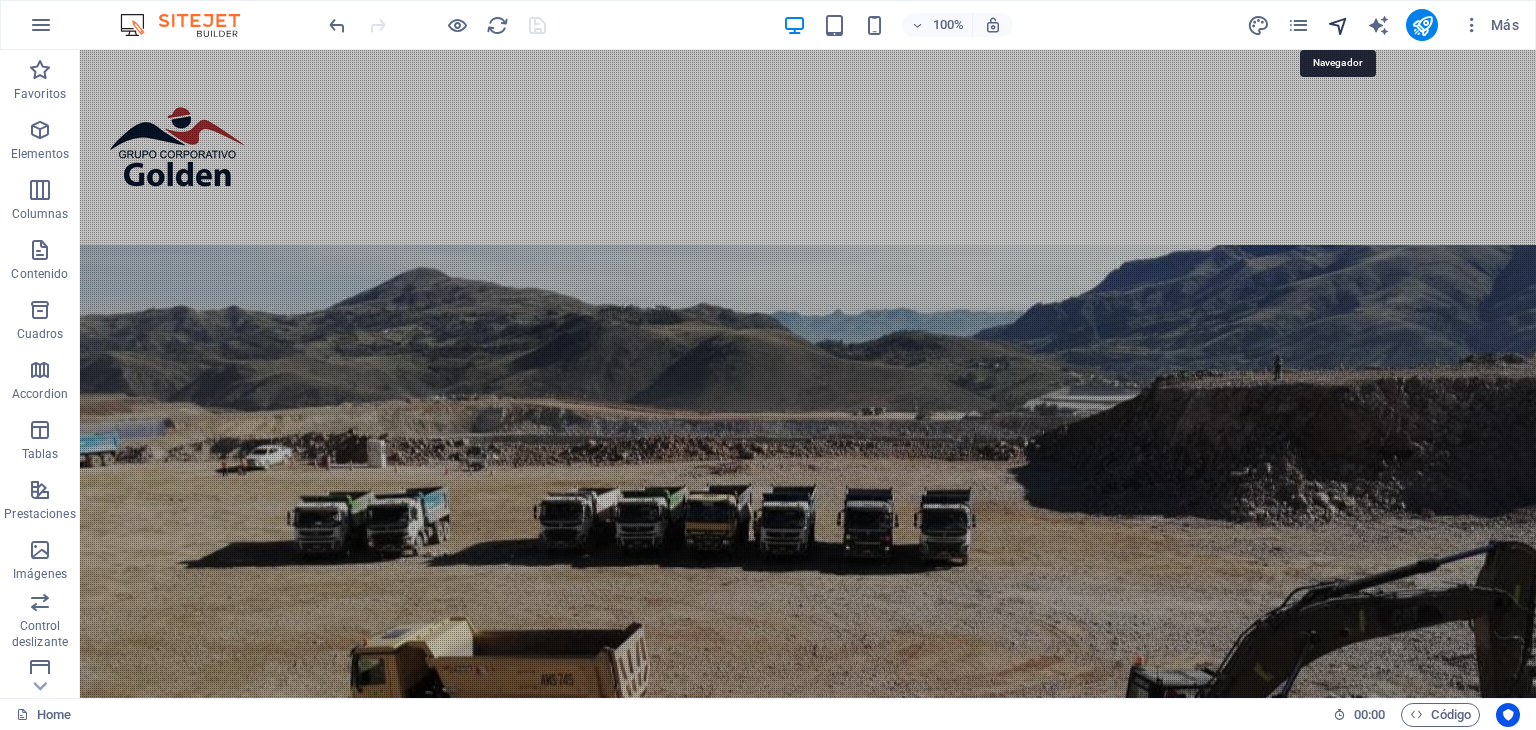click at bounding box center [1338, 25] 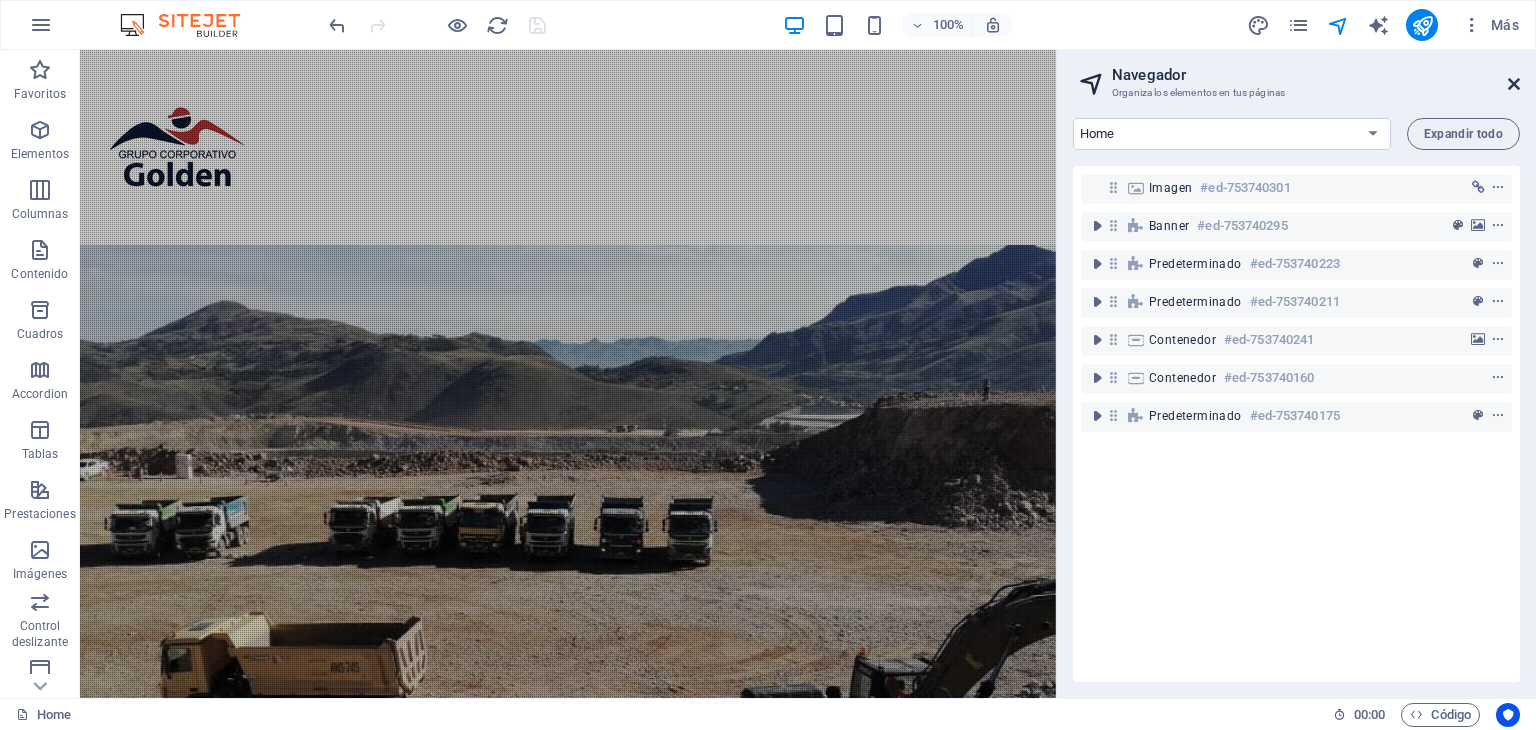 click at bounding box center (1514, 84) 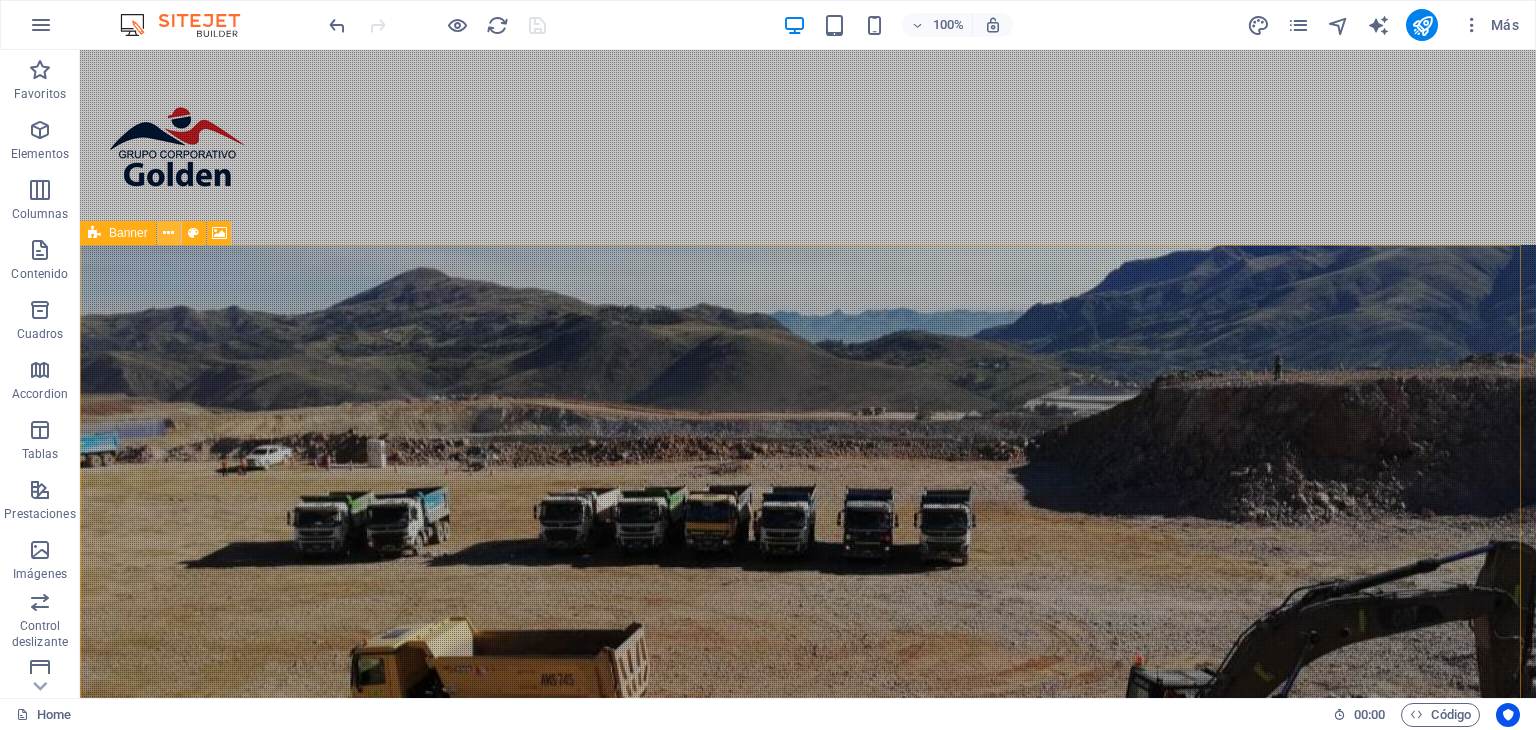 click at bounding box center [168, 233] 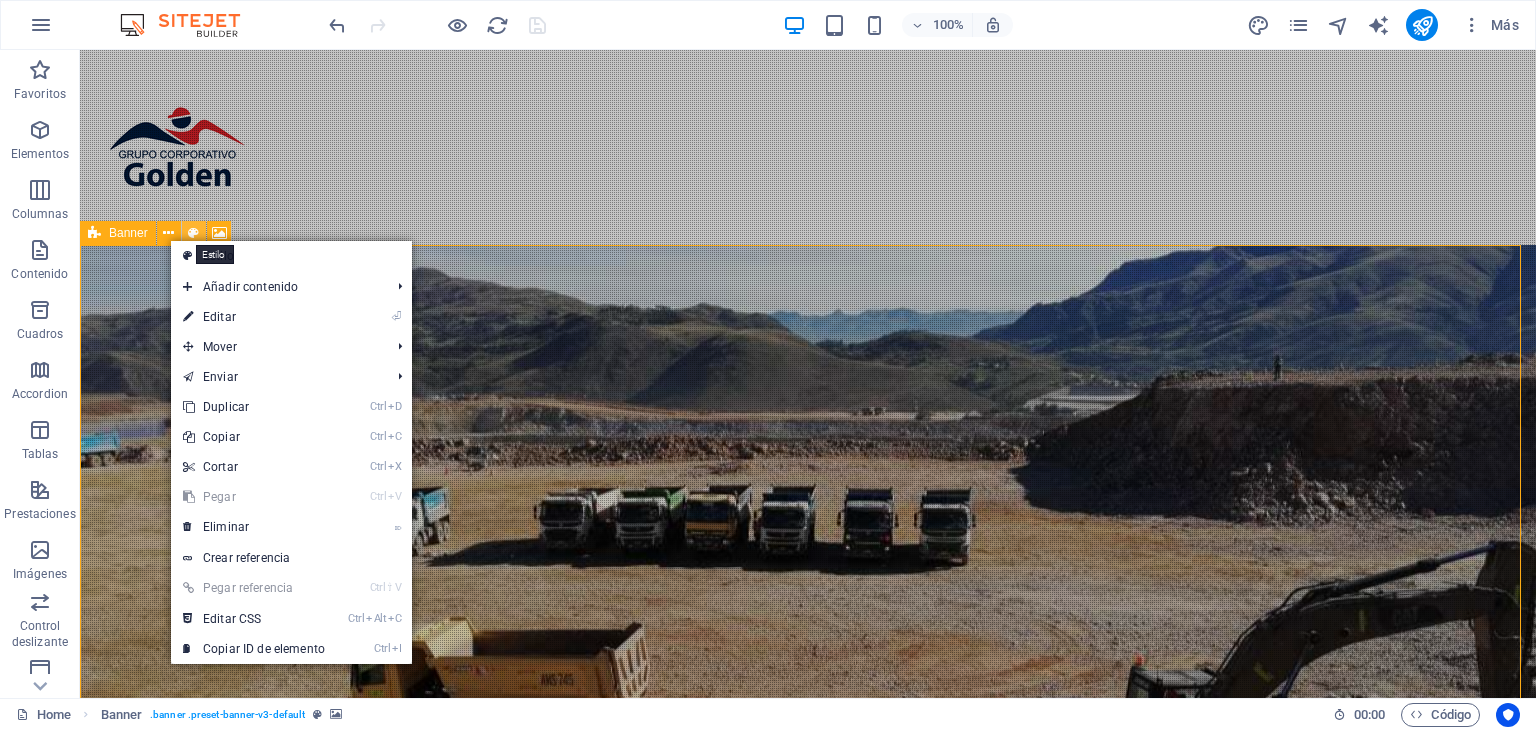 click at bounding box center (193, 233) 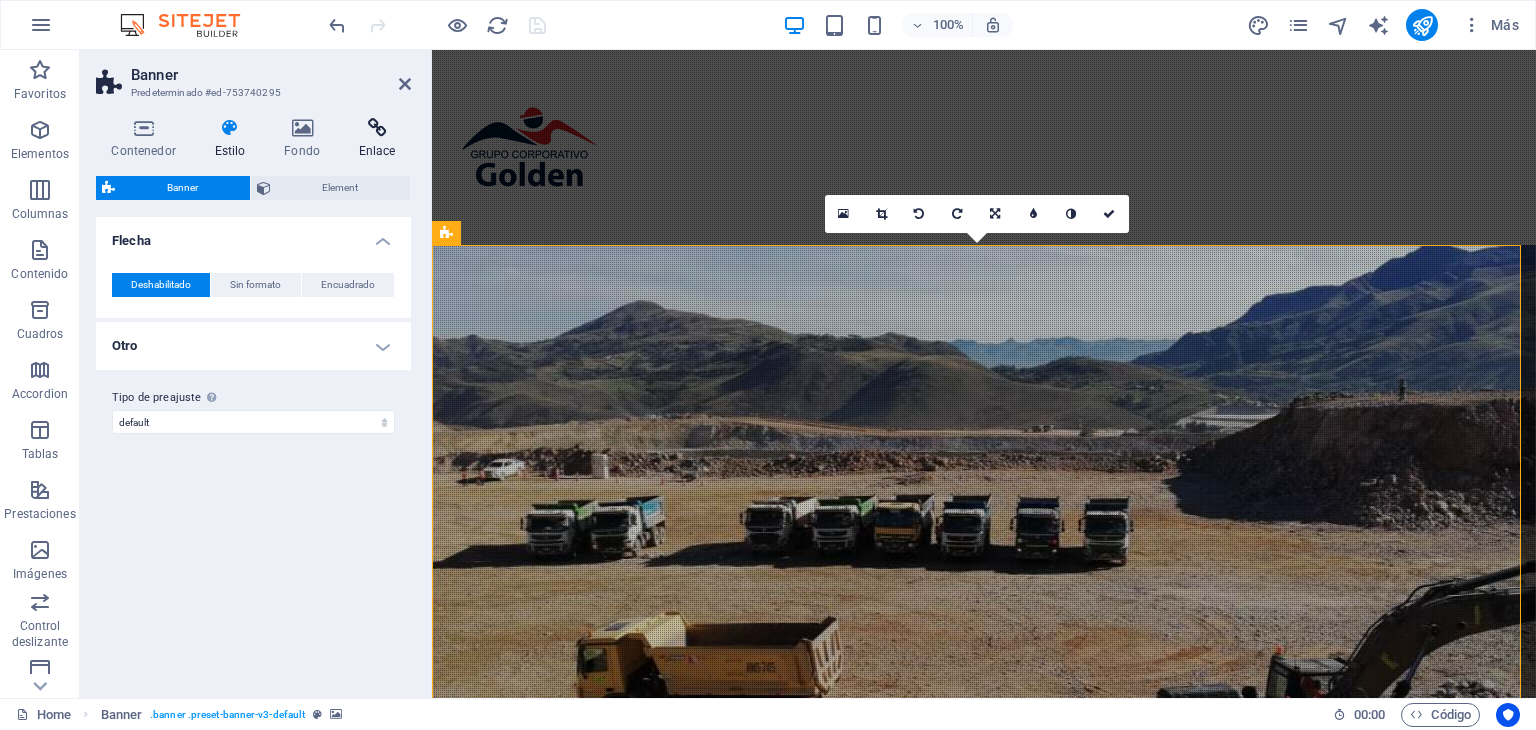 click at bounding box center (377, 128) 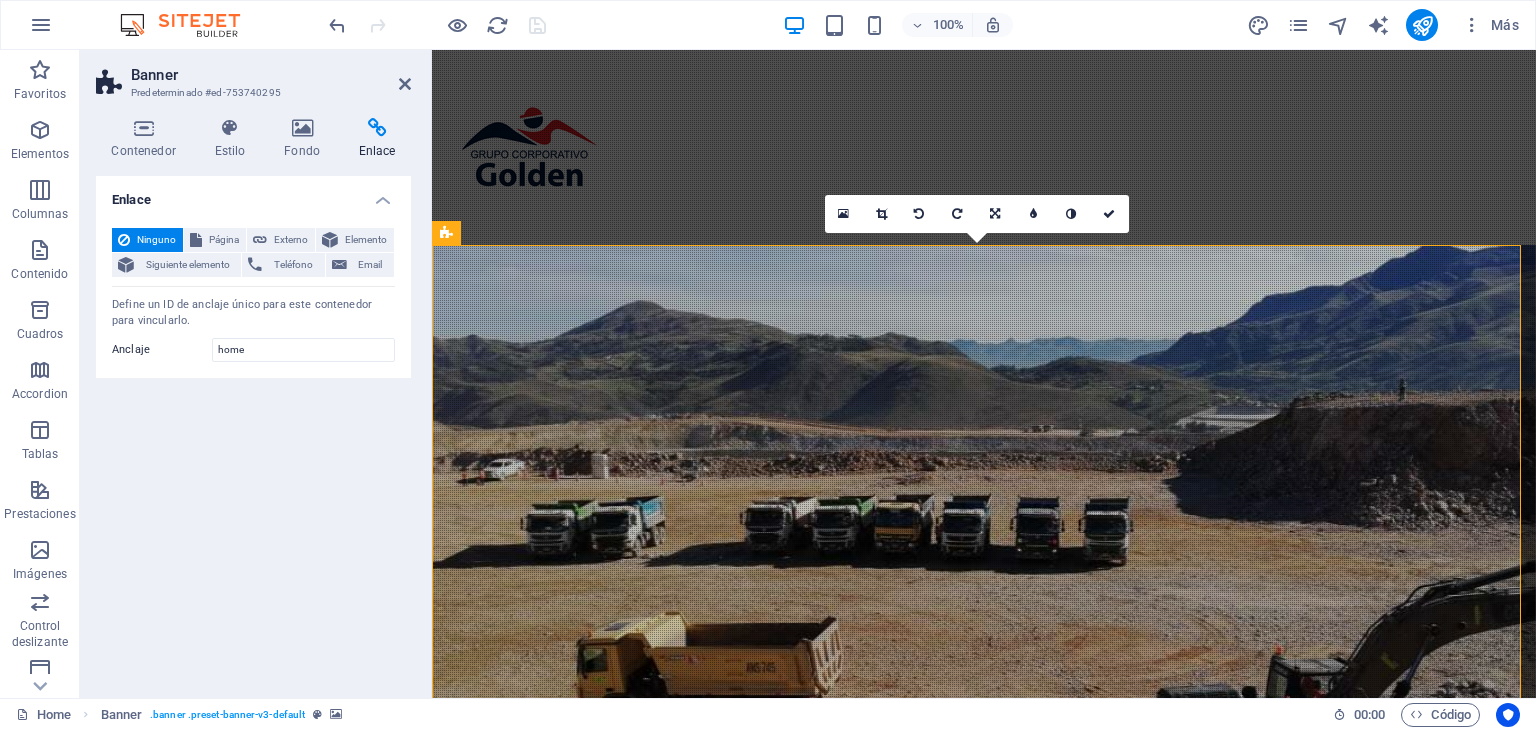 click on "Enlace" at bounding box center [253, 194] 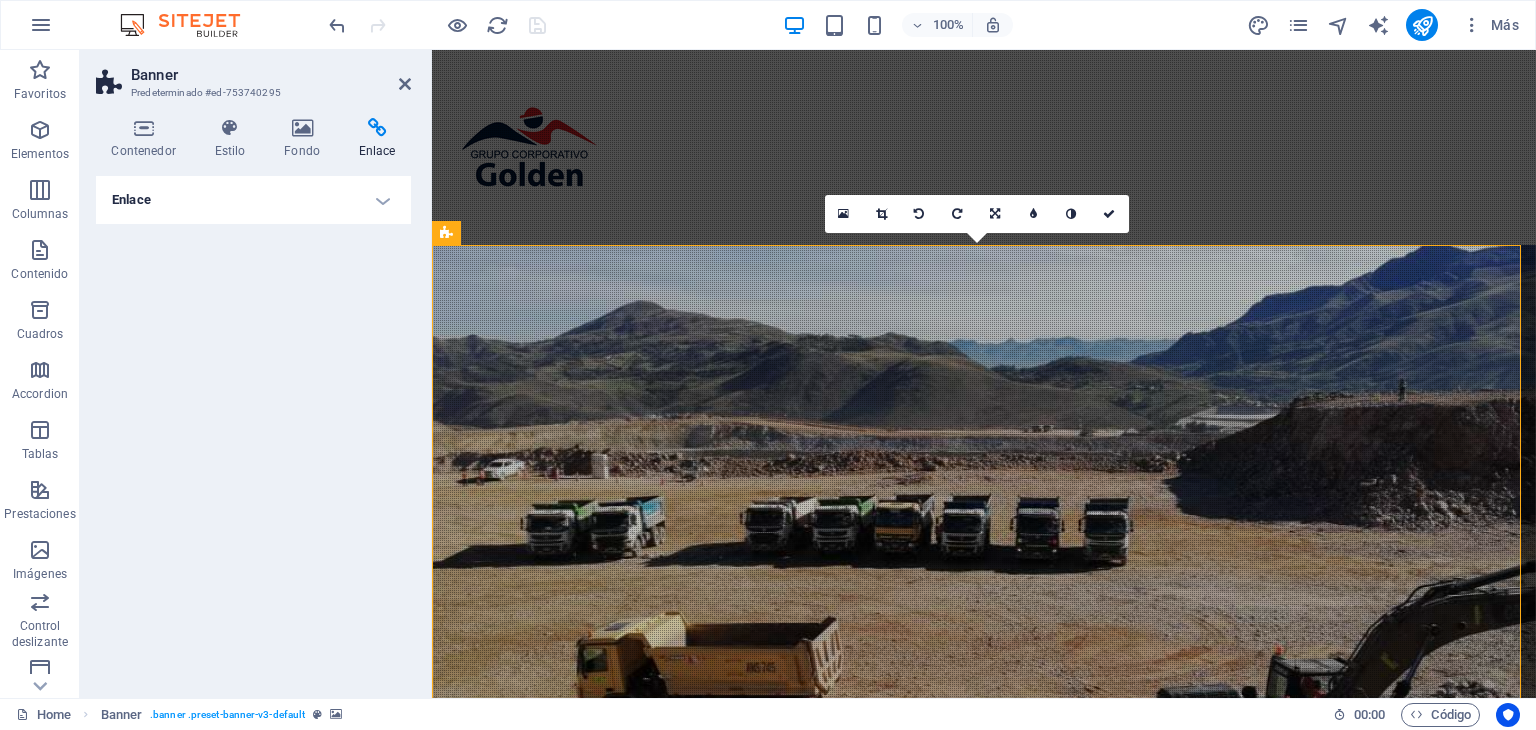 click on "Enlace" at bounding box center (253, 200) 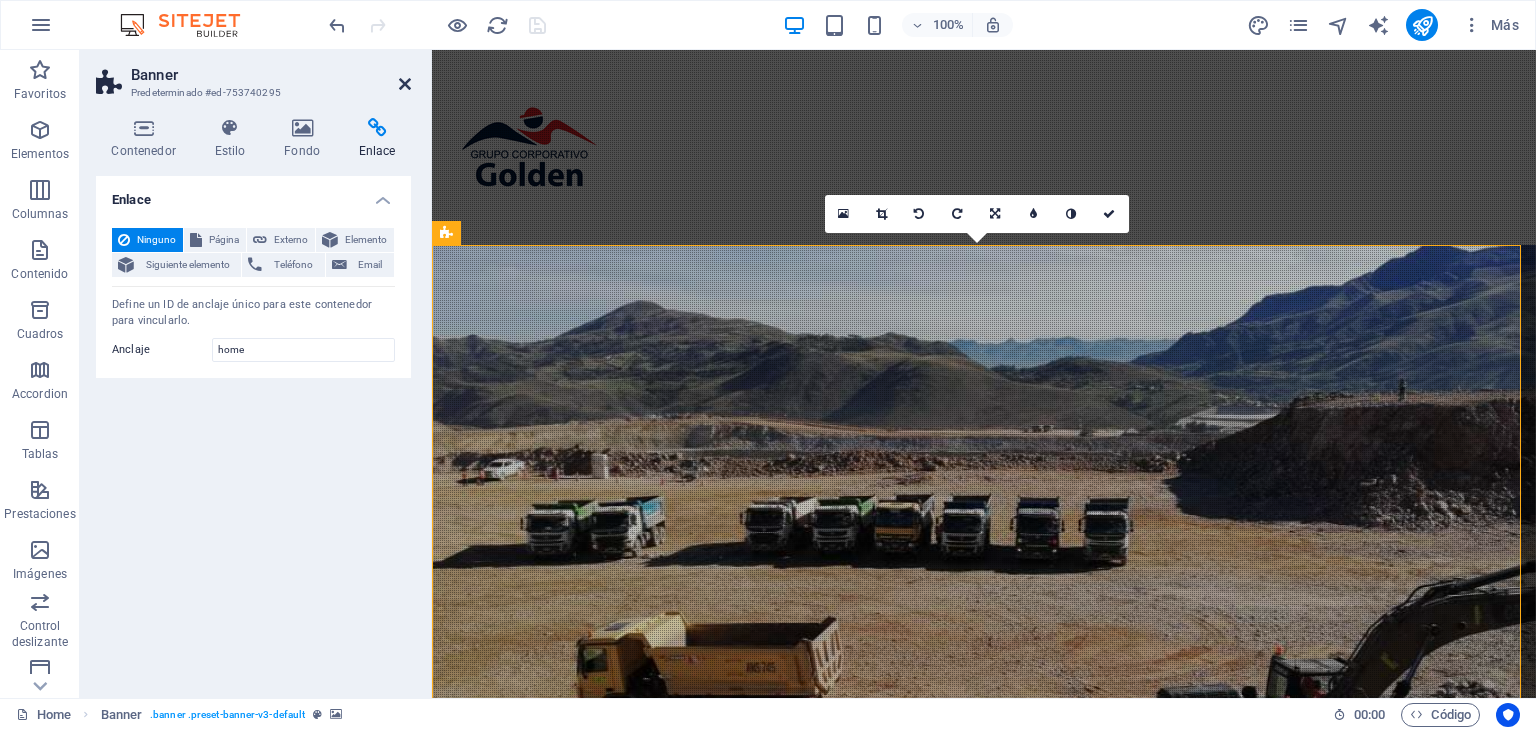 click at bounding box center [405, 84] 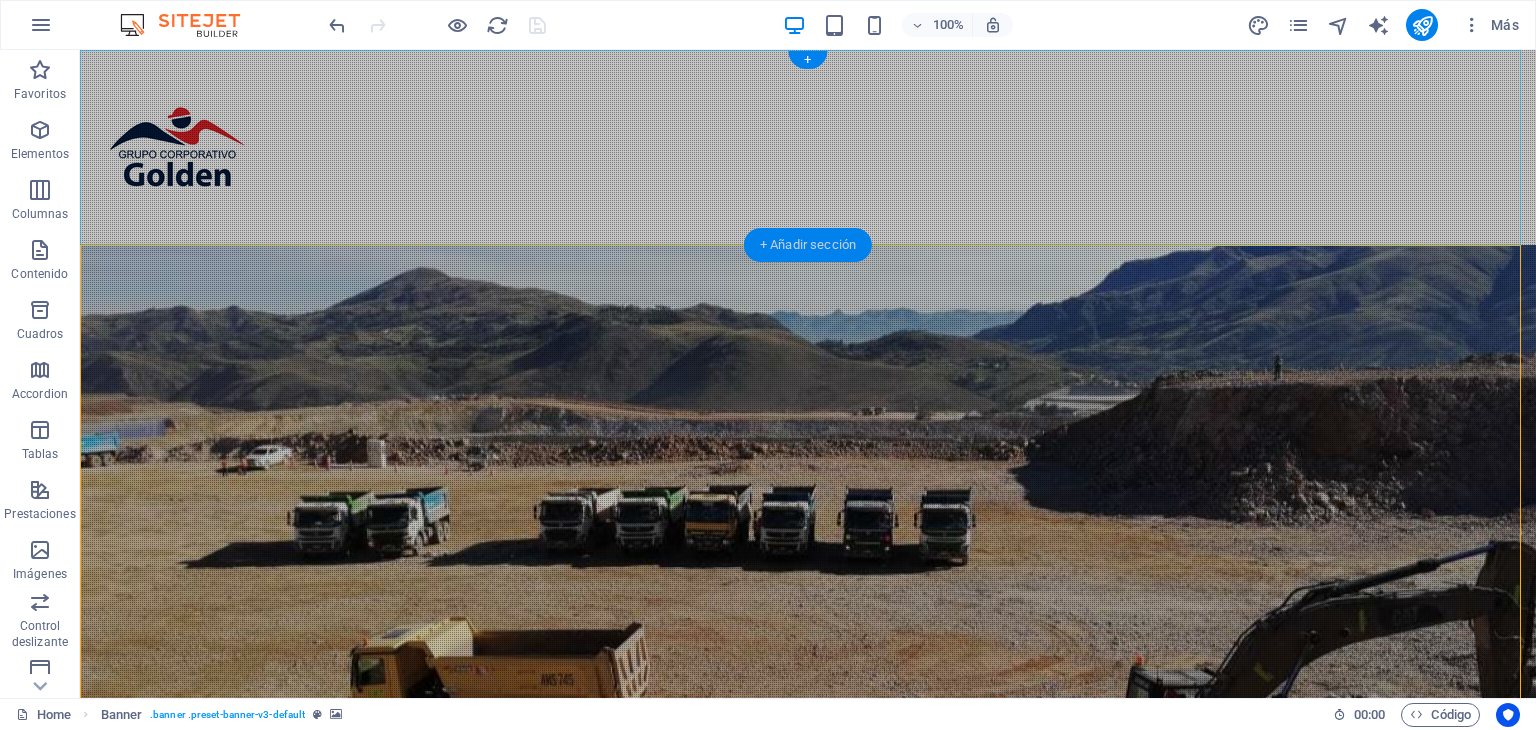 click on "+ Añadir sección" at bounding box center (808, 245) 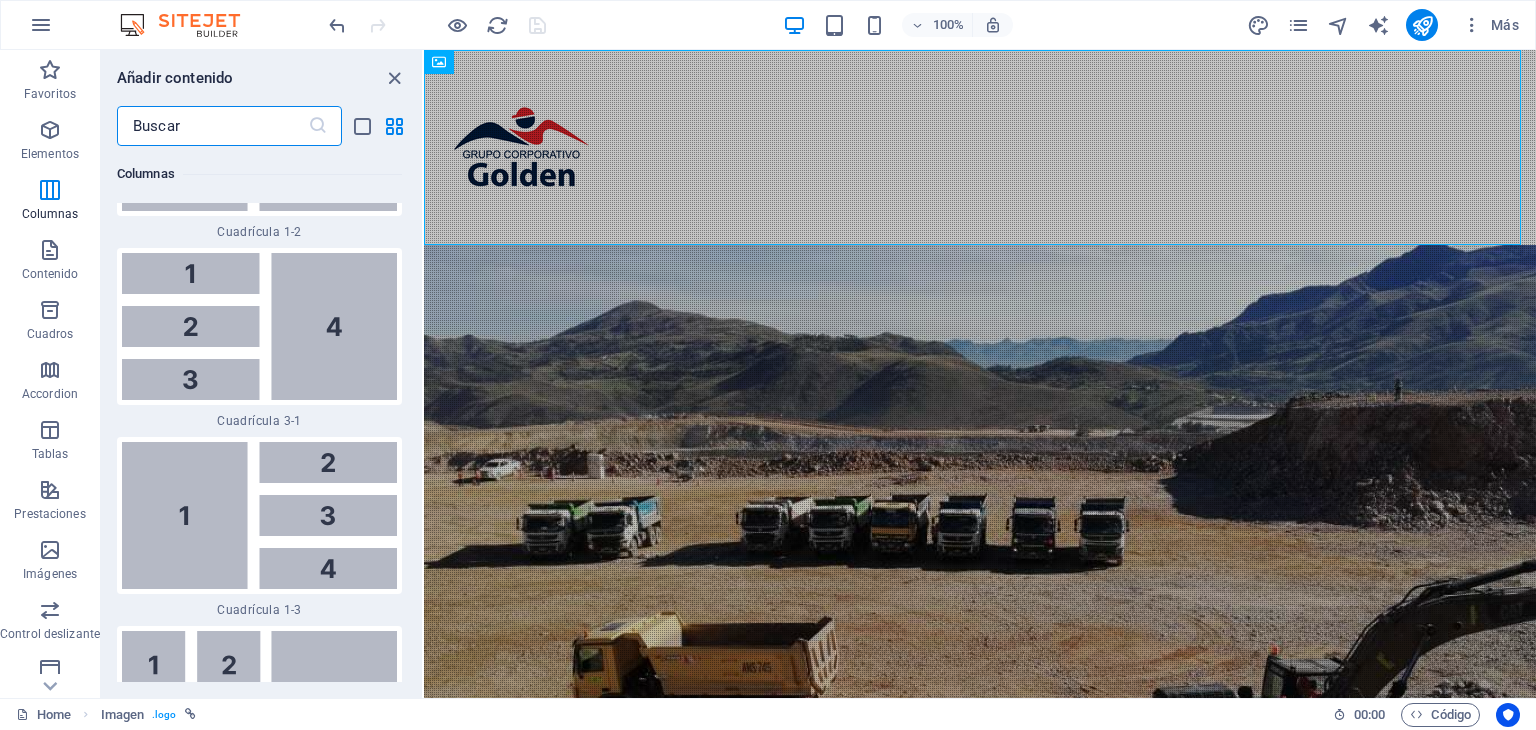 scroll, scrollTop: 5100, scrollLeft: 0, axis: vertical 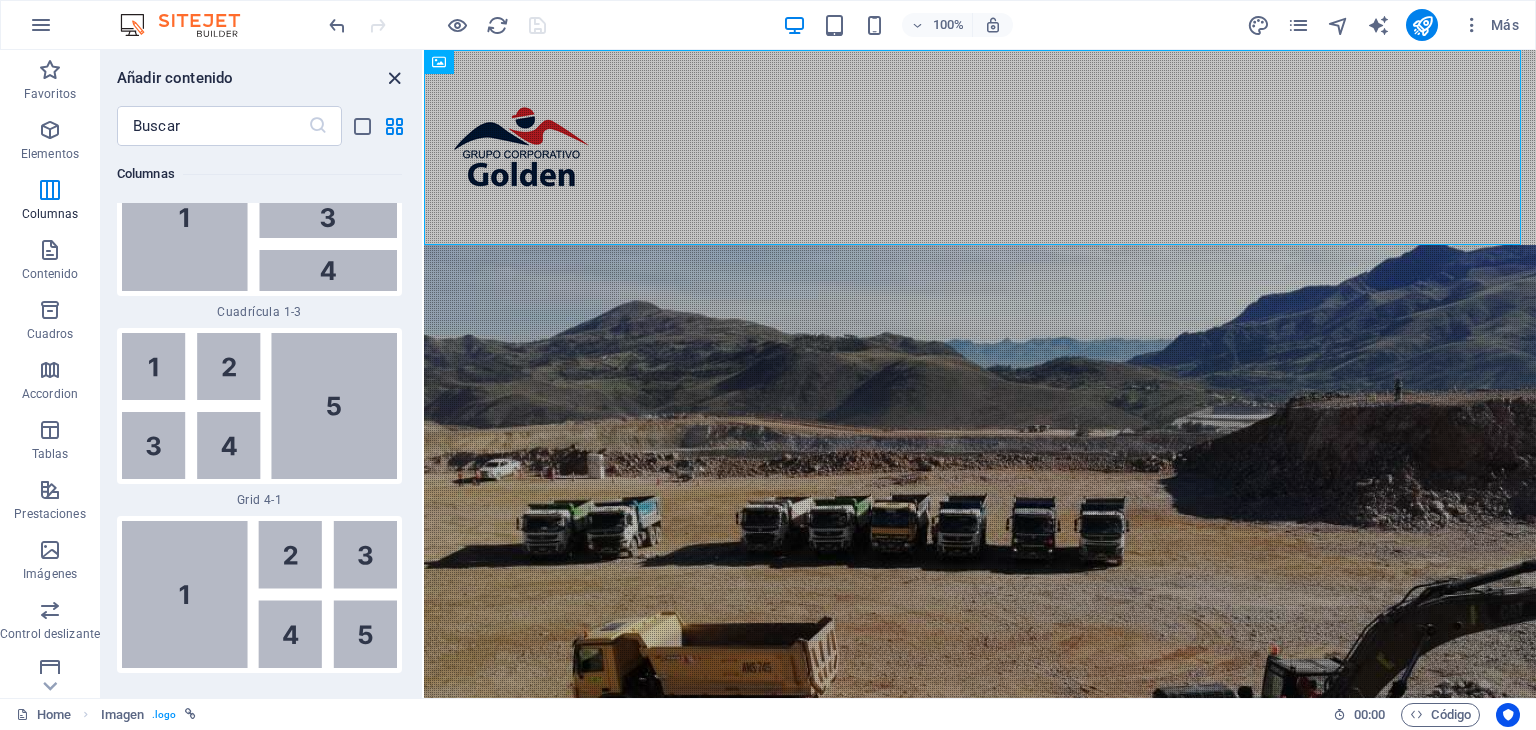click at bounding box center (394, 78) 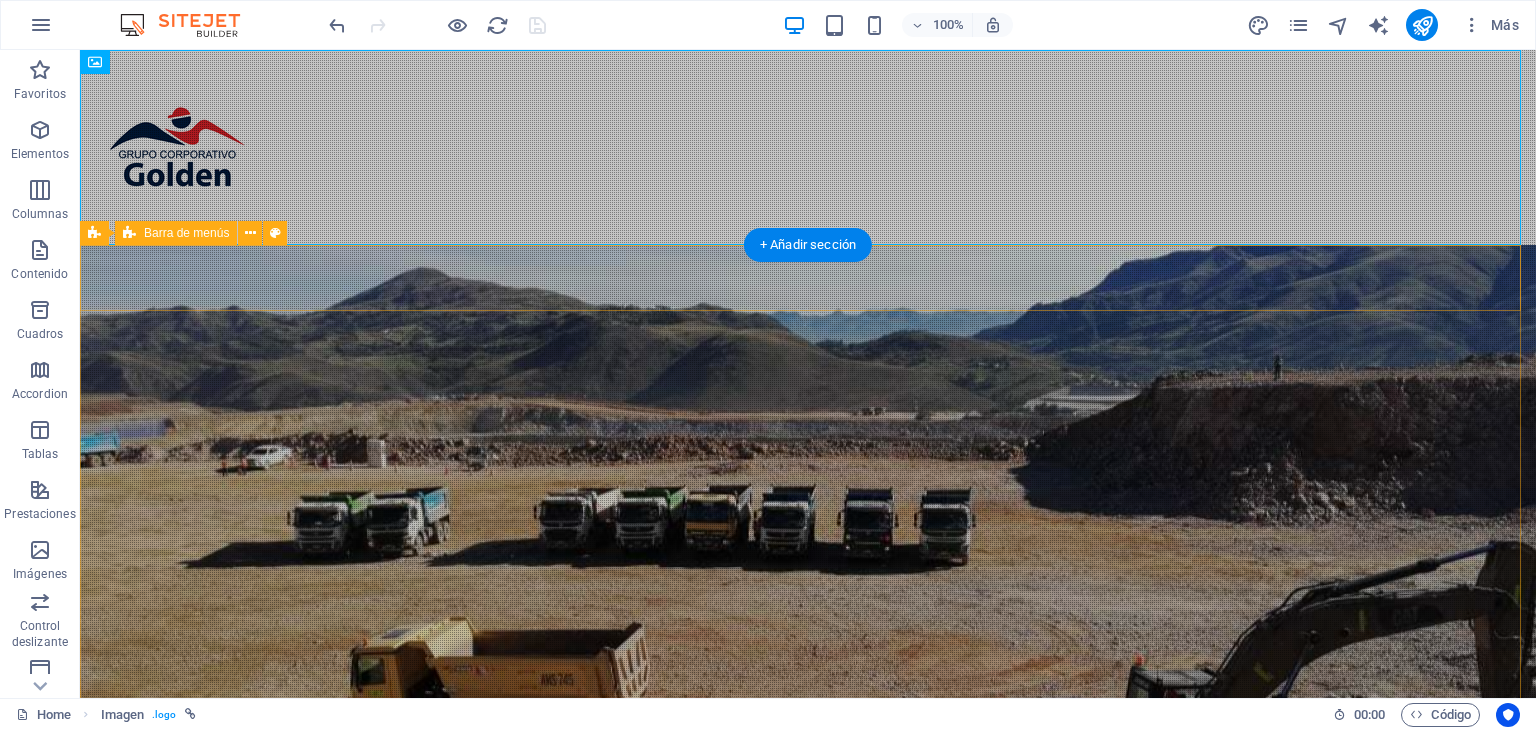 click on "Inicio Nosotros Nuestros servicios Nuestros proyectos Contacto" at bounding box center (808, 926) 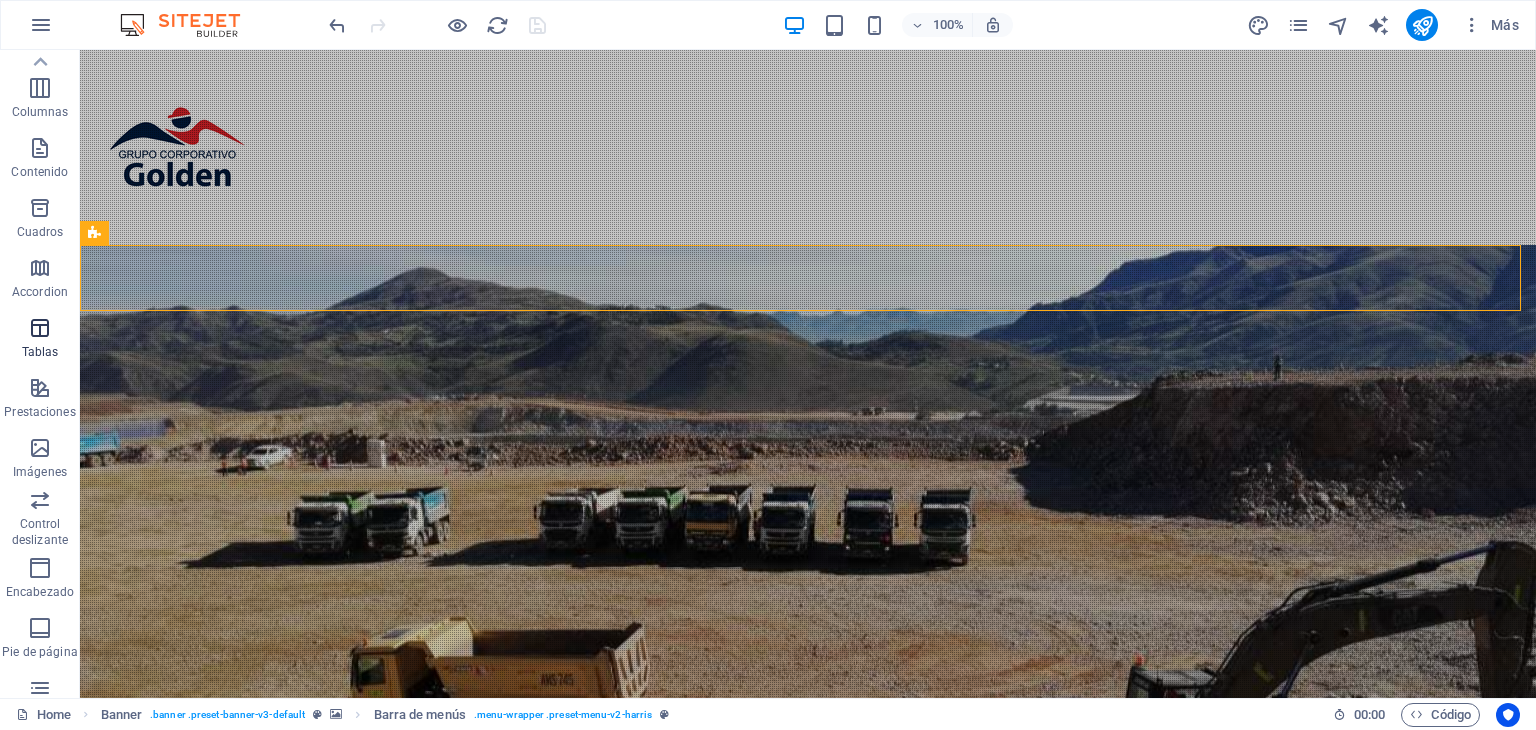 scroll, scrollTop: 0, scrollLeft: 0, axis: both 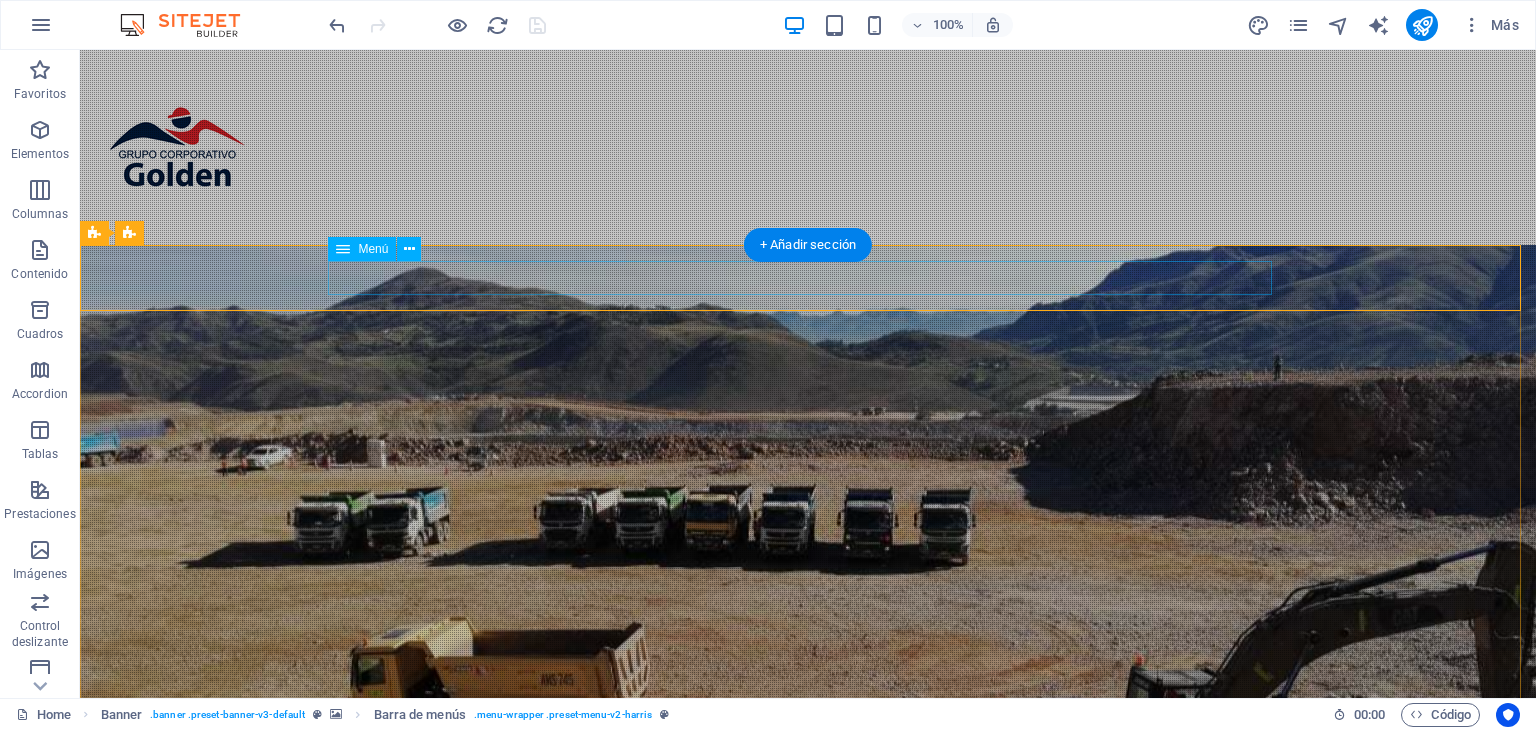 click on "Inicio Nosotros Nuestros servicios Nuestros proyectos Contacto" at bounding box center [808, 926] 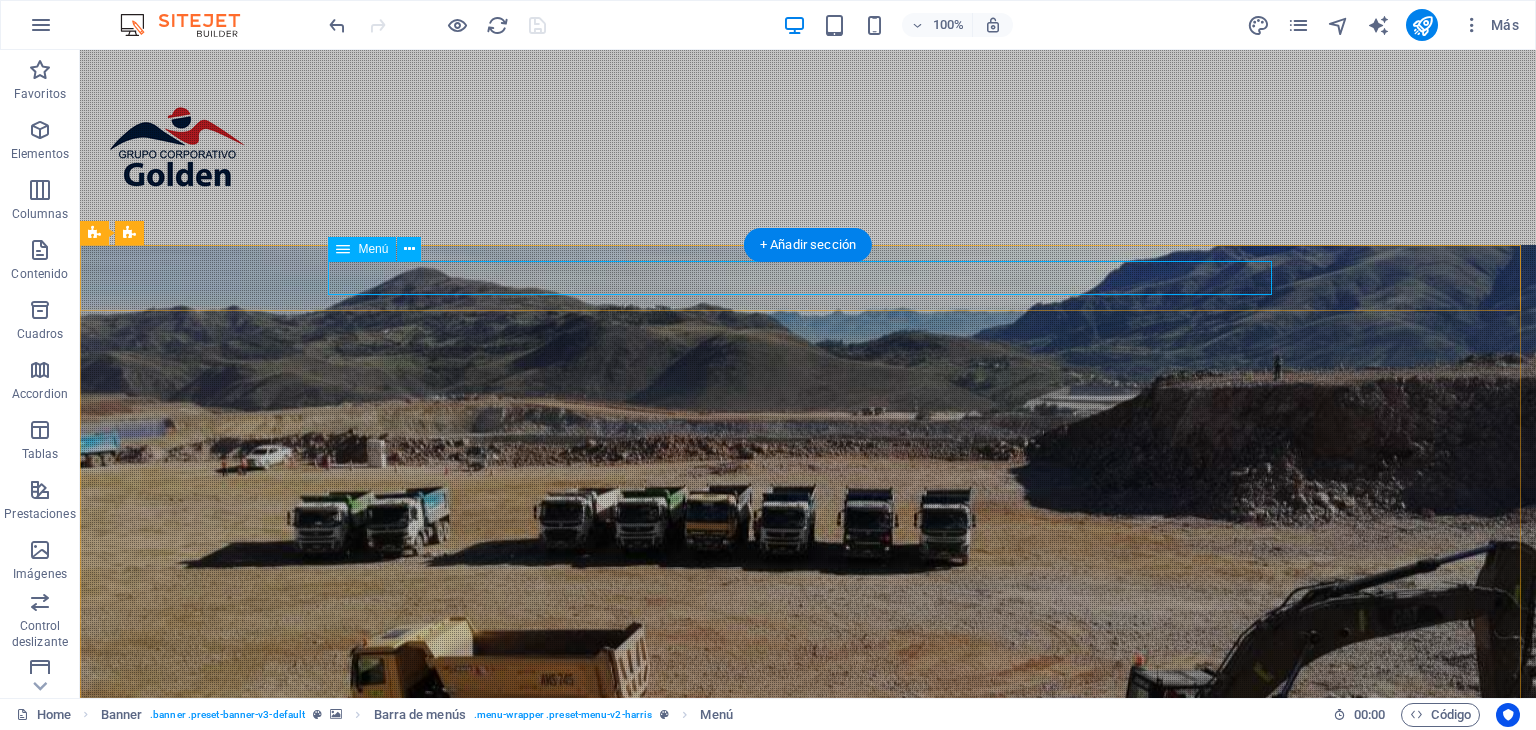 click on "Inicio Nosotros Nuestros servicios Nuestros proyectos Contacto" at bounding box center (808, 926) 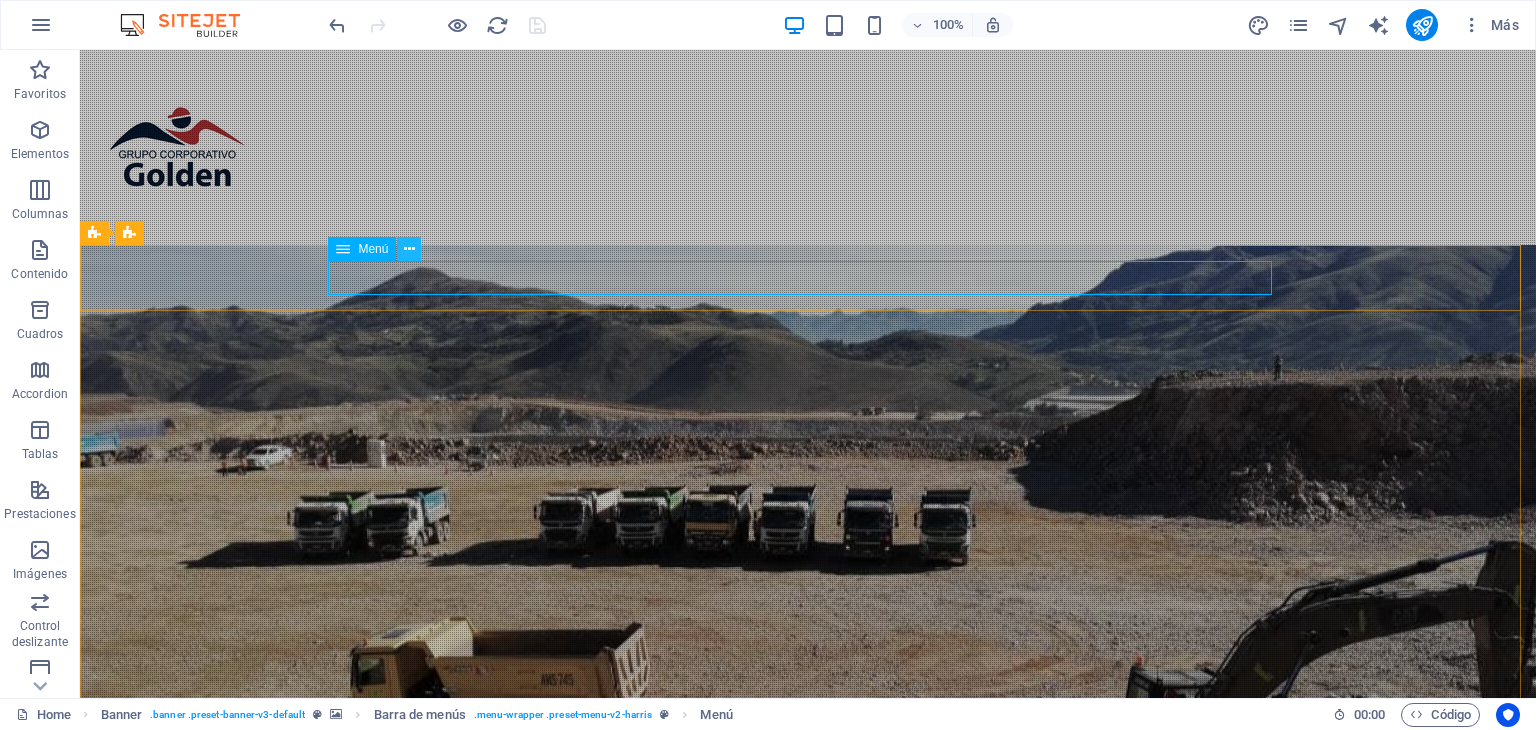 click at bounding box center [409, 249] 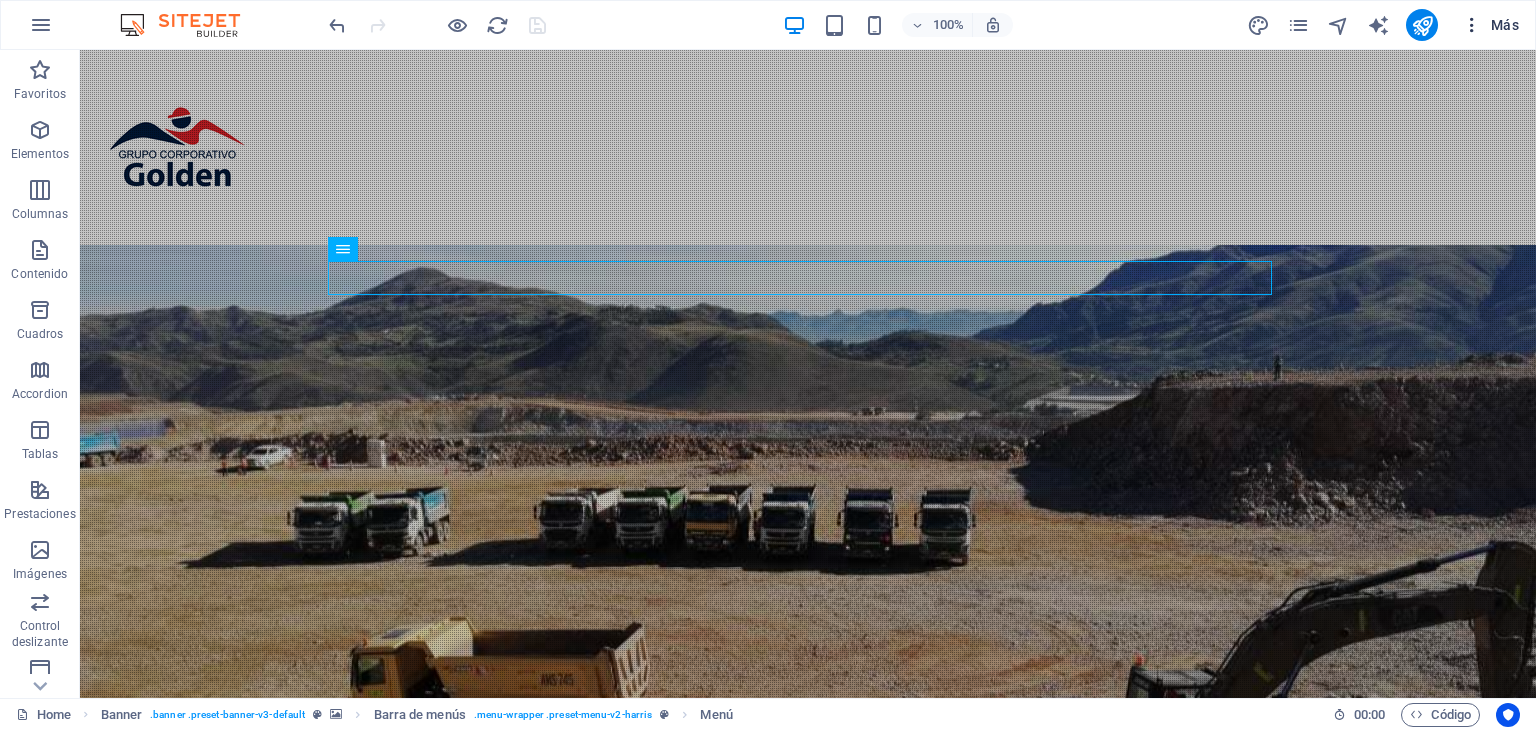 click at bounding box center [1472, 25] 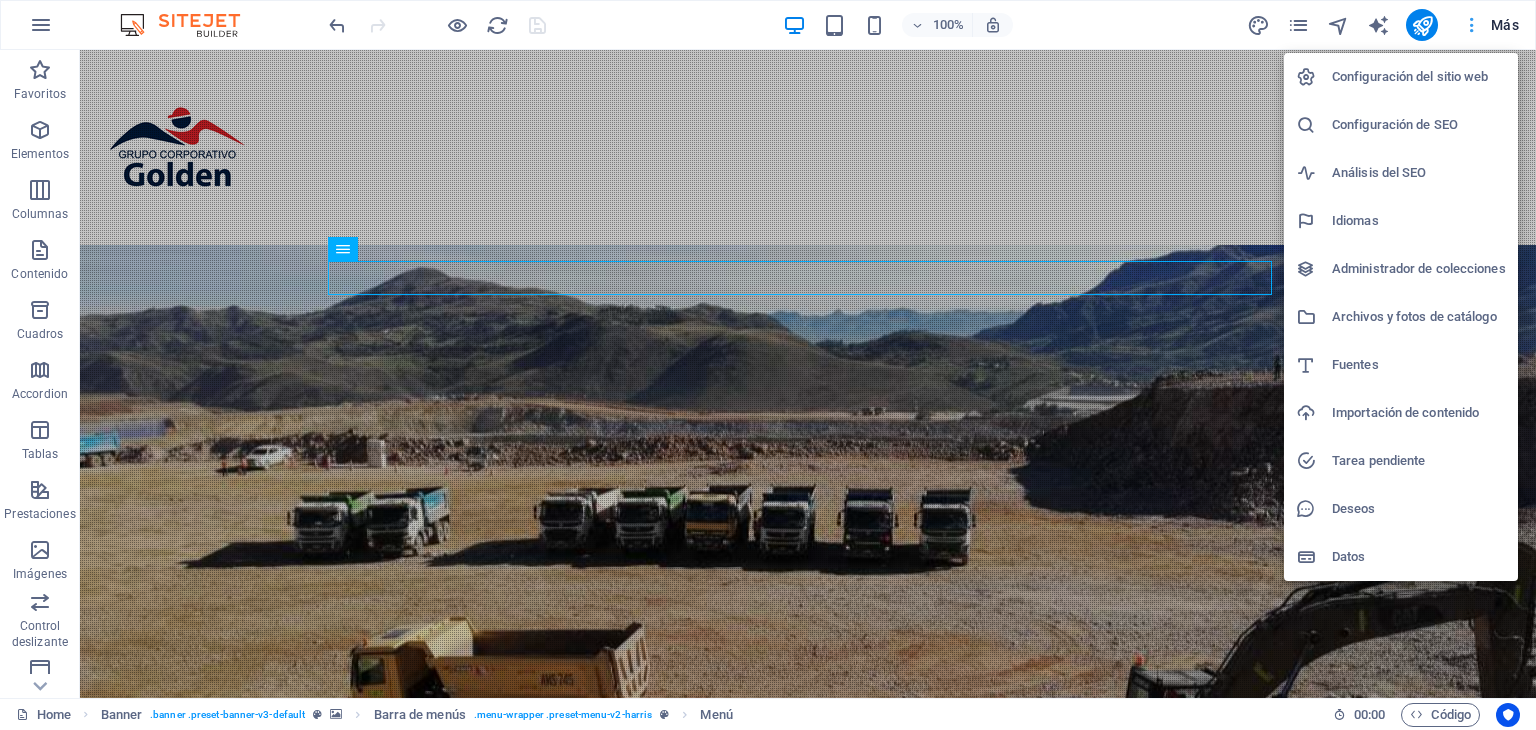 click at bounding box center [768, 365] 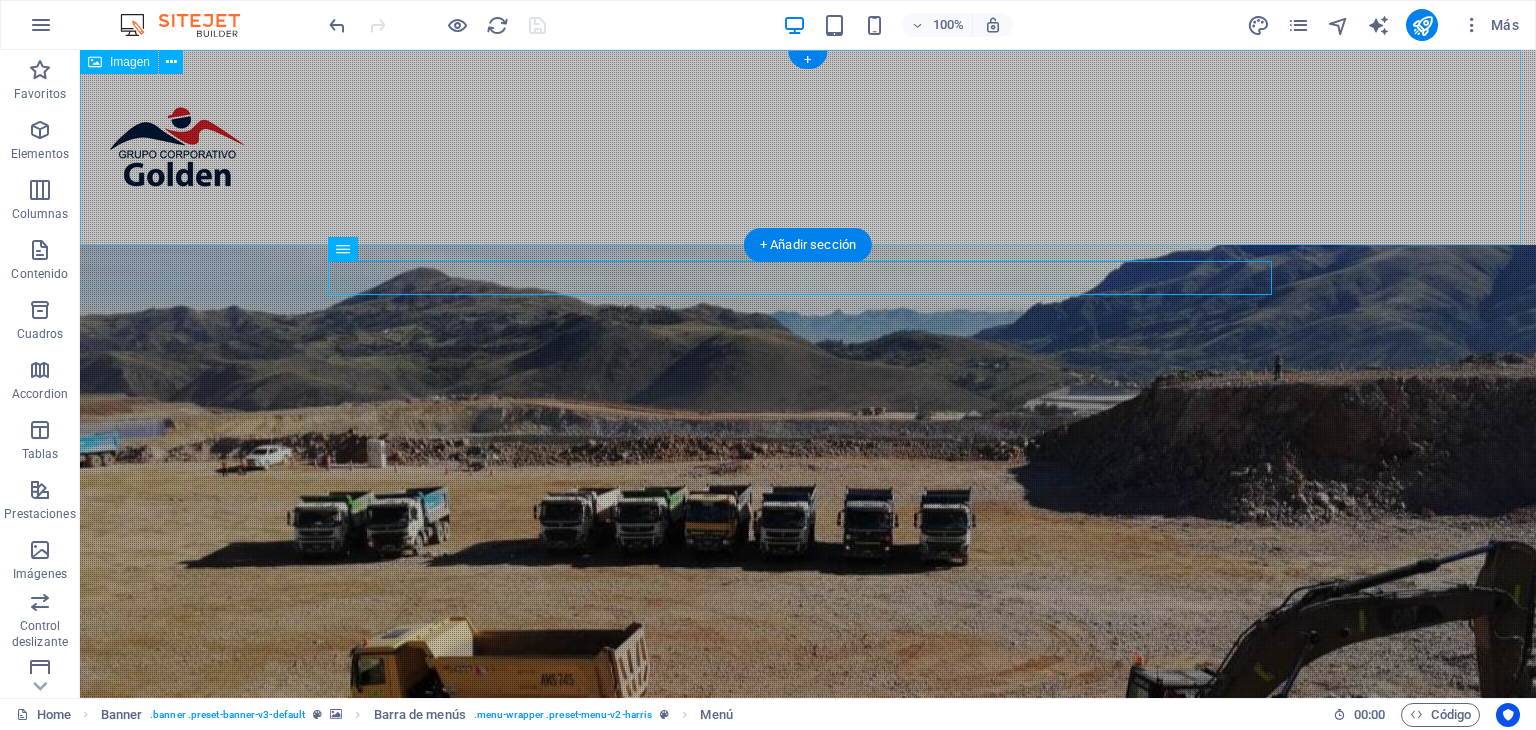 click at bounding box center [808, 147] 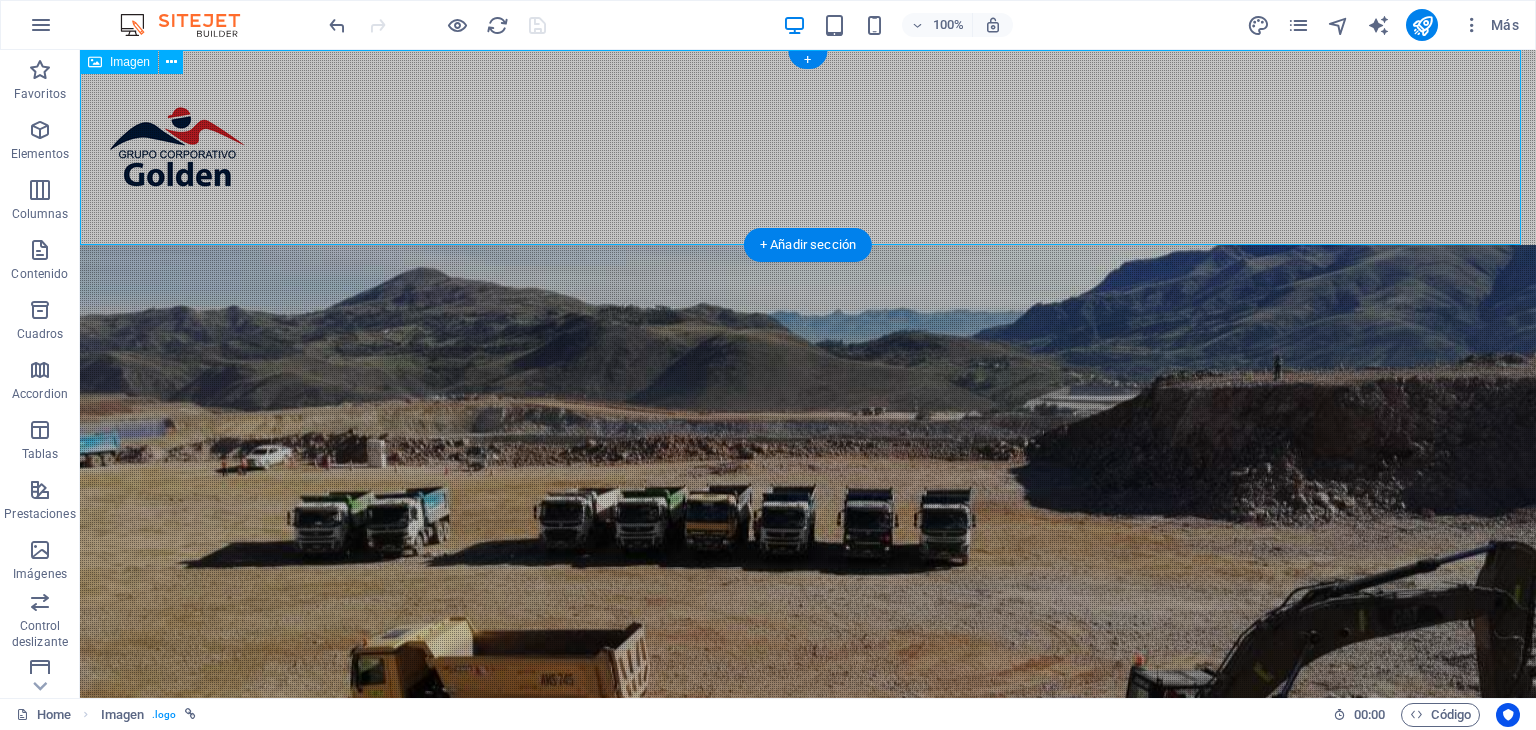 click at bounding box center (808, 147) 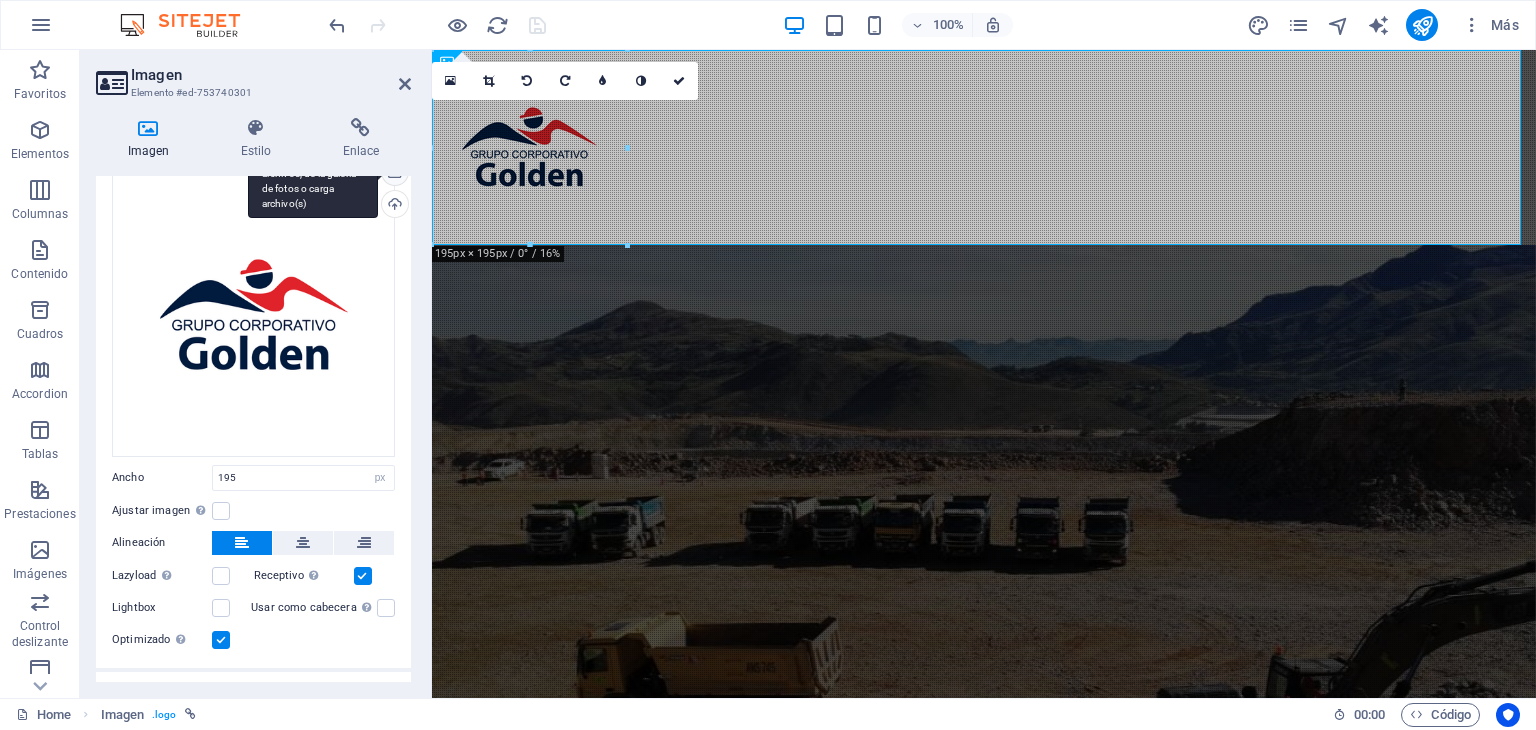 scroll, scrollTop: 0, scrollLeft: 0, axis: both 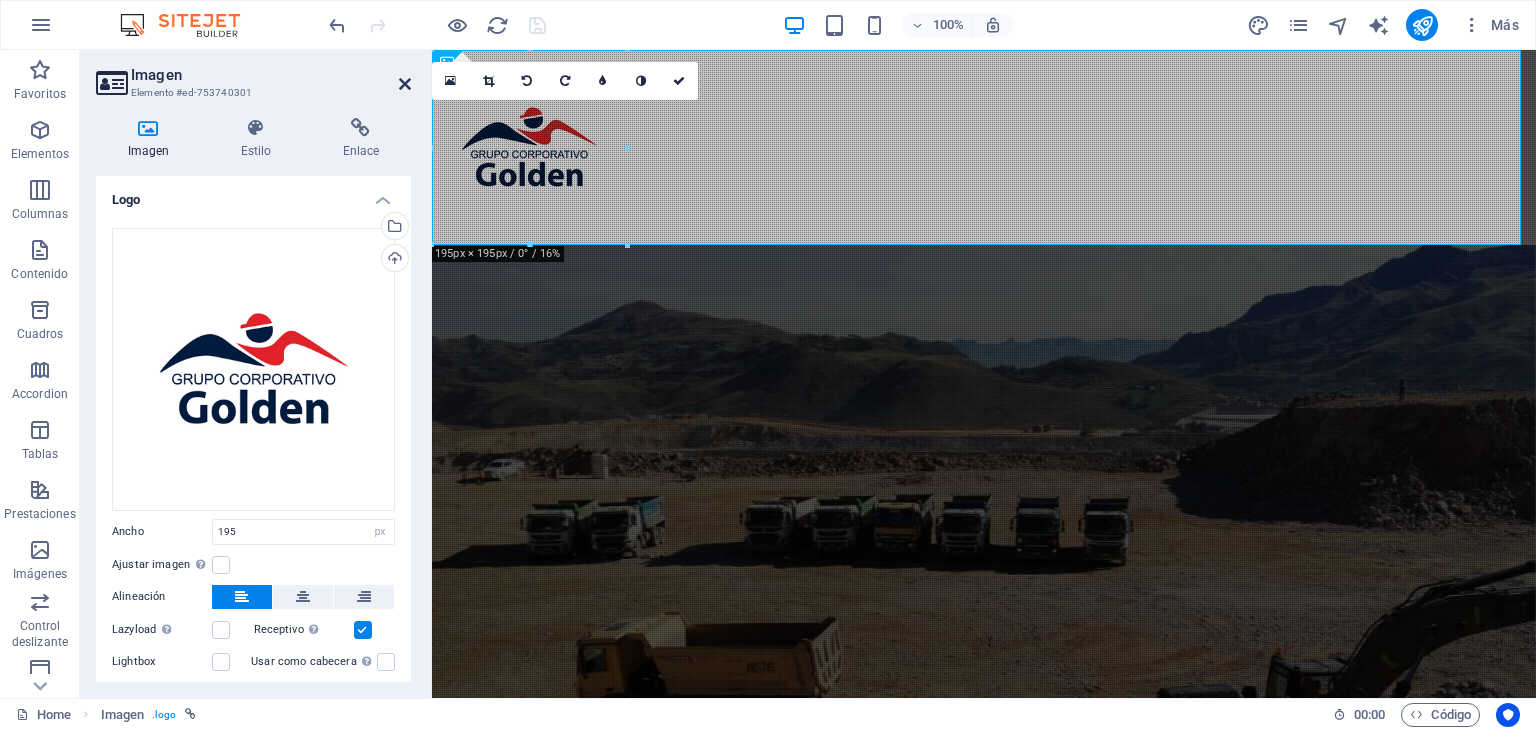 click at bounding box center (405, 84) 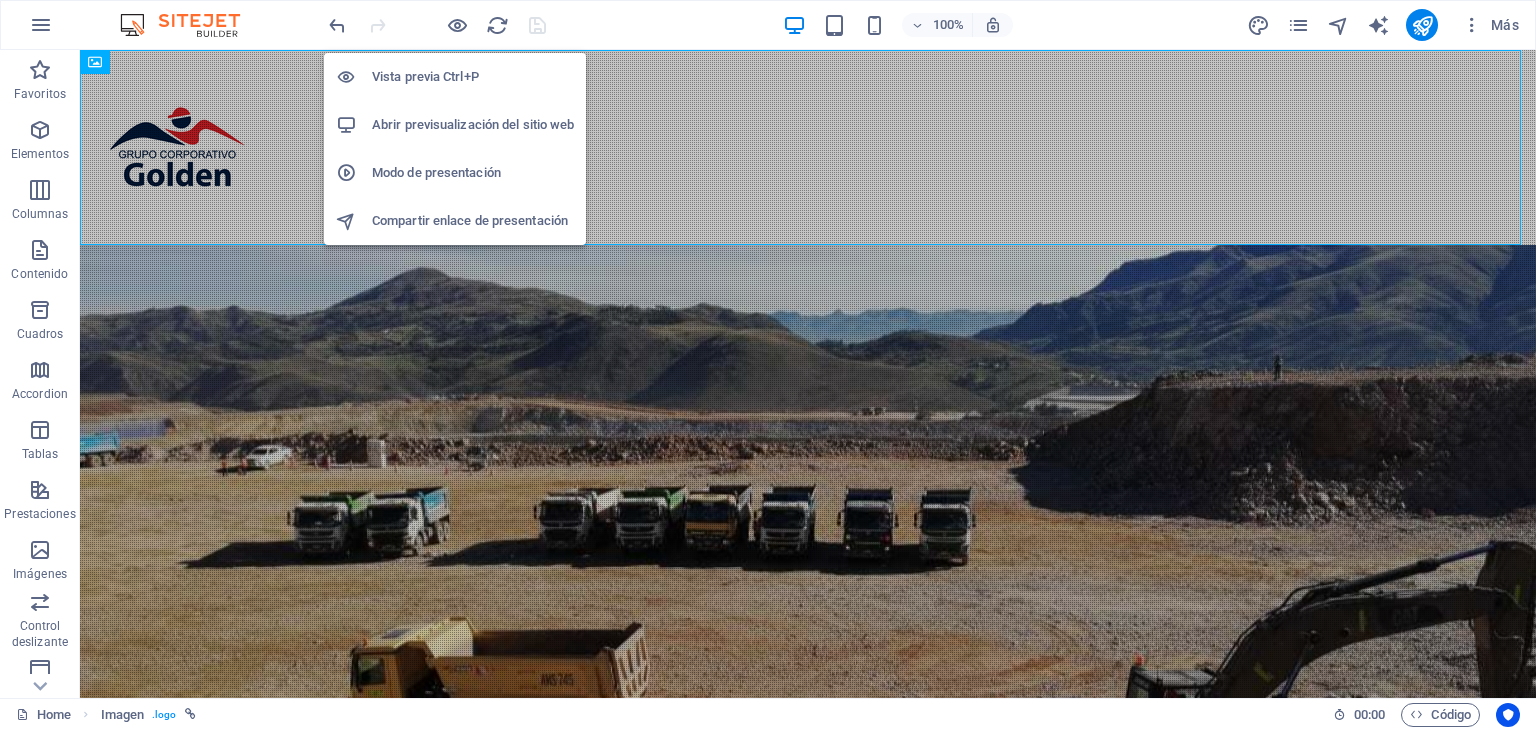 click on "Abrir previsualización del sitio web" at bounding box center (473, 125) 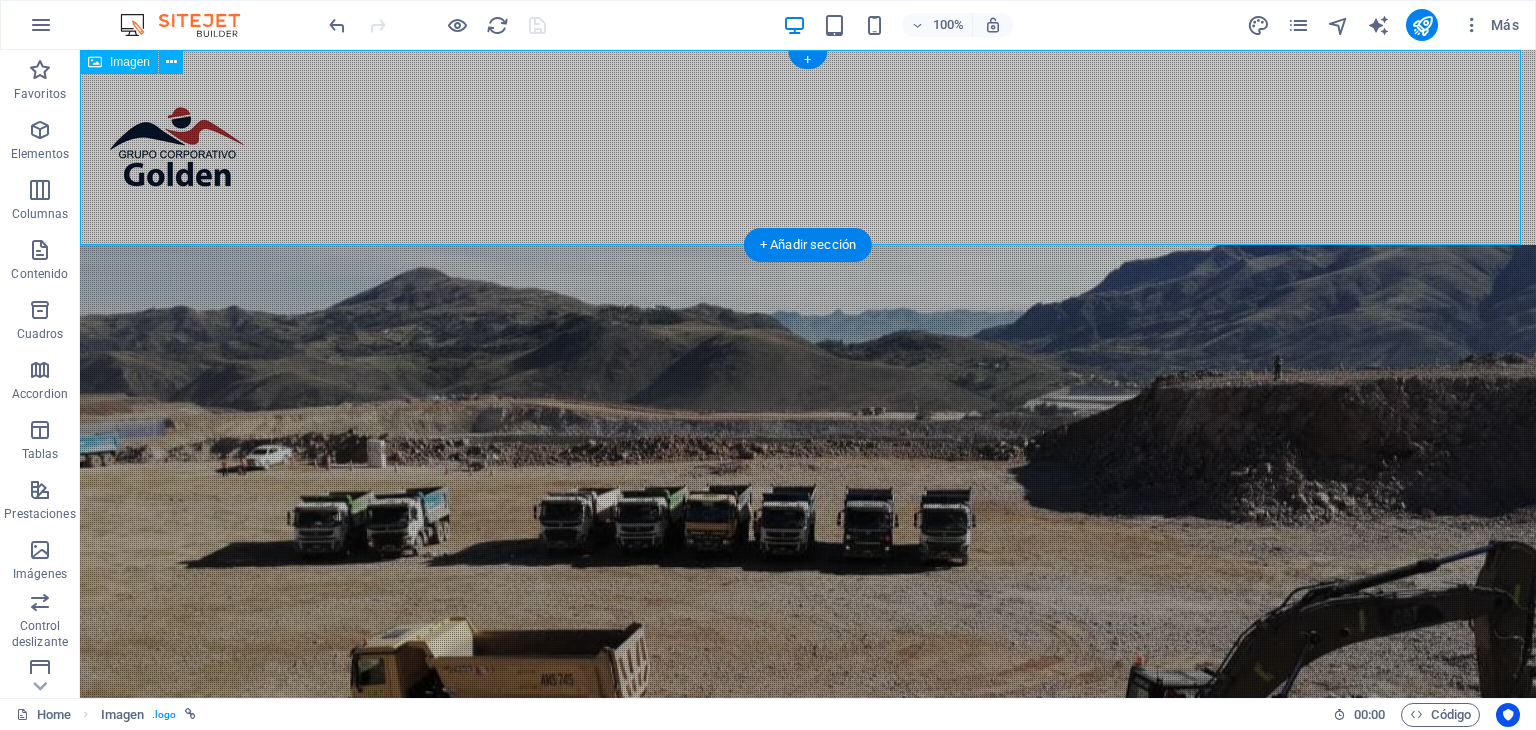 click at bounding box center [808, 147] 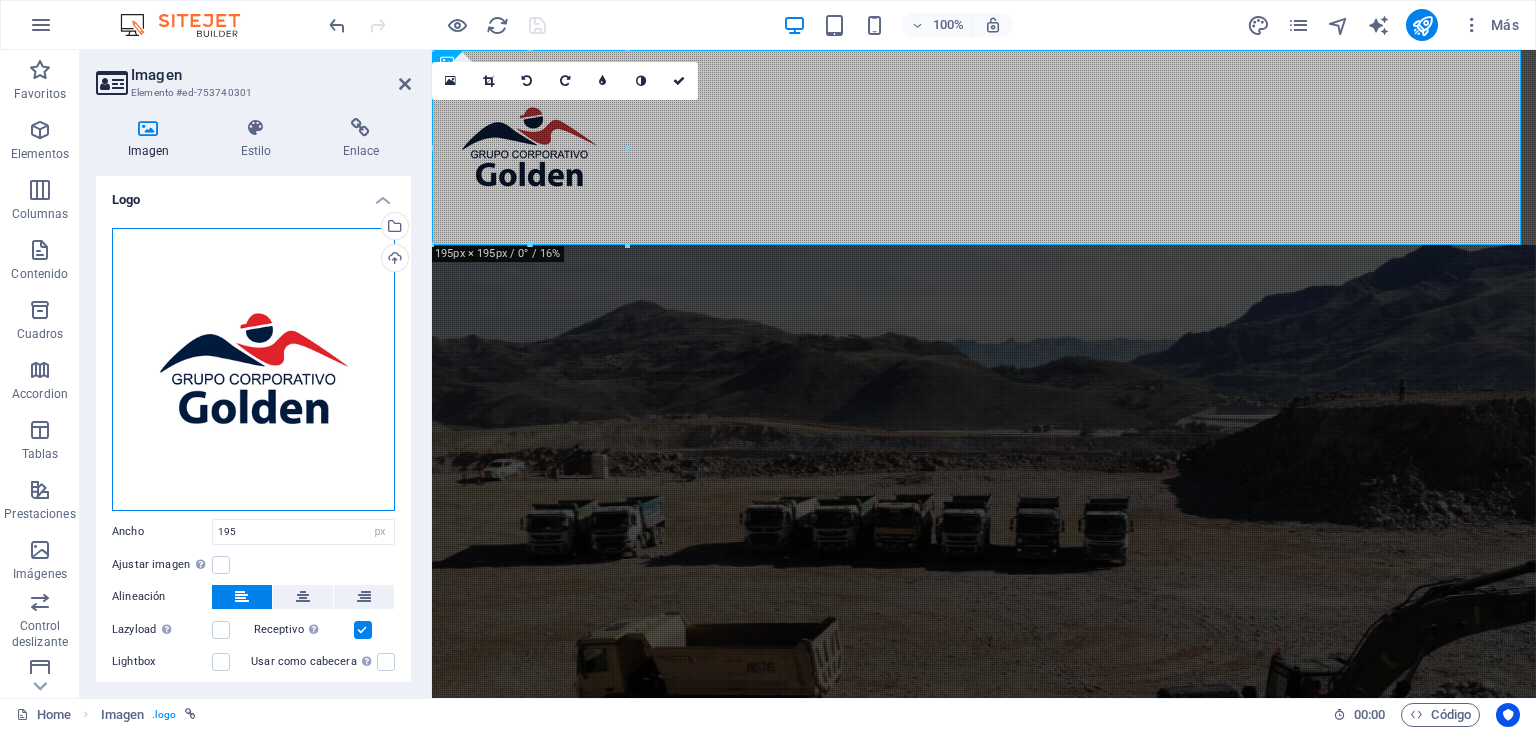 click on "Arrastra archivos aquí, haz clic para escoger archivos o  selecciona archivos de Archivos o de nuestra galería gratuita de fotos y vídeos" at bounding box center [253, 369] 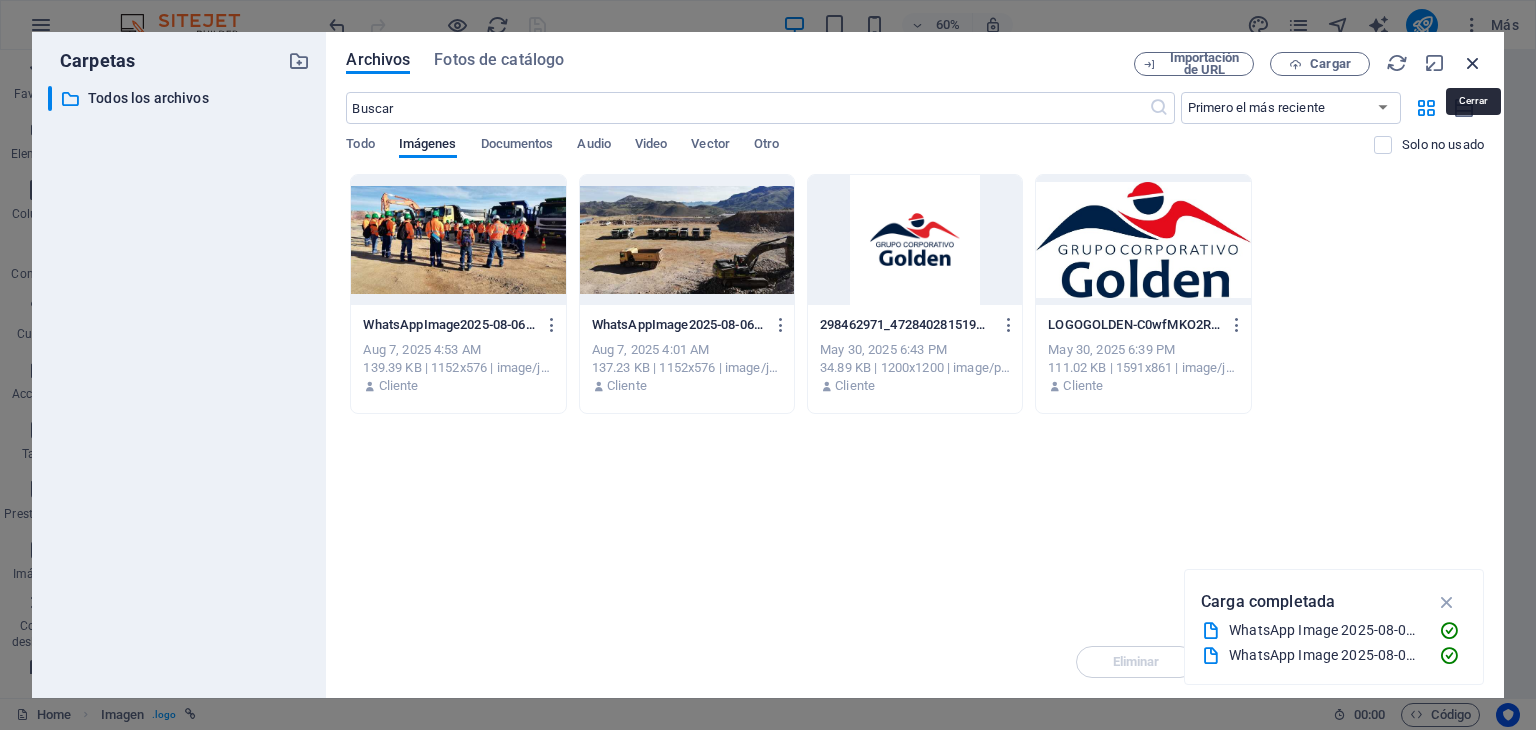 click at bounding box center [1473, 63] 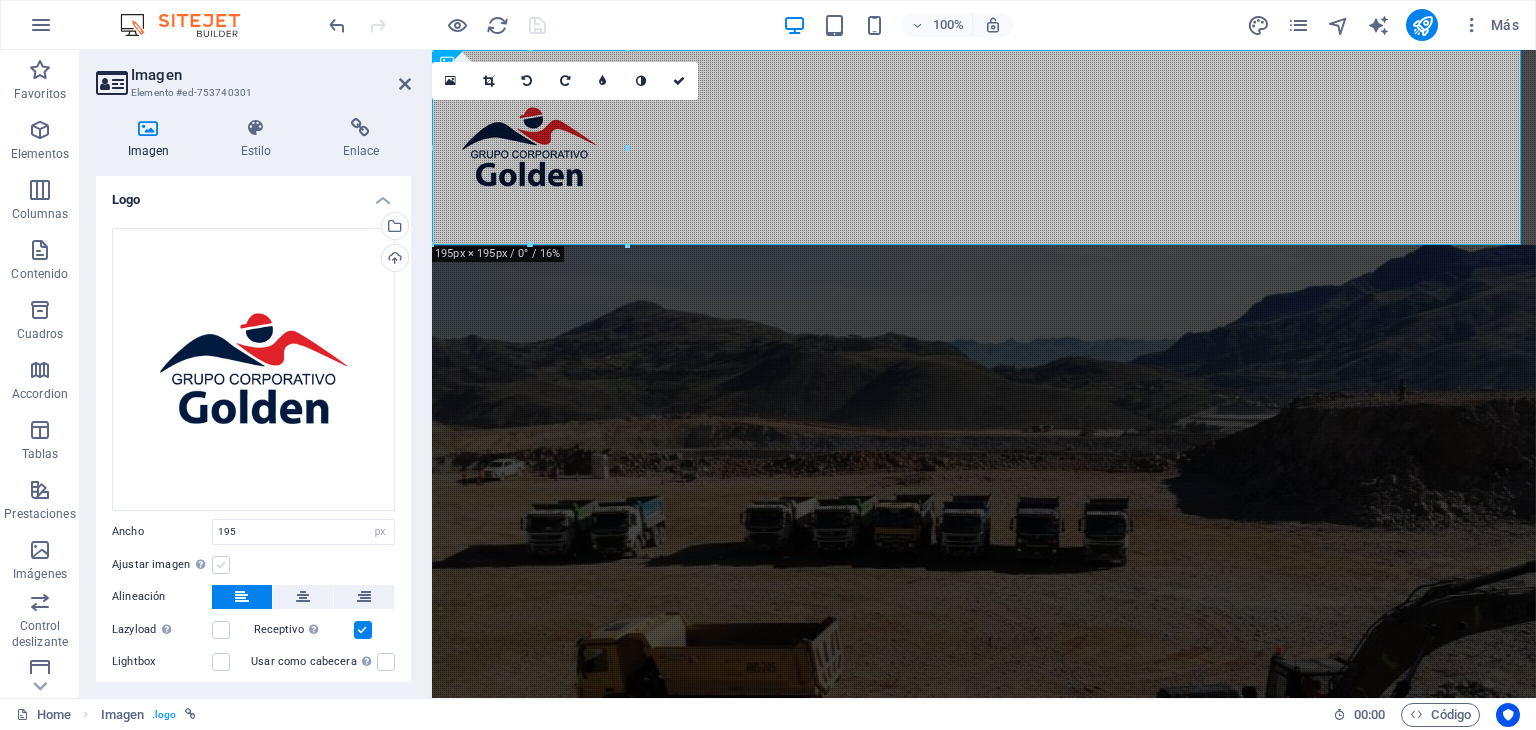 click at bounding box center (221, 565) 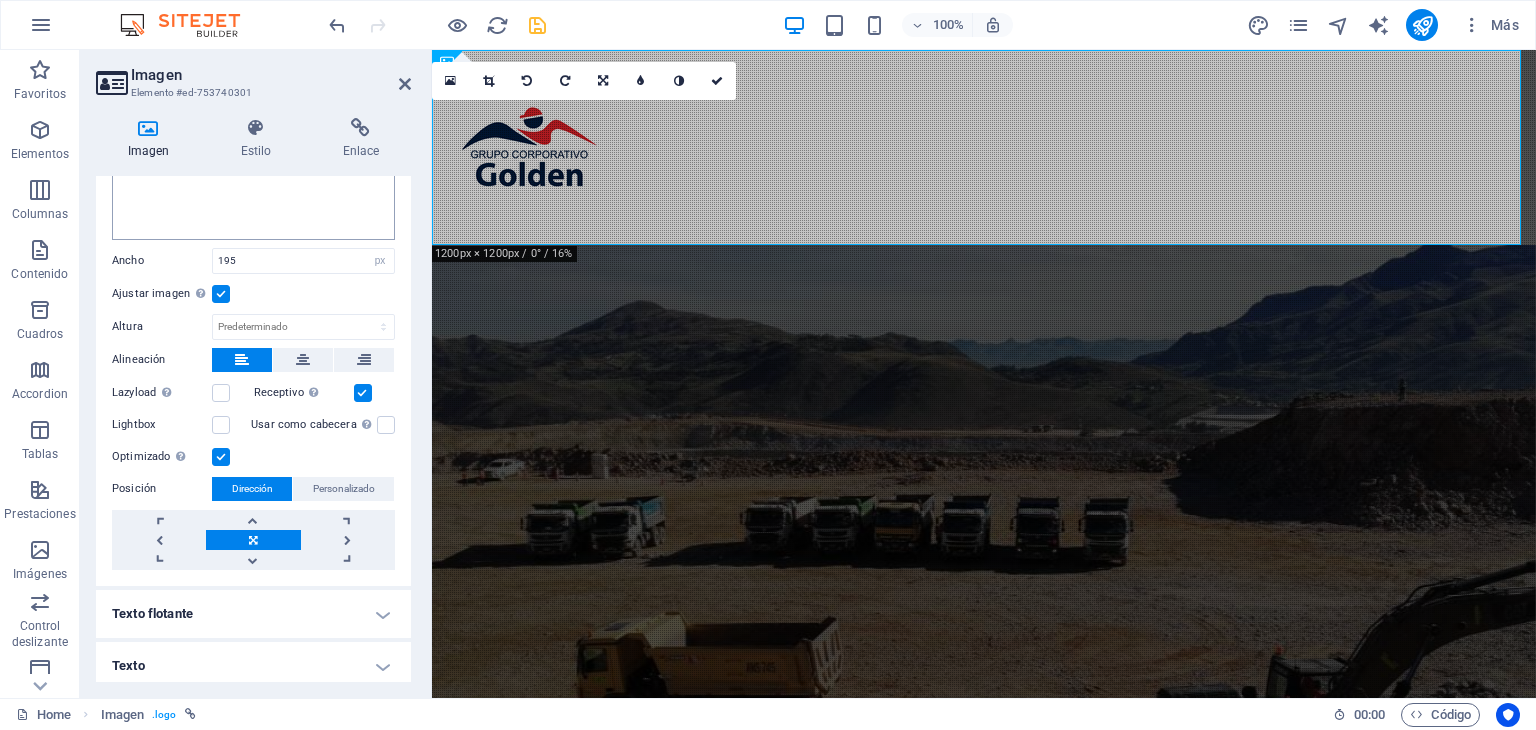 scroll, scrollTop: 274, scrollLeft: 0, axis: vertical 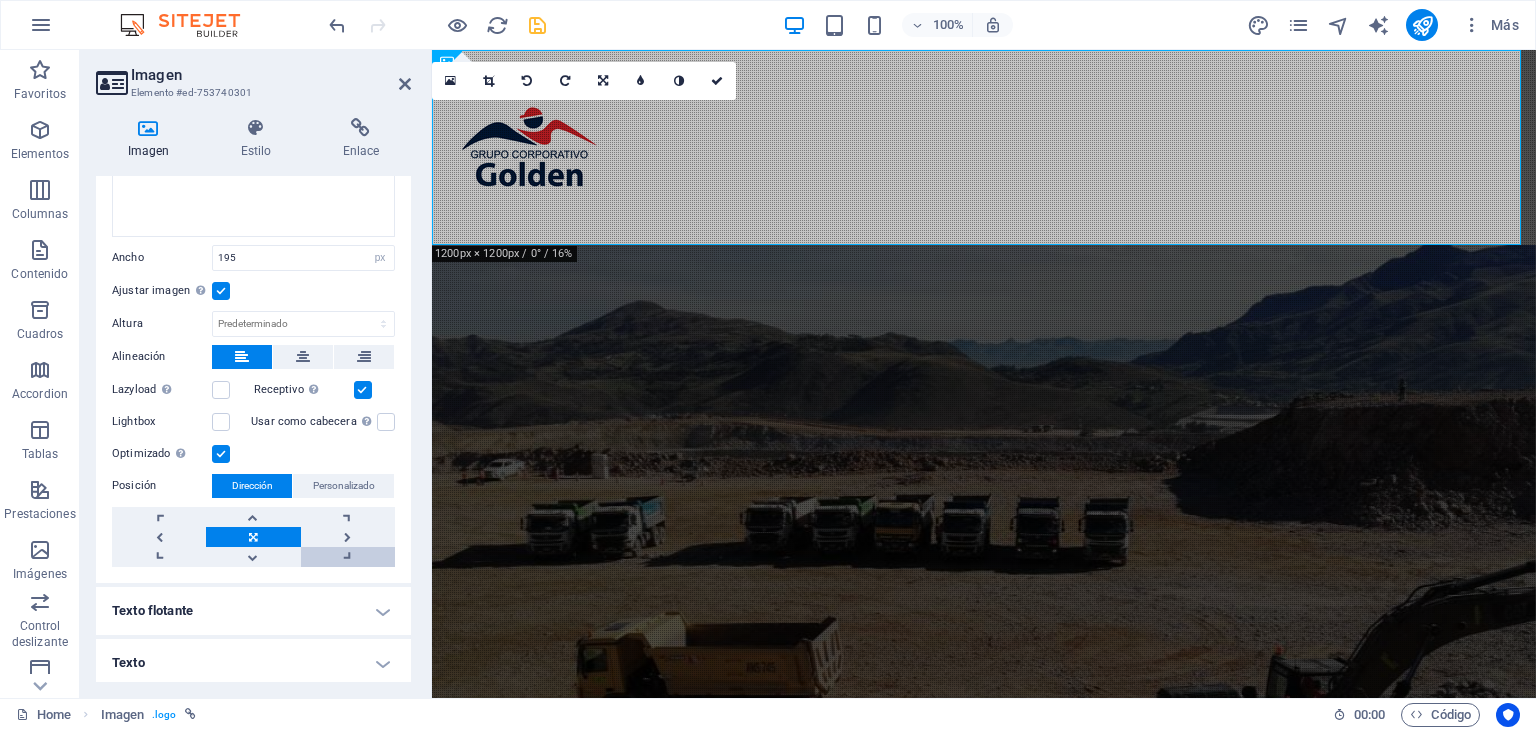 click at bounding box center (348, 557) 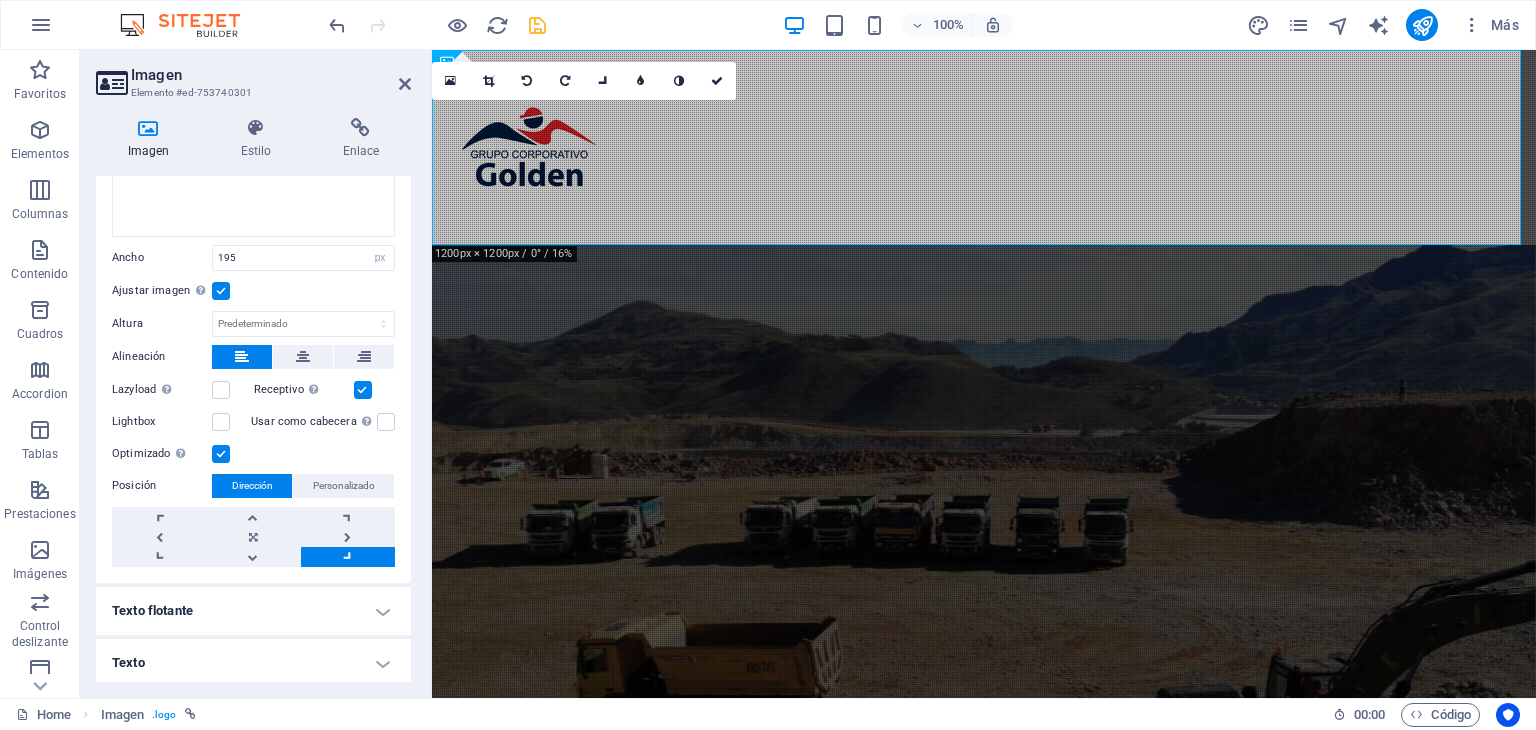 click at bounding box center [348, 557] 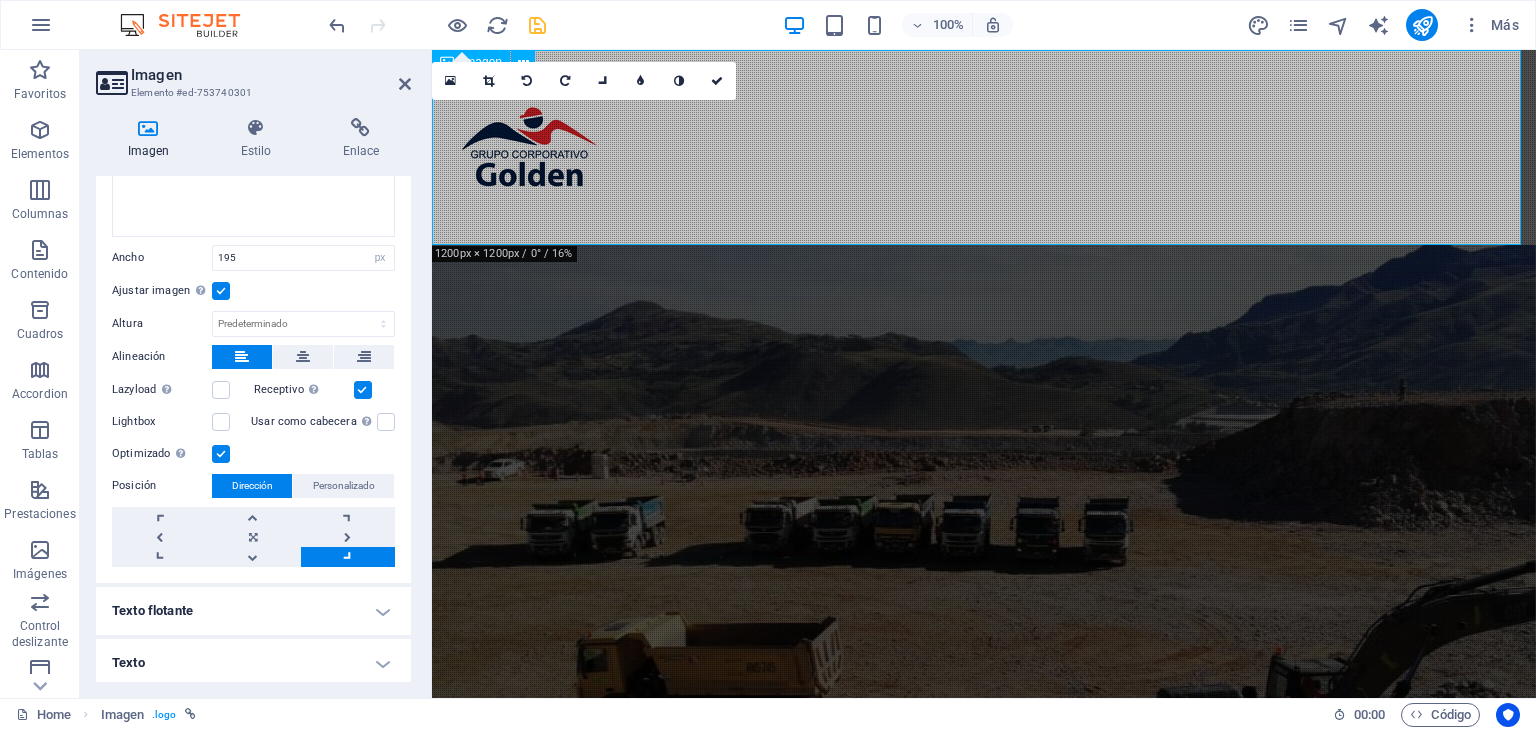 click at bounding box center (984, 147) 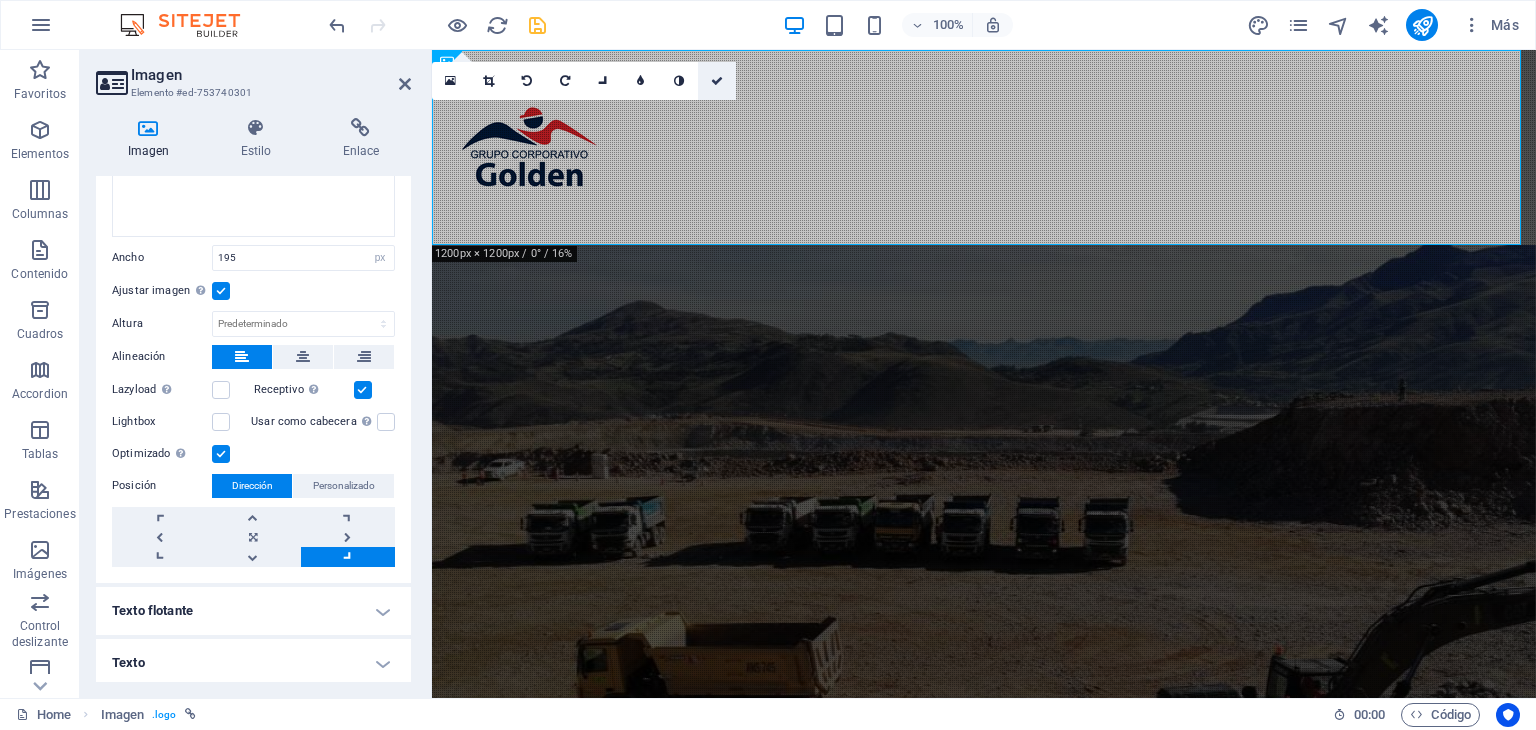 click at bounding box center [717, 81] 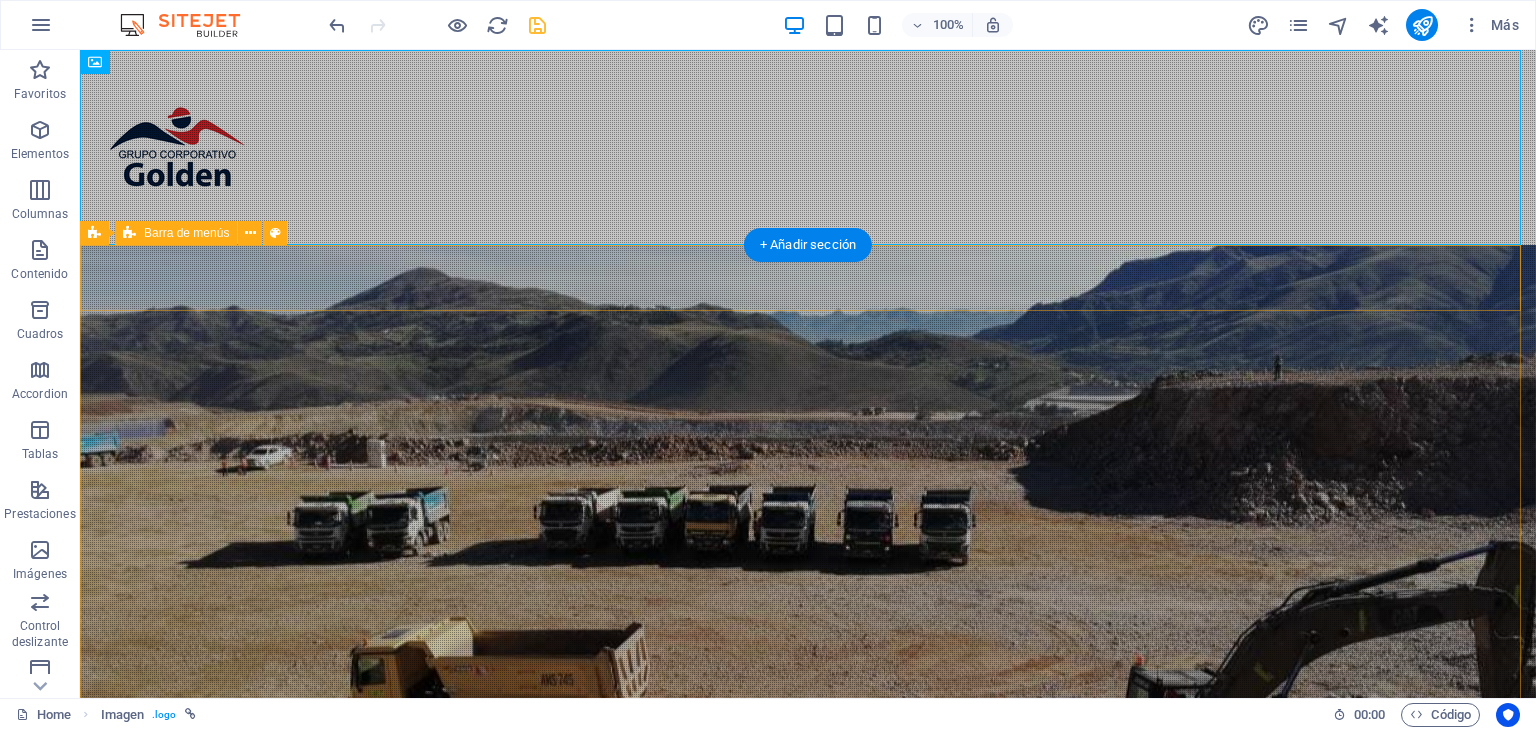 click on "Inicio Nosotros Nuestros servicios Nuestros proyectos Contacto" at bounding box center (808, 926) 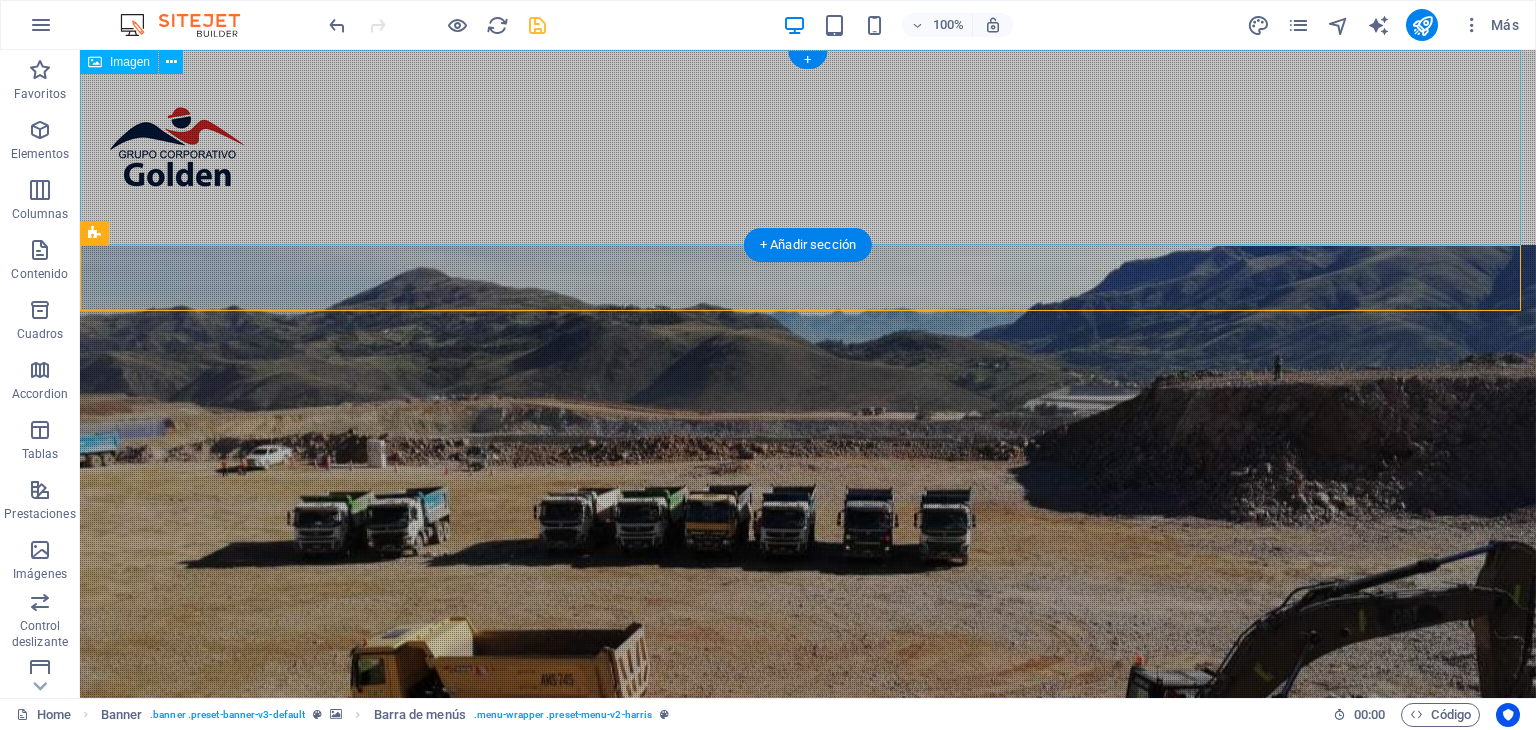 click at bounding box center [808, 147] 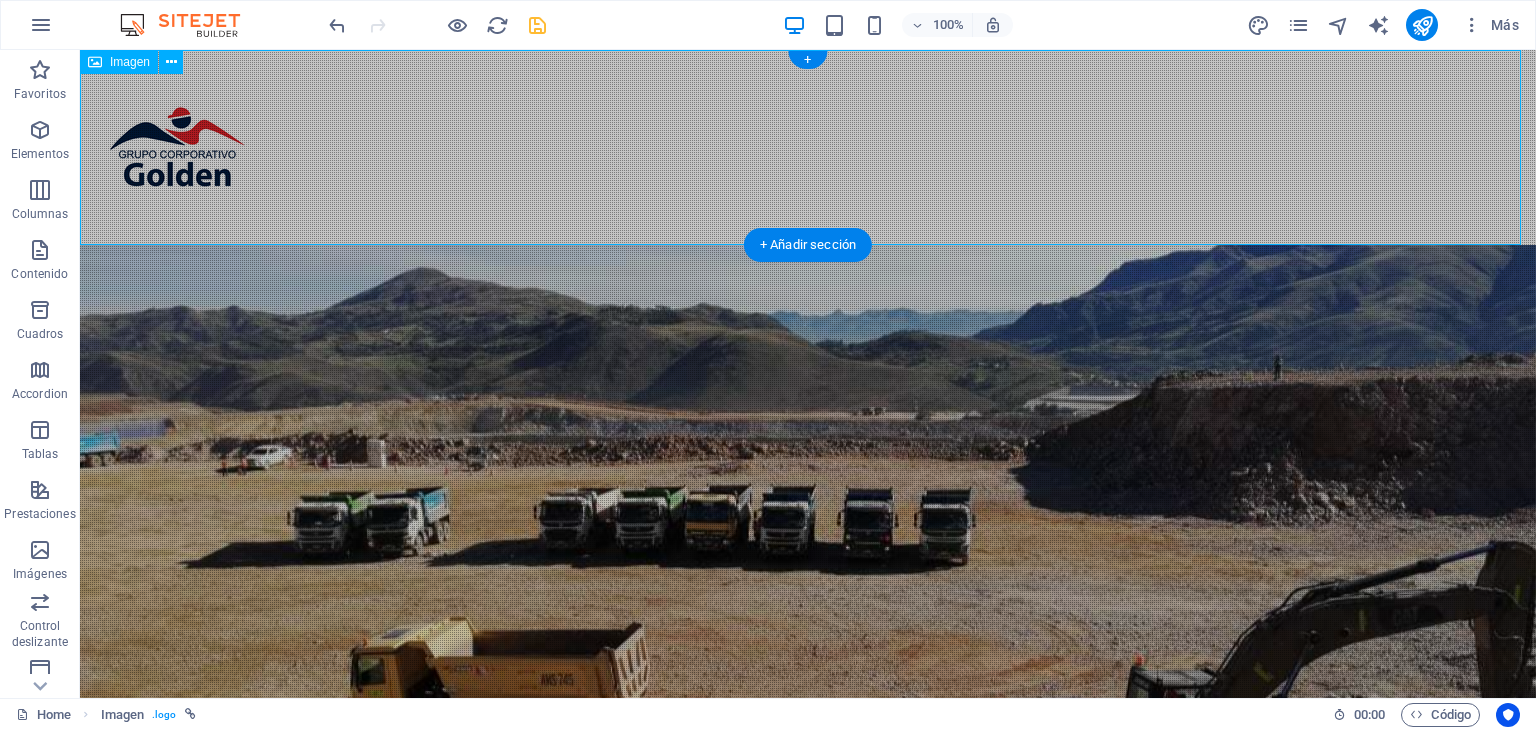 click at bounding box center [808, 147] 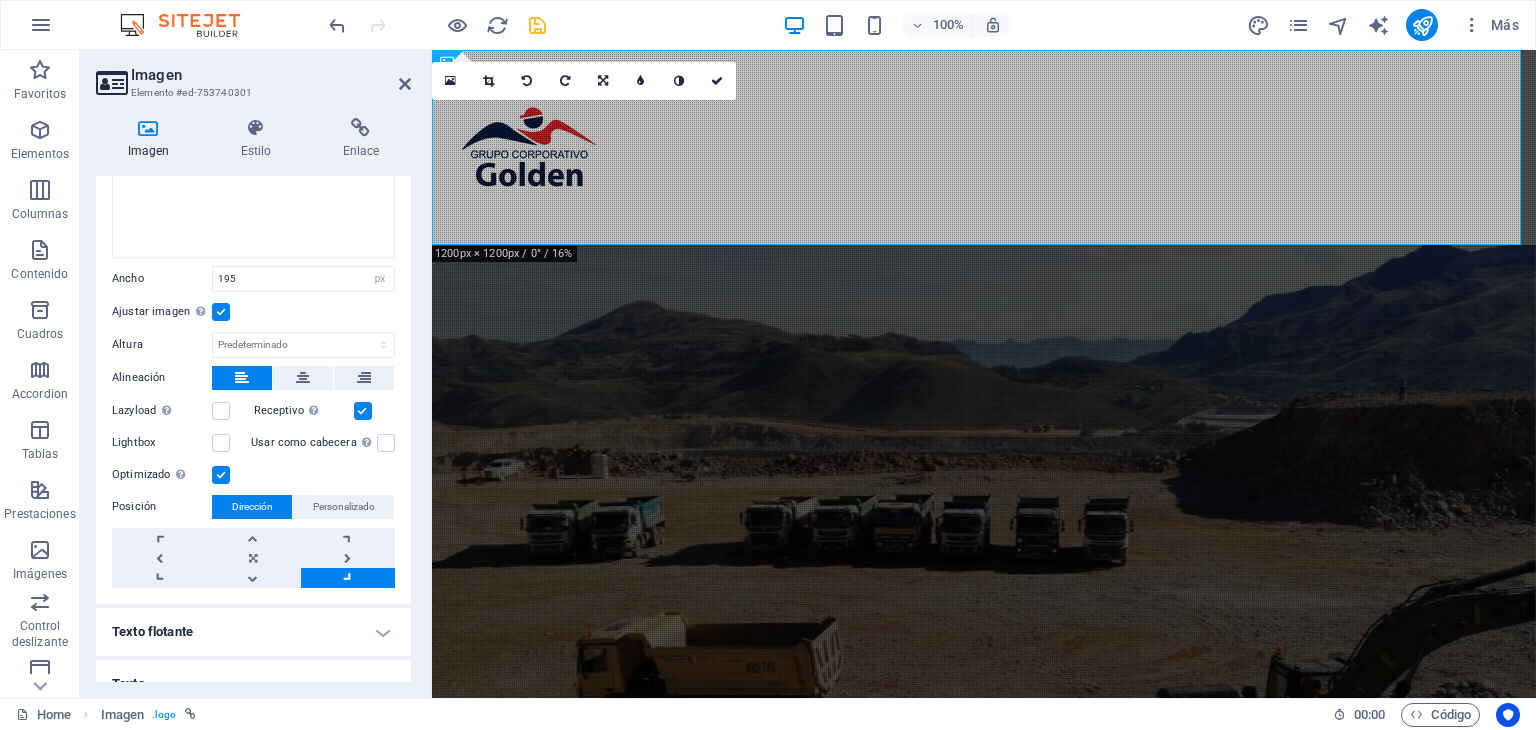 scroll, scrollTop: 274, scrollLeft: 0, axis: vertical 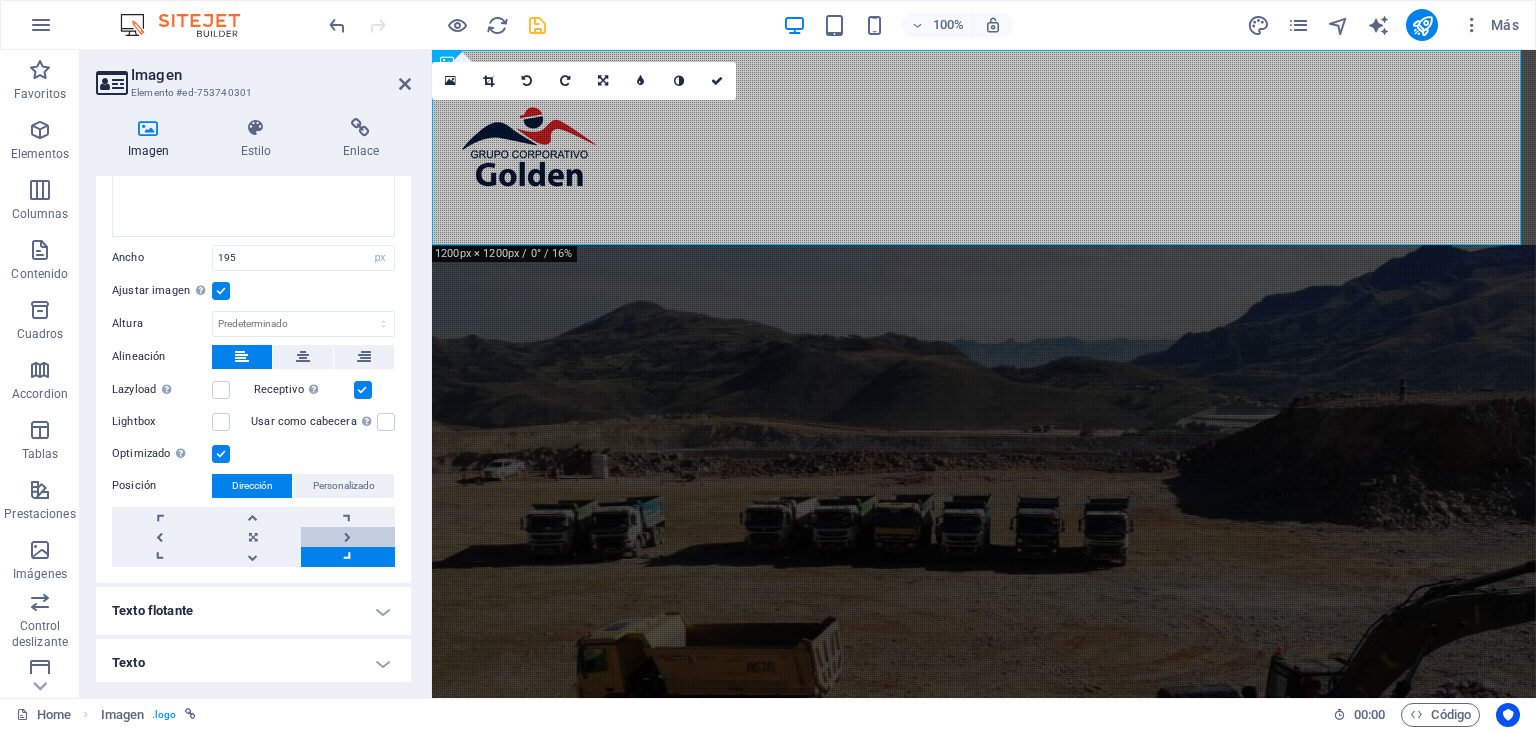 click at bounding box center (348, 537) 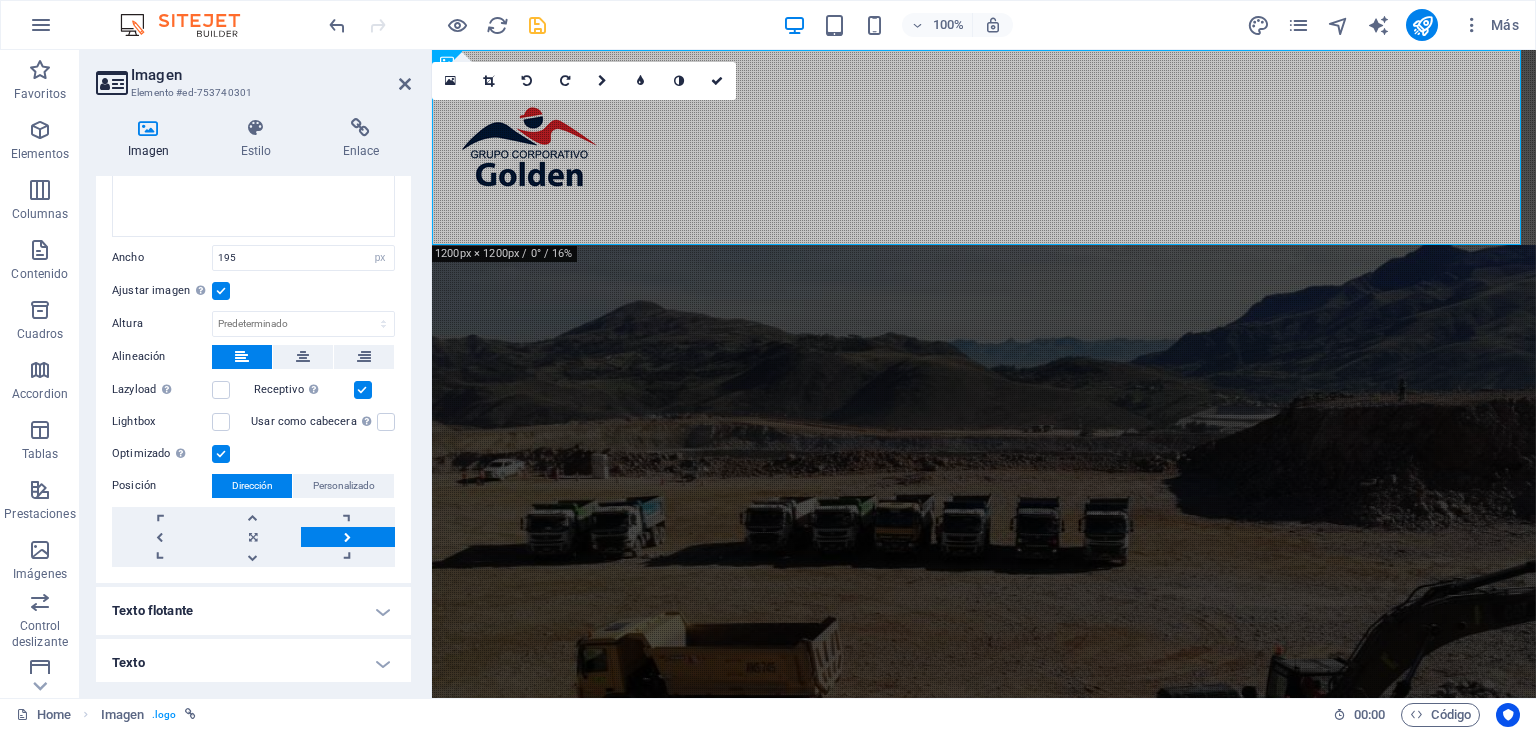 click at bounding box center (348, 537) 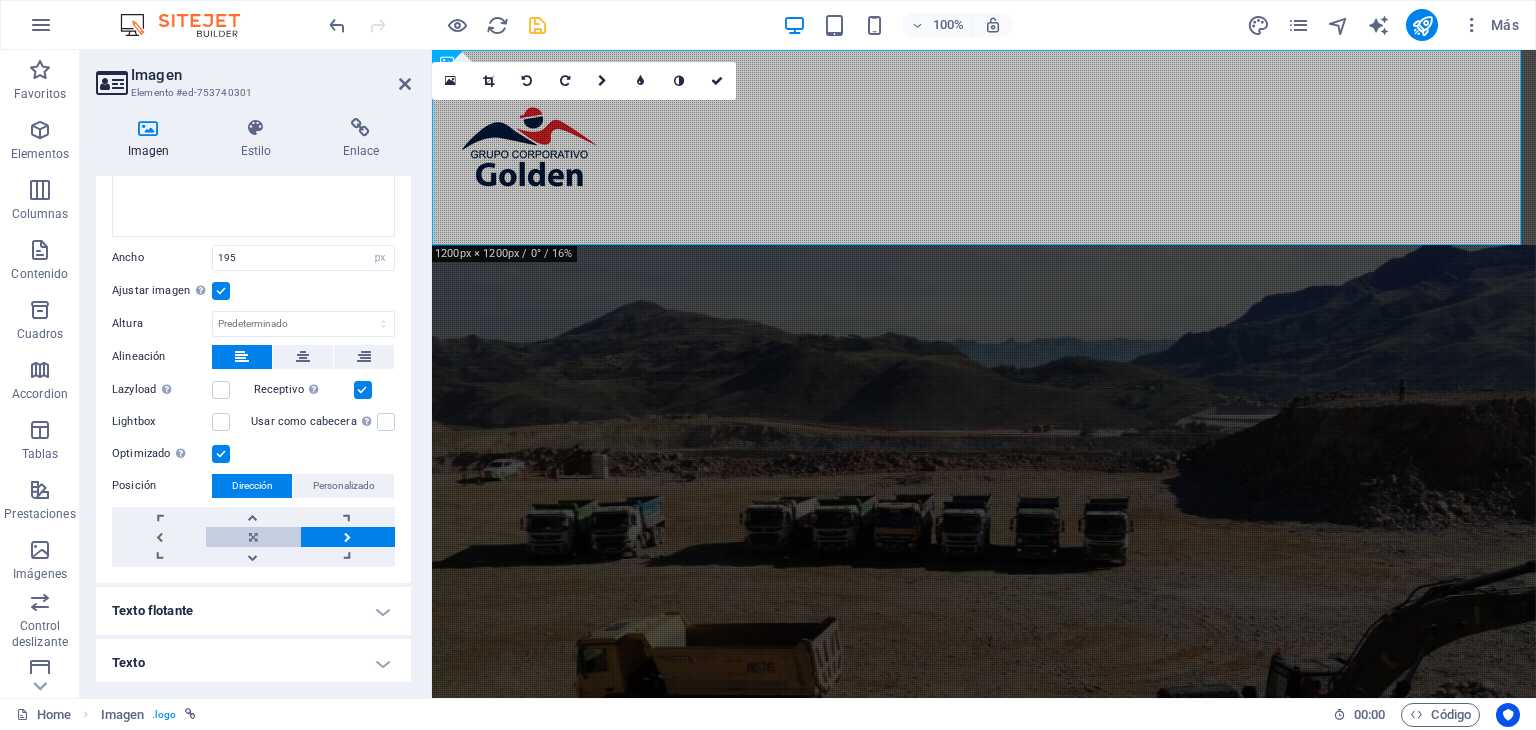 click at bounding box center [253, 537] 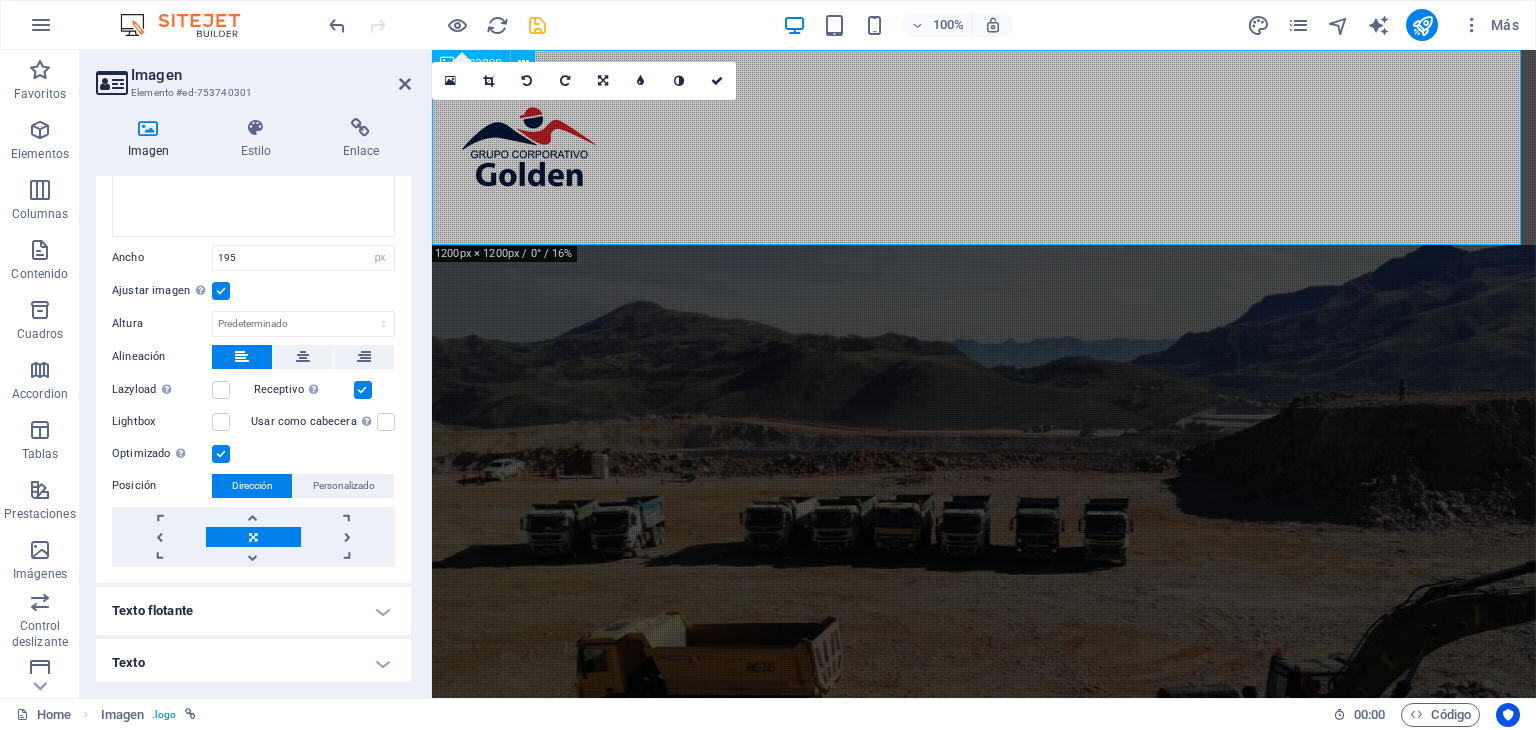 click at bounding box center (984, 147) 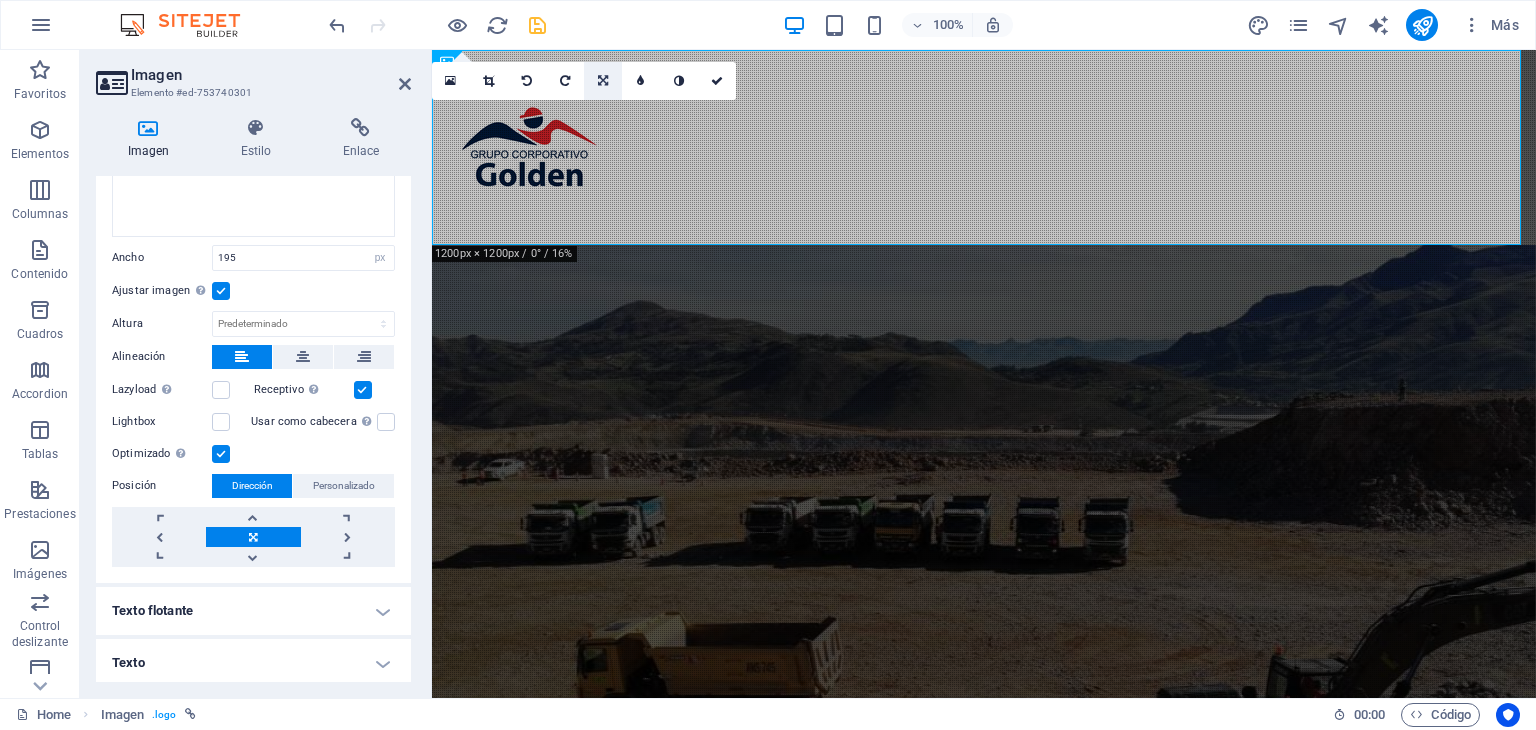 click at bounding box center [603, 81] 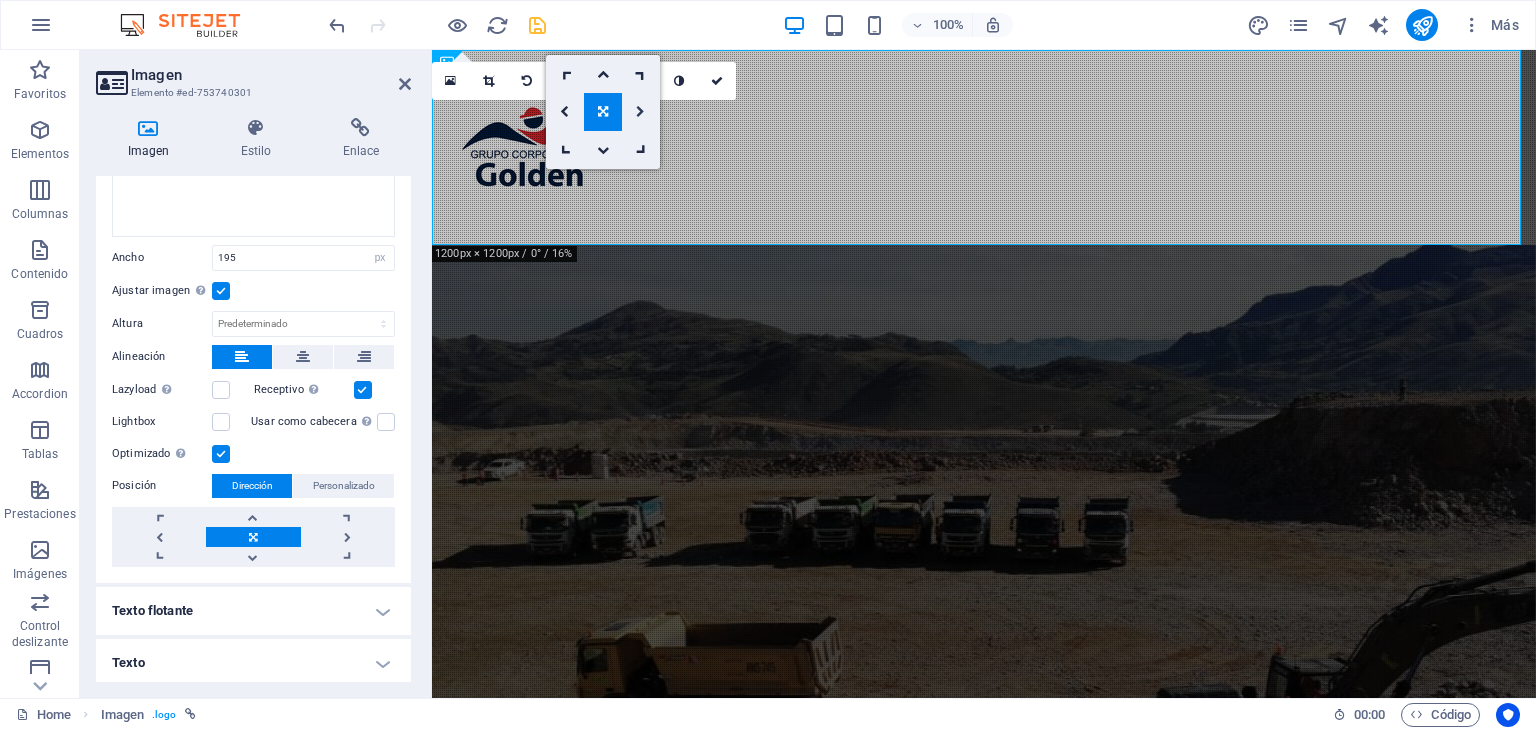 click at bounding box center [640, 112] 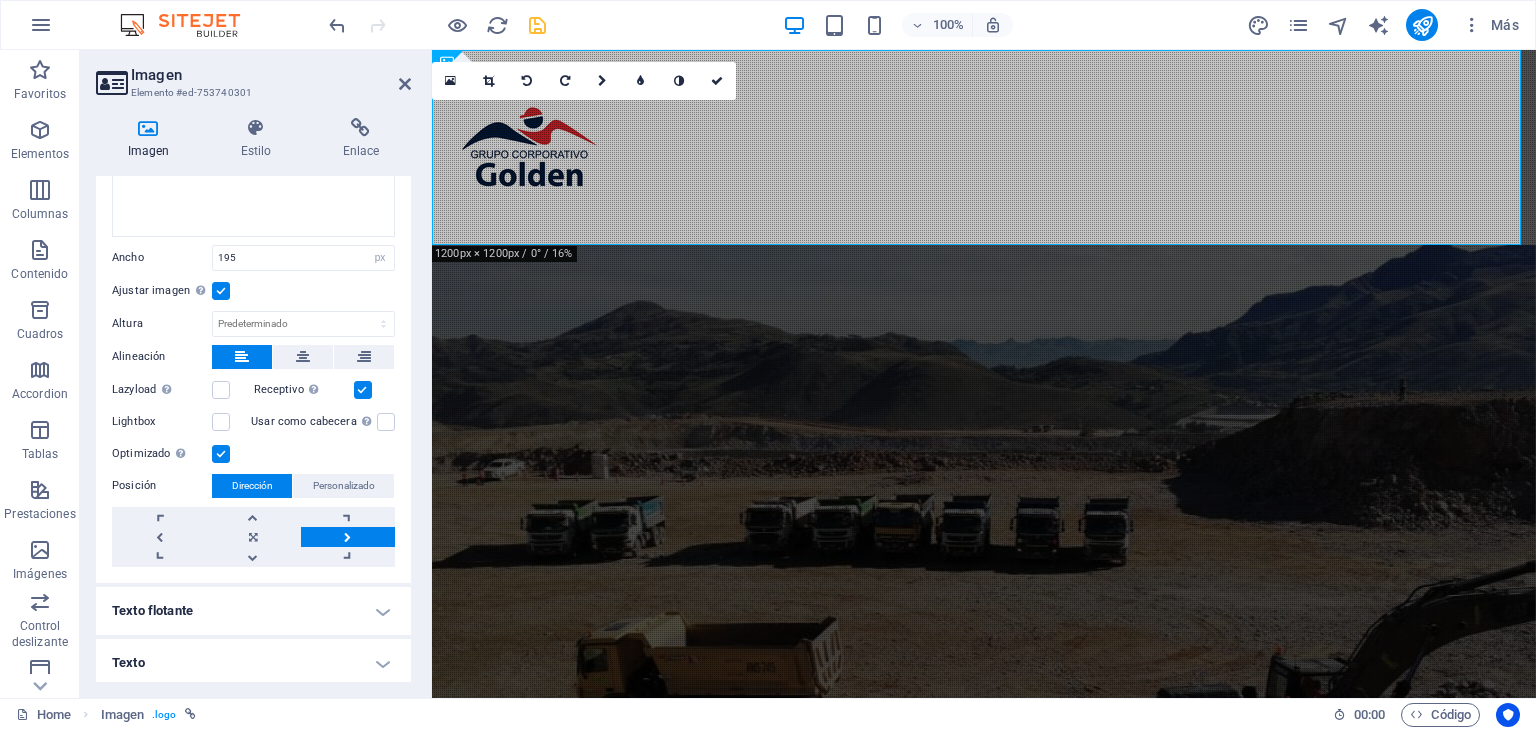 click on "16:10 16:9 4:3 1:1 1:2 0" at bounding box center (584, 81) 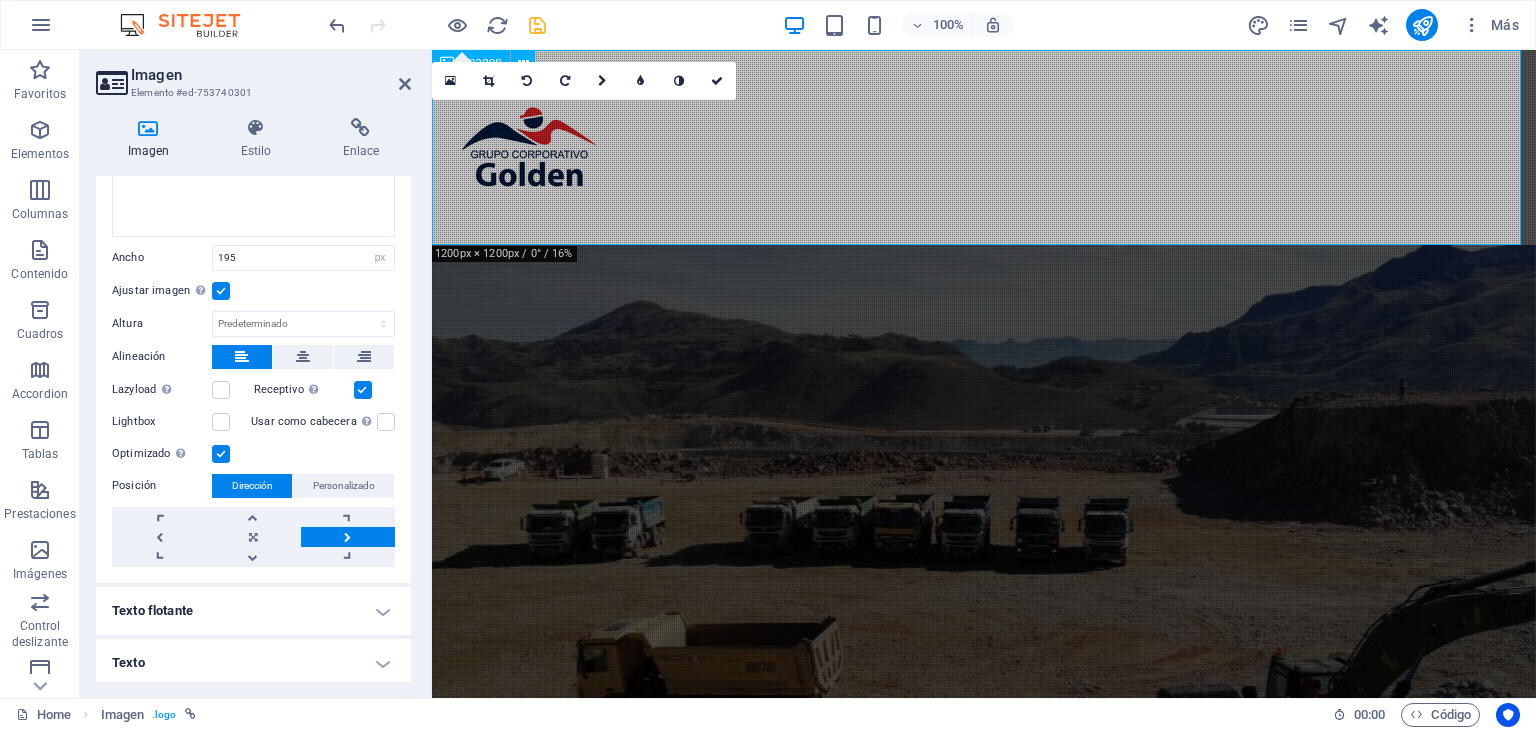 click at bounding box center (984, 147) 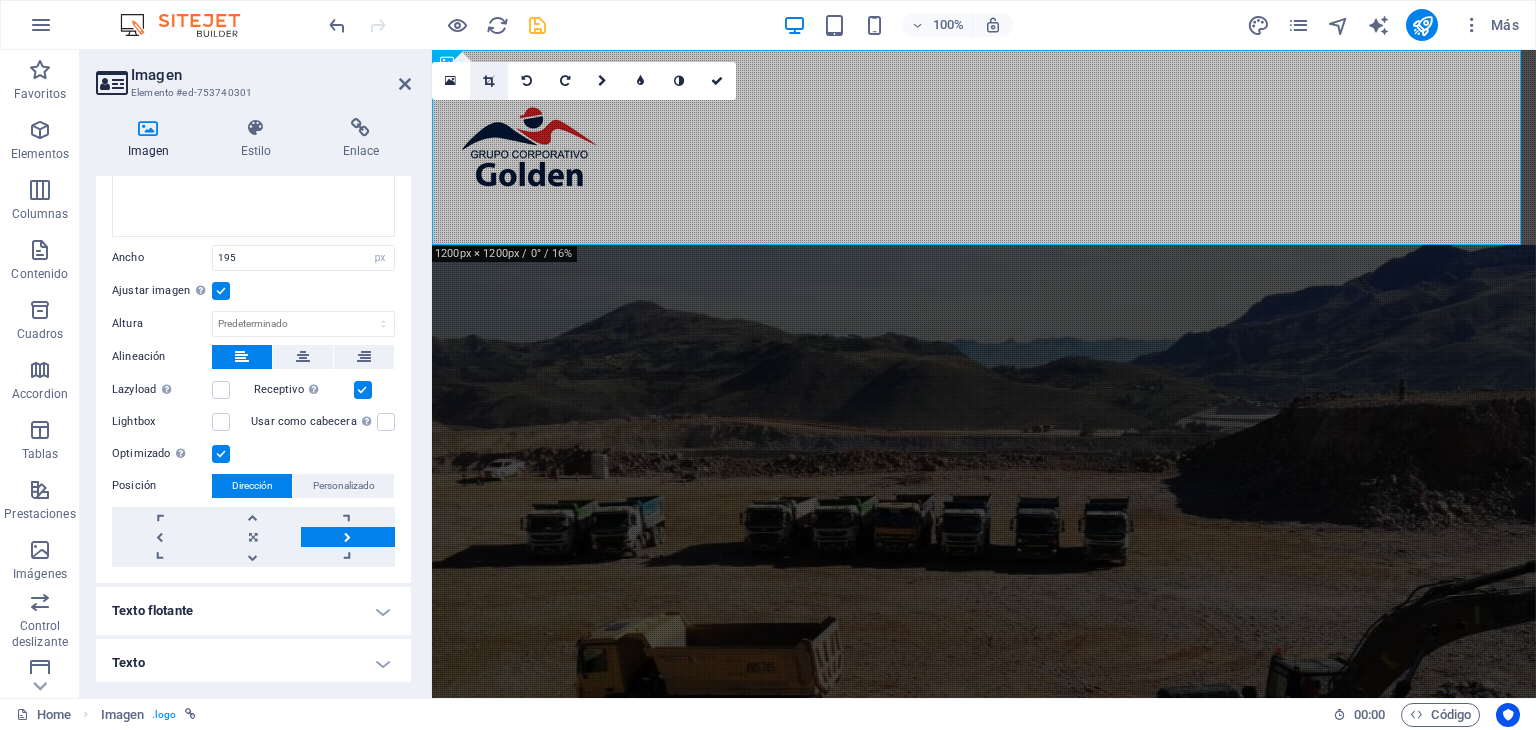 click at bounding box center [488, 81] 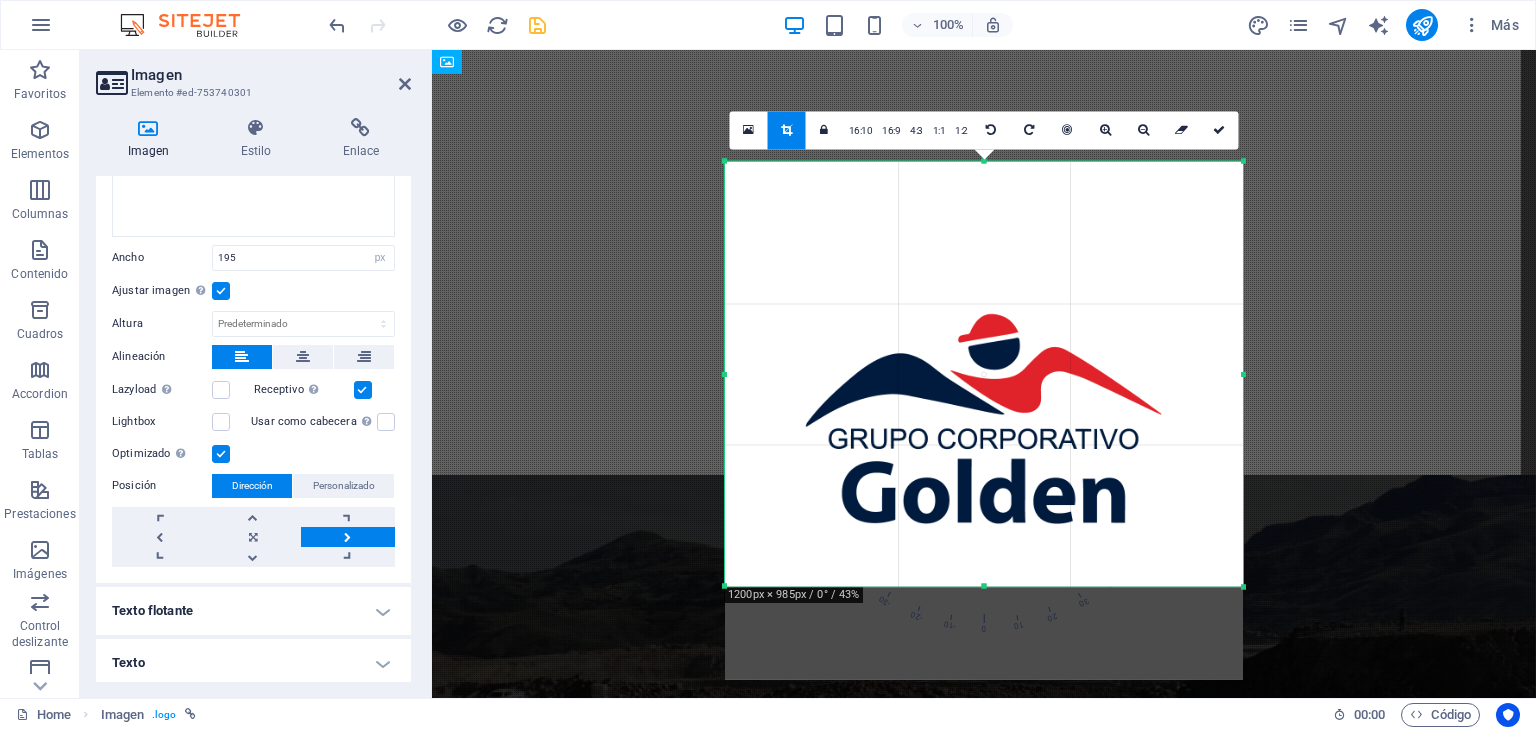 drag, startPoint x: 992, startPoint y: 633, endPoint x: 1019, endPoint y: 540, distance: 96.84007 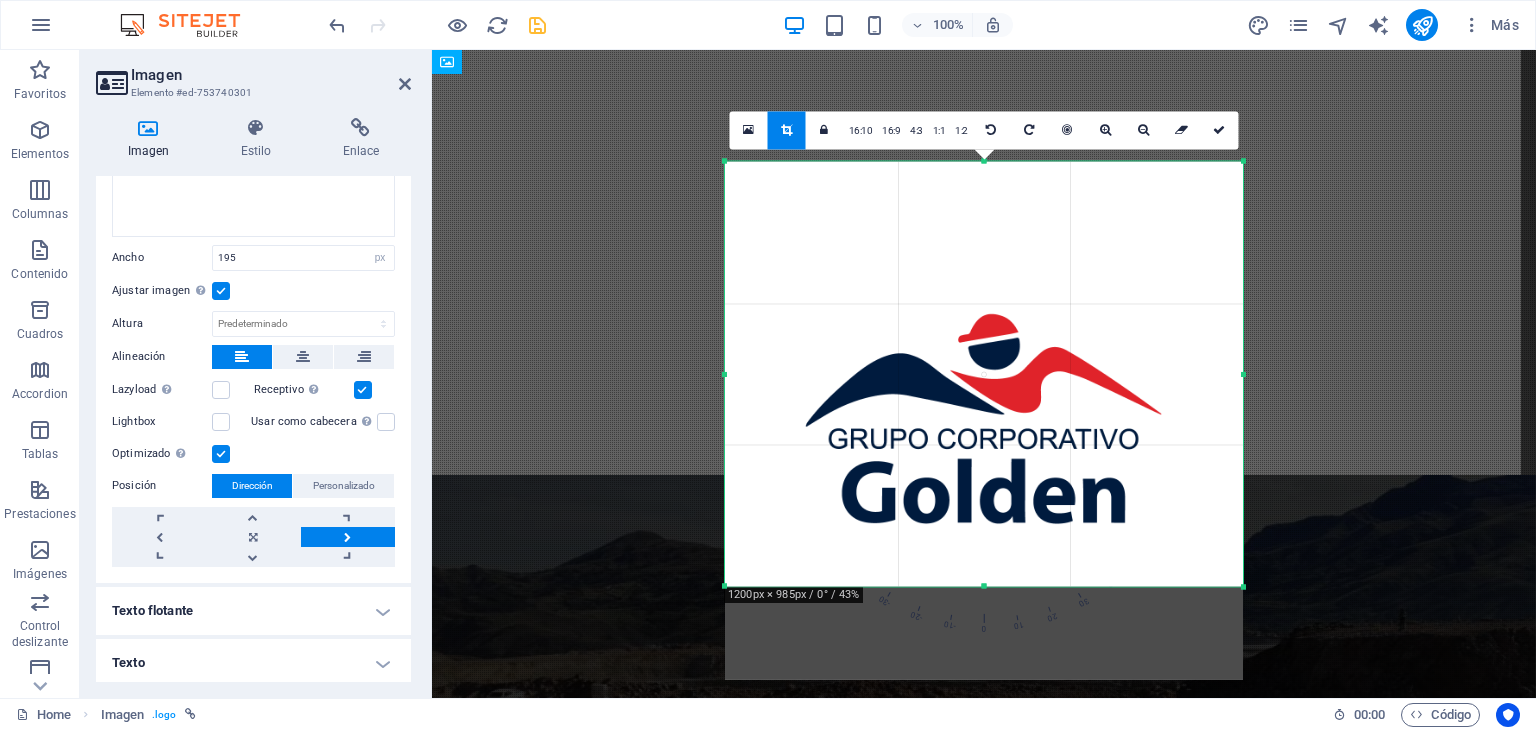 click on "180 170 160 150 140 130 120 110 100 90 80 70 60 50 40 30 20 10 0 -10 -20 -30 -40 -50 -60 -70 -80 -90 -100 -110 -120 -130 -140 -150 -160 -170 1200px × 985px / 0° / 43% 16:10 16:9 4:3 1:1 1:2 0" at bounding box center (984, 373) 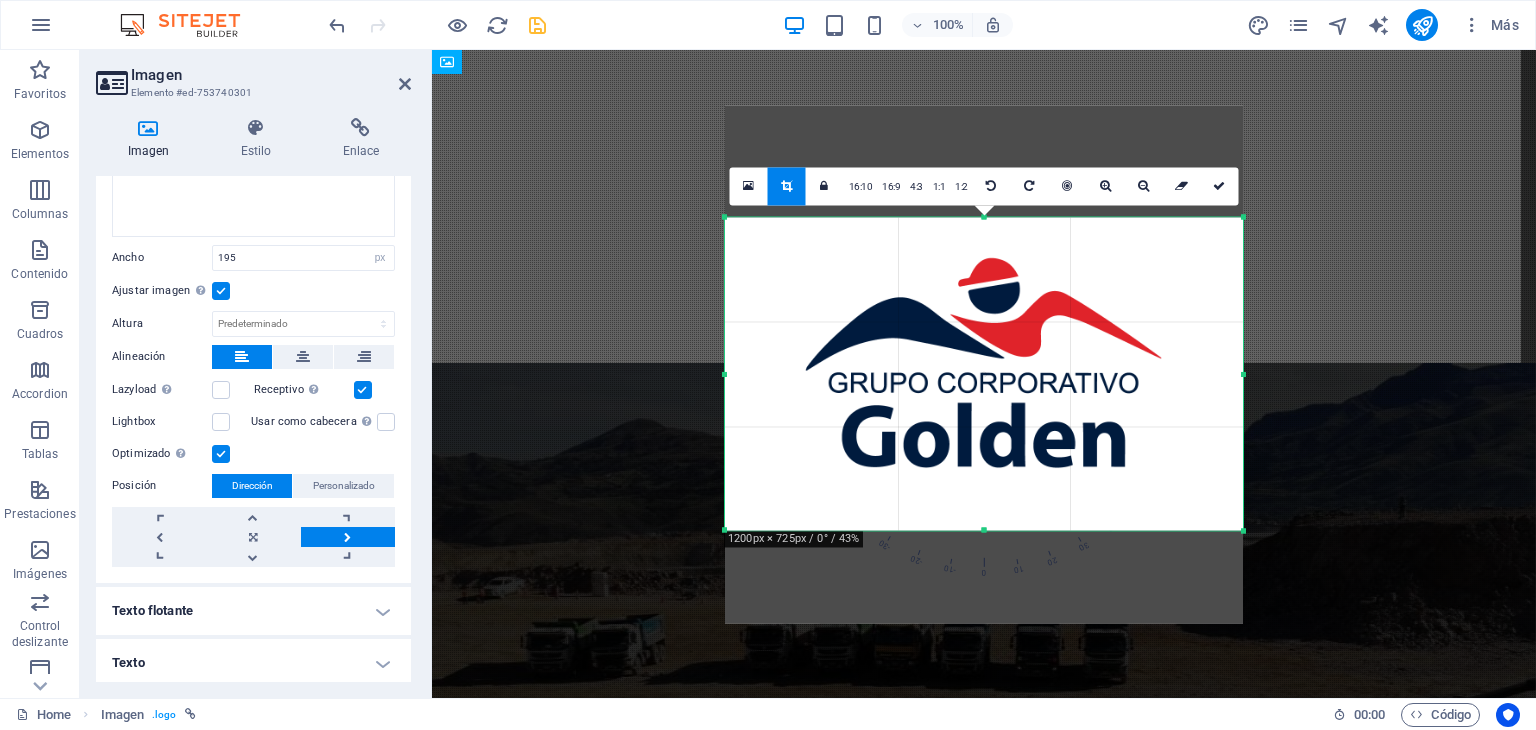 drag, startPoint x: 984, startPoint y: 161, endPoint x: 976, endPoint y: 273, distance: 112.28535 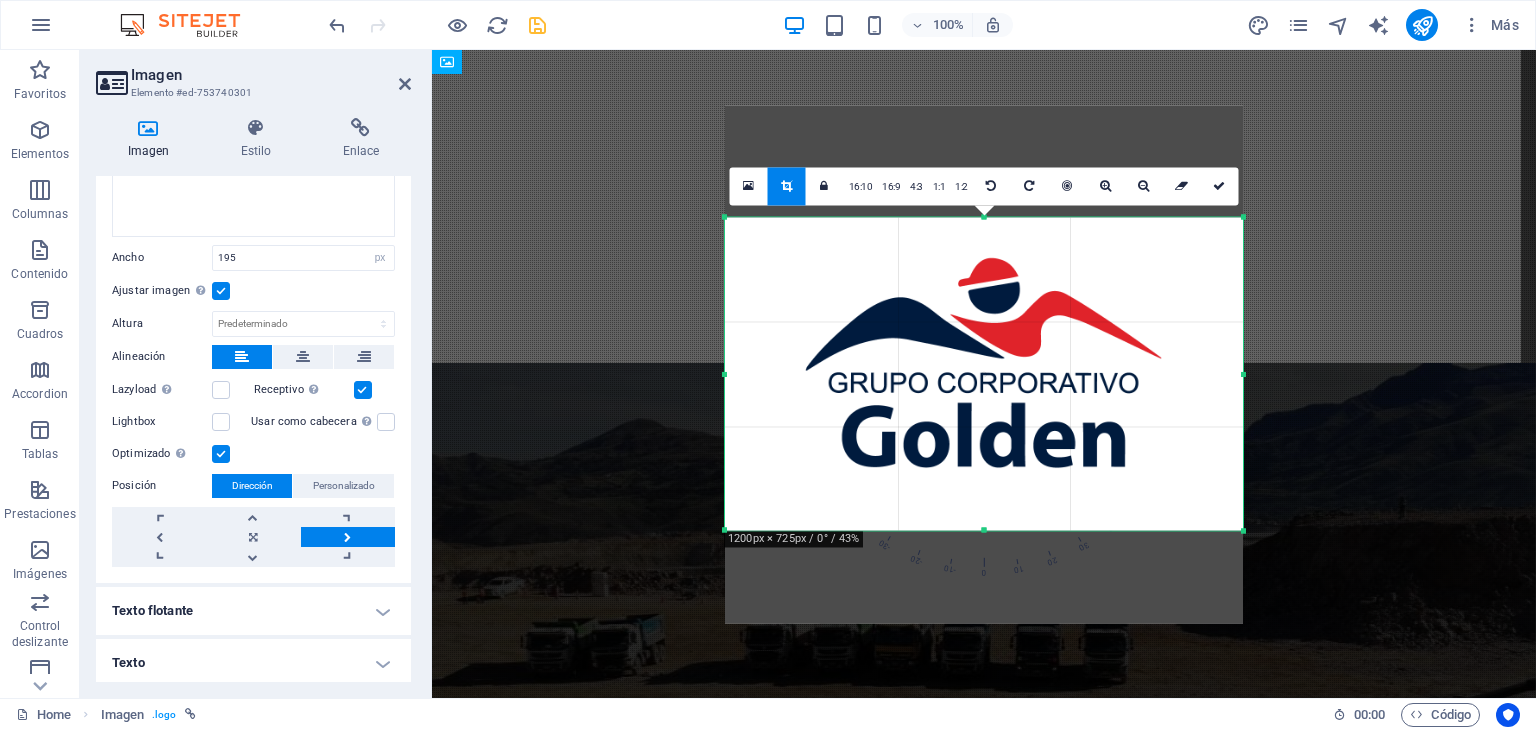 click on "180 170 160 150 140 130 120 110 100 90 80 70 60 50 40 30 20 10 0 -10 -20 -30 -40 -50 -60 -70 -80 -90 -100 -110 -120 -130 -140 -150 -160 -170 1200px × 725px / 0° / 43% 16:10 16:9 4:3 1:1 1:2 0" at bounding box center [984, 373] 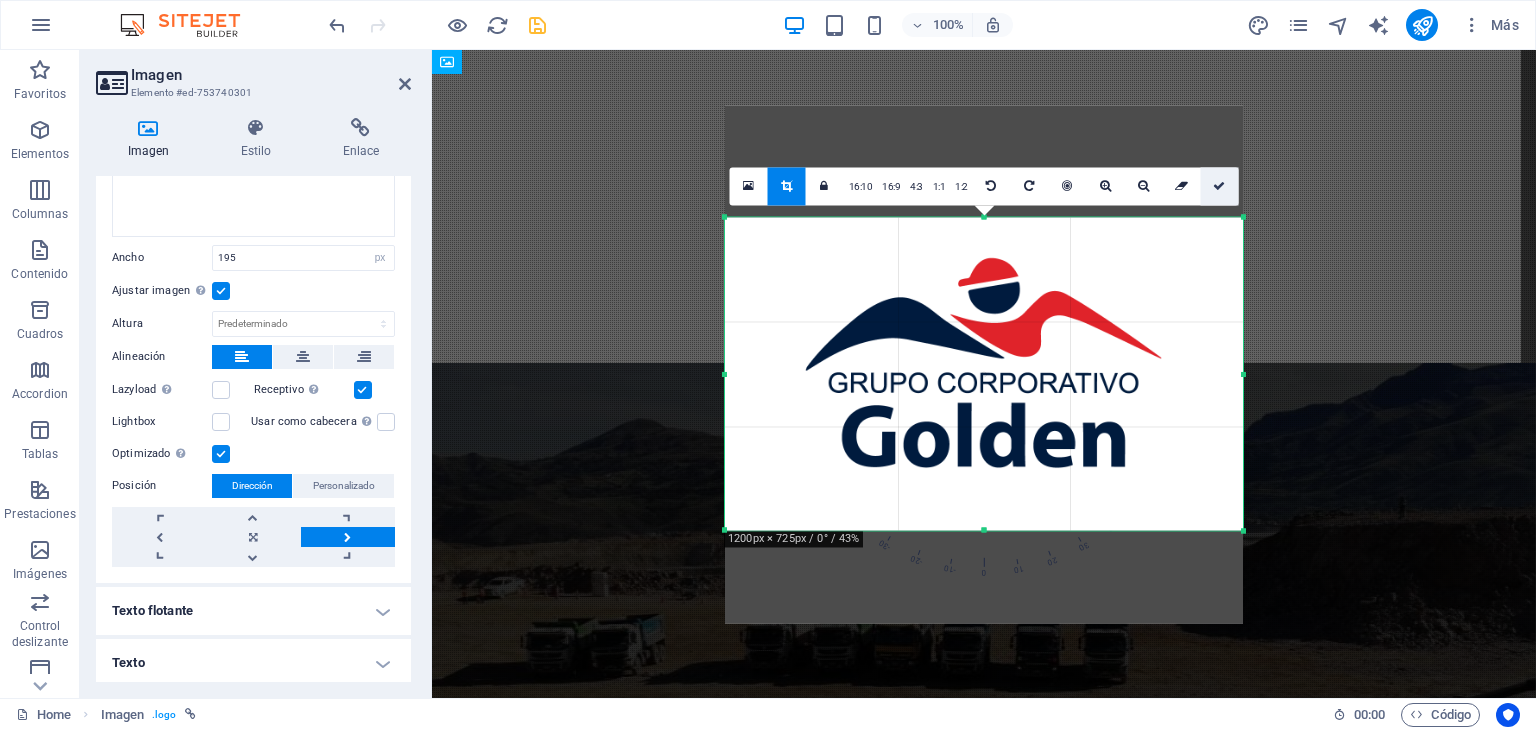 click at bounding box center [1219, 186] 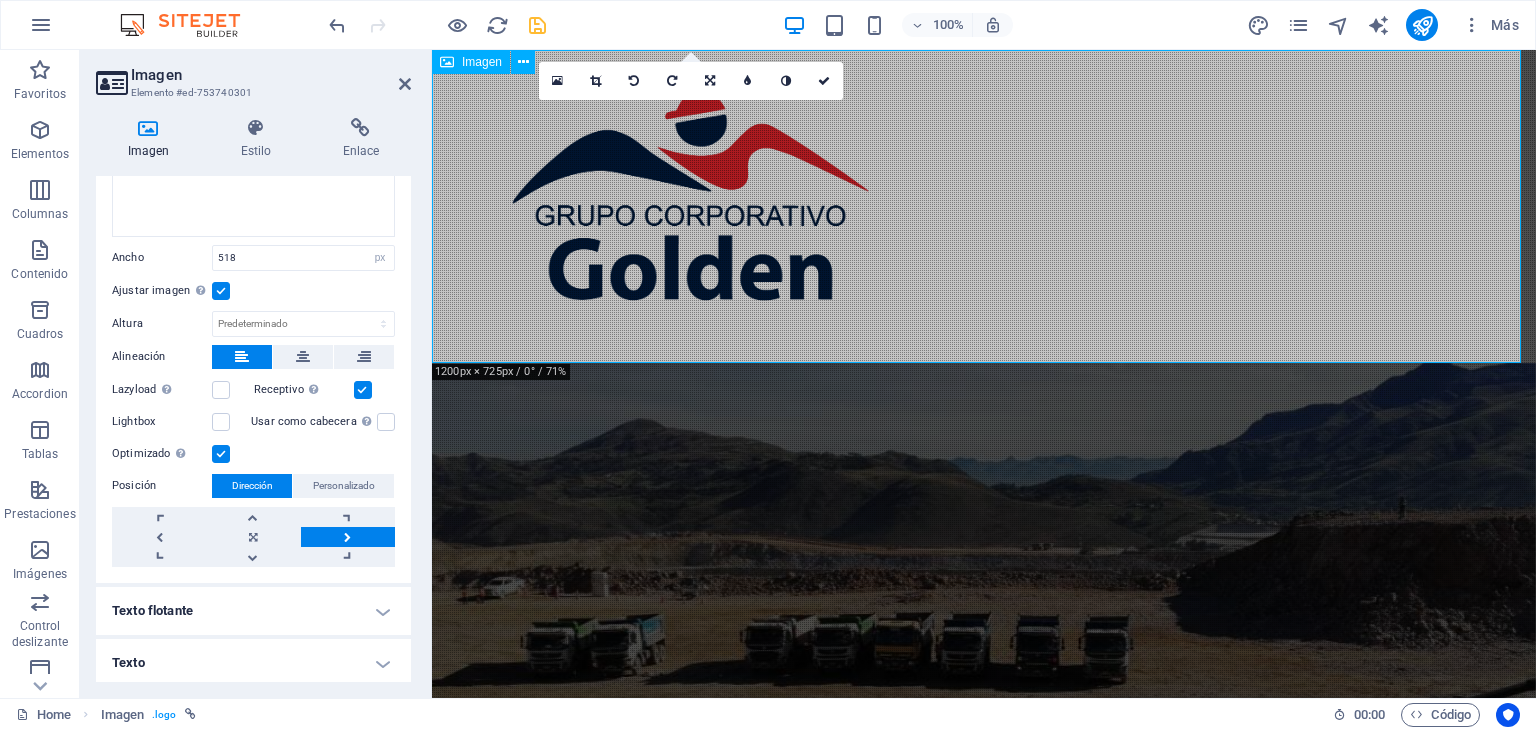 click at bounding box center [984, 206] 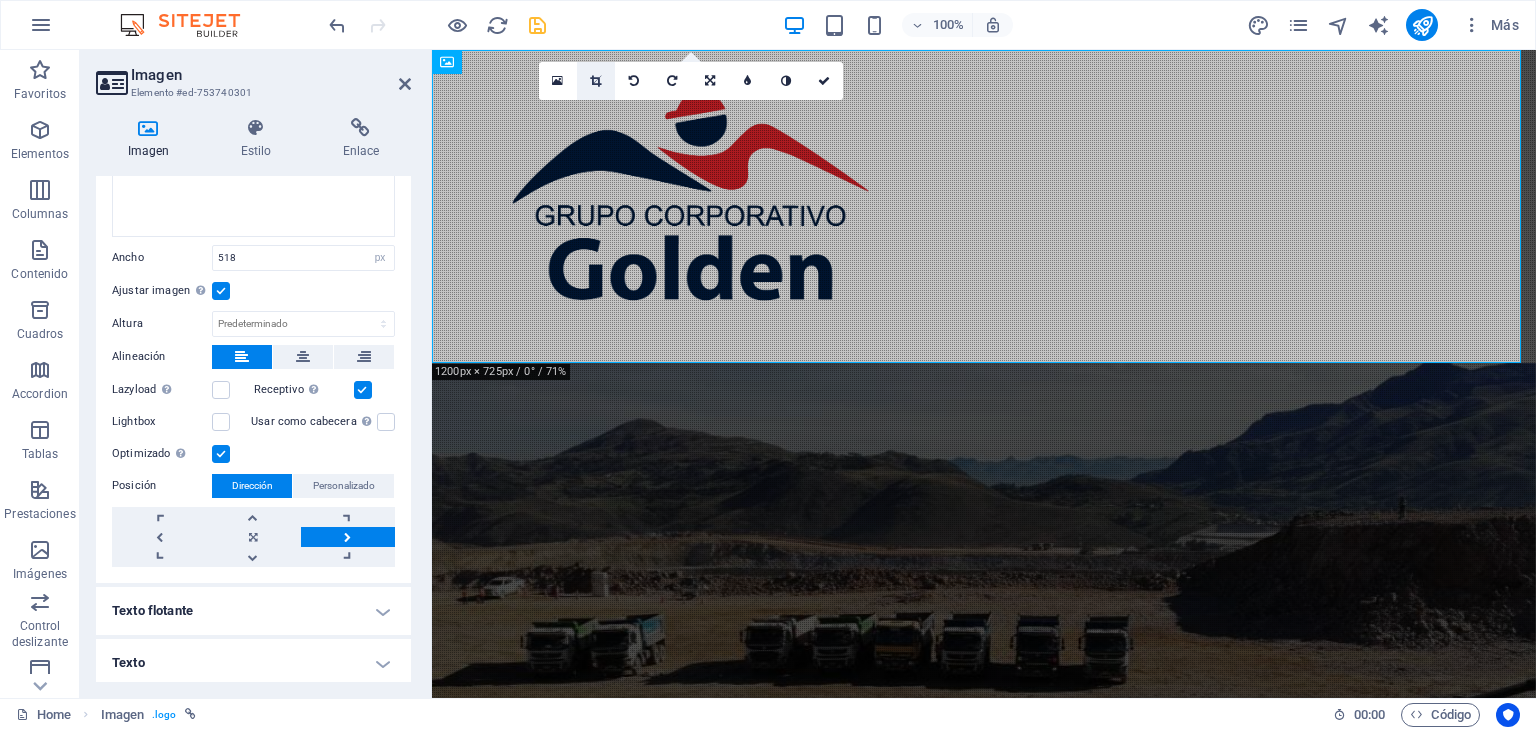 click at bounding box center (595, 81) 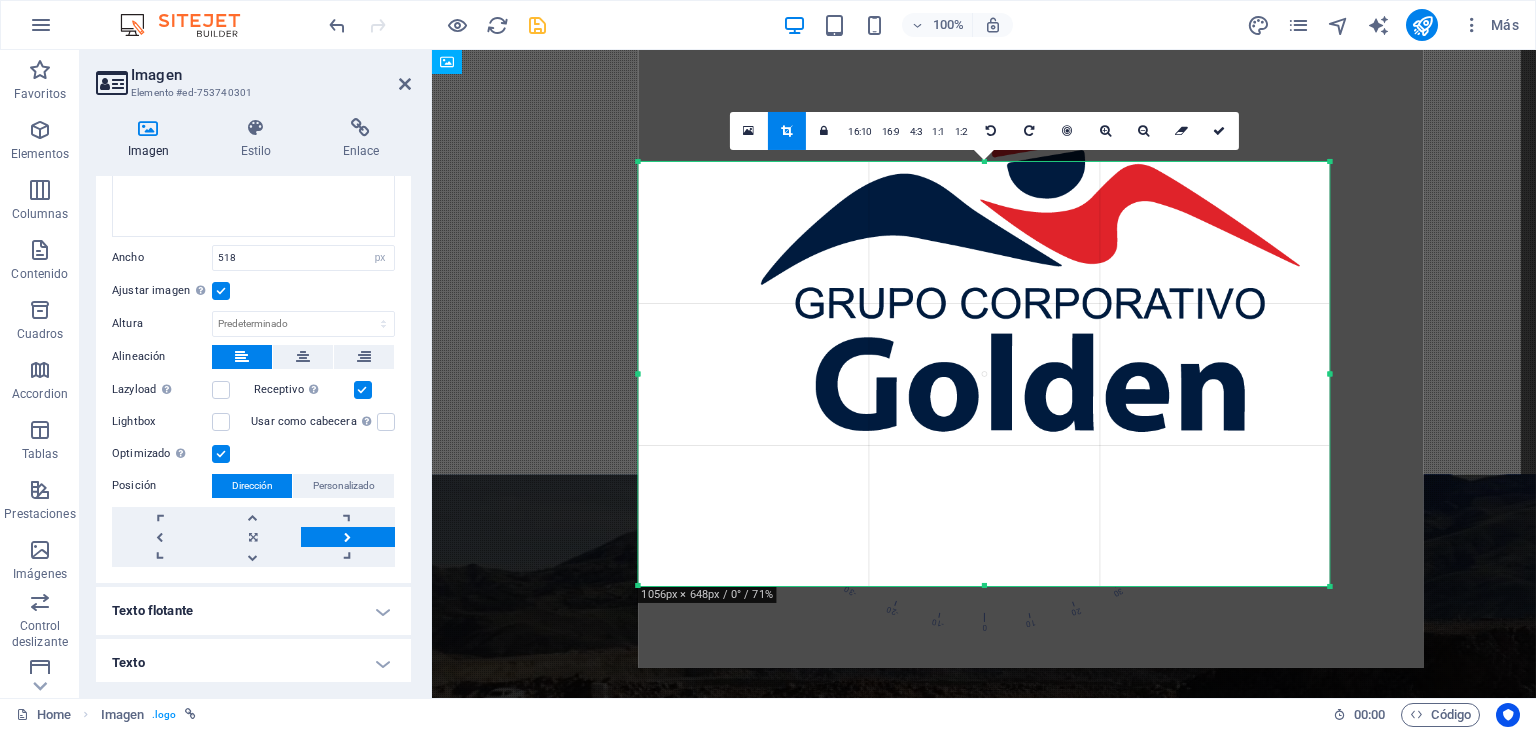 drag, startPoint x: 1412, startPoint y: 117, endPoint x: 1246, endPoint y: 211, distance: 190.76688 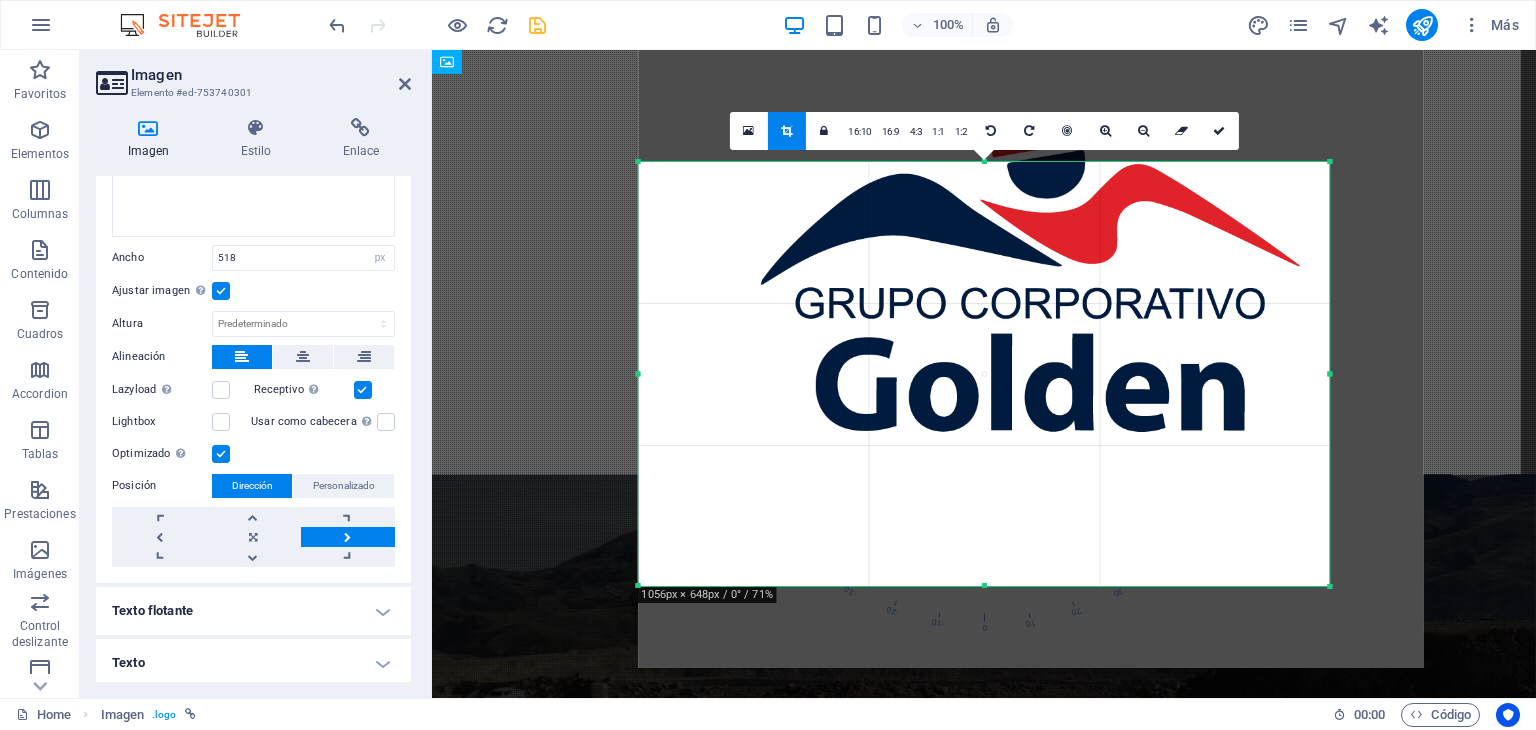 click on "180 170 160 150 140 130 120 110 100 90 80 70 60 50 40 30 20 10 0 -10 -20 -30 -40 -50 -60 -70 -80 -90 -100 -110 -120 -130 -140 -150 -160 -170 1056px × 648px / 0° / 71% 16:10 16:9 4:3 1:1 1:2 0" at bounding box center [983, 374] 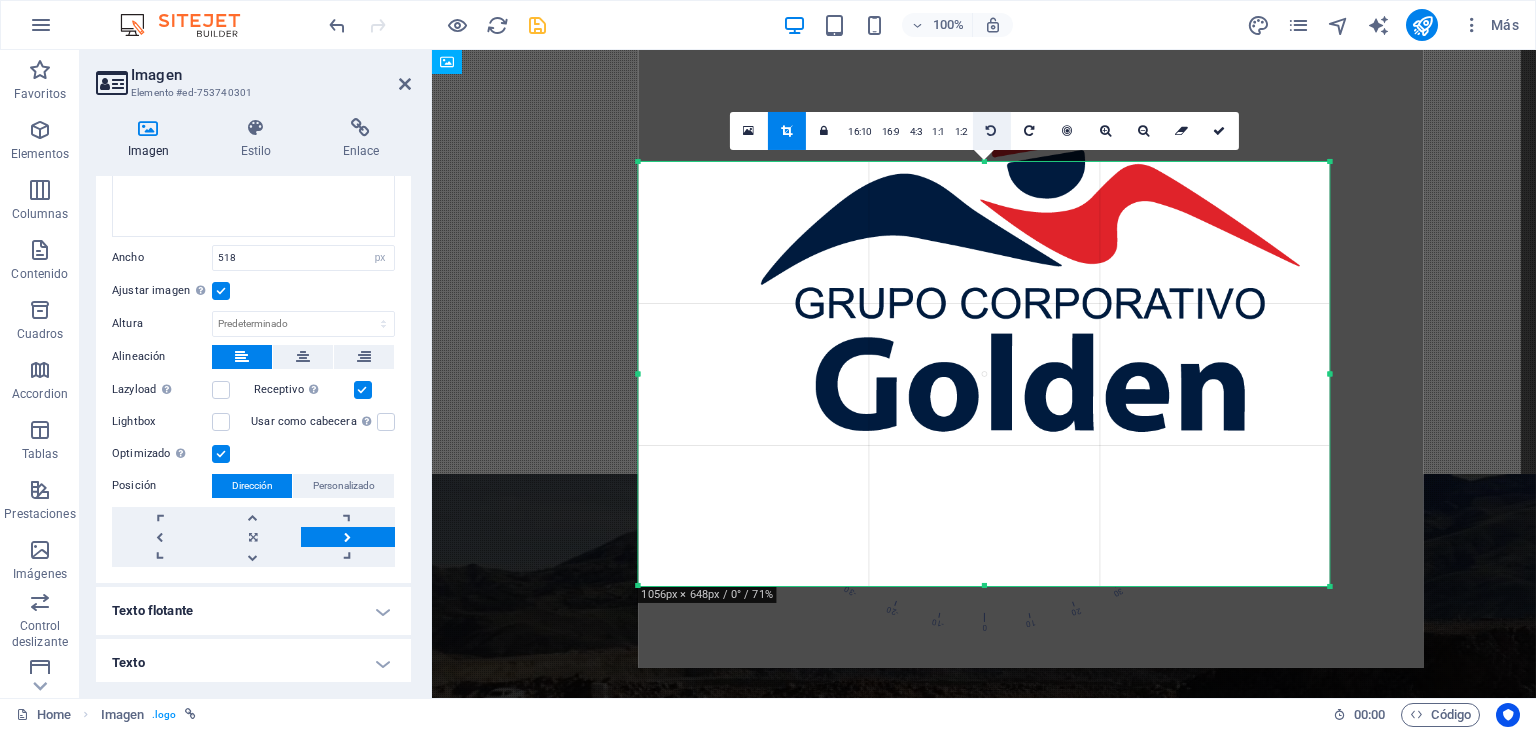 click at bounding box center (991, 131) 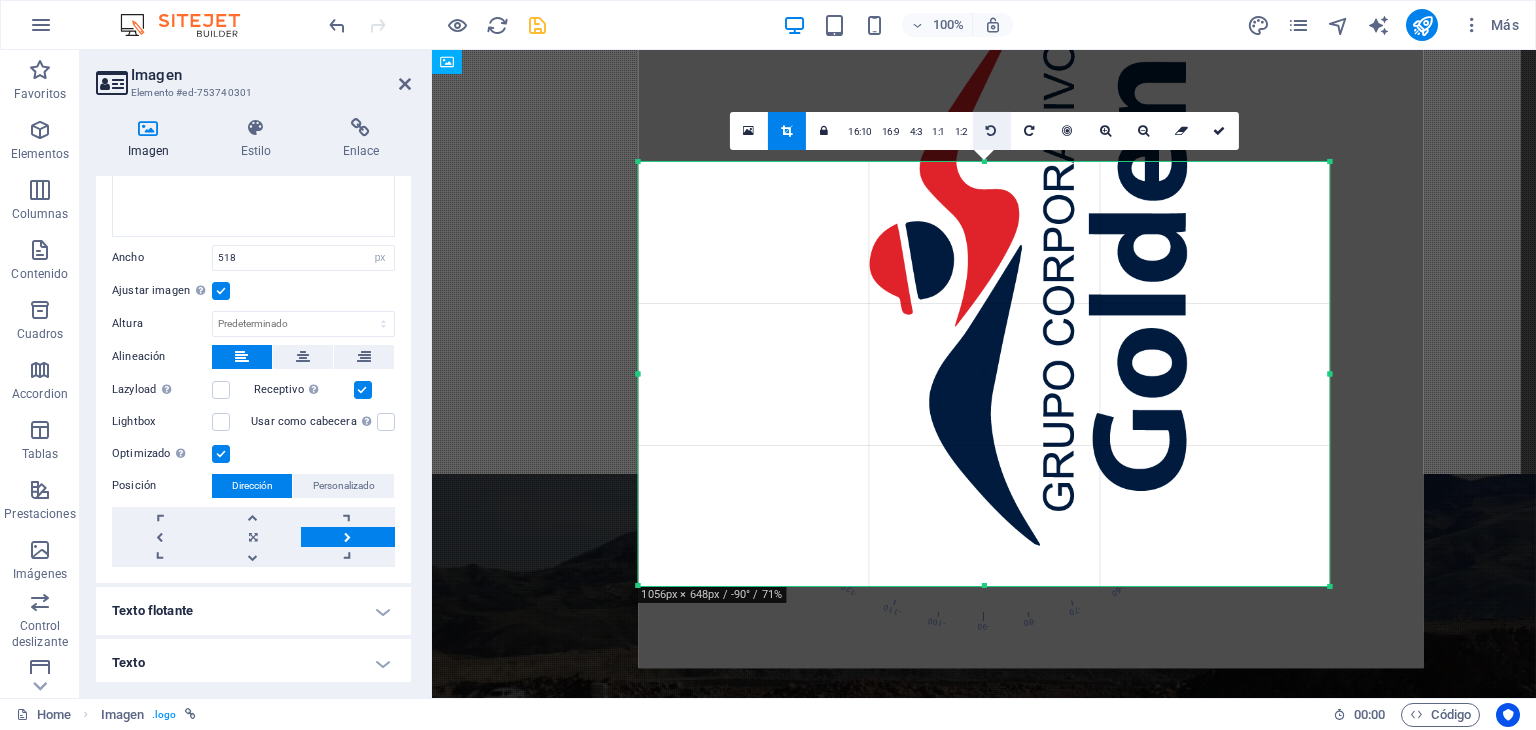 click at bounding box center [991, 131] 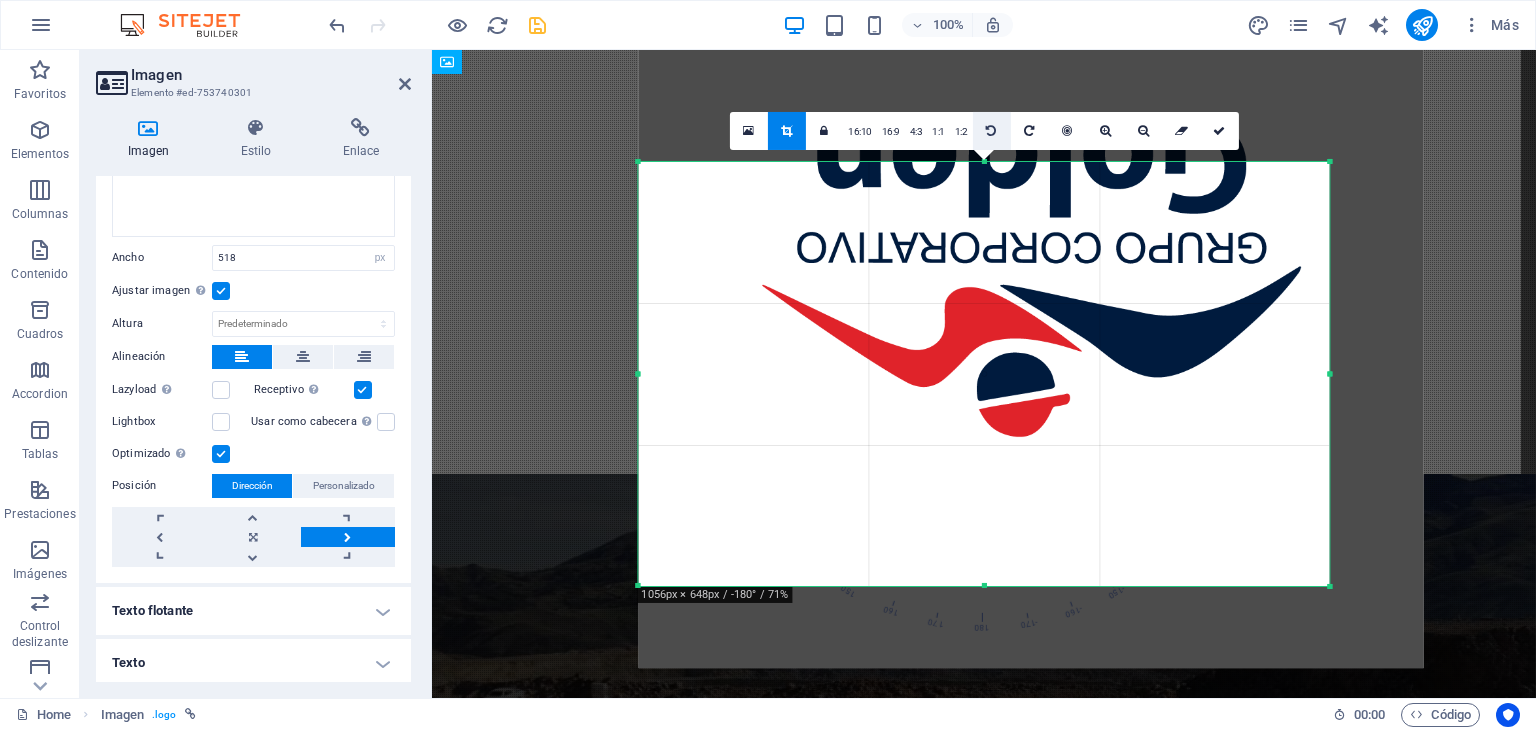 click at bounding box center [991, 131] 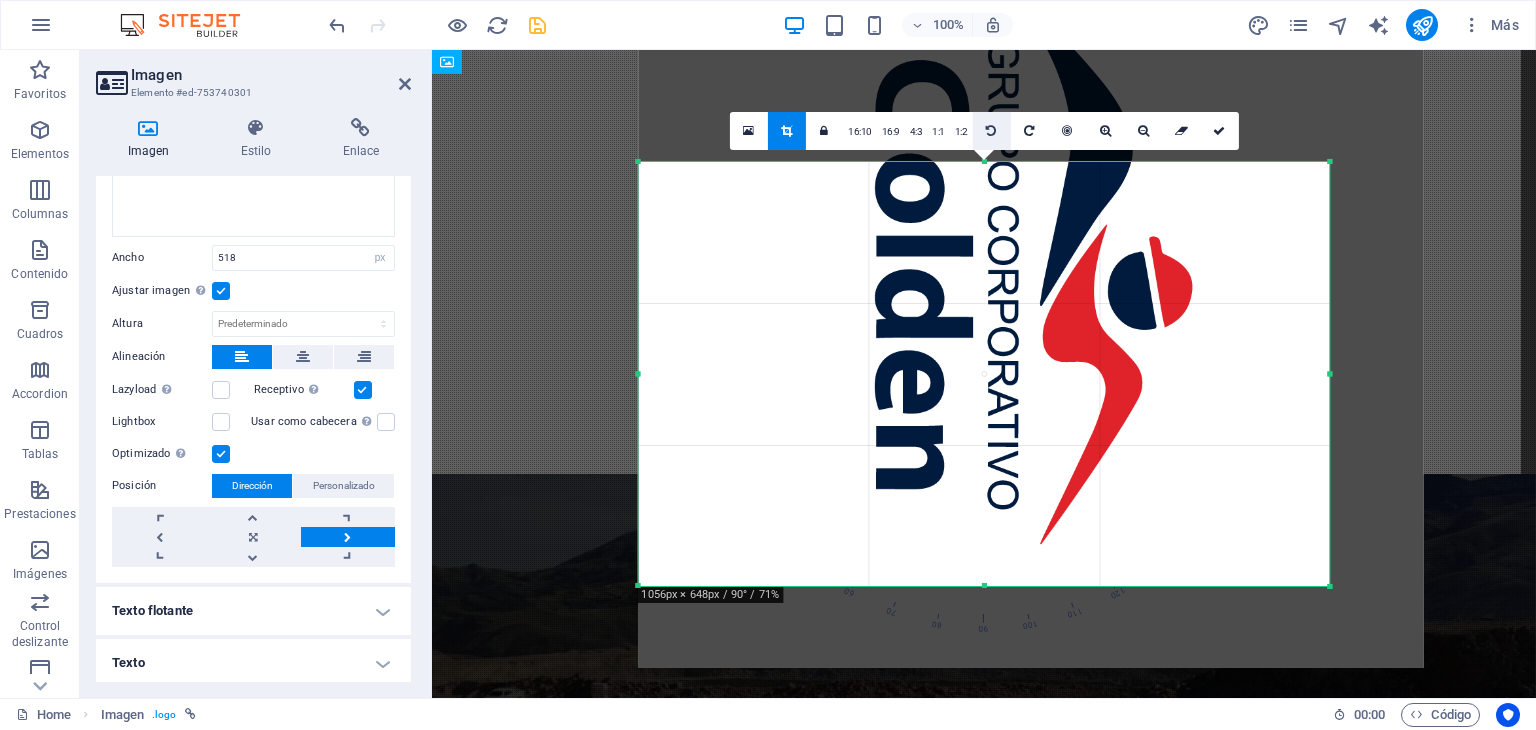 click at bounding box center [991, 131] 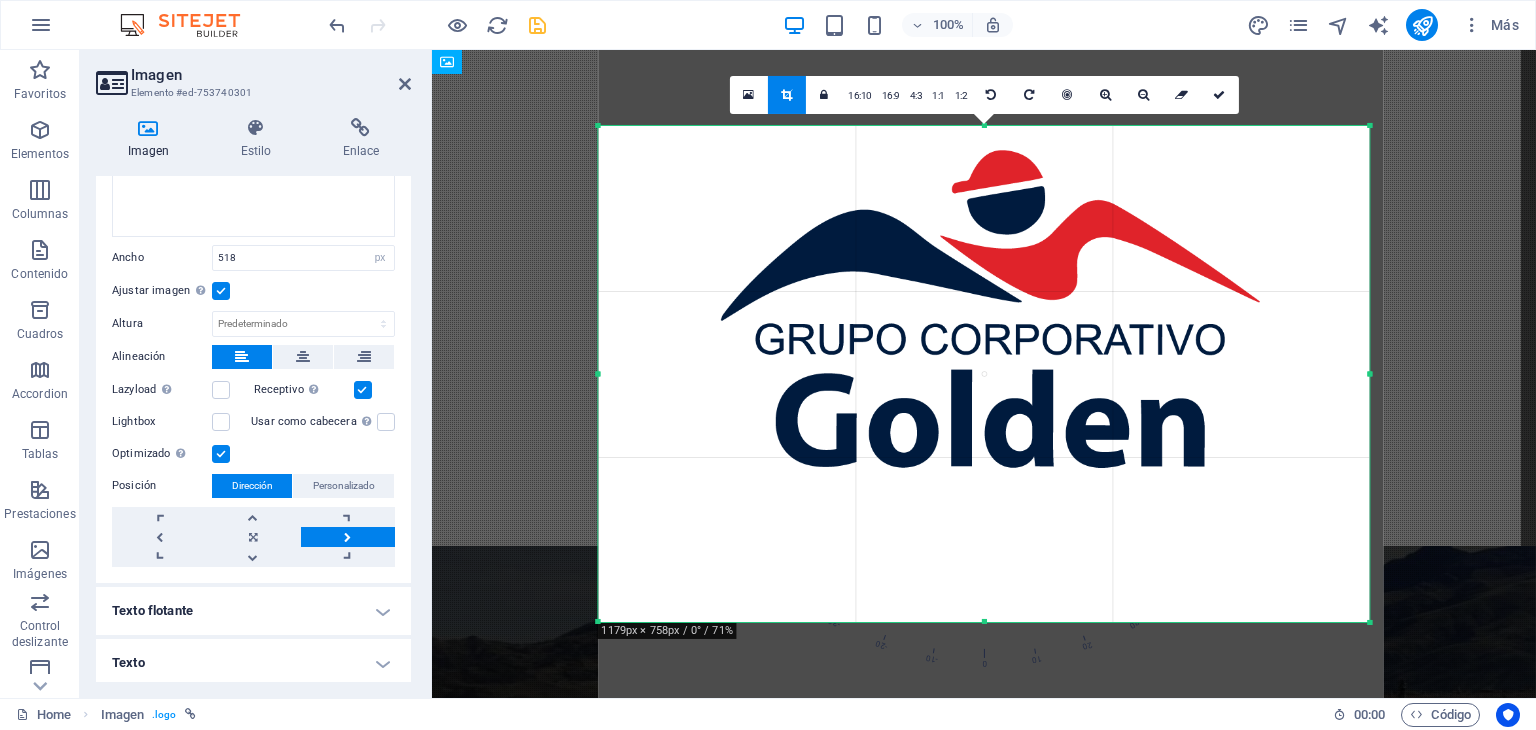 drag, startPoint x: 1332, startPoint y: 165, endPoint x: 1412, endPoint y: 93, distance: 107.62899 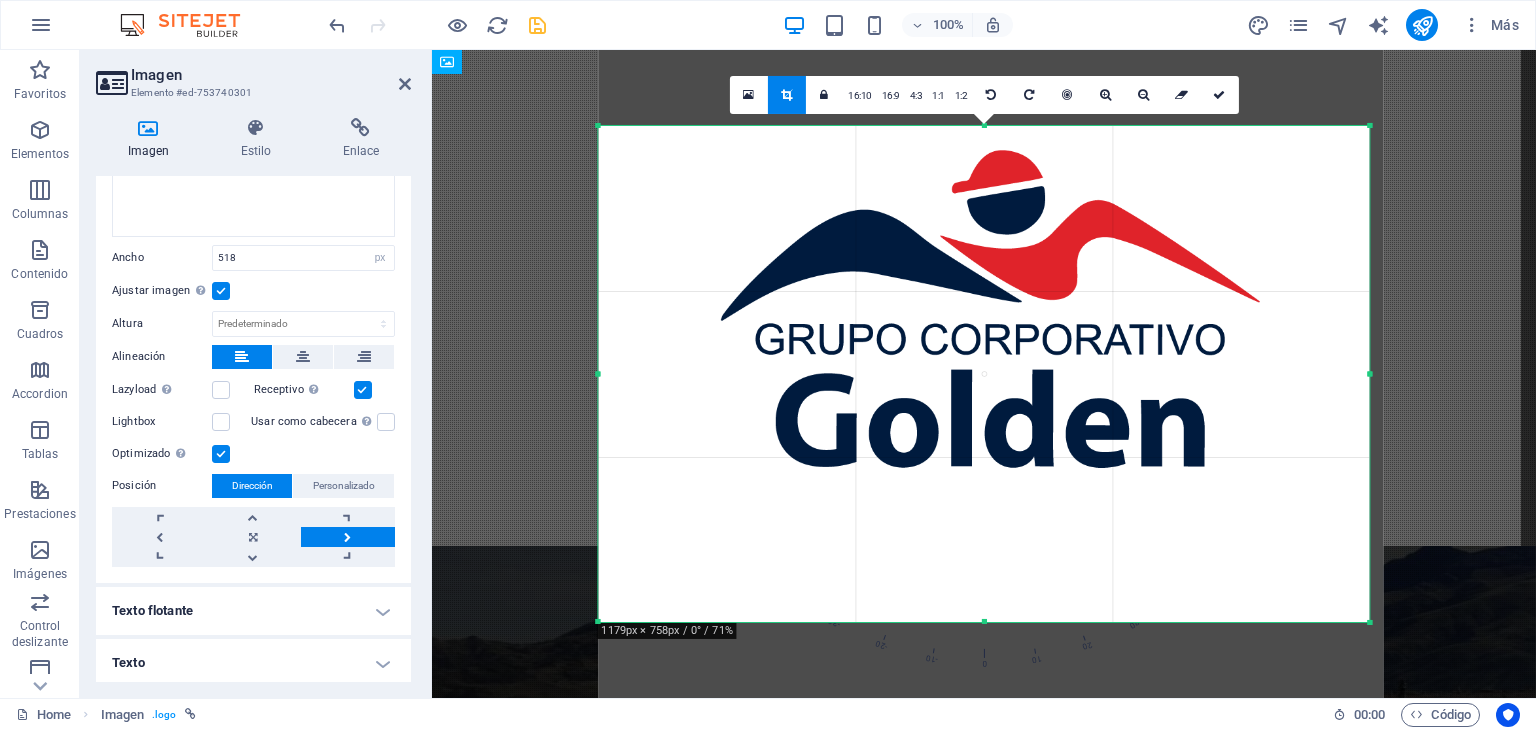 click on "Arrastra aquí para reemplazar el contenido existente. Si quieres crear un elemento nuevo, pulsa “Ctrl”.
H2   Banner   Contenedor   Barra de menús   Menú   Banner   Barra de menús   Imagen   Botón   Predeterminado   Imagen   Predeterminado   H2   Separador   Texto   Texto   Contenedor   Contenedor   H2   Separador   Contenedor   Contenedor   Predeterminado   Icono   Contenedor   H3   Contenedor   Texto   Contenedor   Icono   Contenedor   Contenedor   H3   Contenedor   Texto   Icono   Contenedor   Contenedor   H3   Contenedor   Texto   H2   Separador   Predeterminado   Predeterminado   Galería   Predeterminado   Predeterminado   Mapa   Contenedor   Contenedor   H3   Texto   Contenedor   H3   Texto   Contenedor   H3   Texto   Separador 180 170 160 150 140 130 120 110 100 90 80 70 60 50 40 30 20 10 0 -10 -20 -30 -40 -50 -60 -70 -80 -90 -100 -110 -120 -130 -140 -150 -160 -170 1179px × 758px / 0° / 71% 16:10 16:9 4:3 1:1 1:2 0" at bounding box center [984, 374] 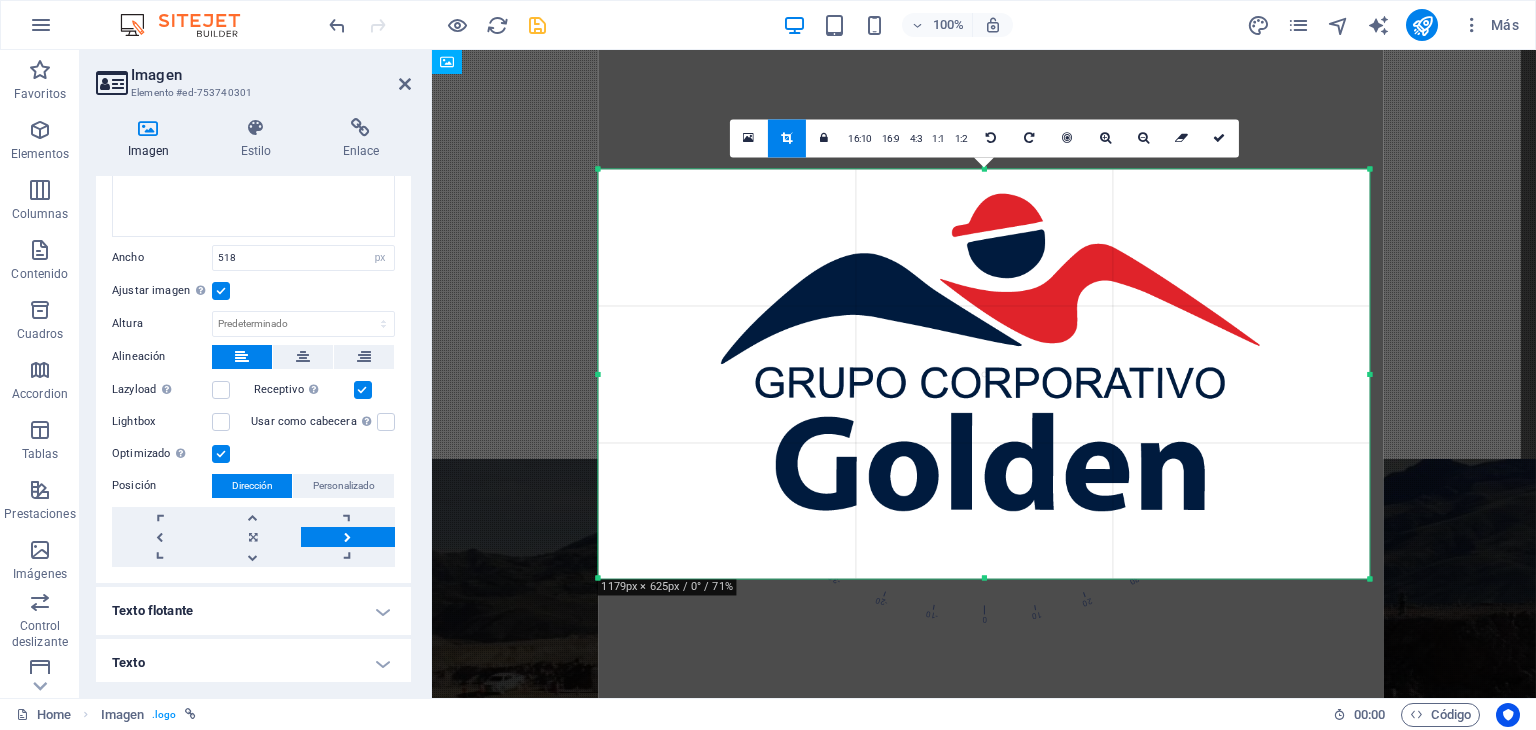 drag, startPoint x: 984, startPoint y: 621, endPoint x: 1019, endPoint y: 534, distance: 93.77633 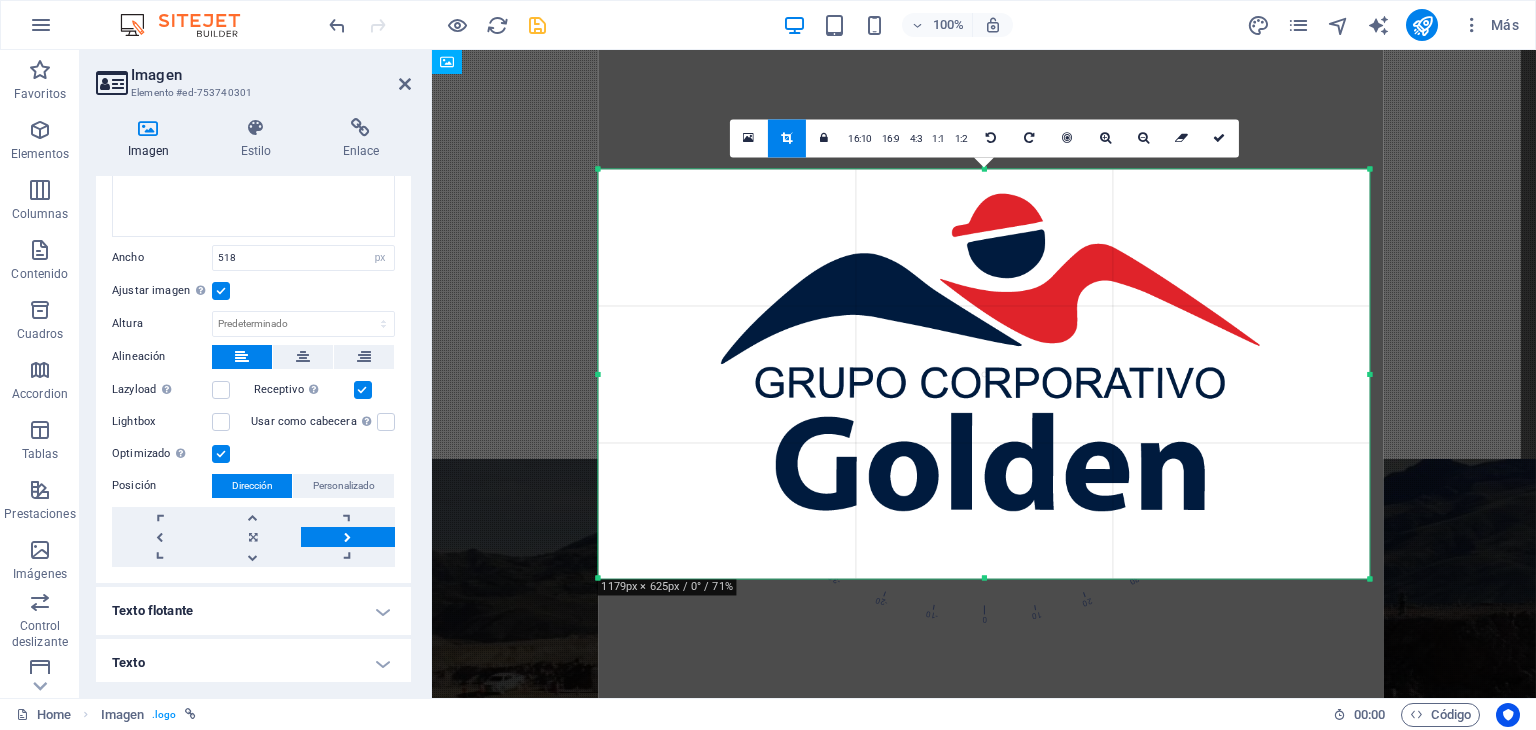 click on "180 170 160 150 140 130 120 110 100 90 80 70 60 50 40 30 20 10 0 -10 -20 -30 -40 -50 -60 -70 -80 -90 -100 -110 -120 -130 -140 -150 -160 -170 1179px × 625px / 0° / 71% 16:10 16:9 4:3 1:1 1:2 0" at bounding box center [983, 373] 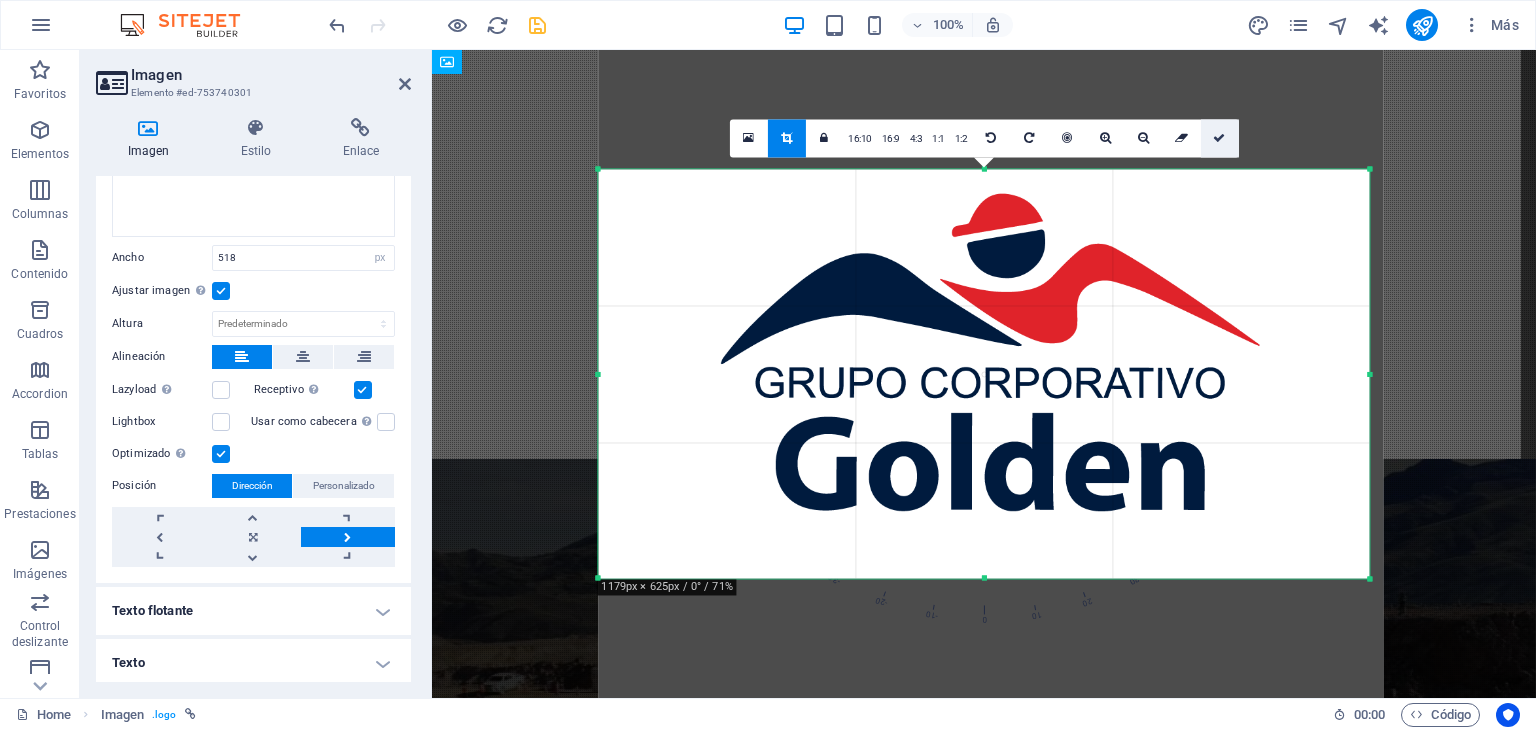 click at bounding box center (1219, 138) 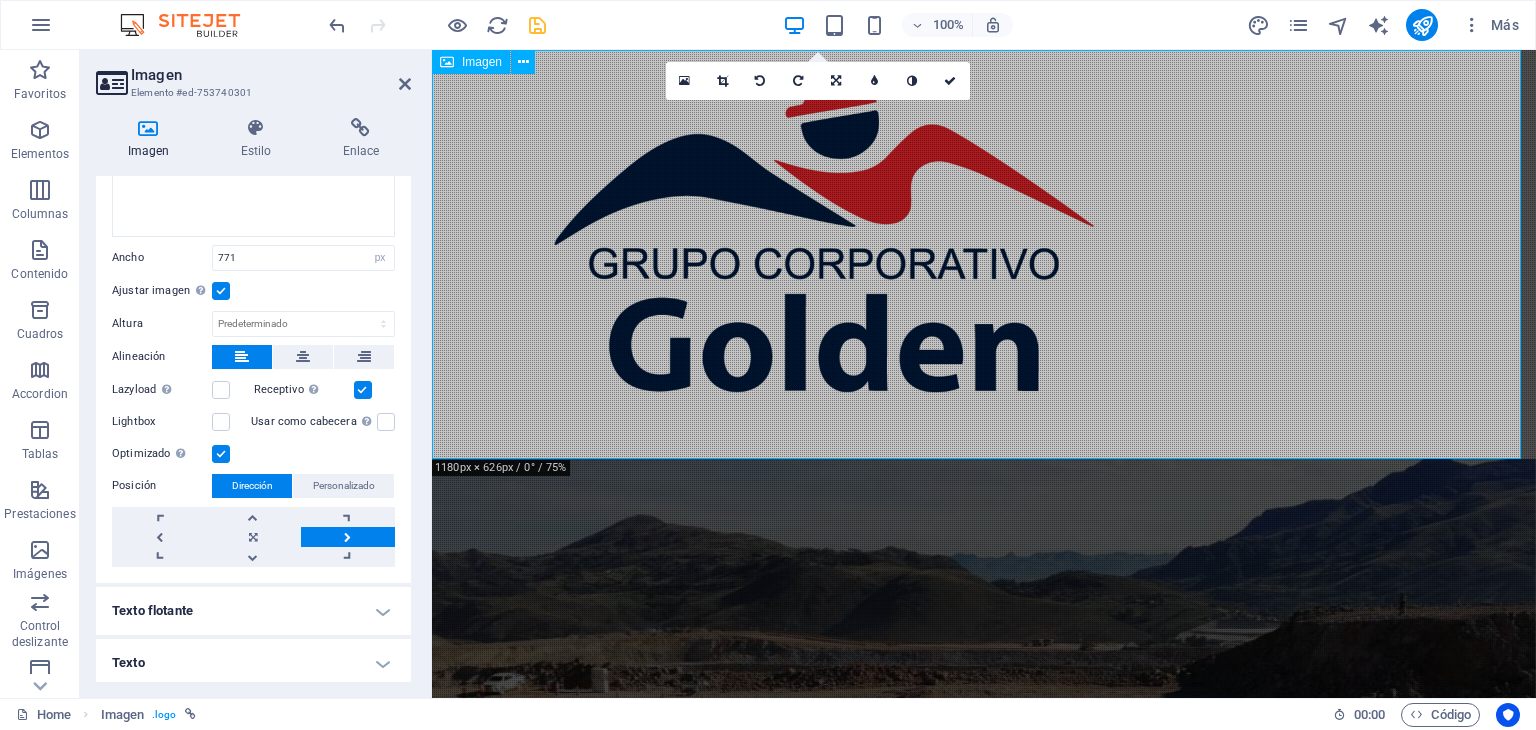 click at bounding box center [984, 254] 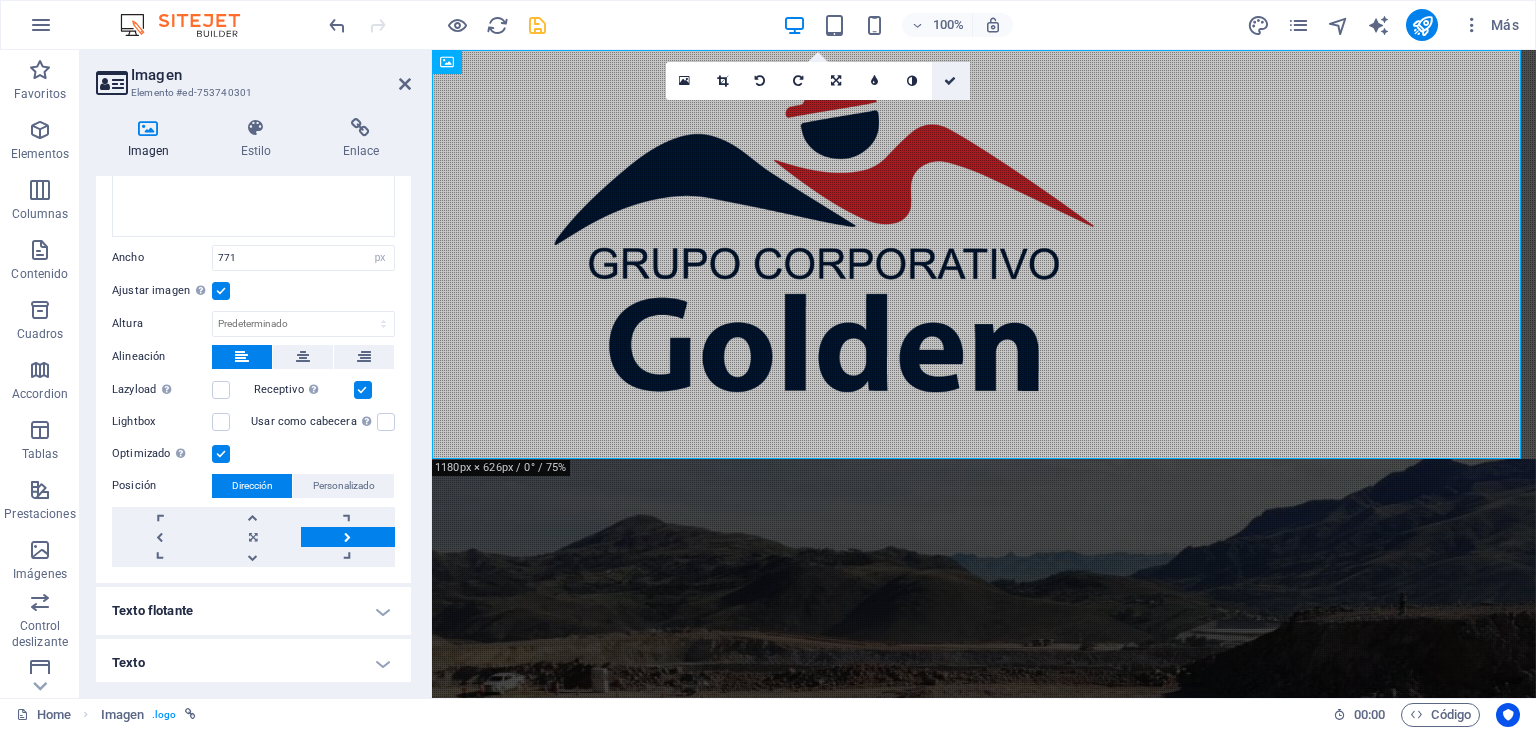 click at bounding box center [951, 81] 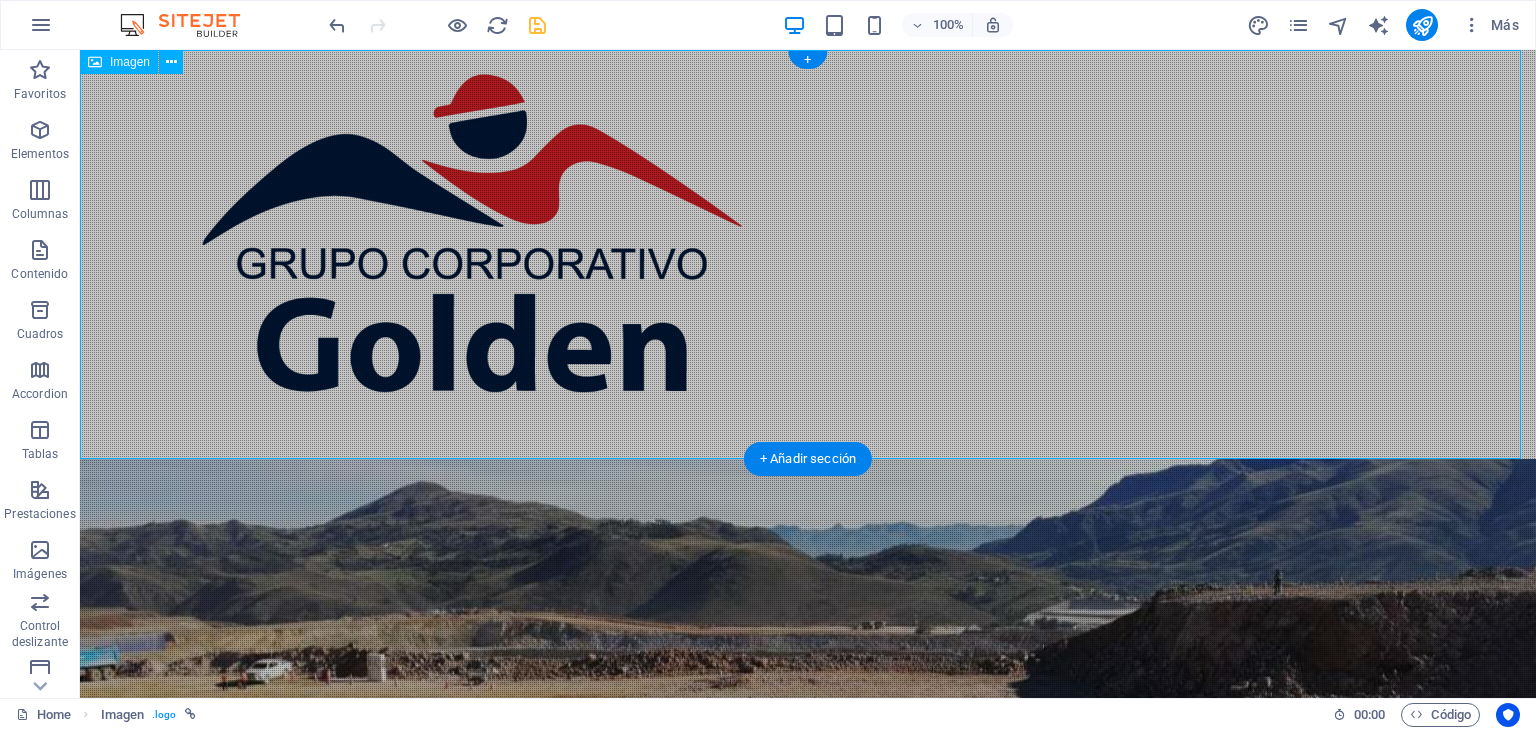 click at bounding box center (808, 254) 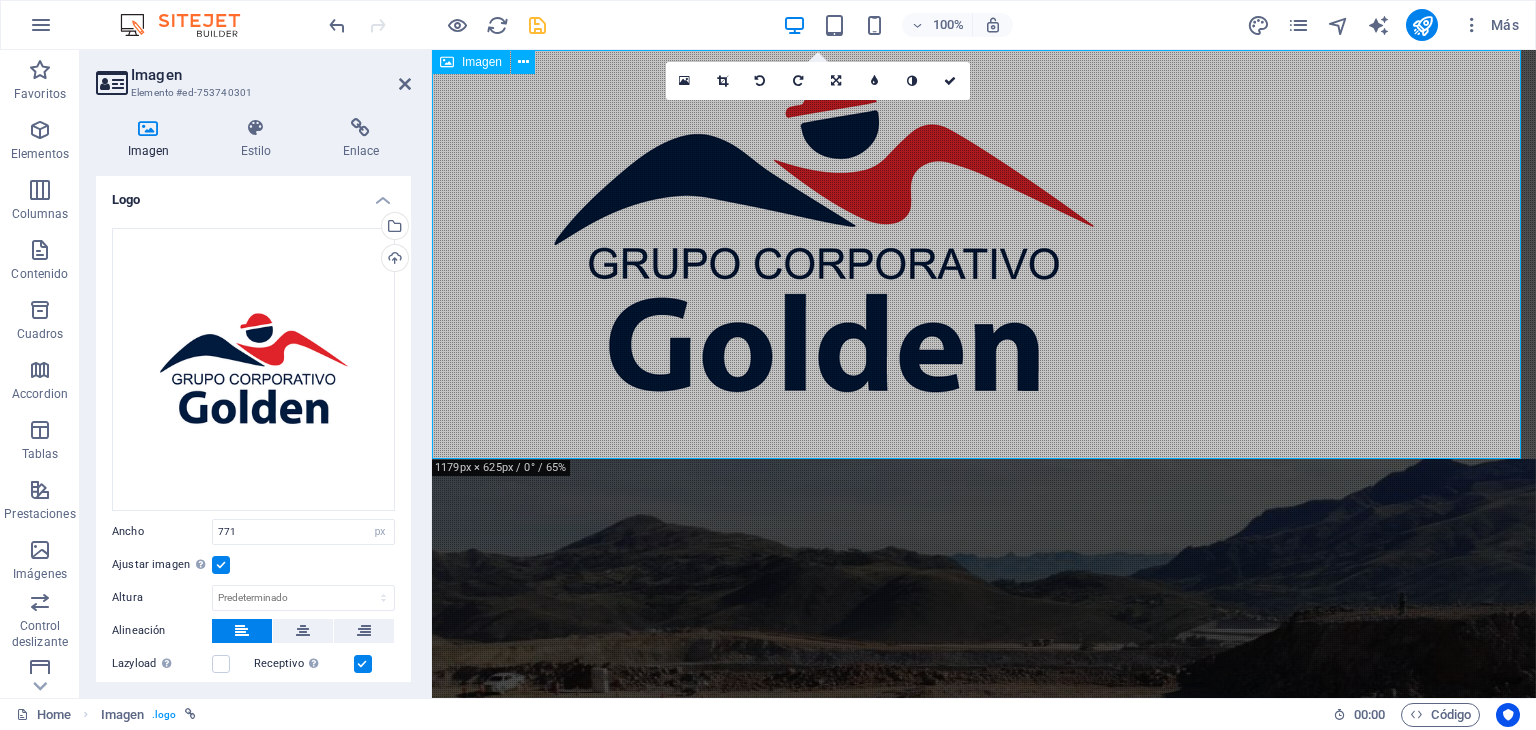 click at bounding box center [984, 254] 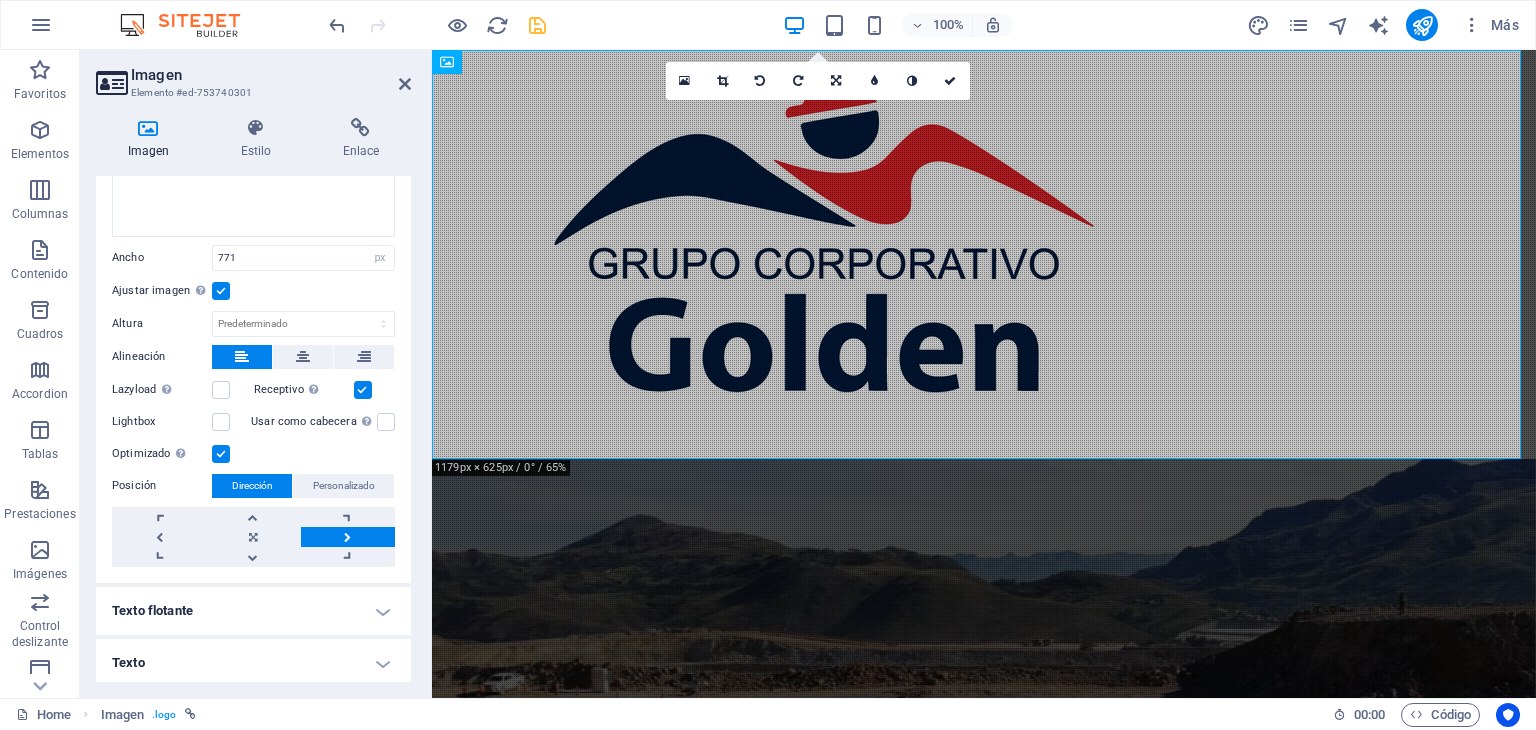 scroll, scrollTop: 0, scrollLeft: 0, axis: both 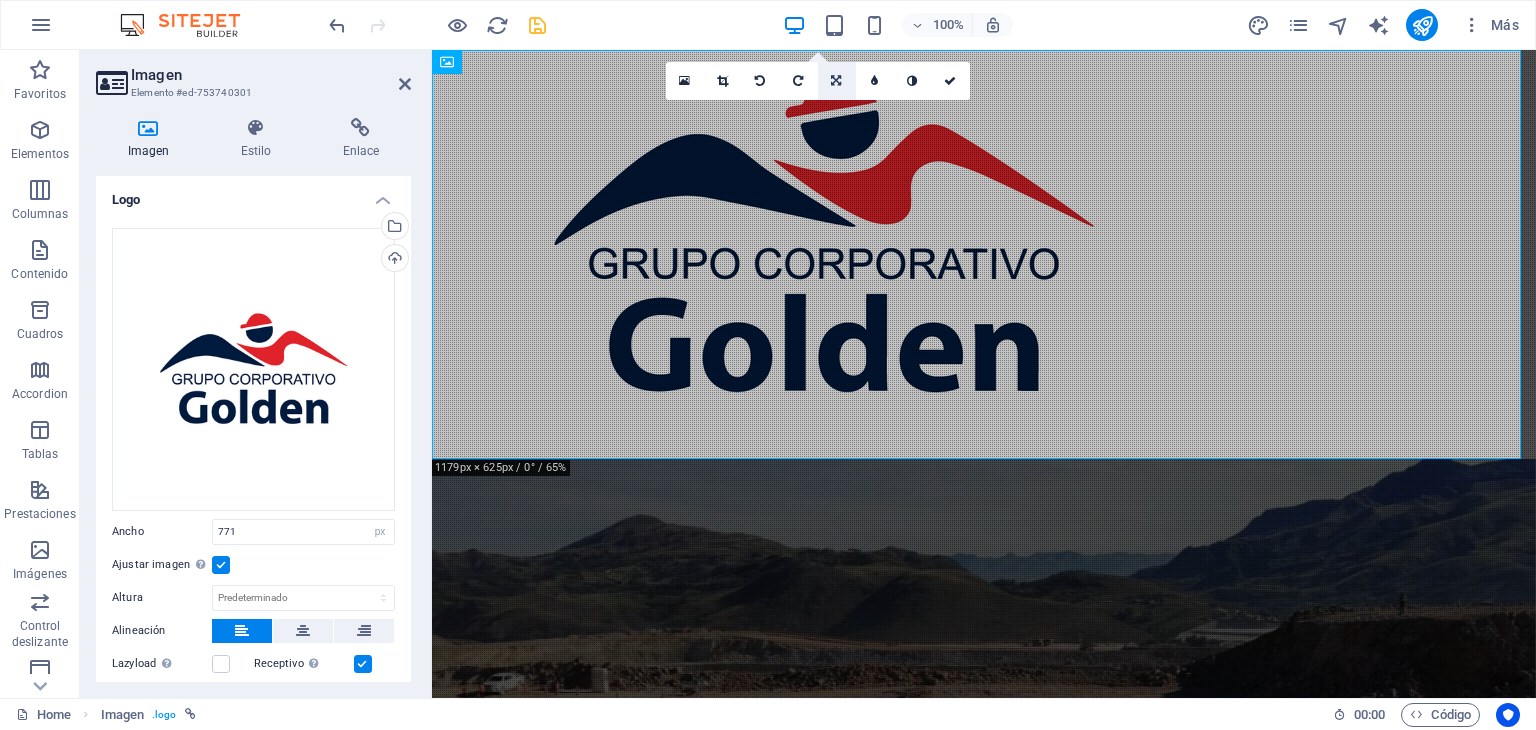 click at bounding box center [836, 81] 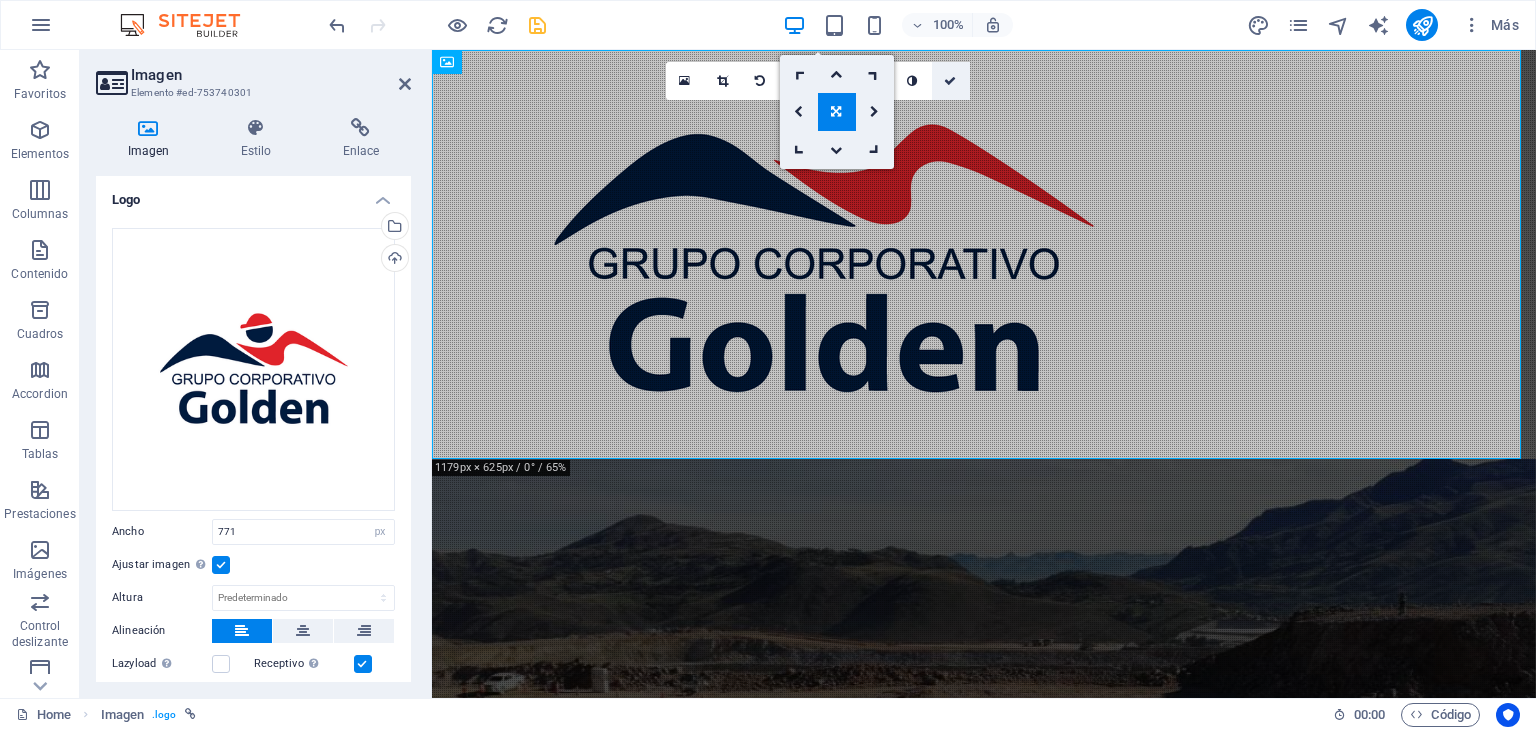 drag, startPoint x: 956, startPoint y: 76, endPoint x: 874, endPoint y: 26, distance: 96.04166 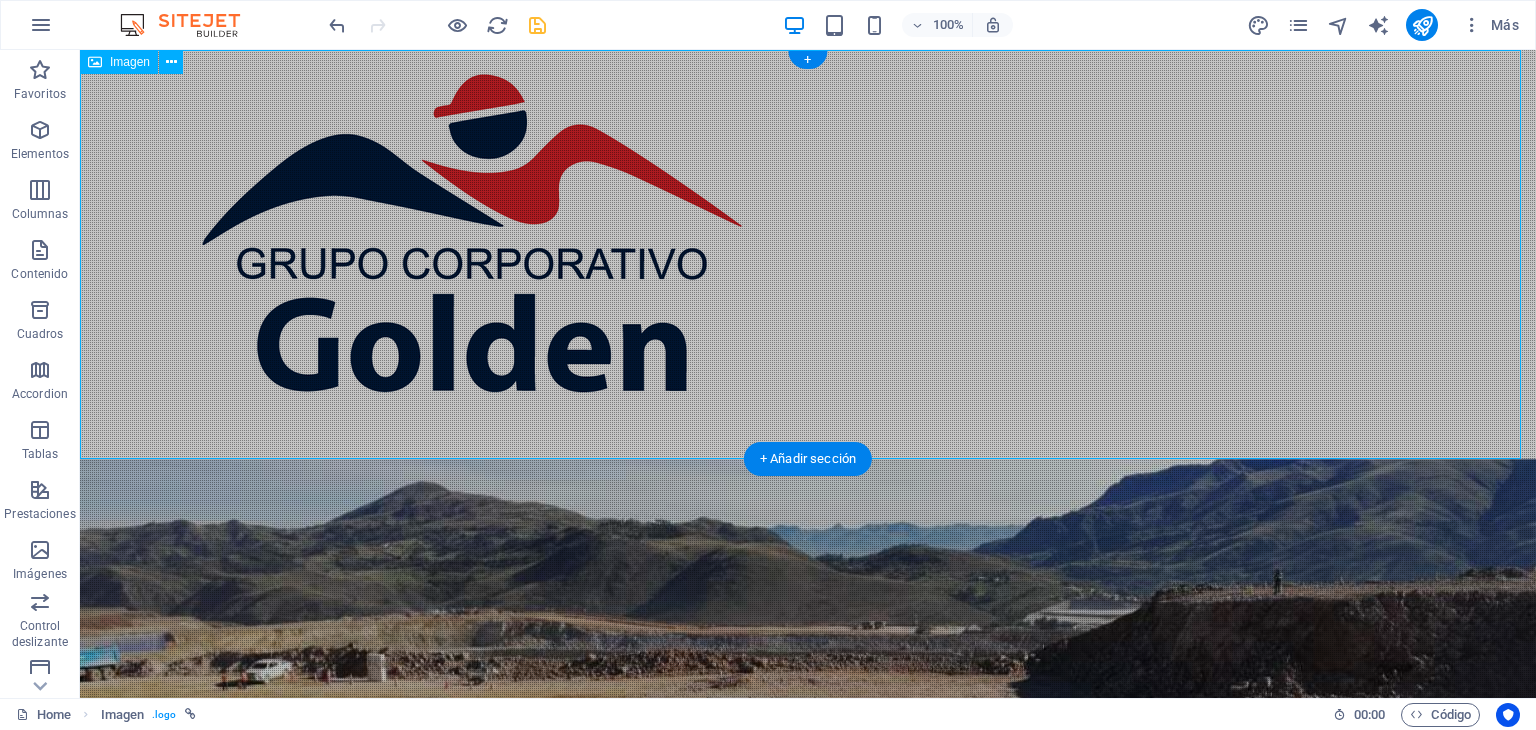 scroll, scrollTop: 100, scrollLeft: 0, axis: vertical 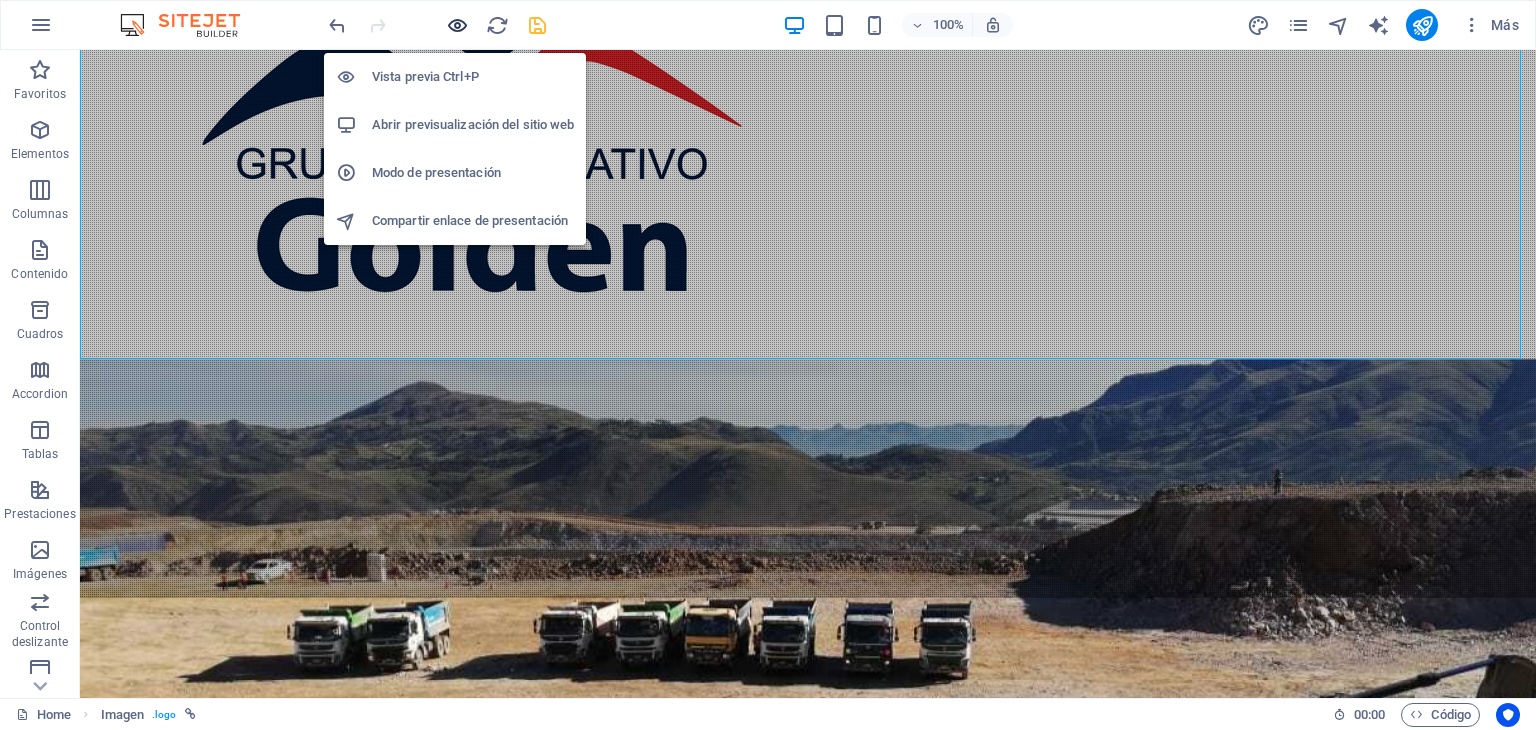 click at bounding box center [457, 25] 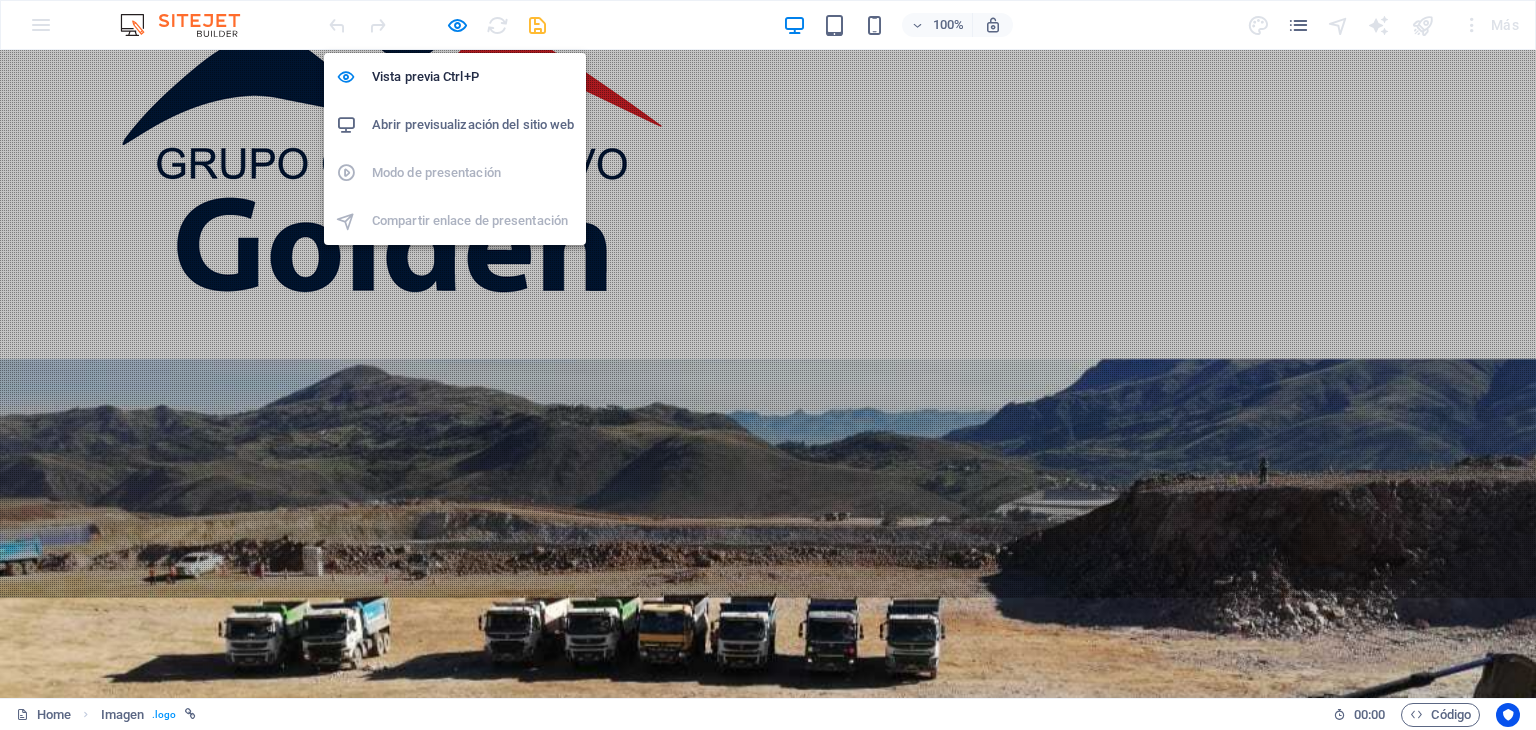 click on "Abrir previsualización del sitio web" at bounding box center [473, 125] 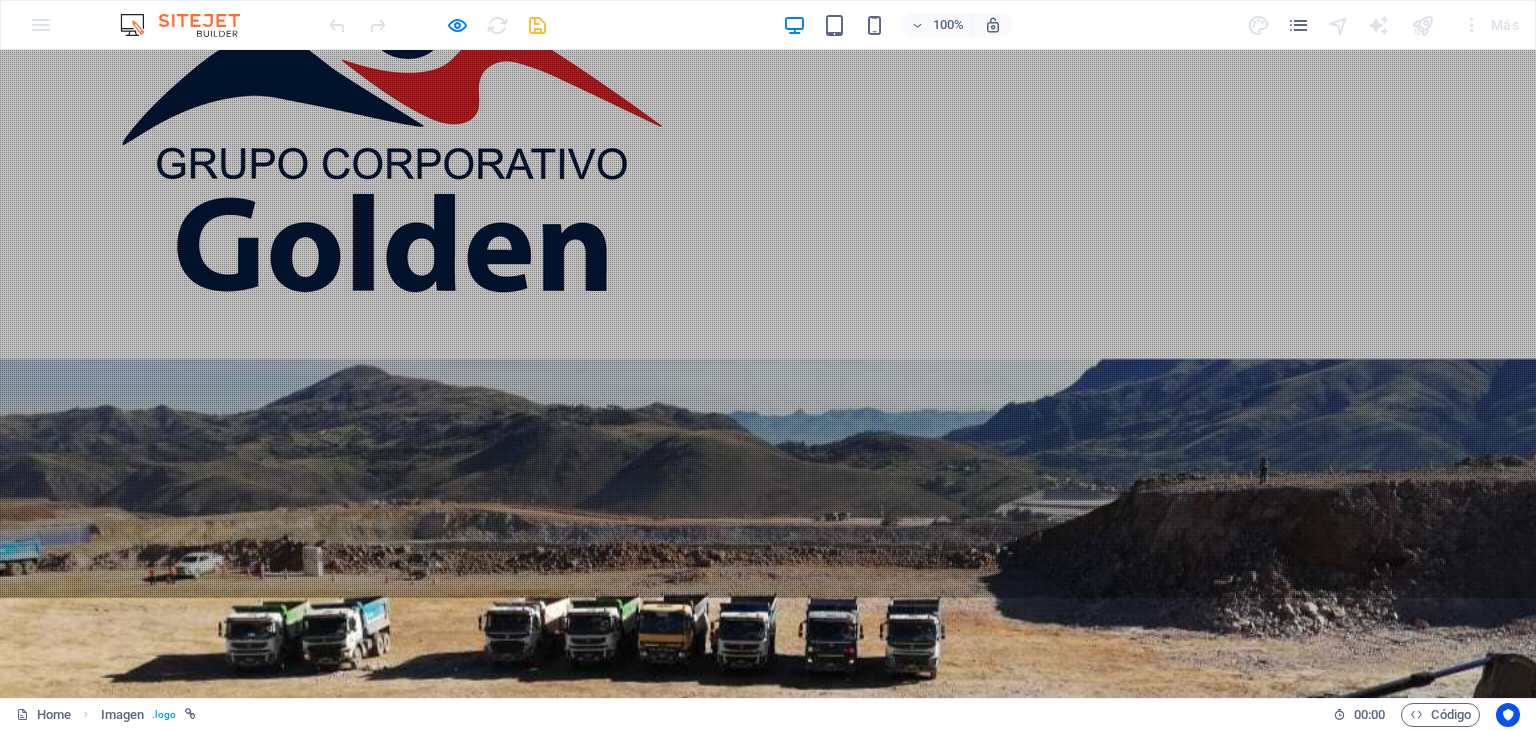 click at bounding box center [385, 154] 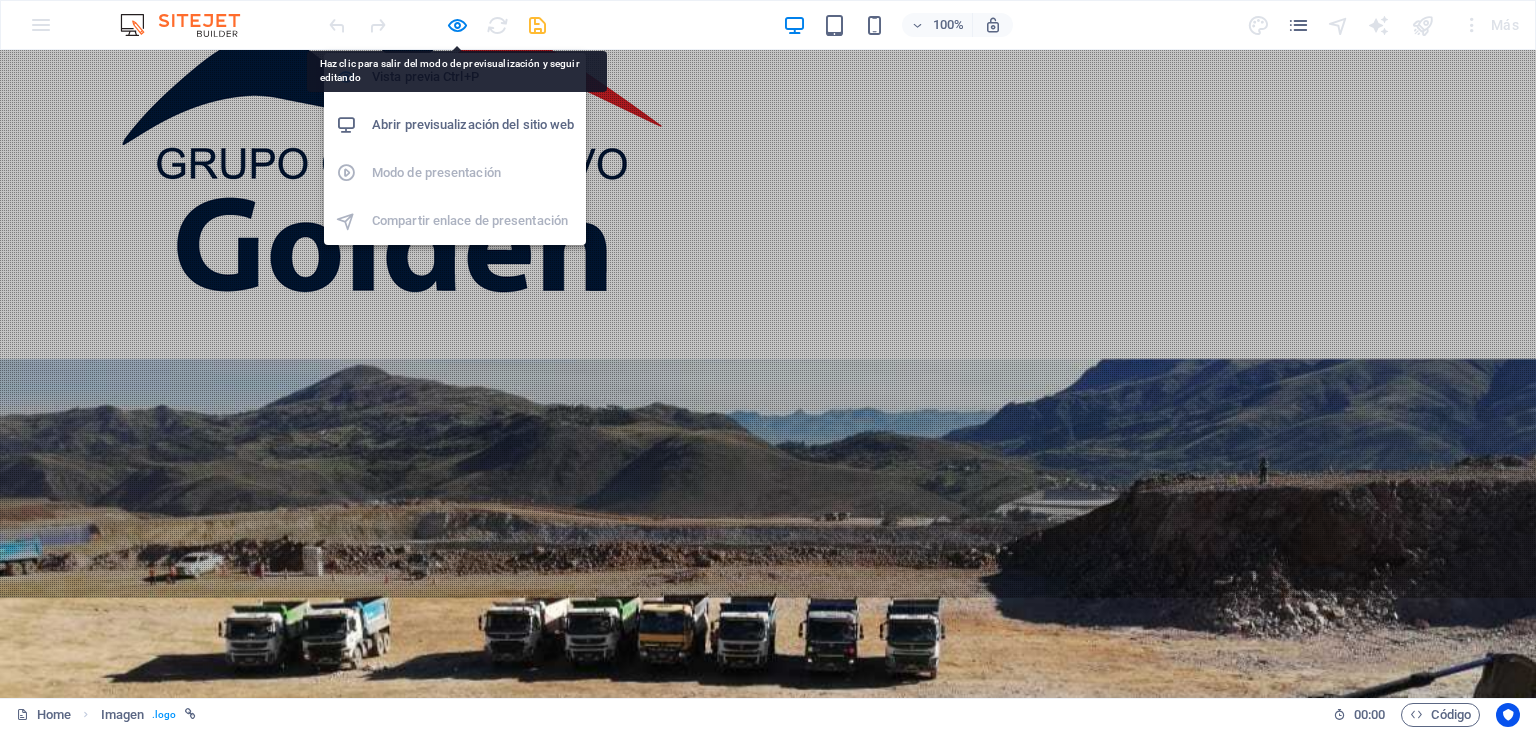 click on "Abrir previsualización del sitio web" at bounding box center [473, 125] 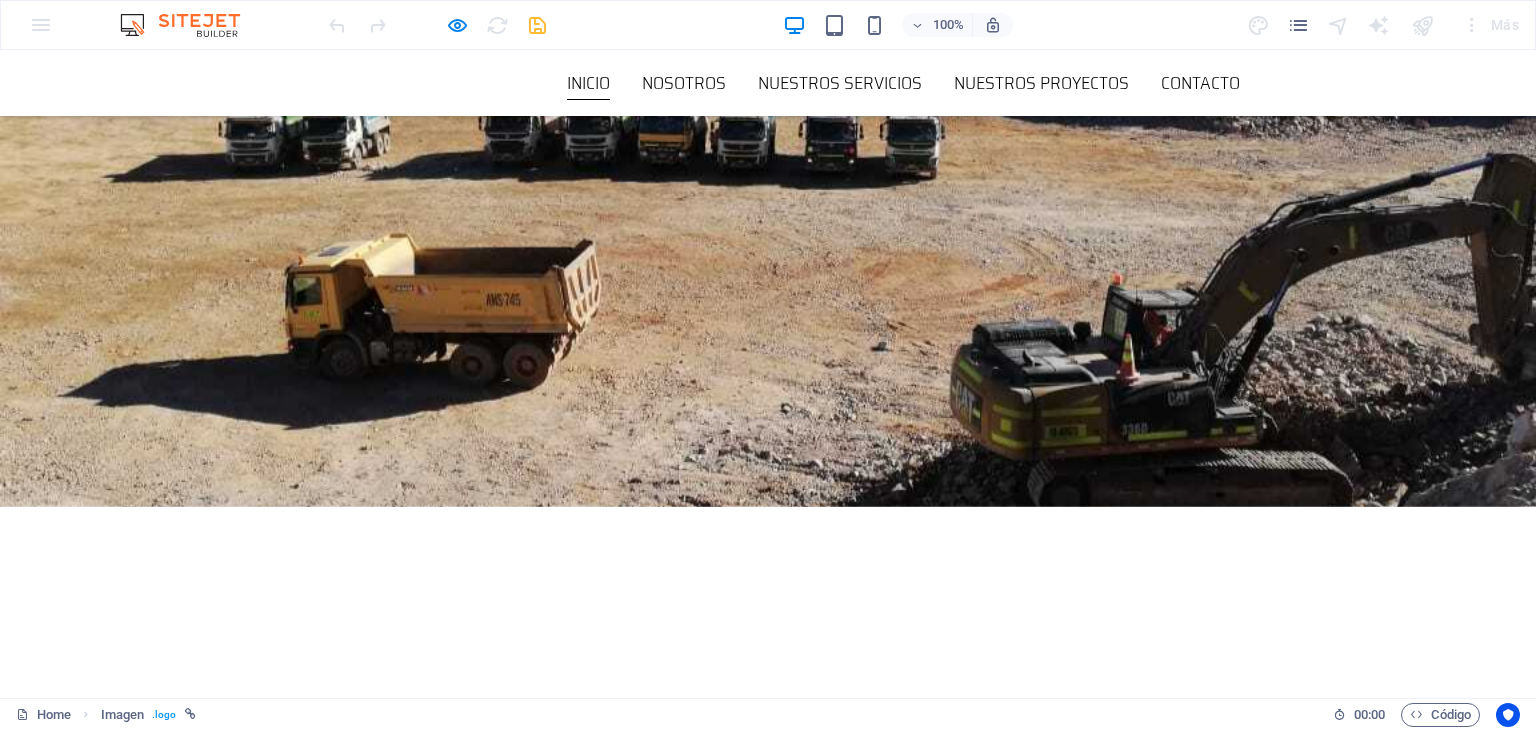 scroll, scrollTop: 0, scrollLeft: 0, axis: both 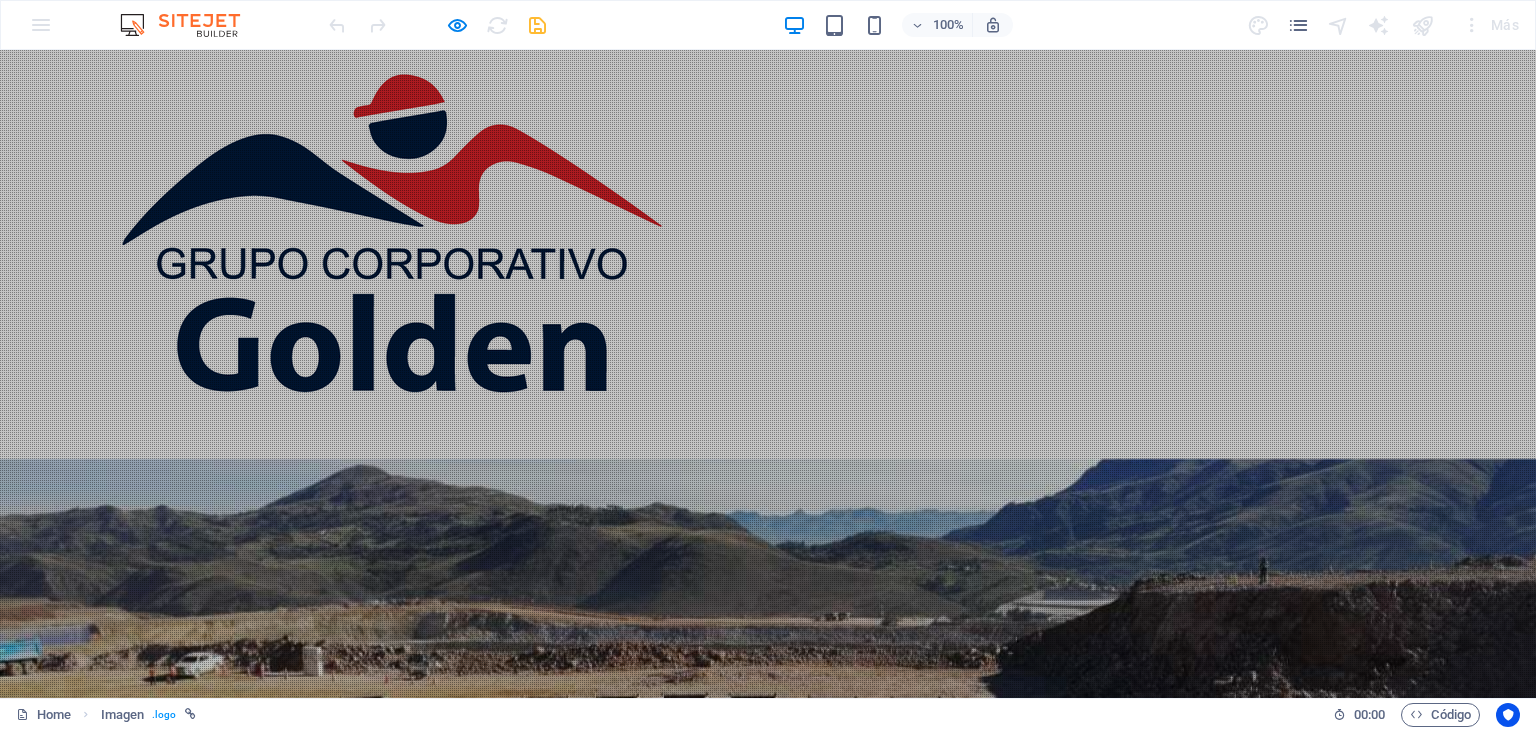 click at bounding box center (190, 25) 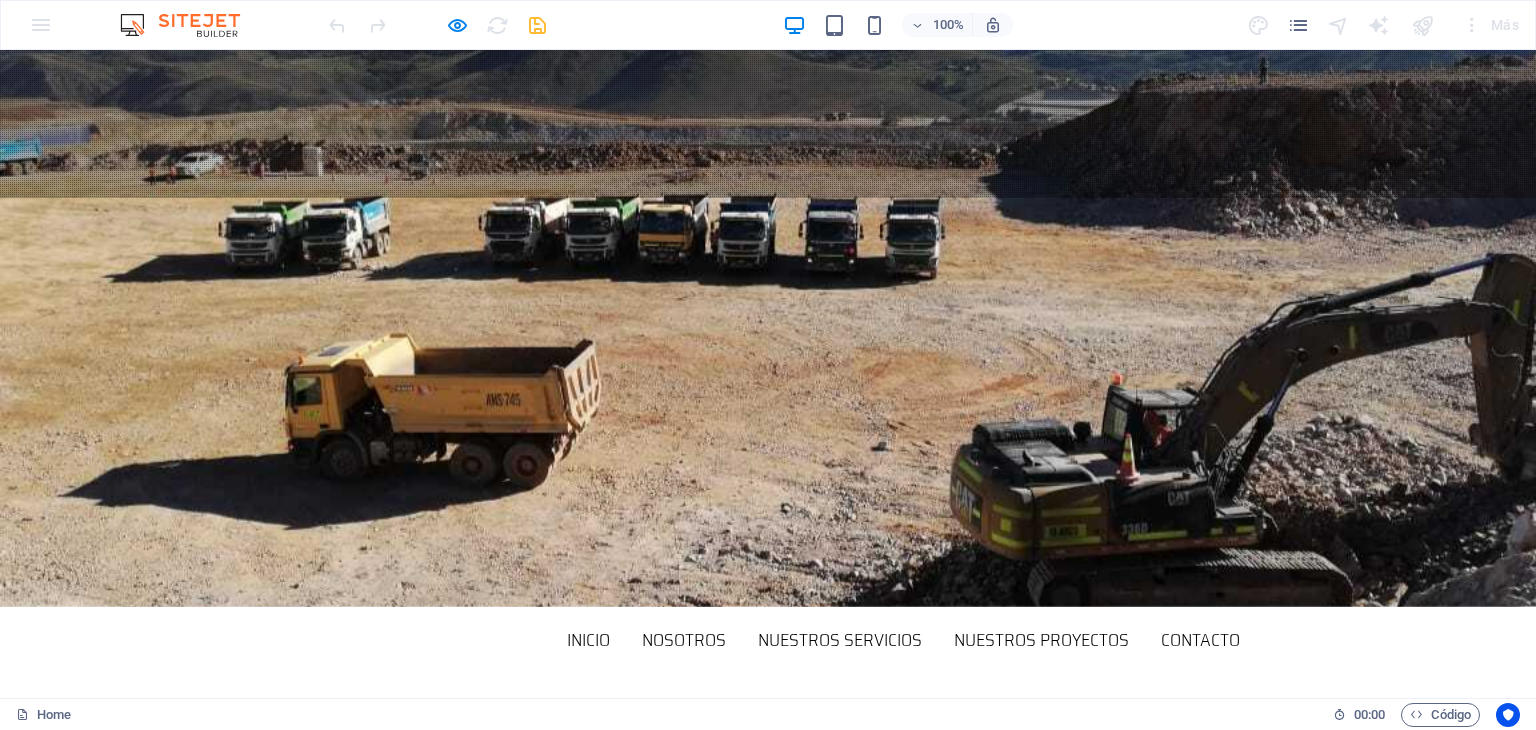 scroll, scrollTop: 0, scrollLeft: 0, axis: both 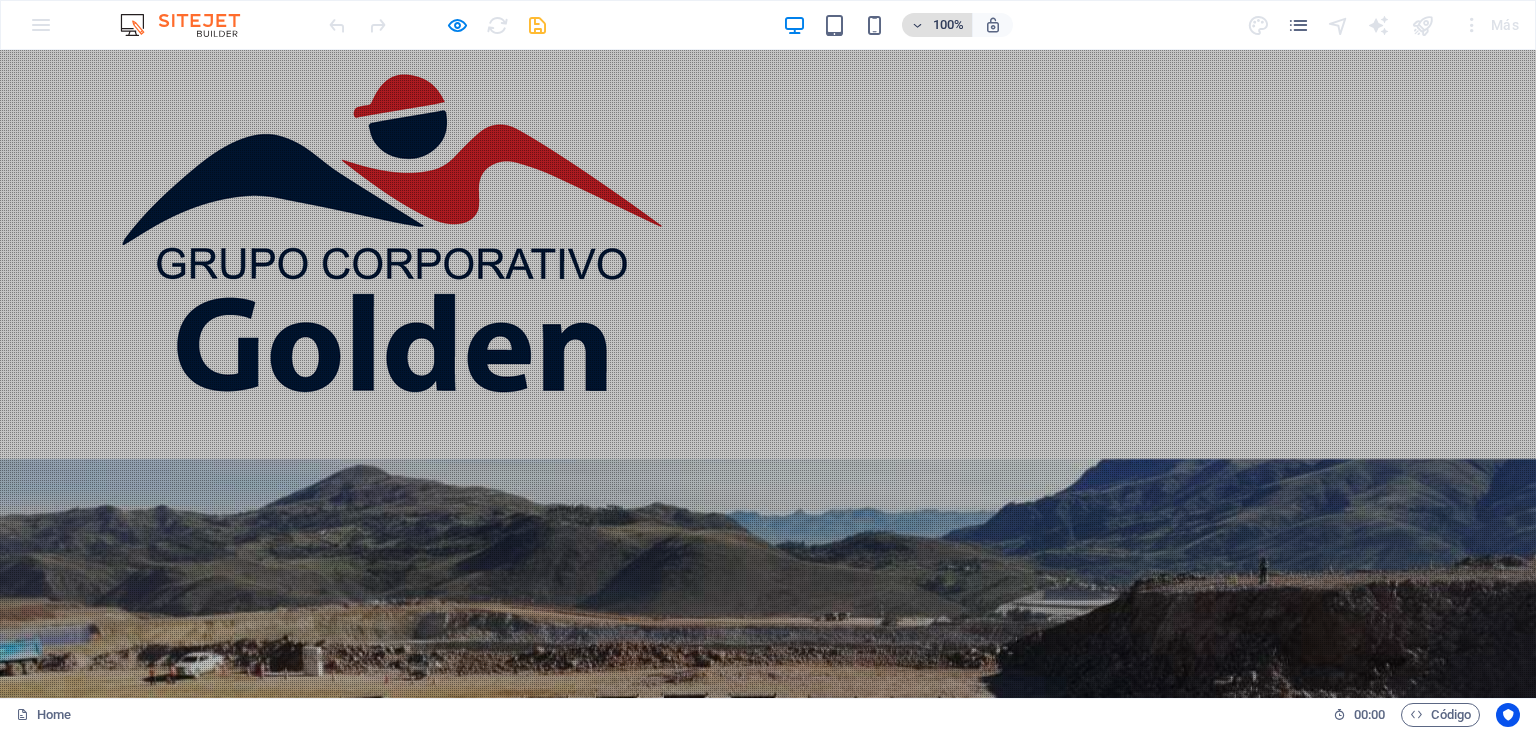 click at bounding box center [917, 25] 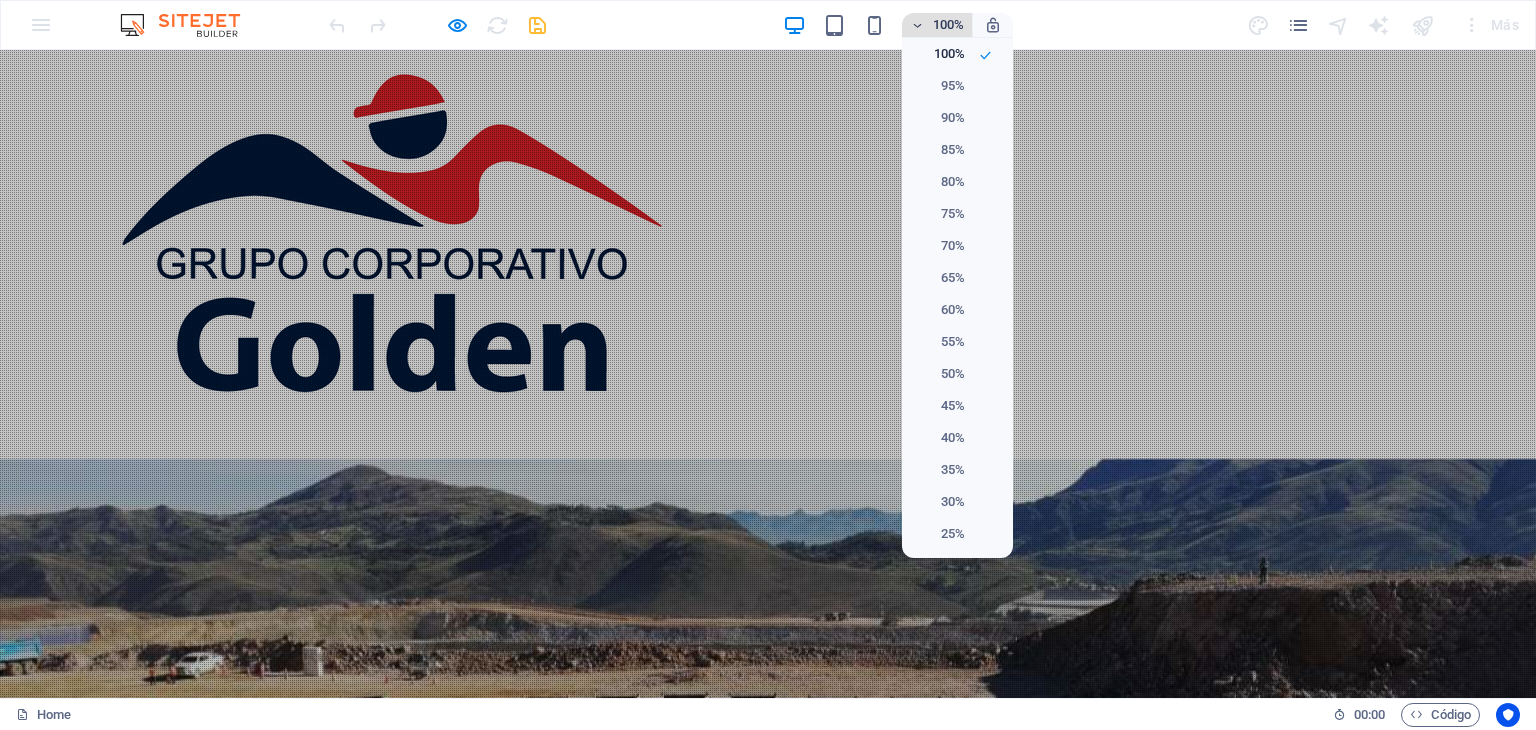 click at bounding box center [768, 365] 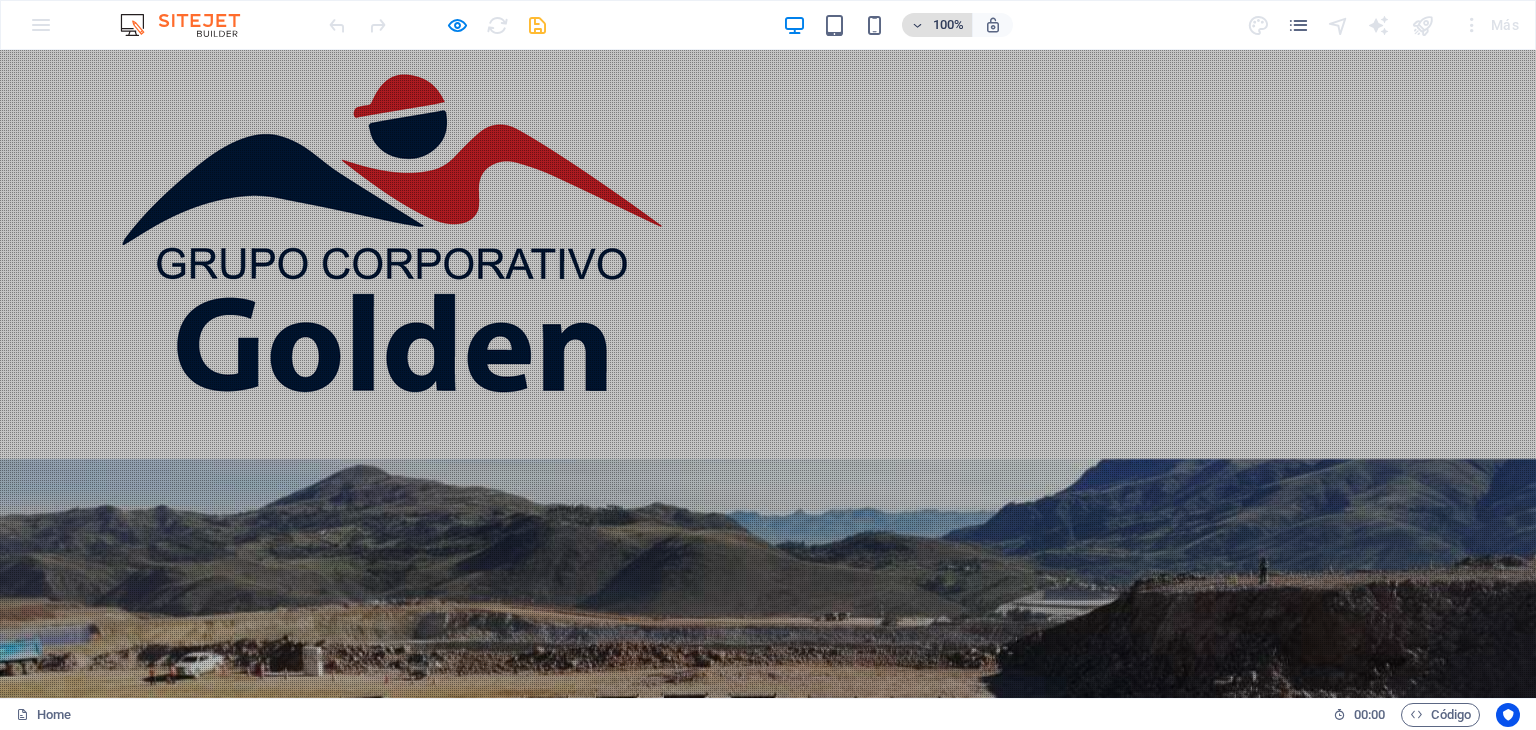 click at bounding box center [917, 25] 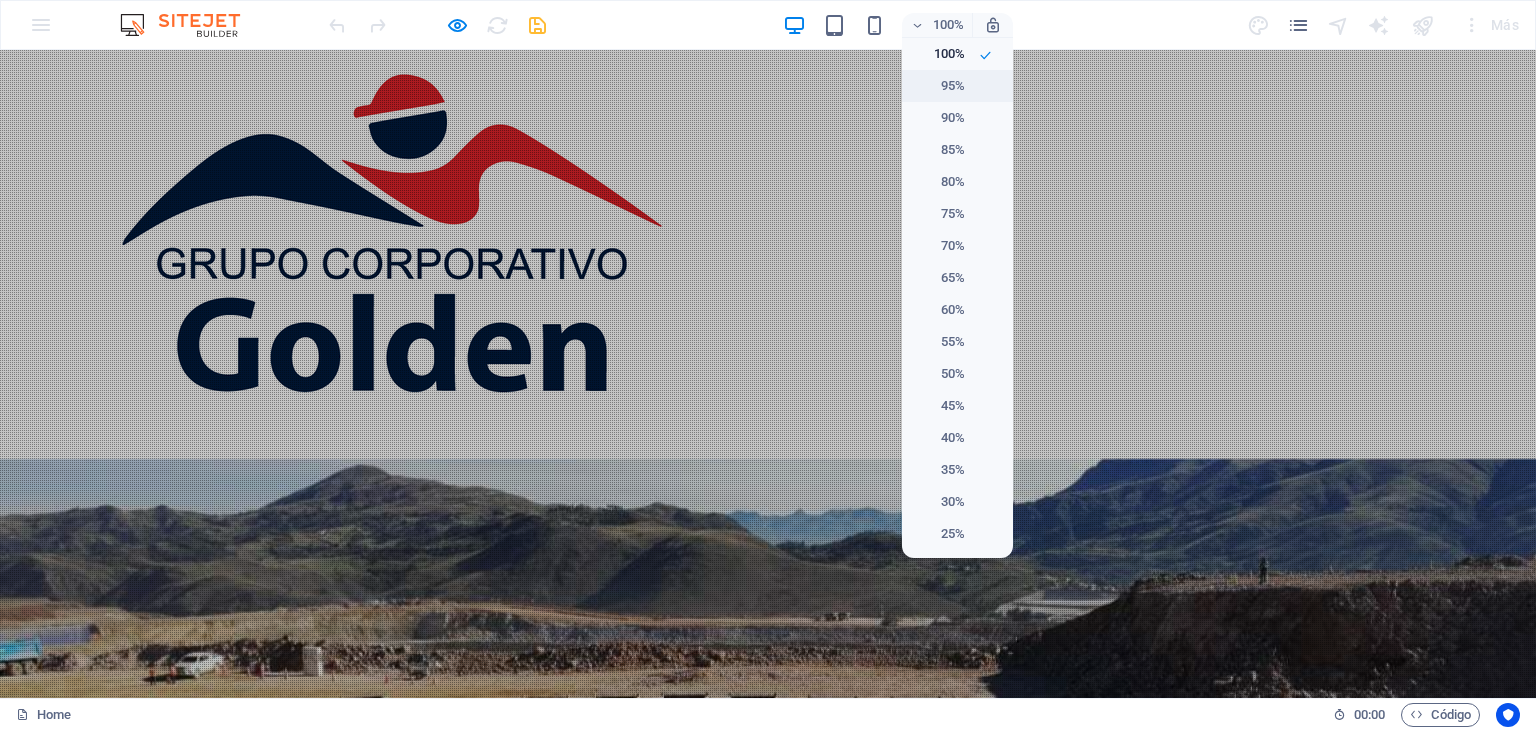 click on "95%" at bounding box center (939, 86) 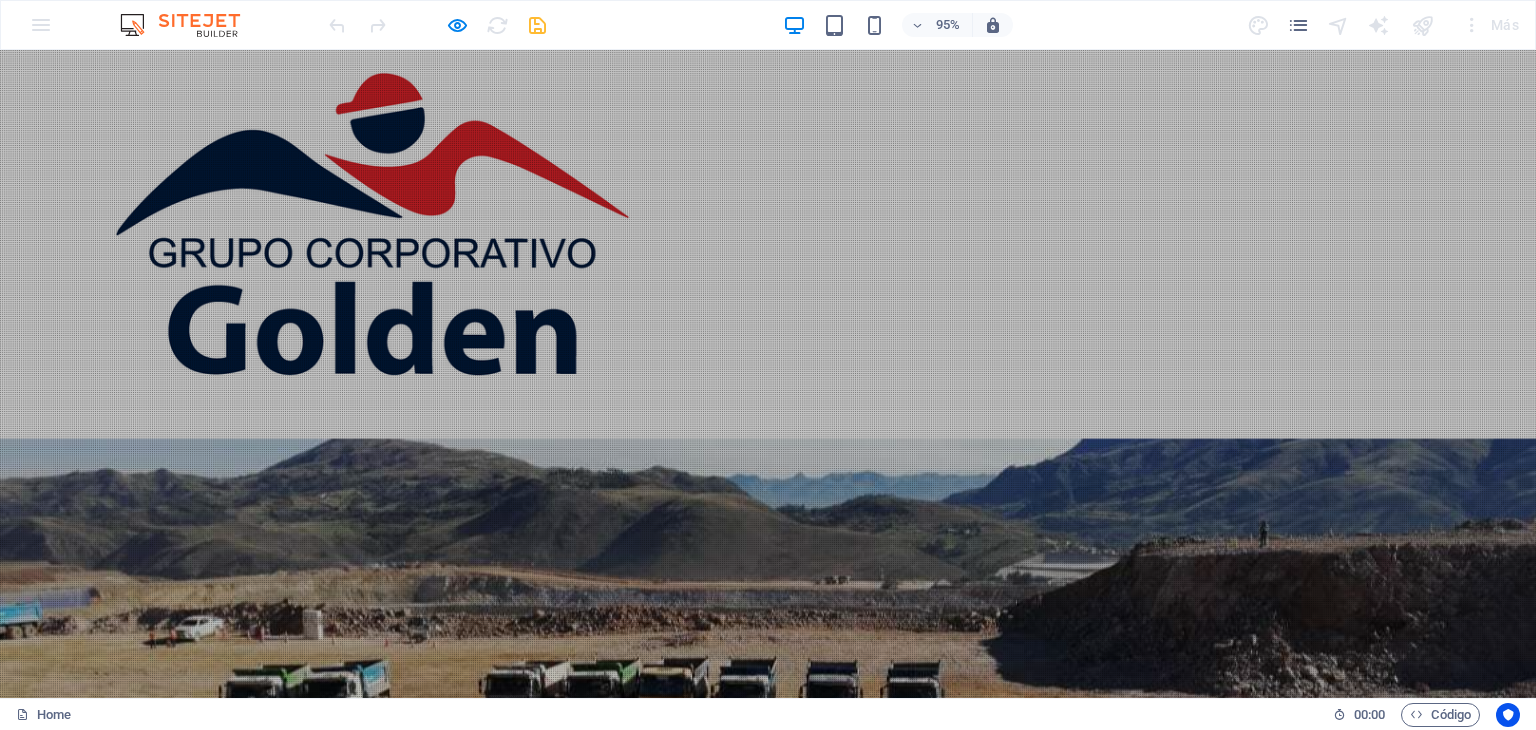 click at bounding box center (385, 254) 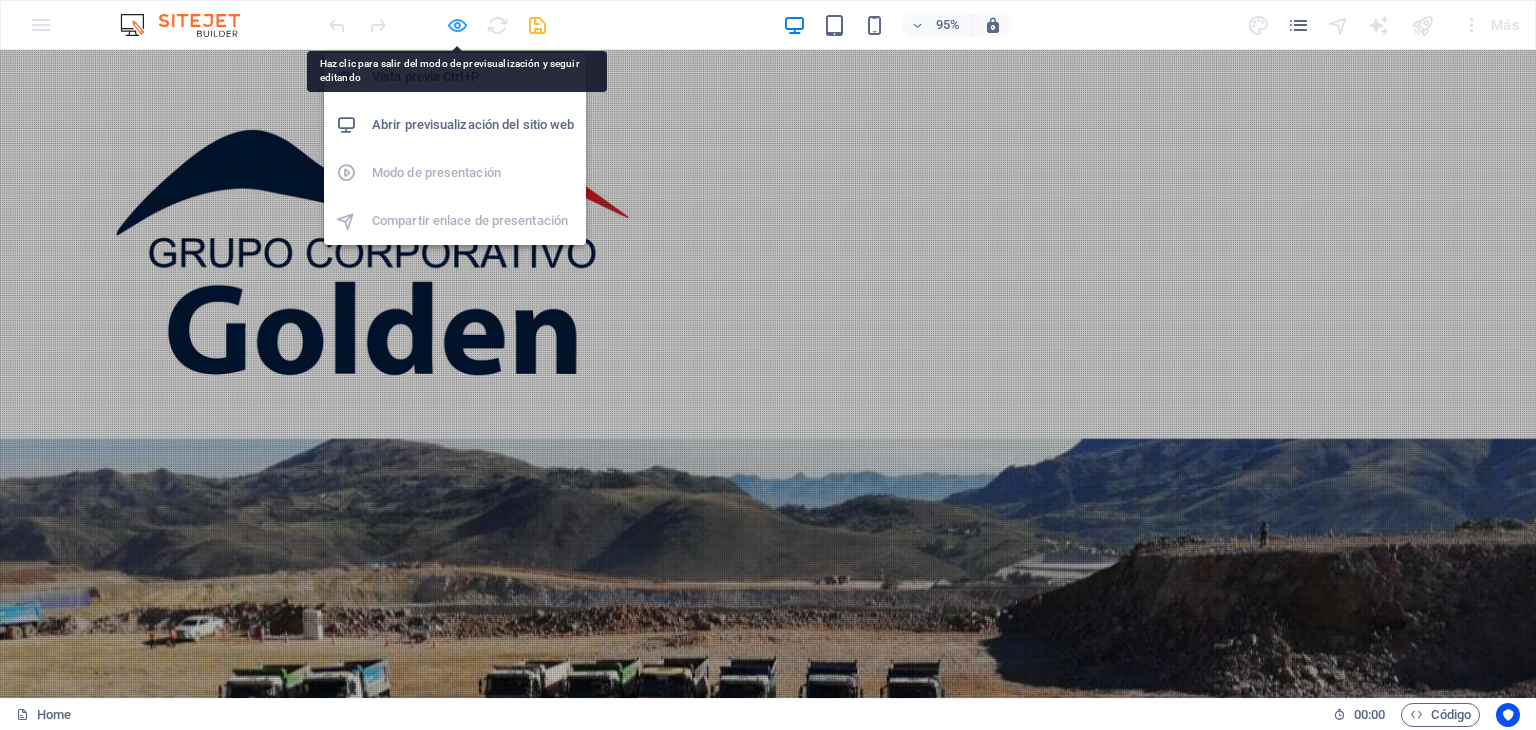 click at bounding box center (457, 25) 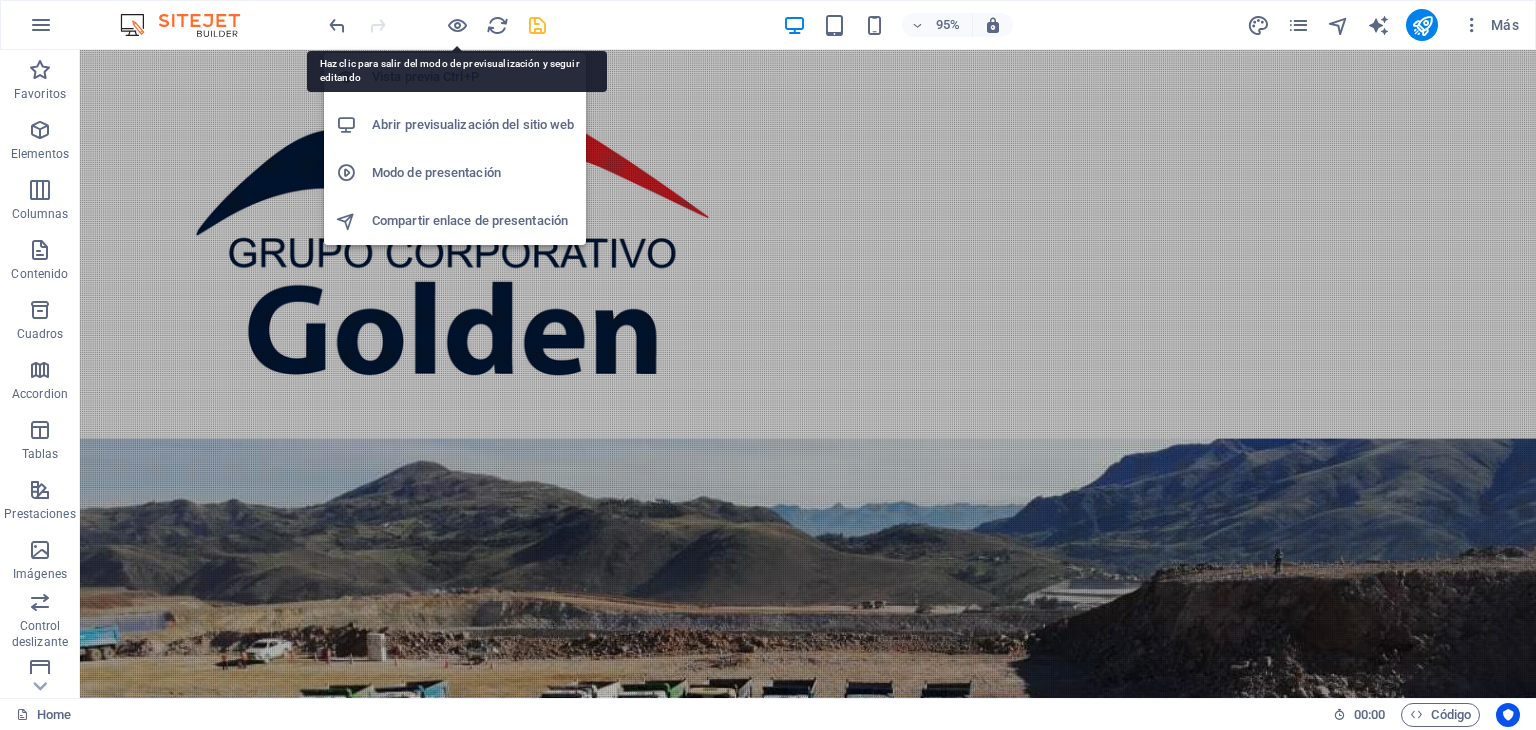 click on "Abrir previsualización del sitio web" at bounding box center (473, 125) 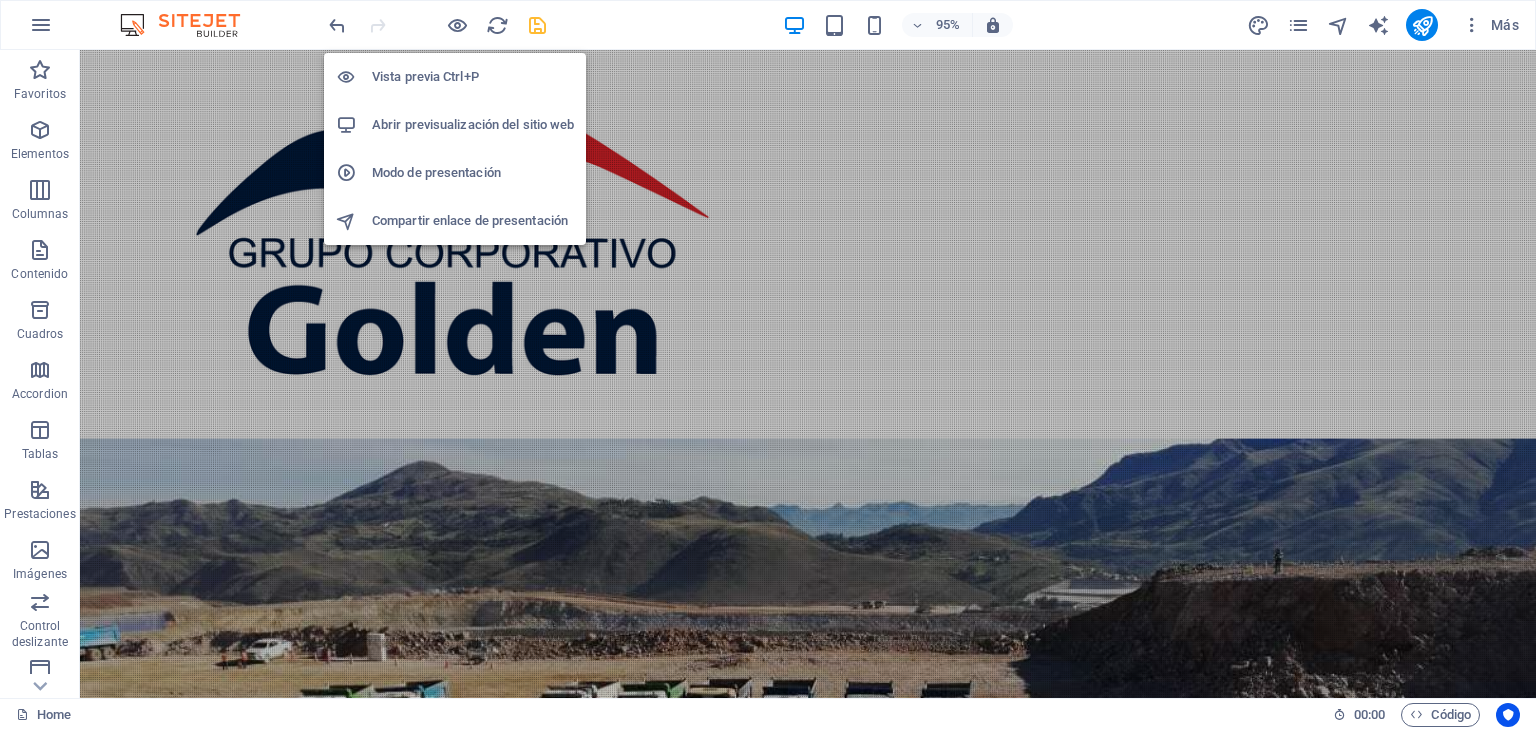 click on "Vista previa Ctrl+P" at bounding box center (473, 77) 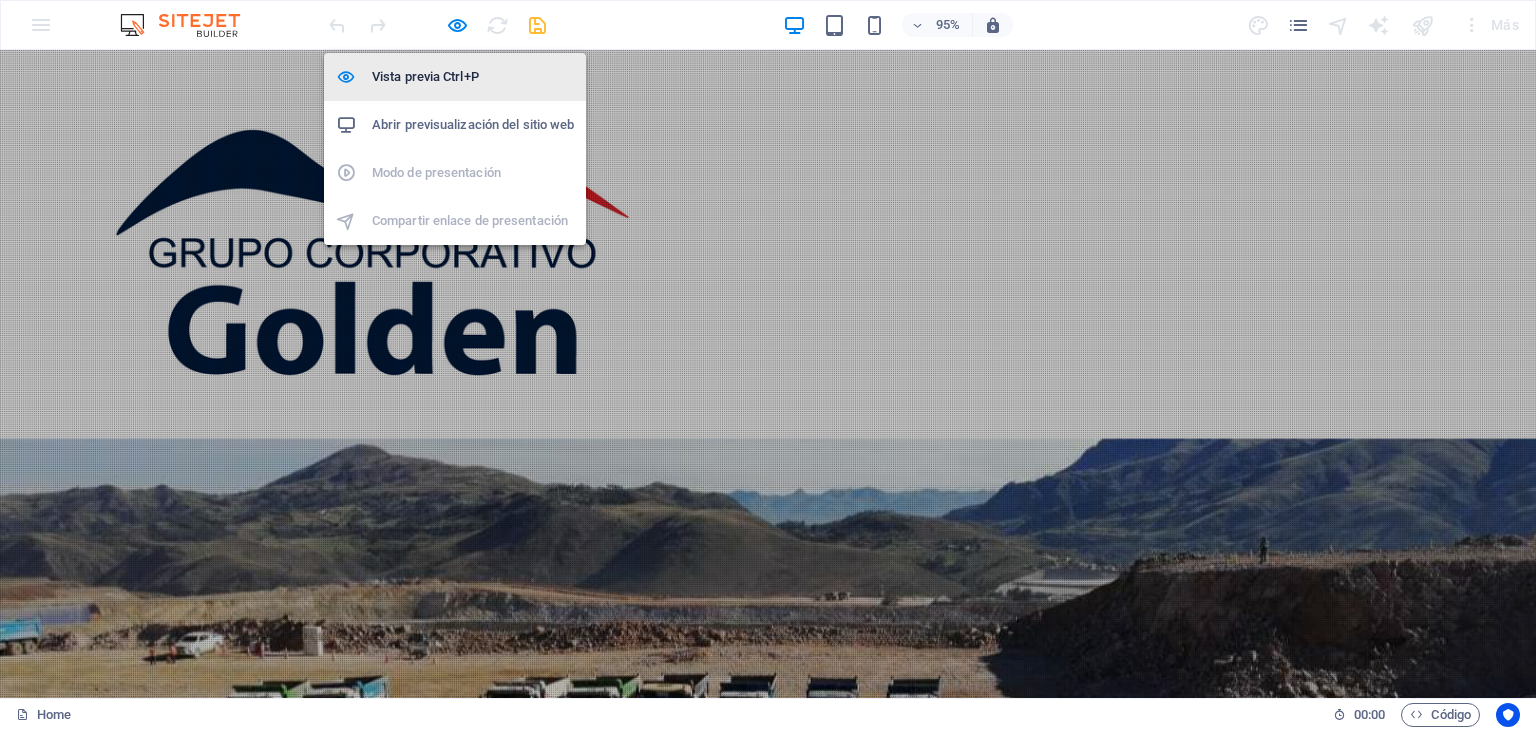 click on "Vista previa Ctrl+P" at bounding box center [473, 77] 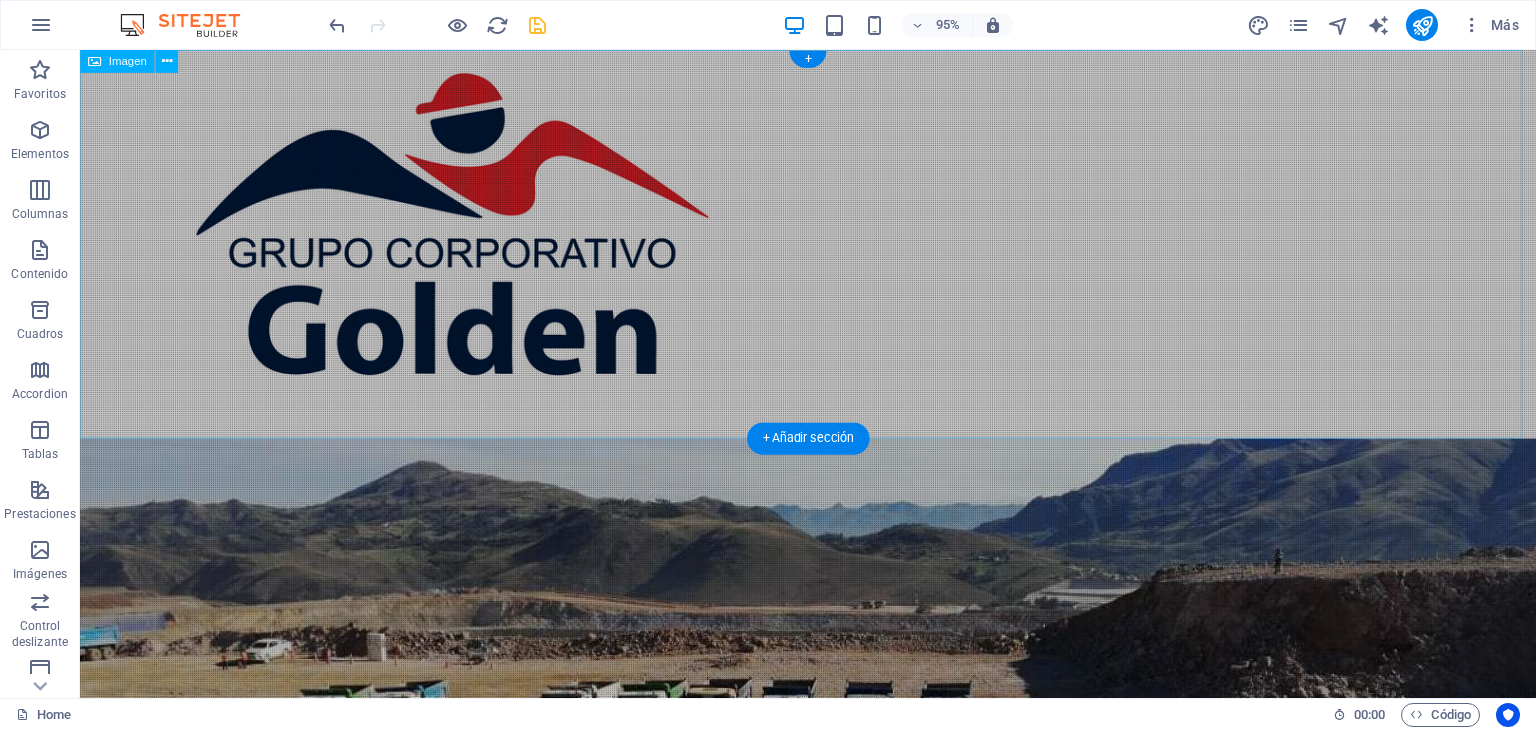 click at bounding box center (846, 254) 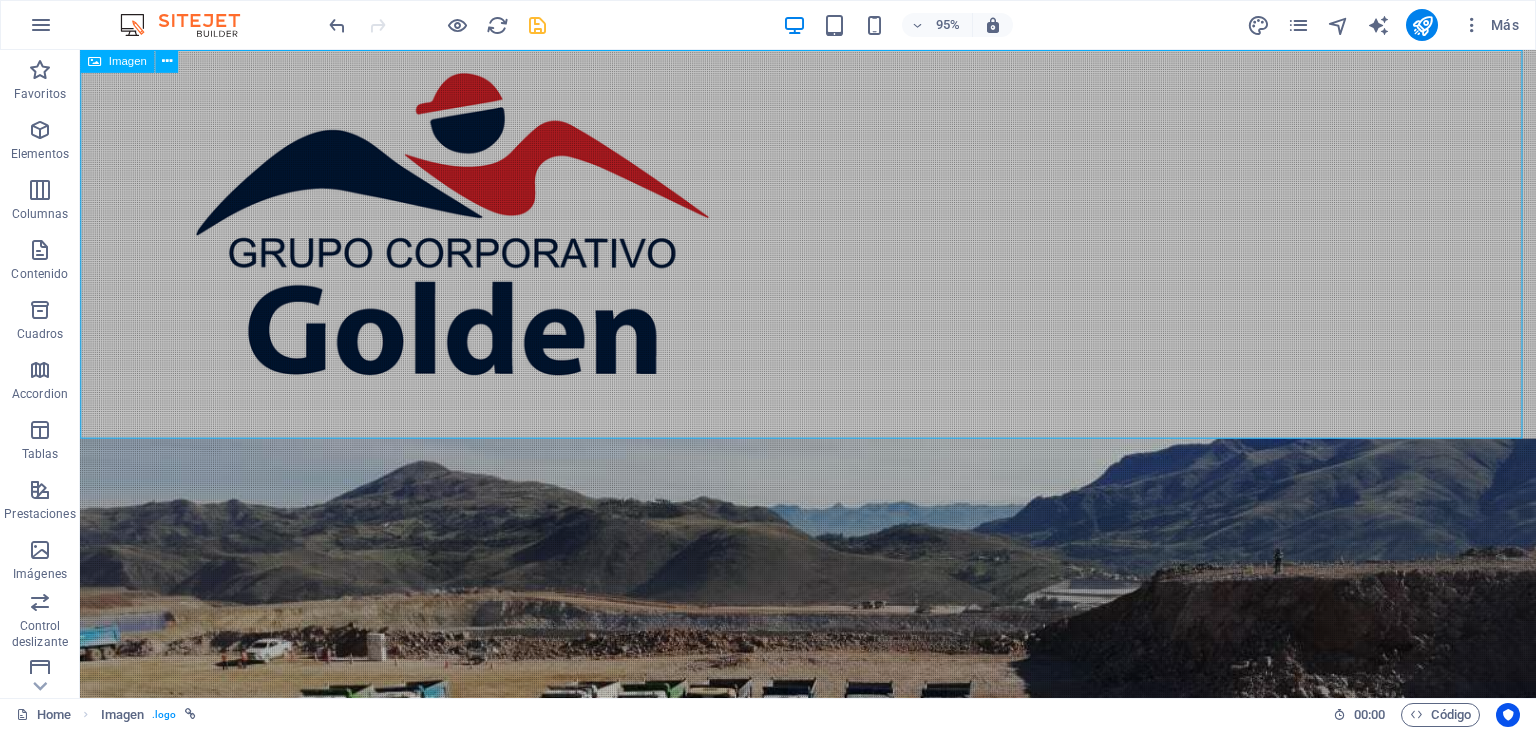 click on "Imagen" at bounding box center (117, 61) 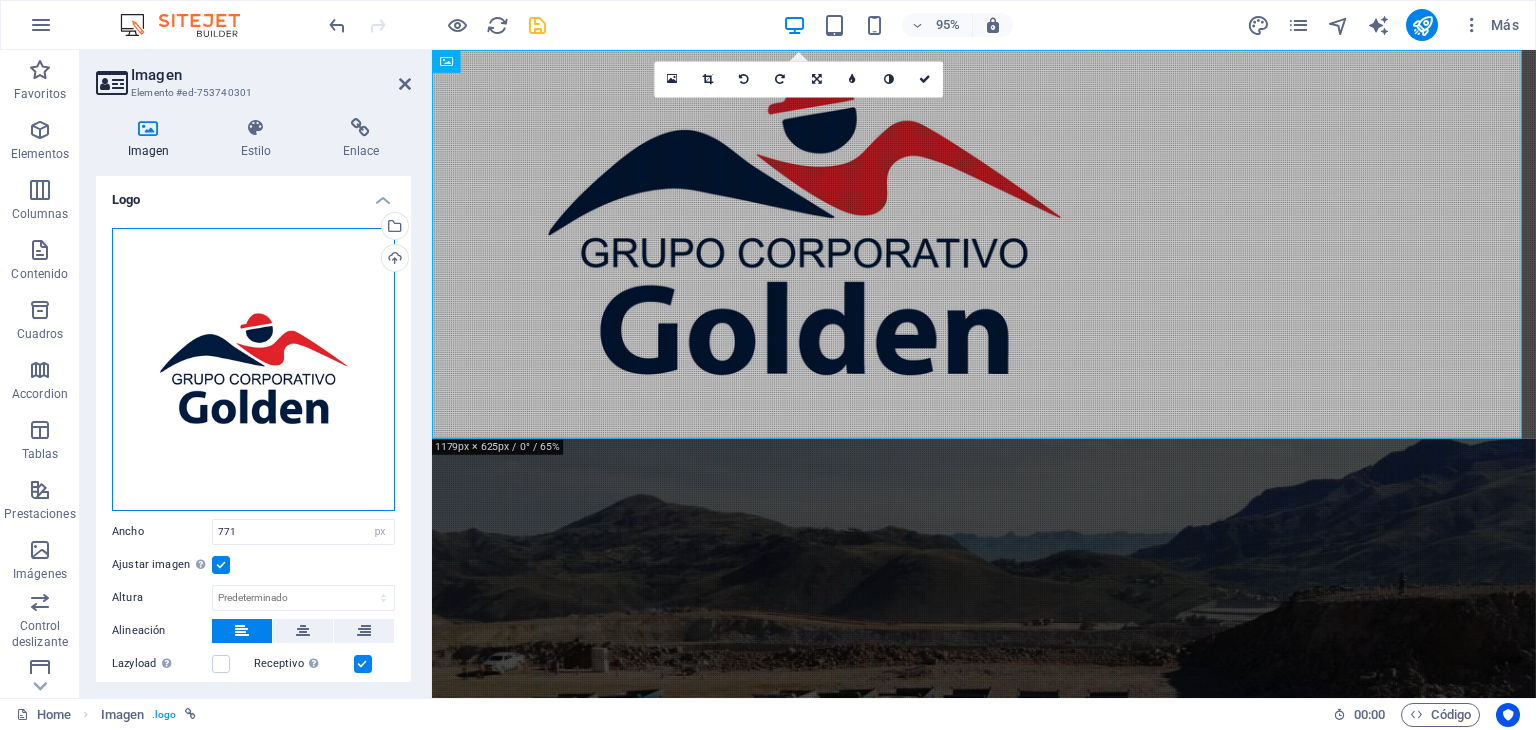 click on "Arrastra archivos aquí, haz clic para escoger archivos o  selecciona archivos de Archivos o de nuestra galería gratuita de fotos y vídeos" at bounding box center [253, 369] 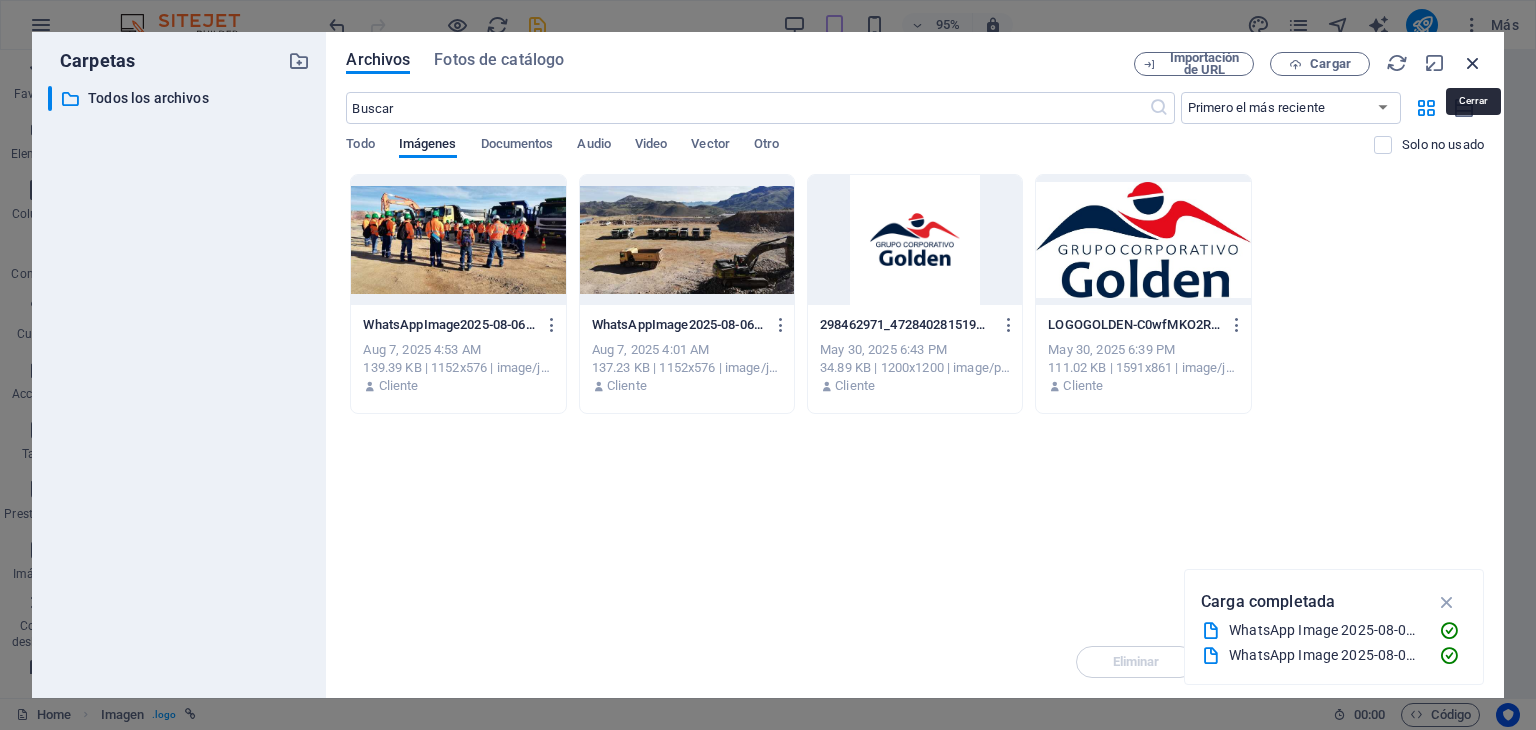 click at bounding box center [1473, 63] 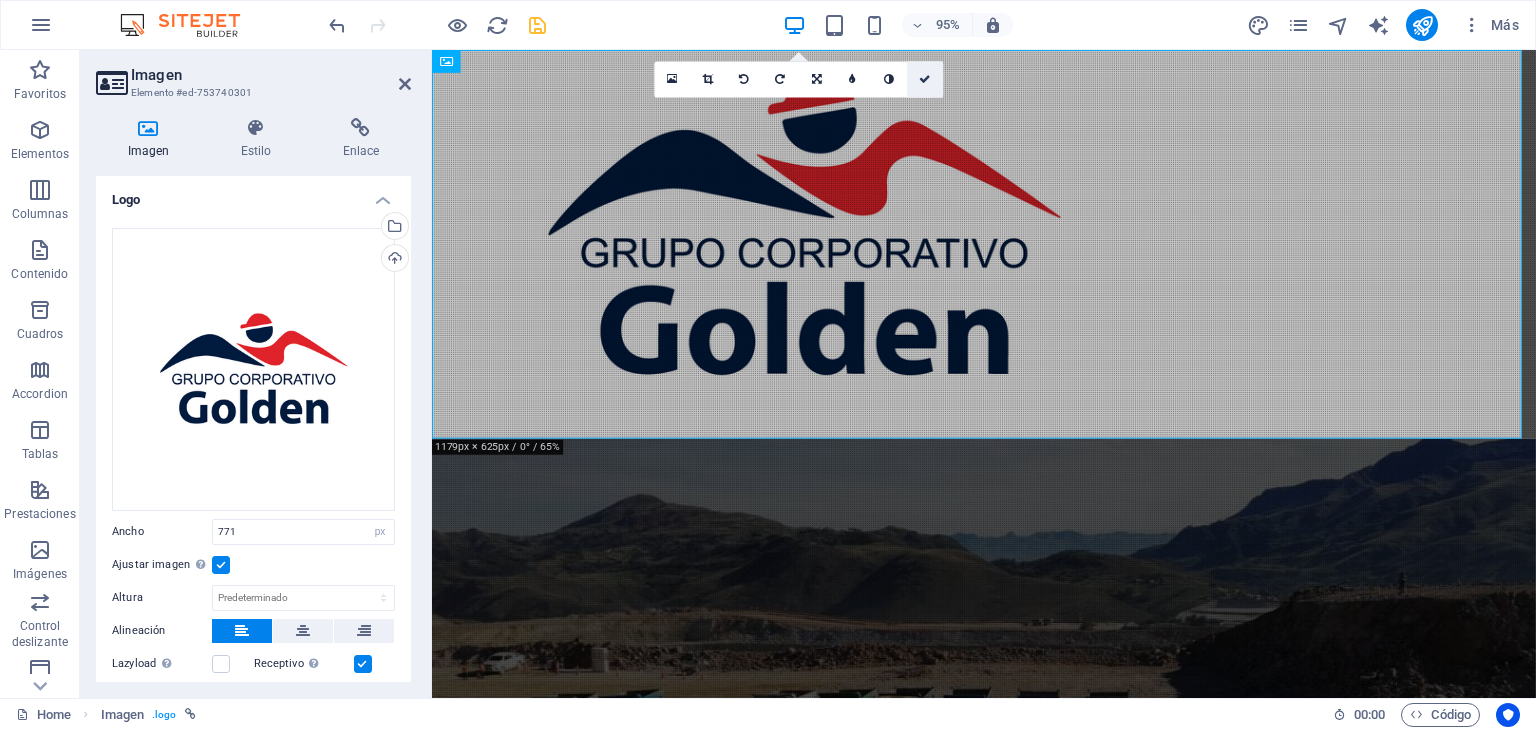 click at bounding box center (925, 79) 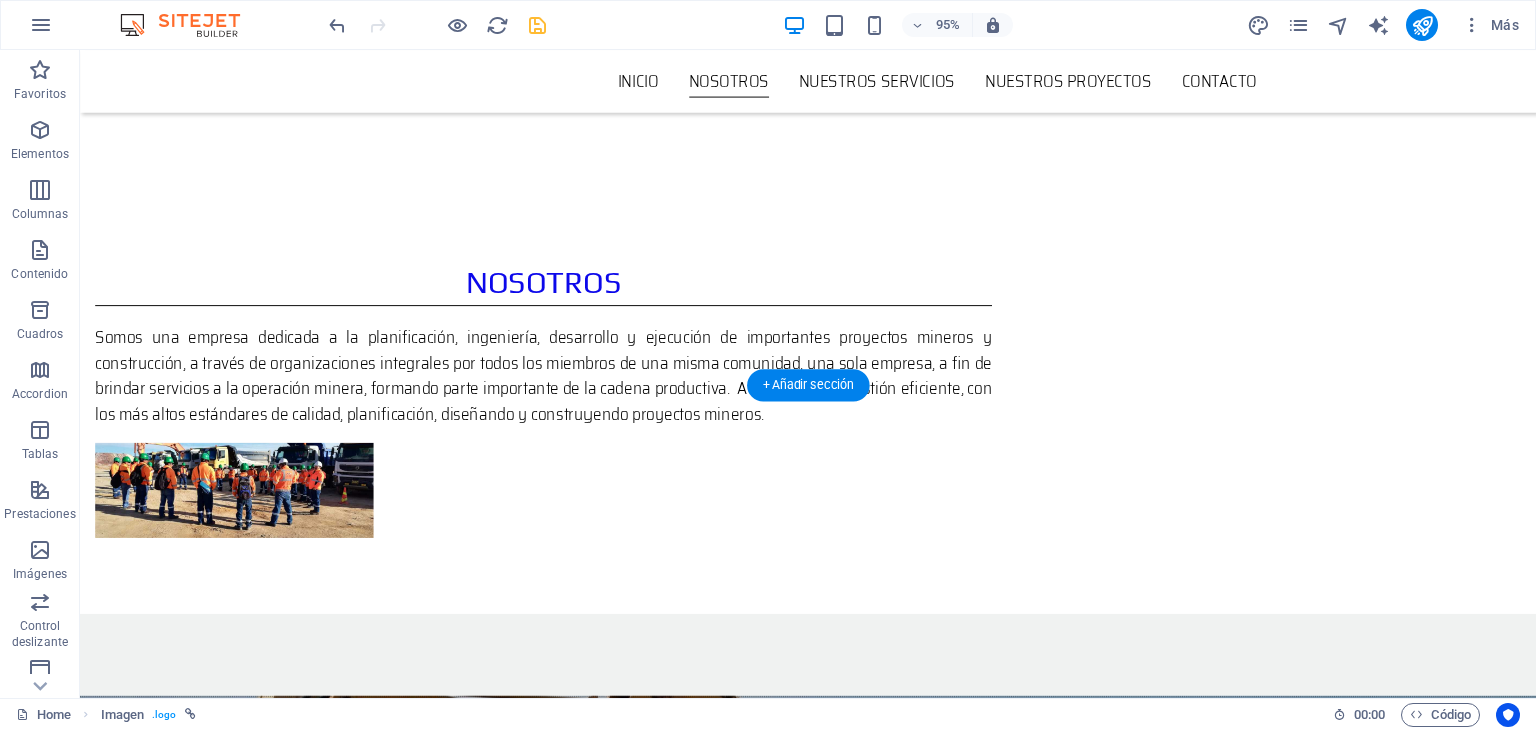 scroll, scrollTop: 1000, scrollLeft: 0, axis: vertical 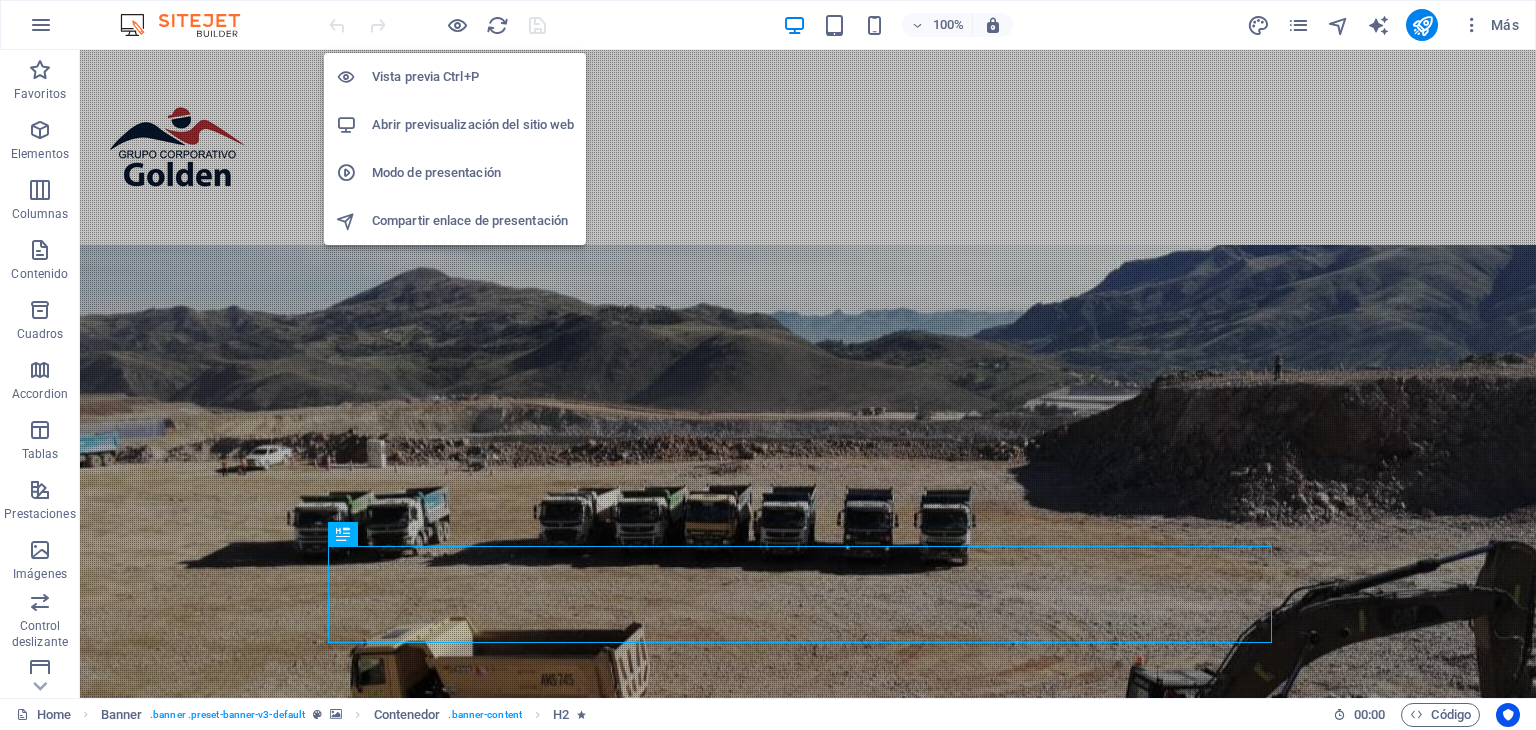 click on "Abrir previsualización del sitio web" at bounding box center (473, 125) 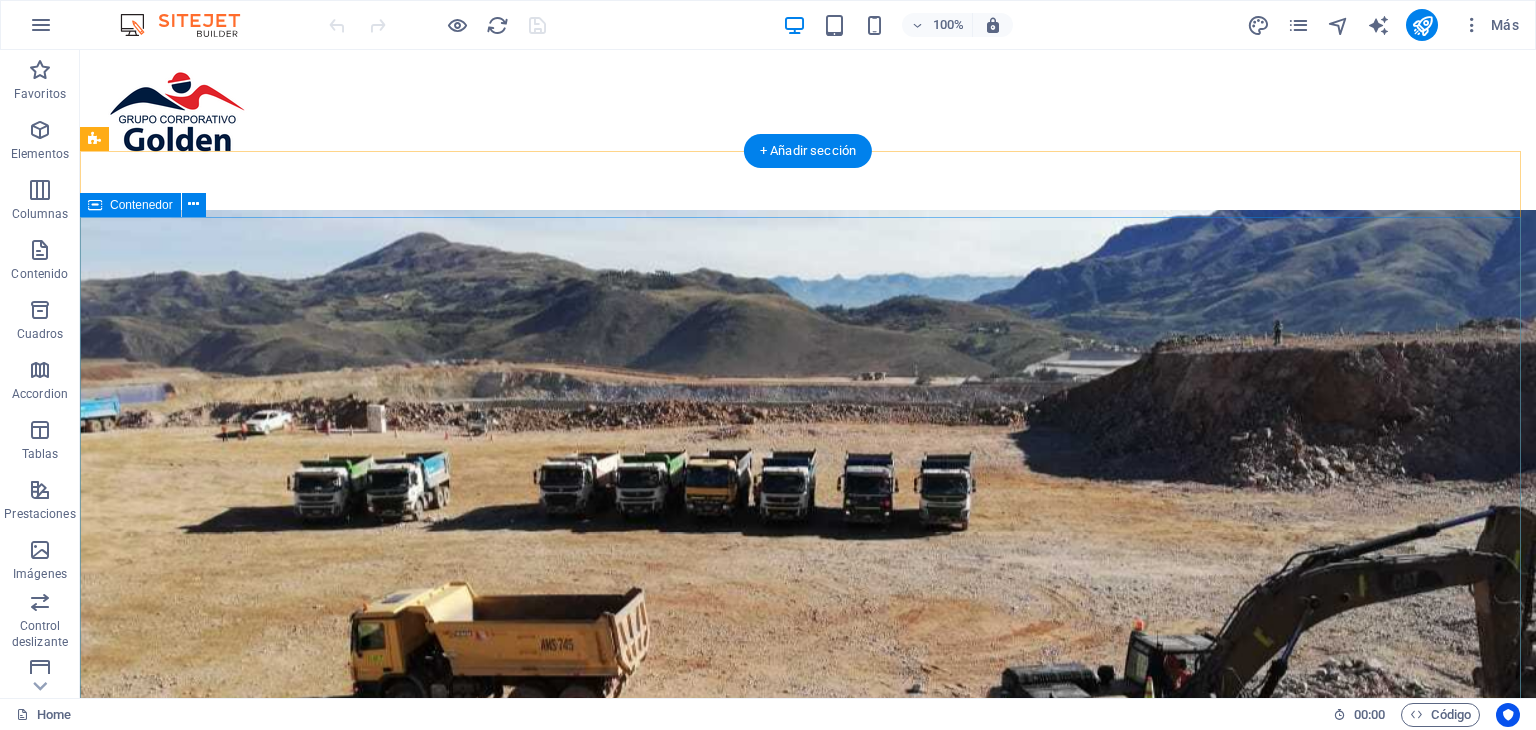 scroll, scrollTop: 0, scrollLeft: 0, axis: both 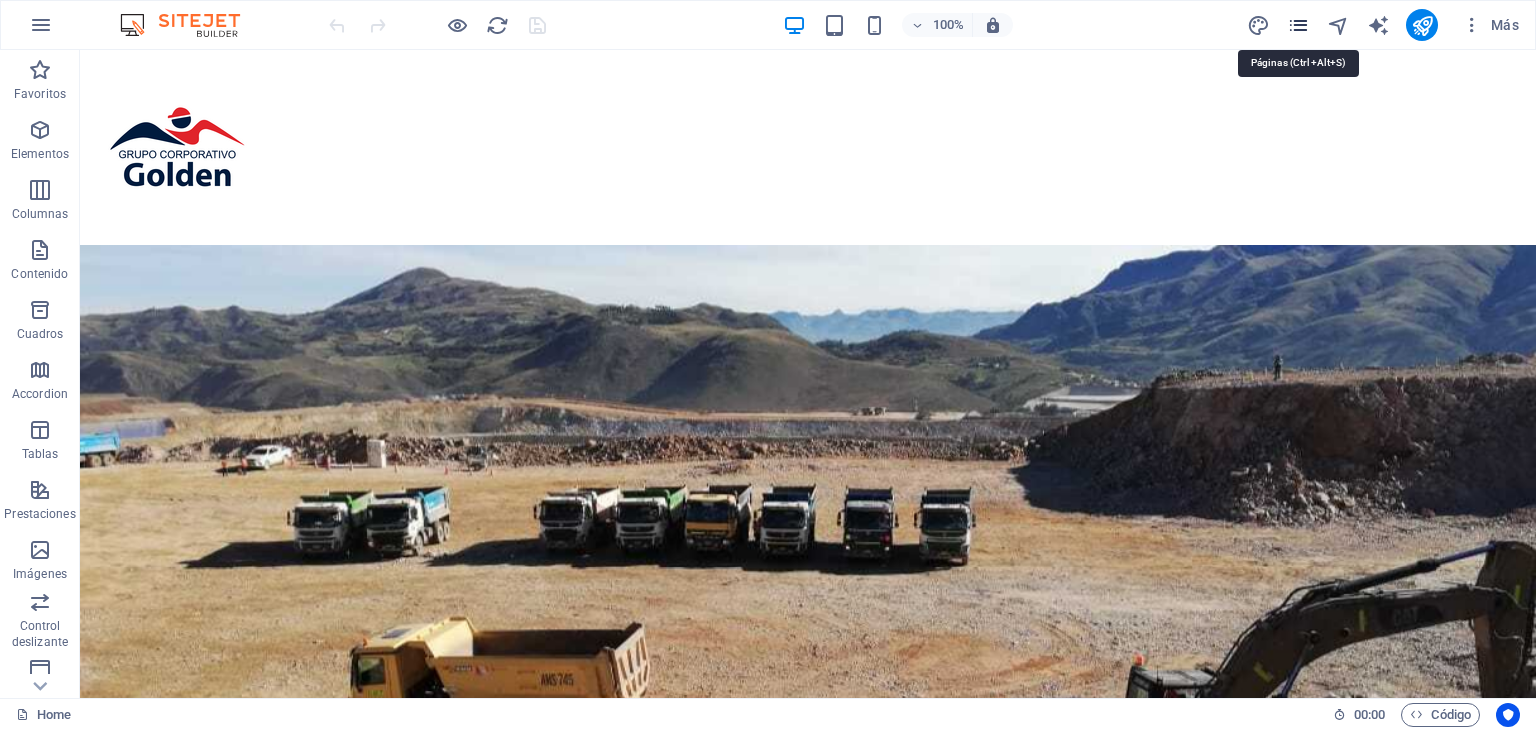 click at bounding box center (1298, 25) 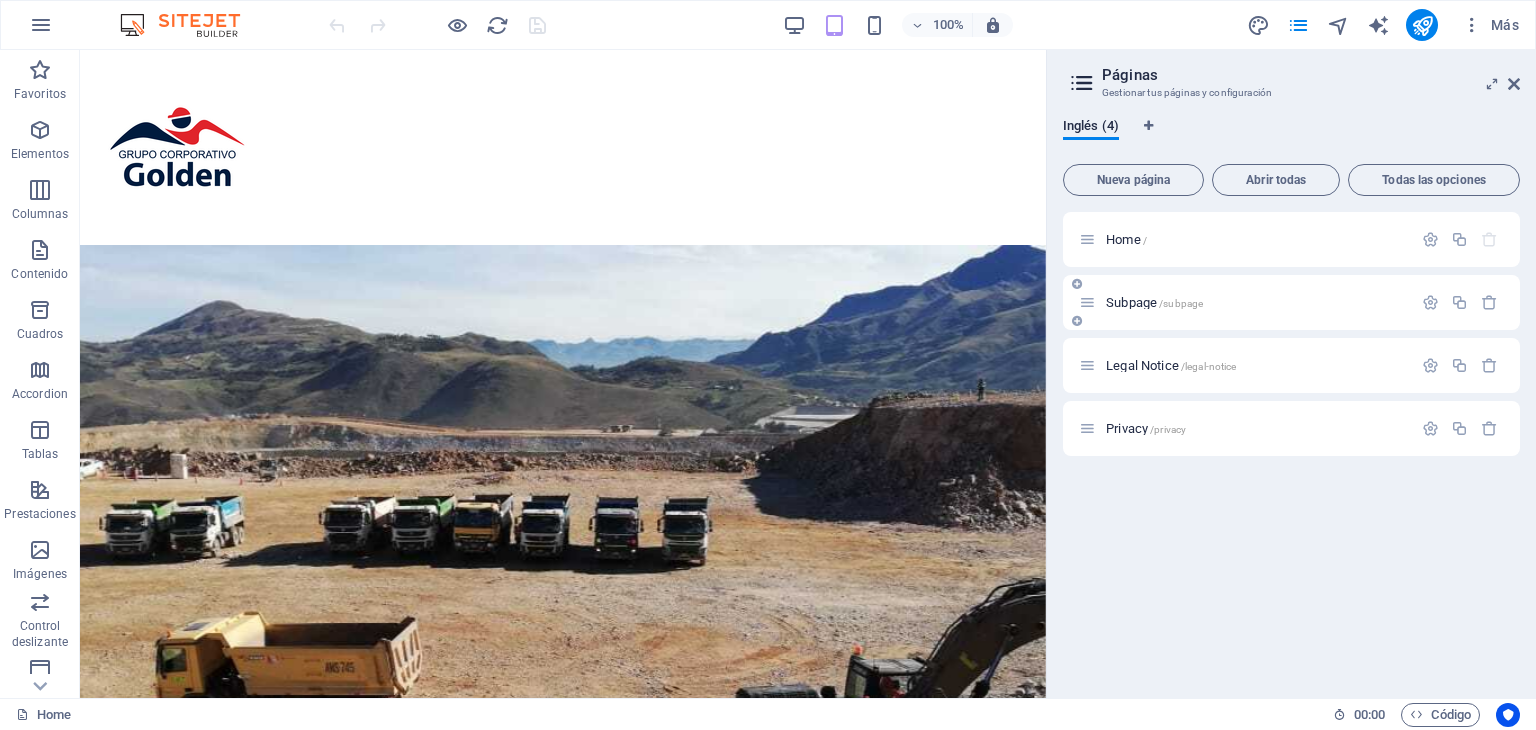 click on "/subpage" at bounding box center (1181, 303) 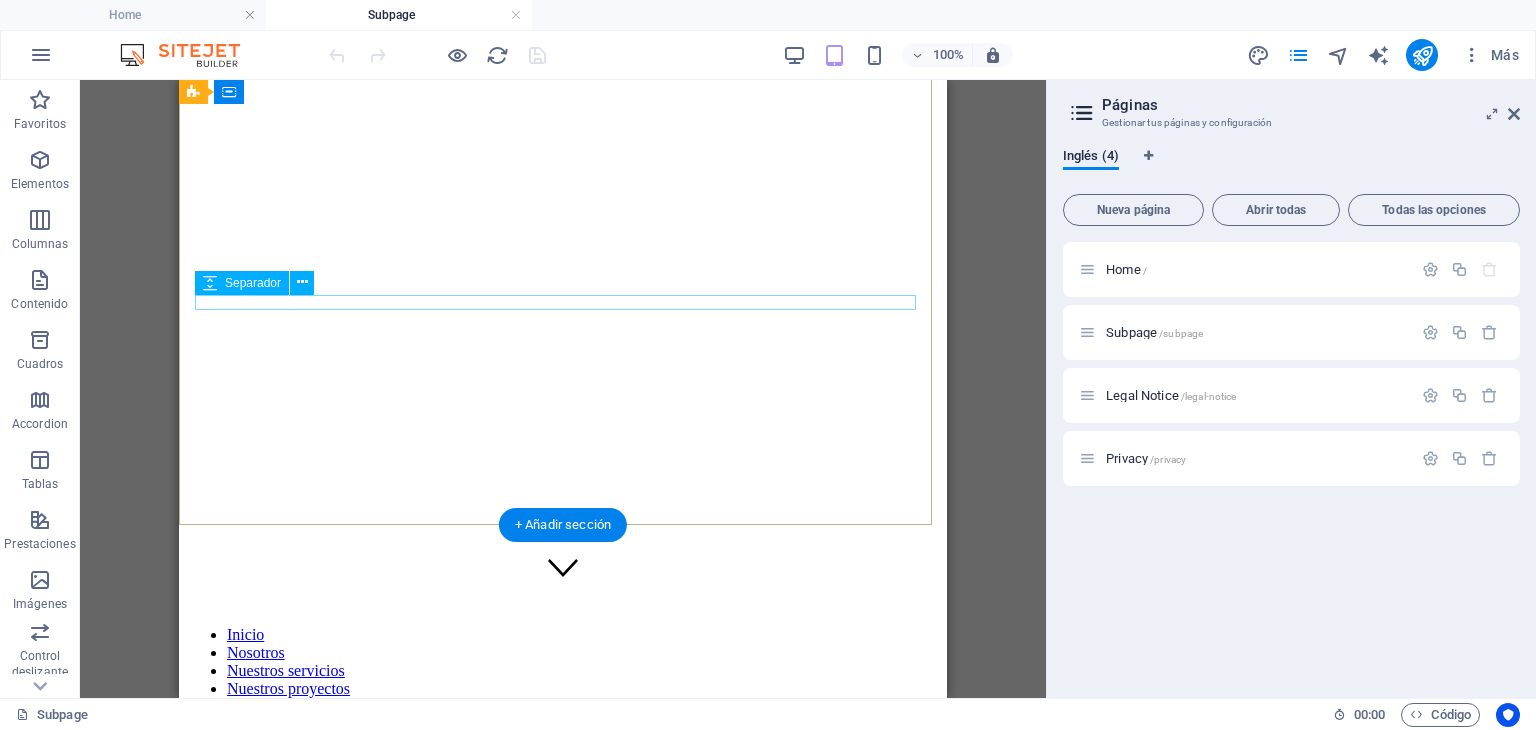 scroll, scrollTop: 0, scrollLeft: 0, axis: both 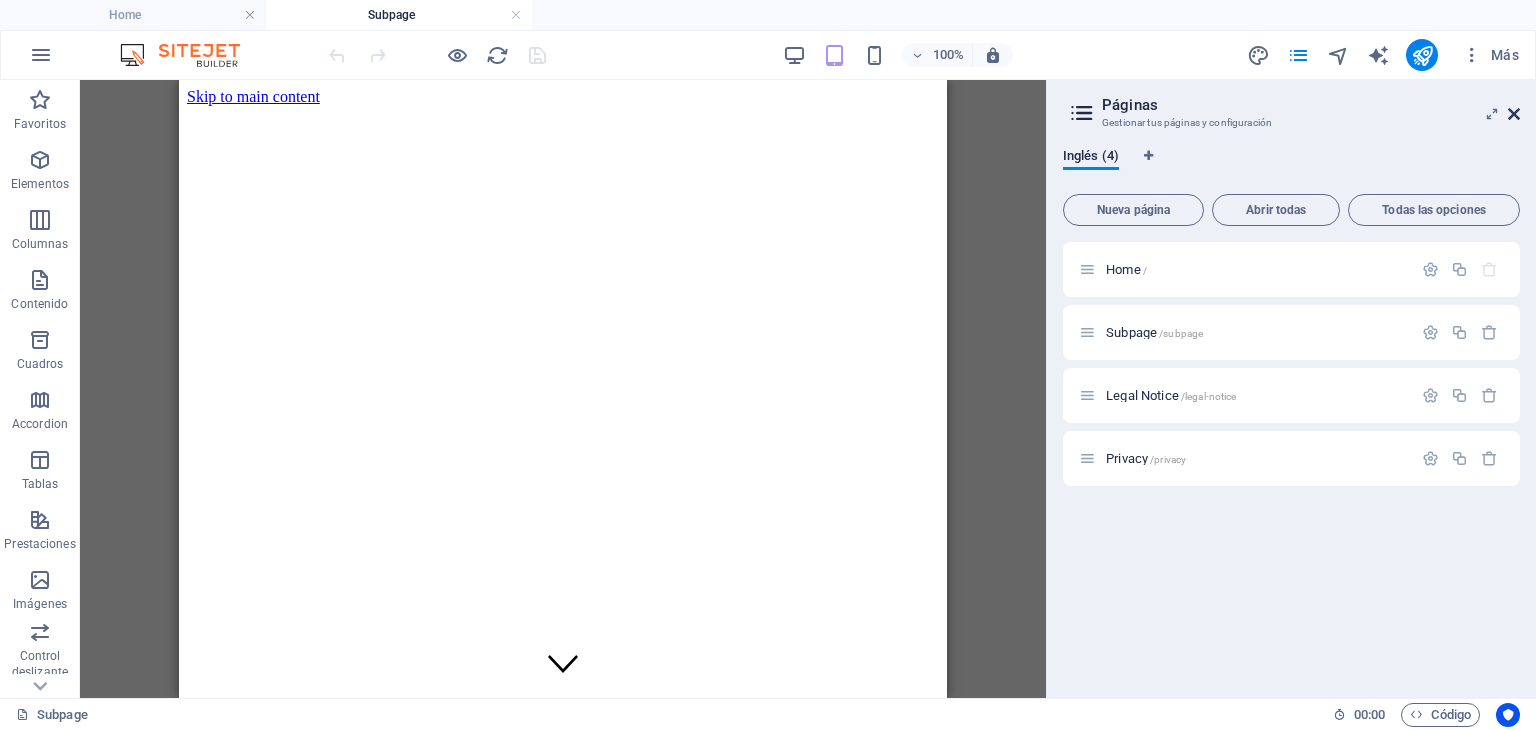 click at bounding box center (1514, 114) 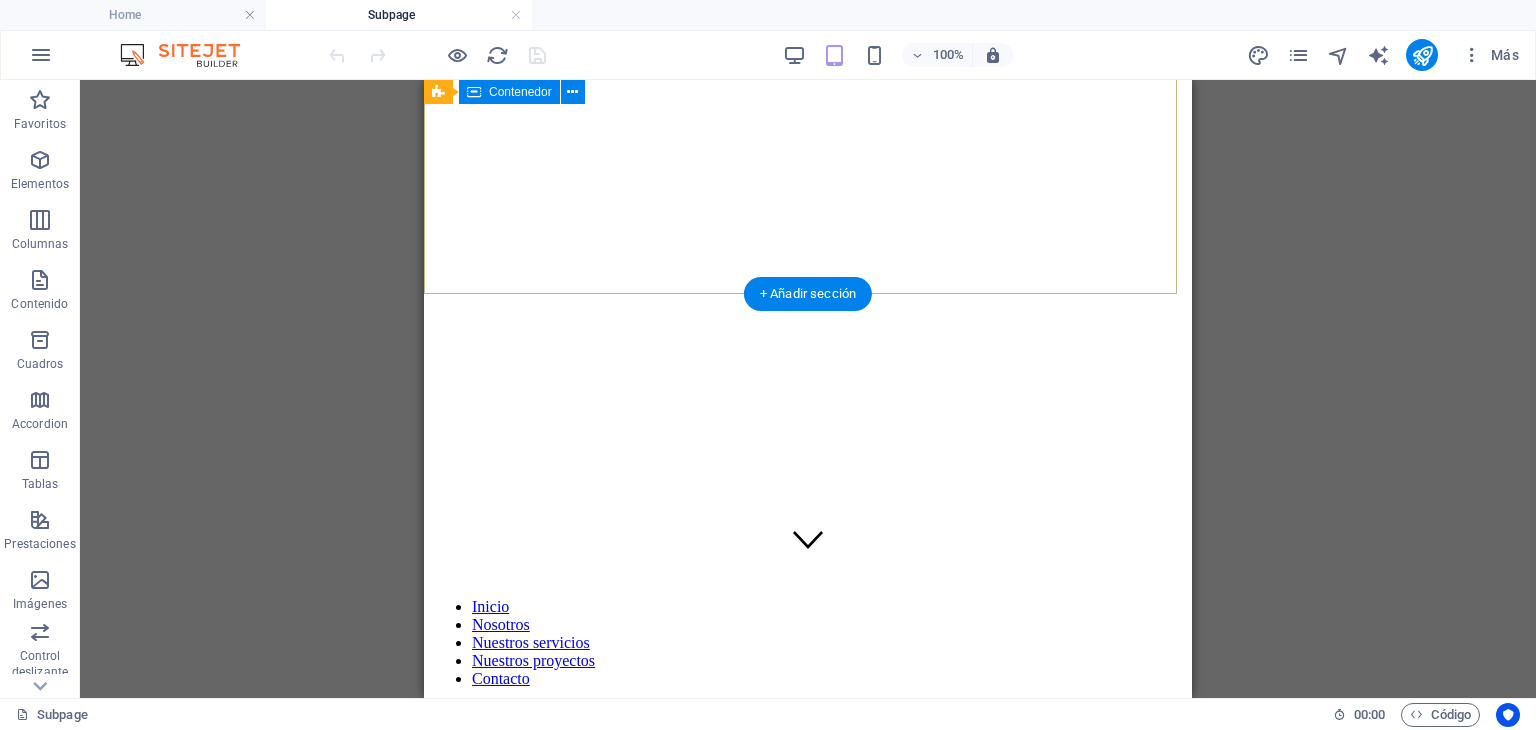 scroll, scrollTop: 0, scrollLeft: 0, axis: both 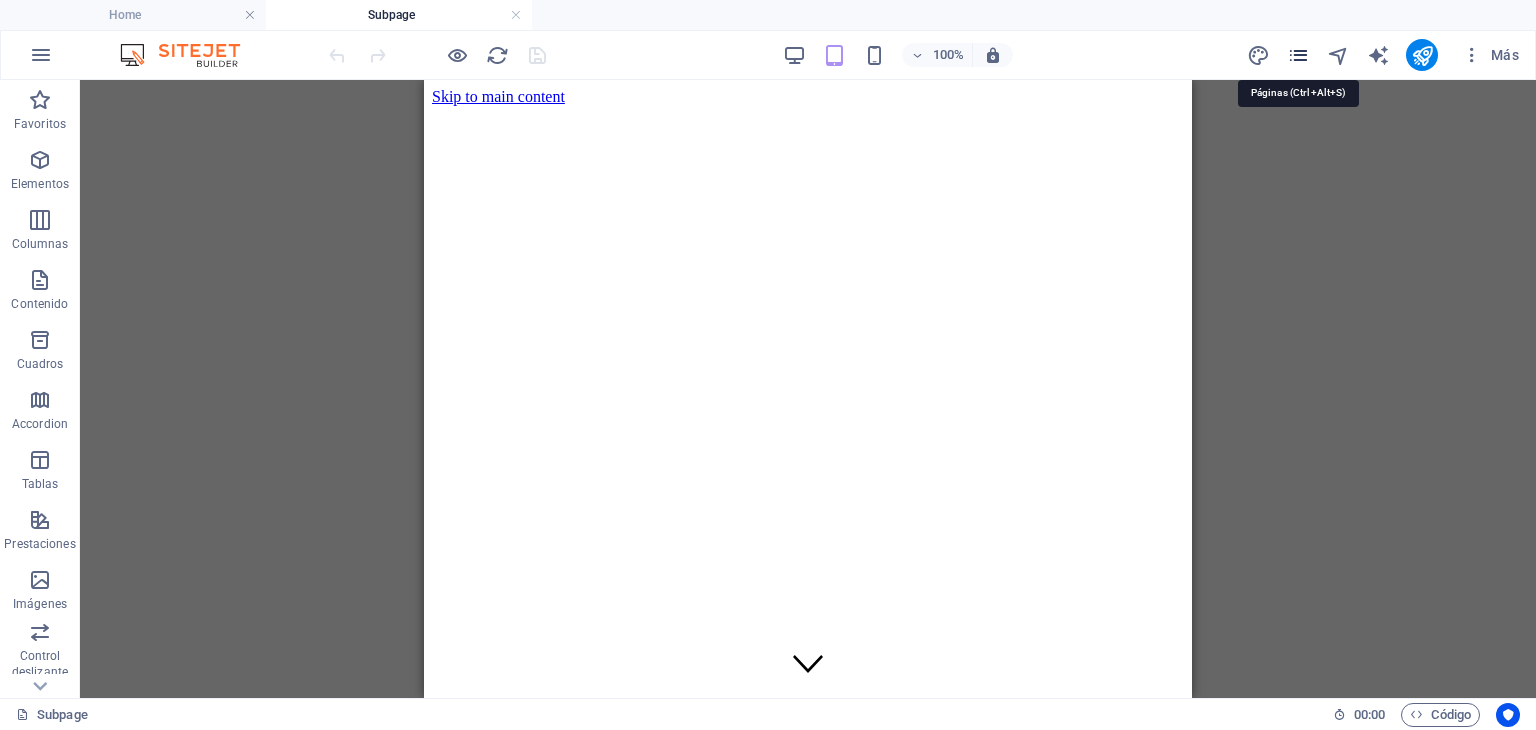 click at bounding box center [1298, 55] 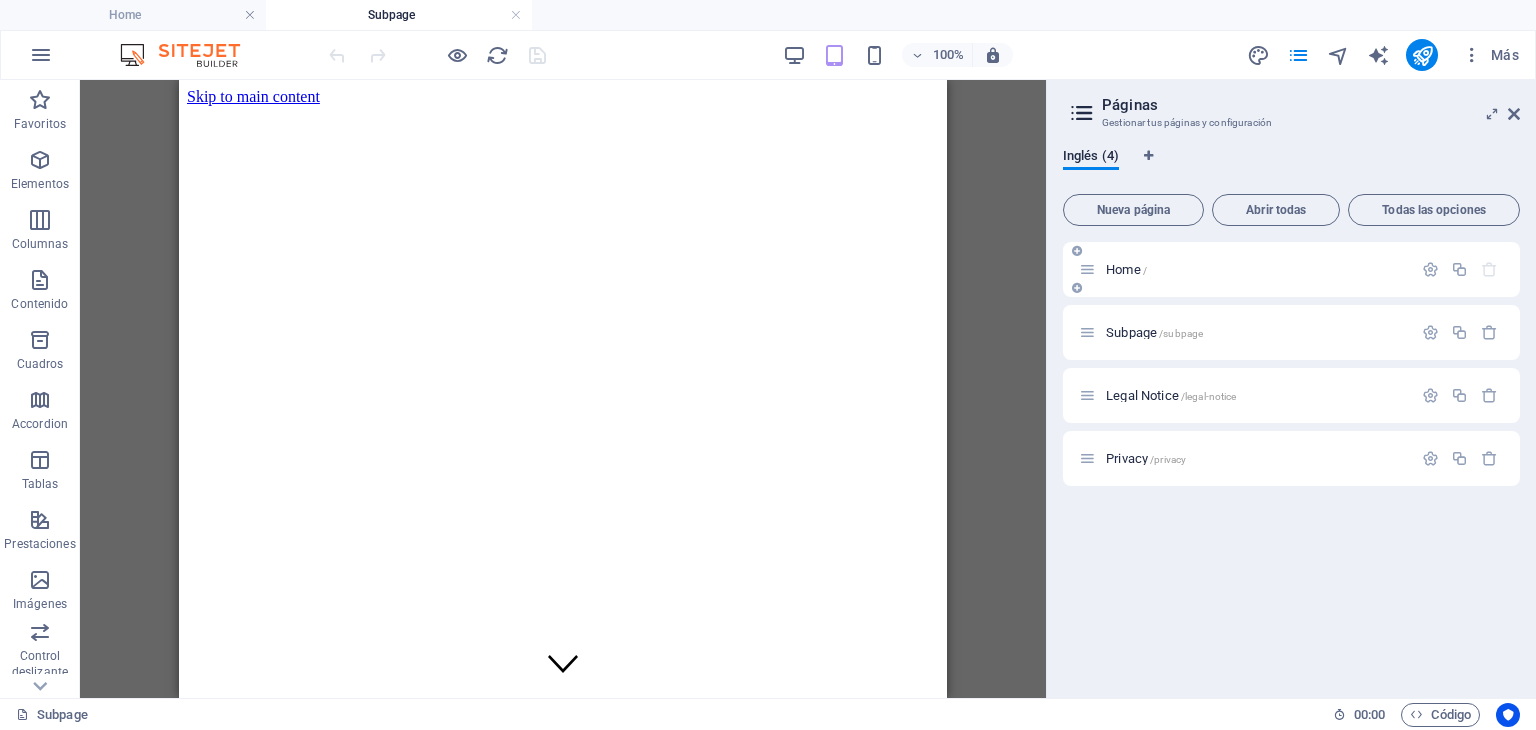 click on "Home /" at bounding box center (1256, 269) 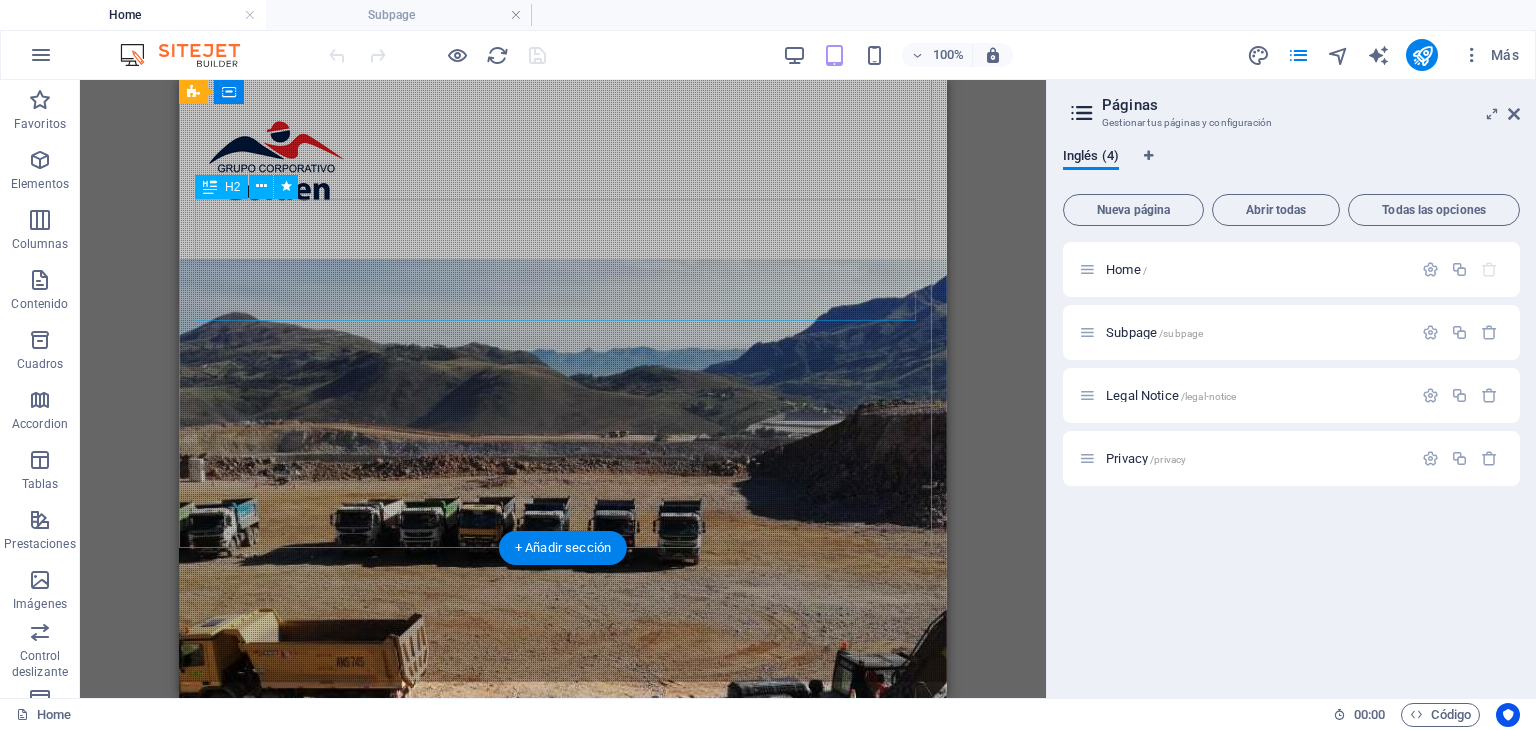 scroll, scrollTop: 0, scrollLeft: 0, axis: both 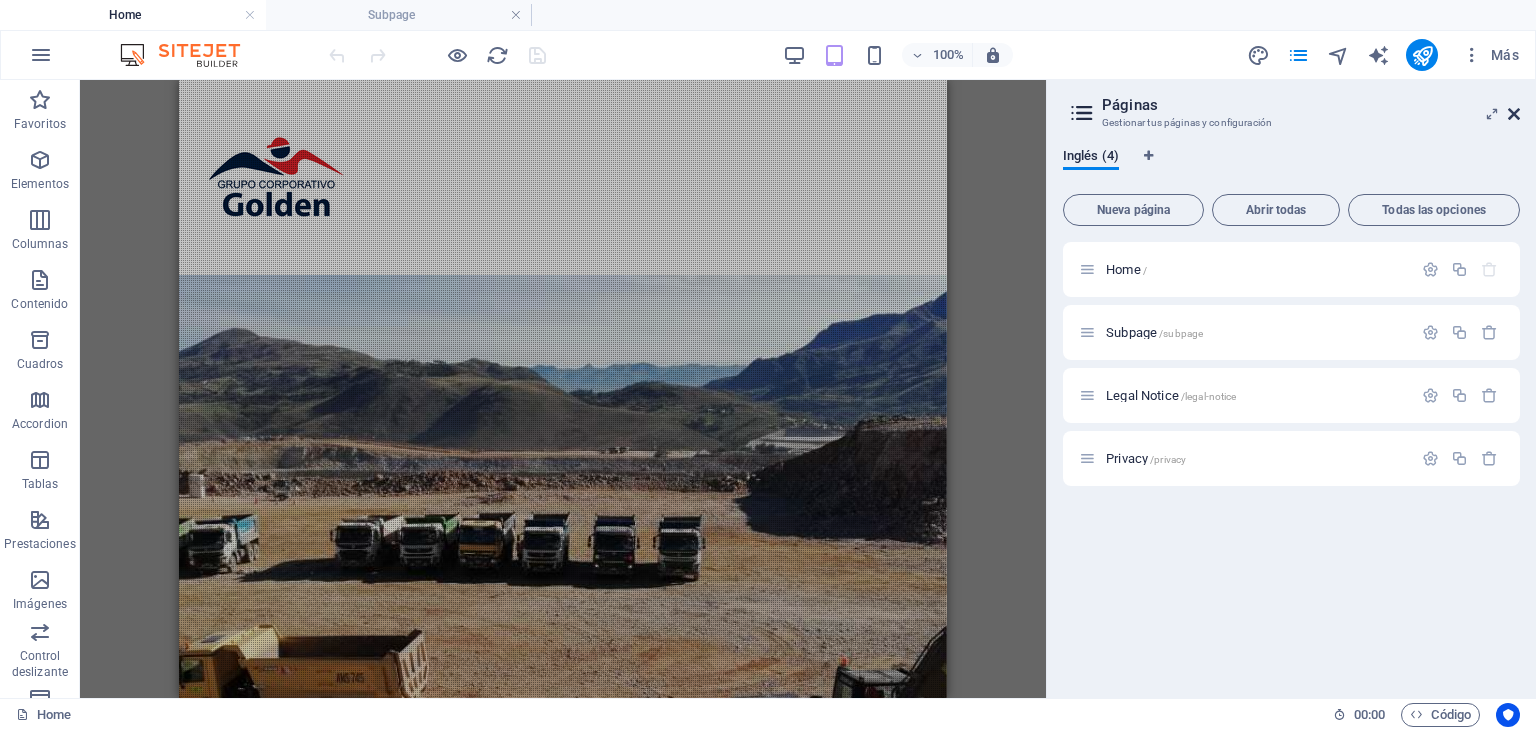 click at bounding box center (1514, 114) 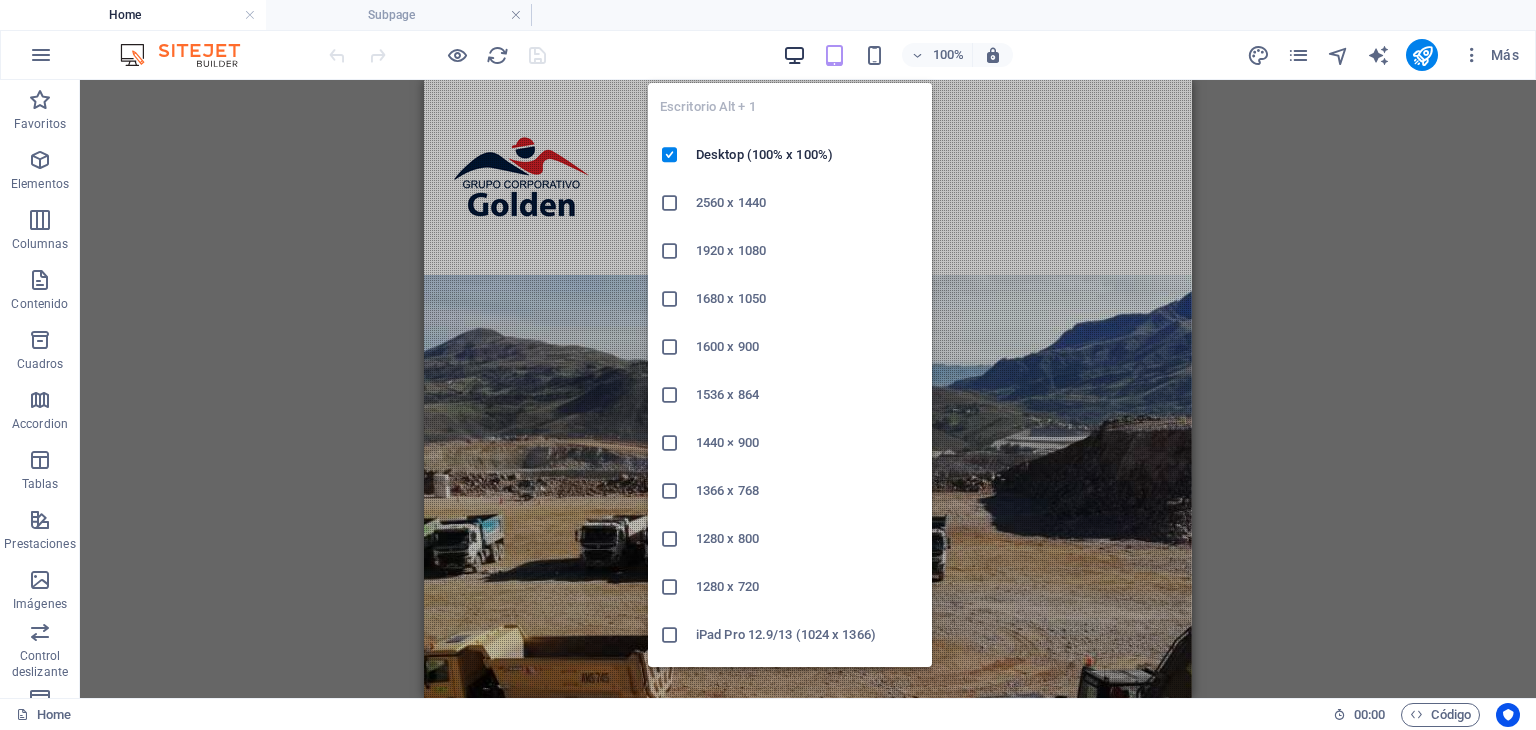 click at bounding box center (794, 55) 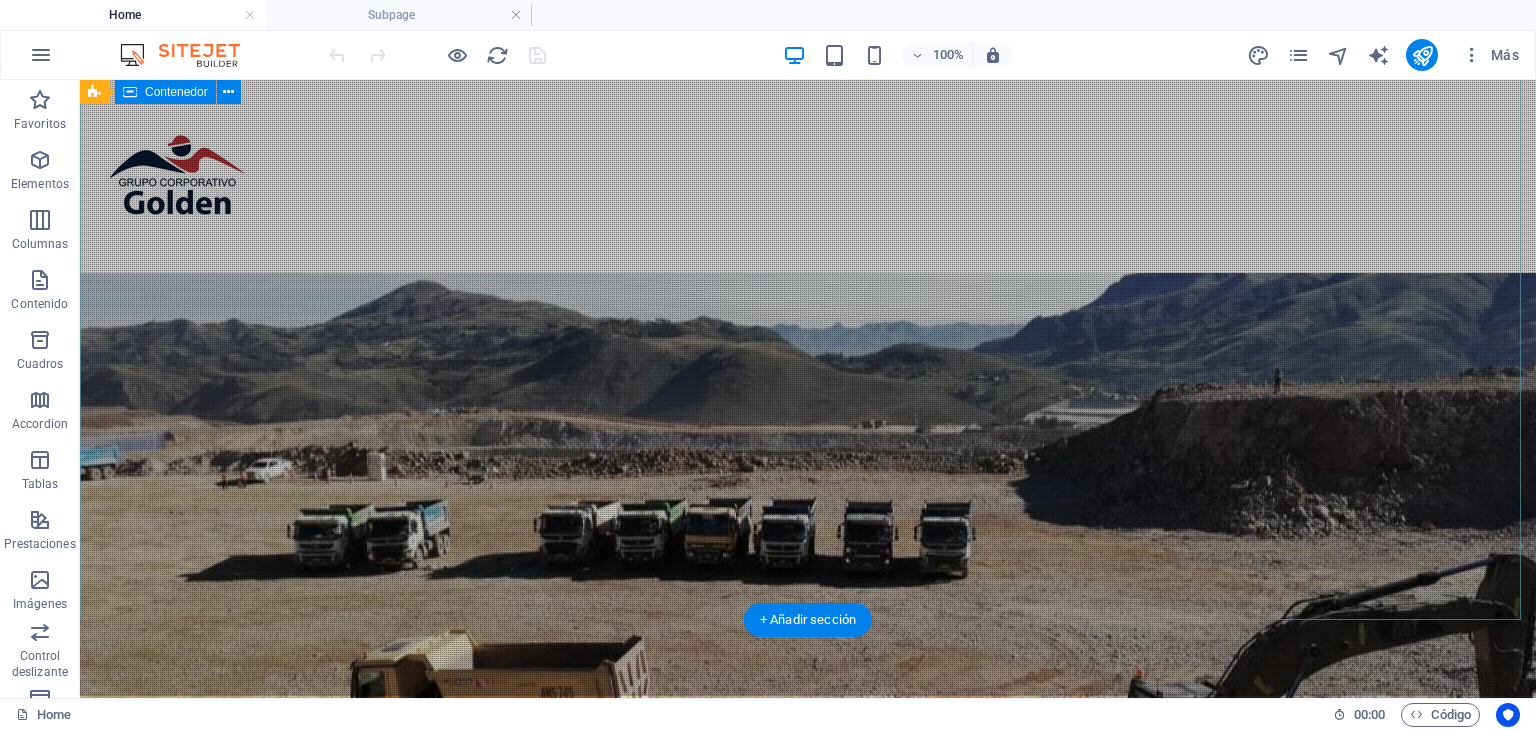 scroll, scrollTop: 0, scrollLeft: 0, axis: both 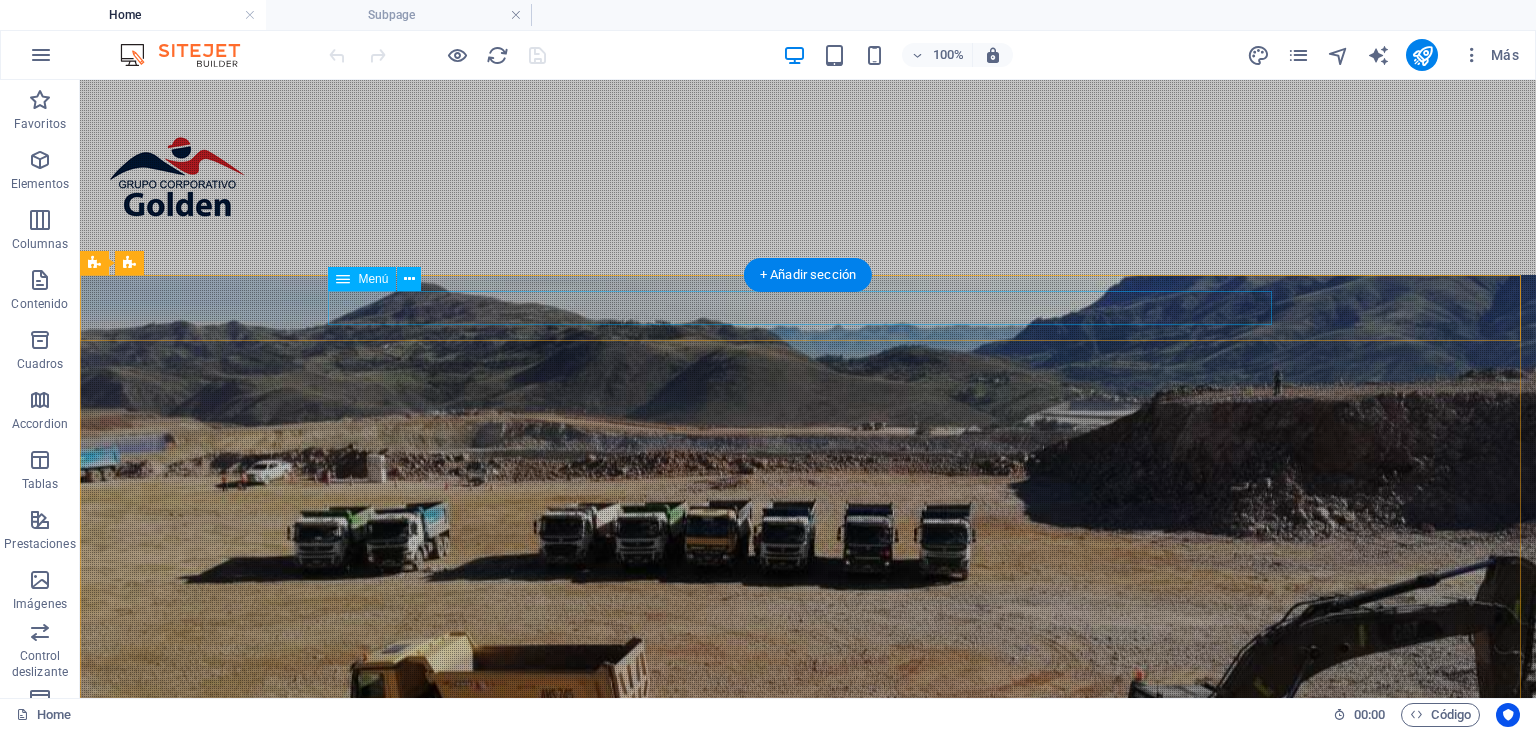 click on "Inicio Nosotros Nuestros servicios Nuestros proyectos Contacto" at bounding box center [808, 926] 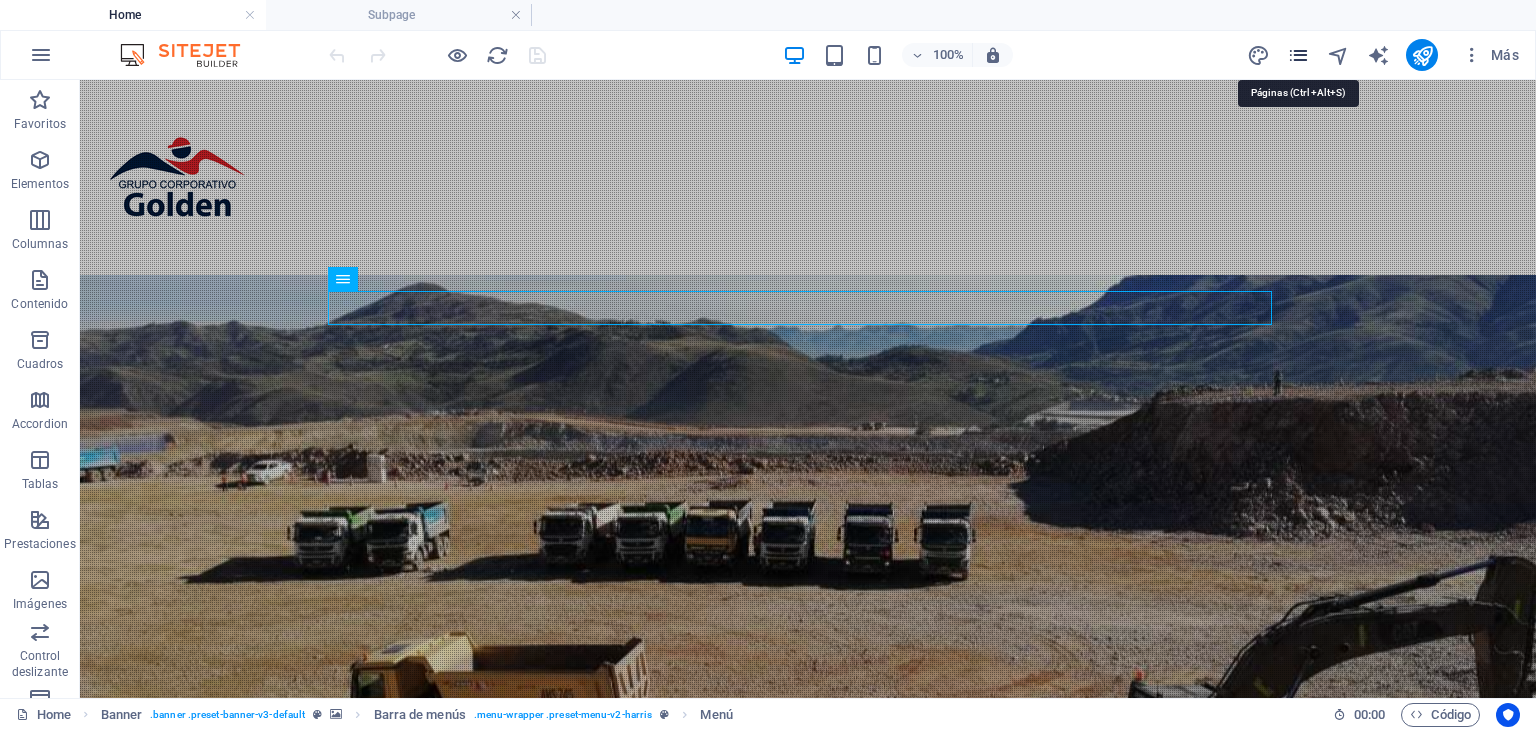 click at bounding box center (1298, 55) 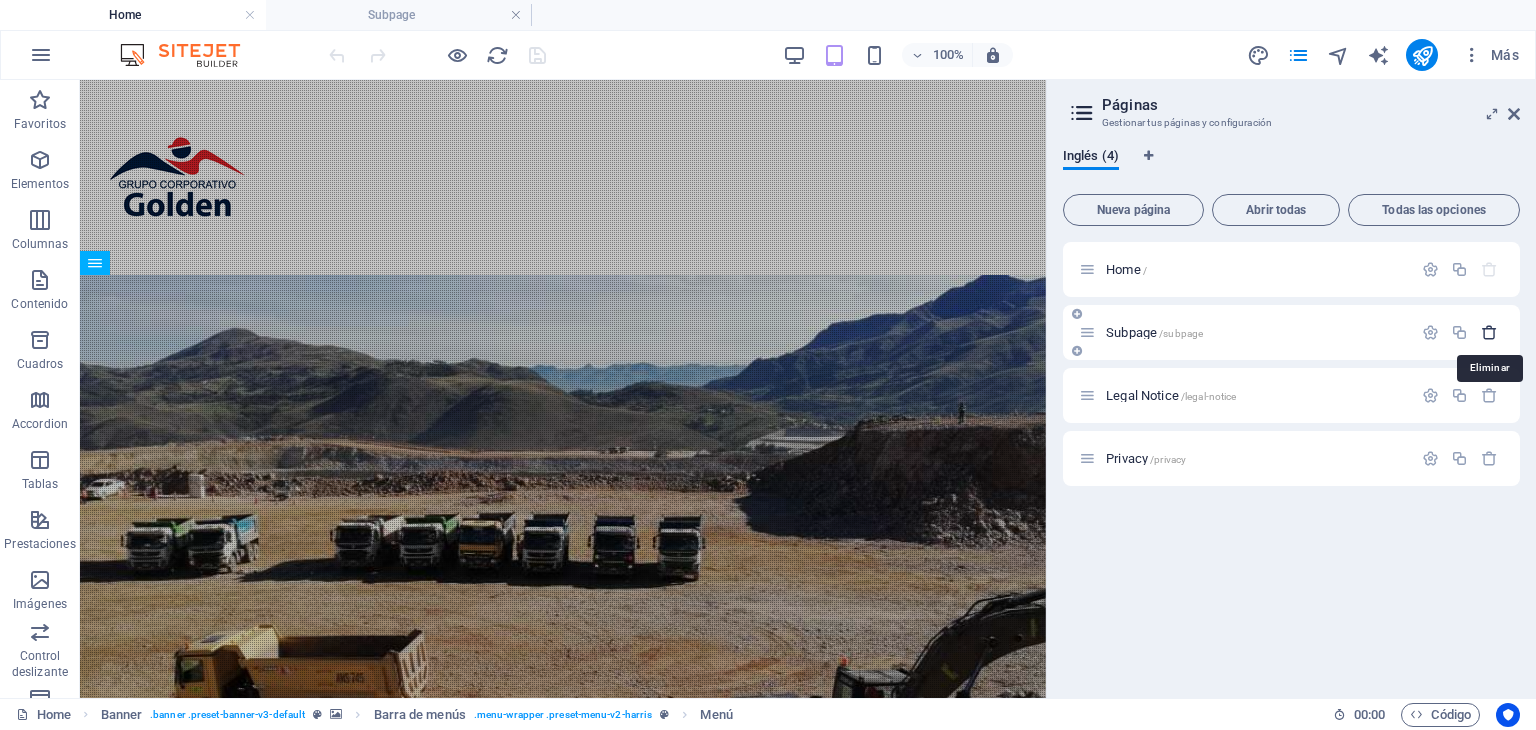 click at bounding box center [1489, 332] 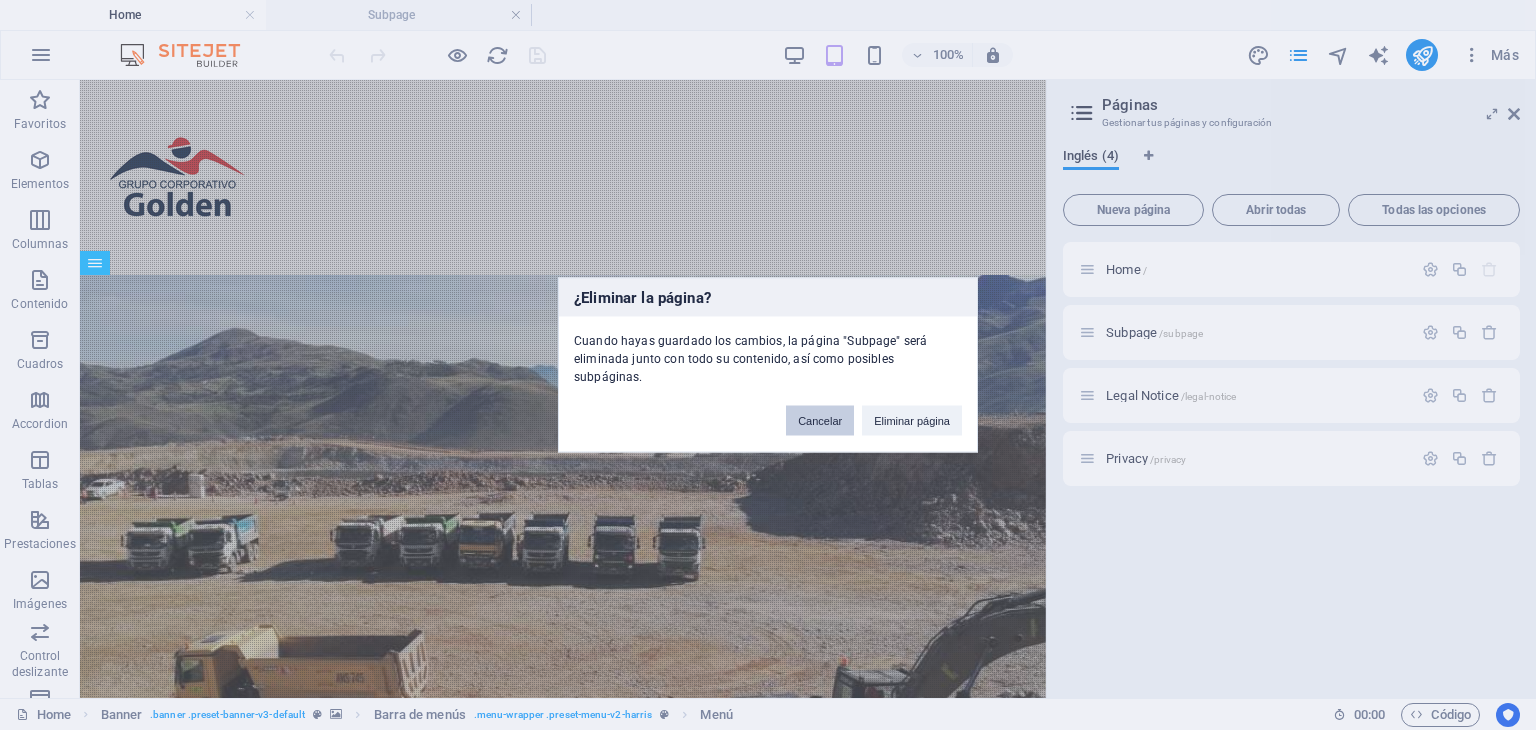 click on "Cancelar" at bounding box center (820, 421) 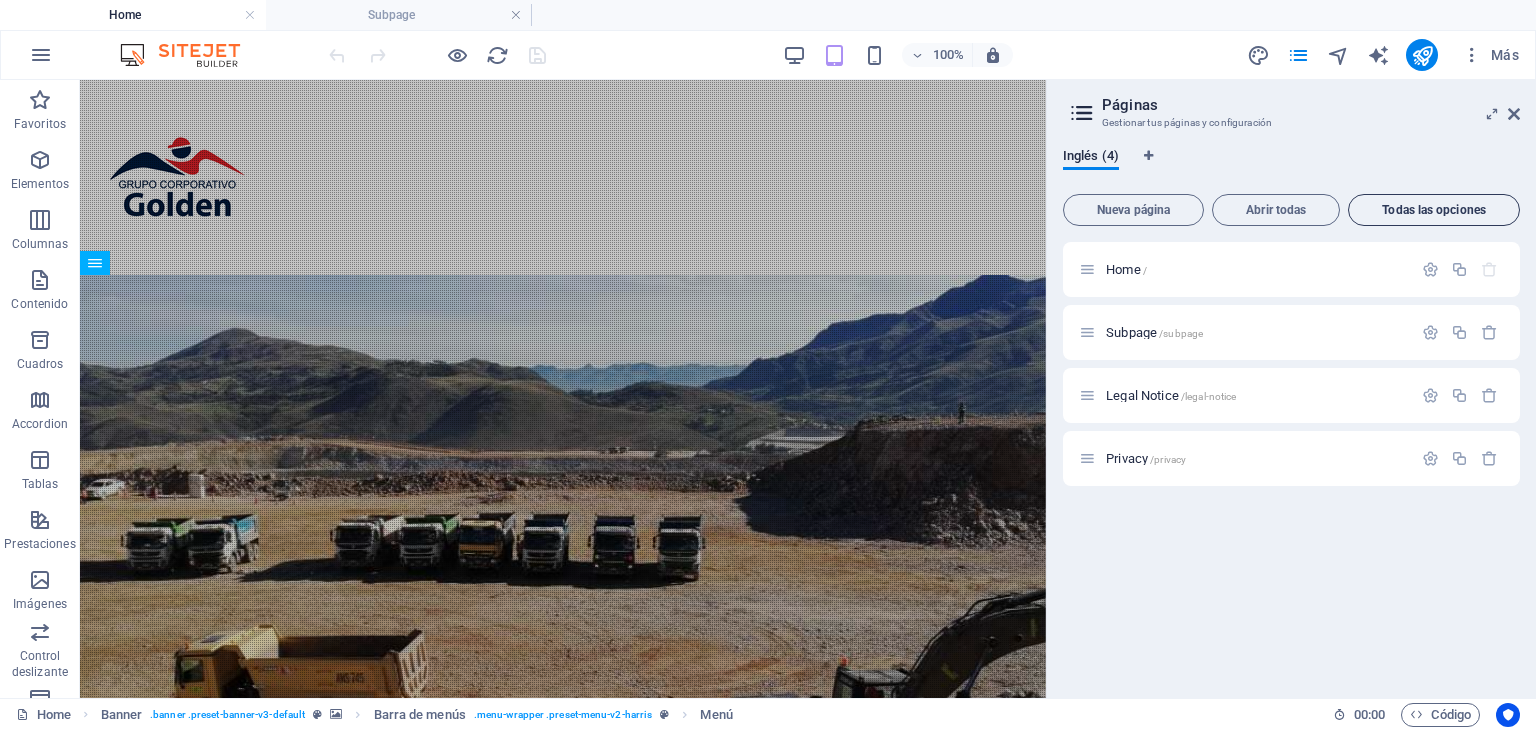 click on "Todas las opciones" at bounding box center (1434, 210) 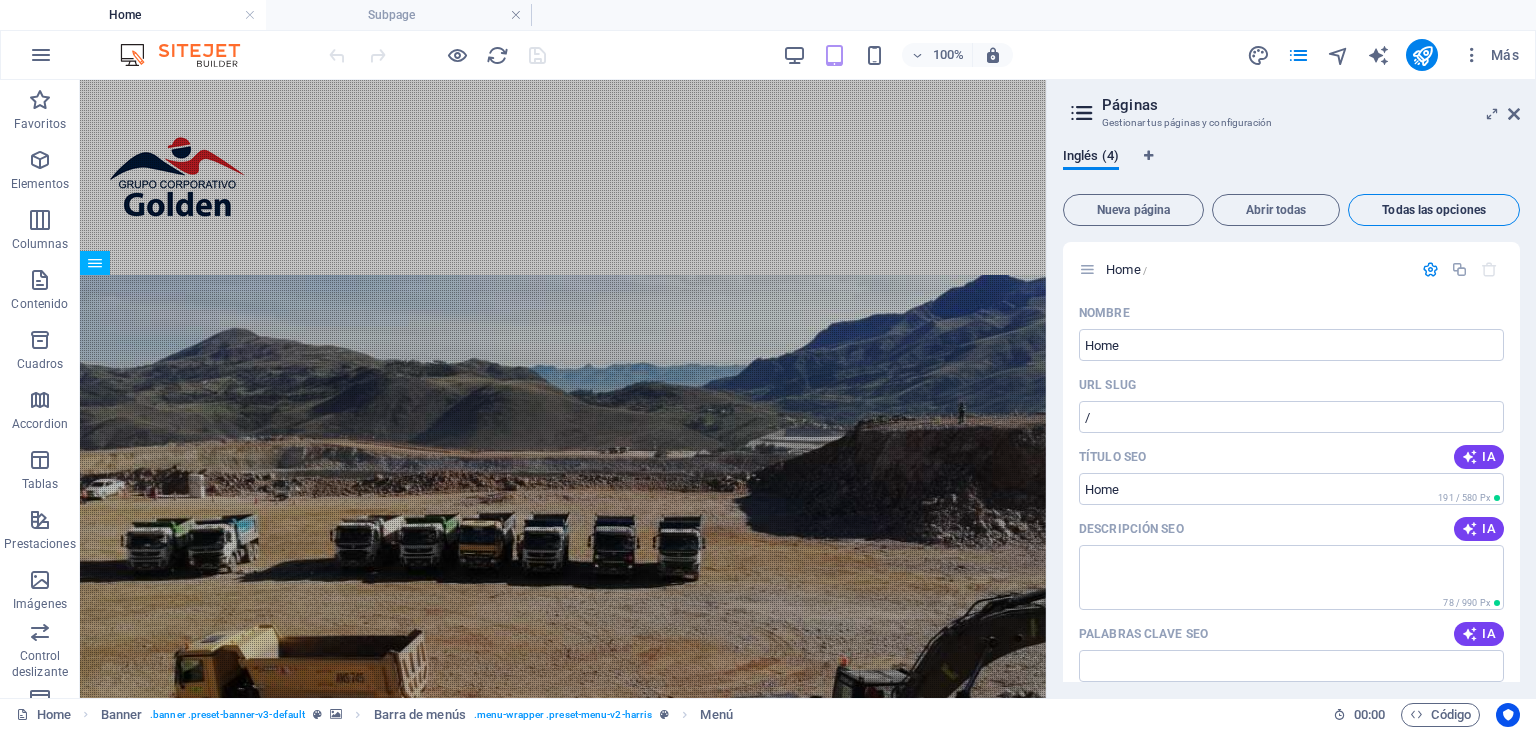 scroll, scrollTop: 2307, scrollLeft: 0, axis: vertical 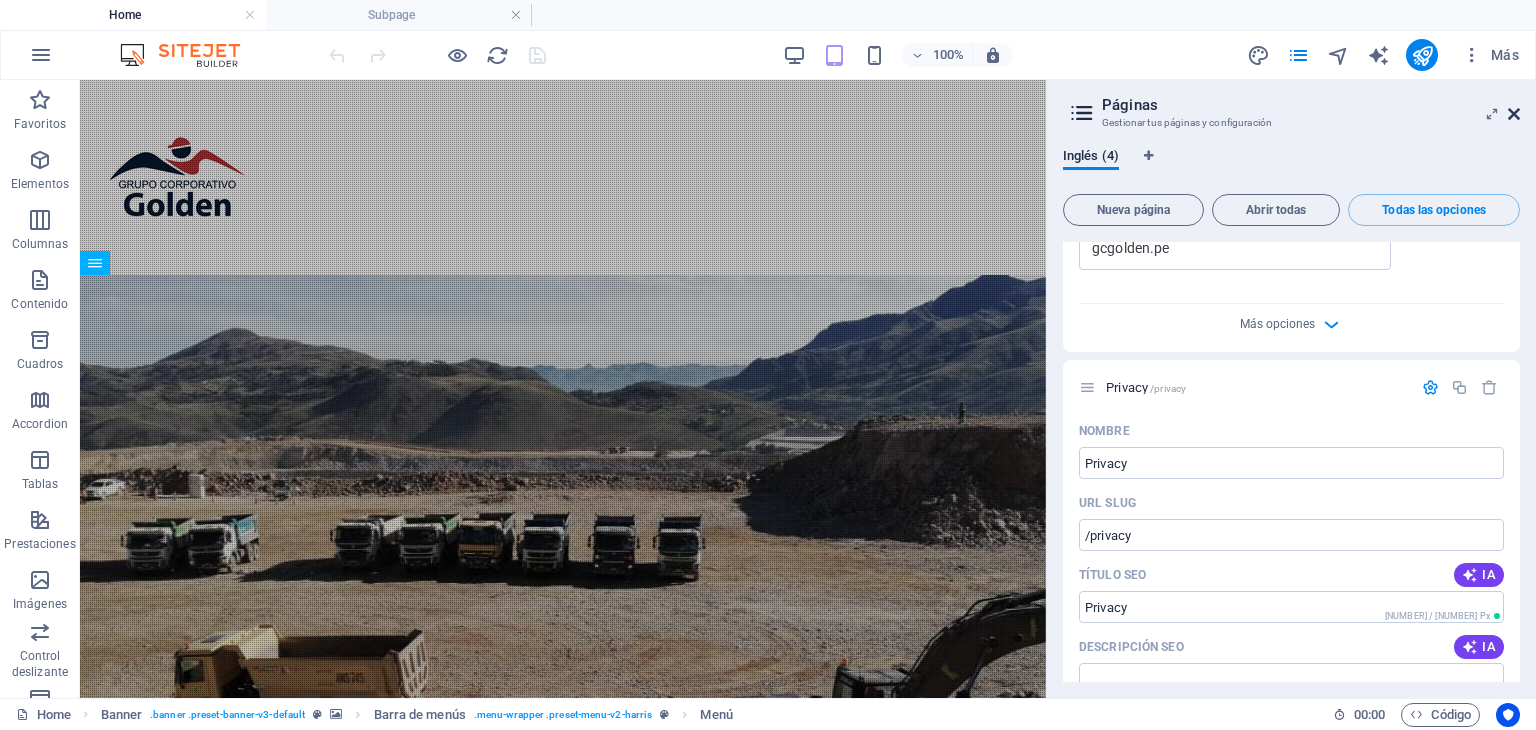 click at bounding box center [1514, 114] 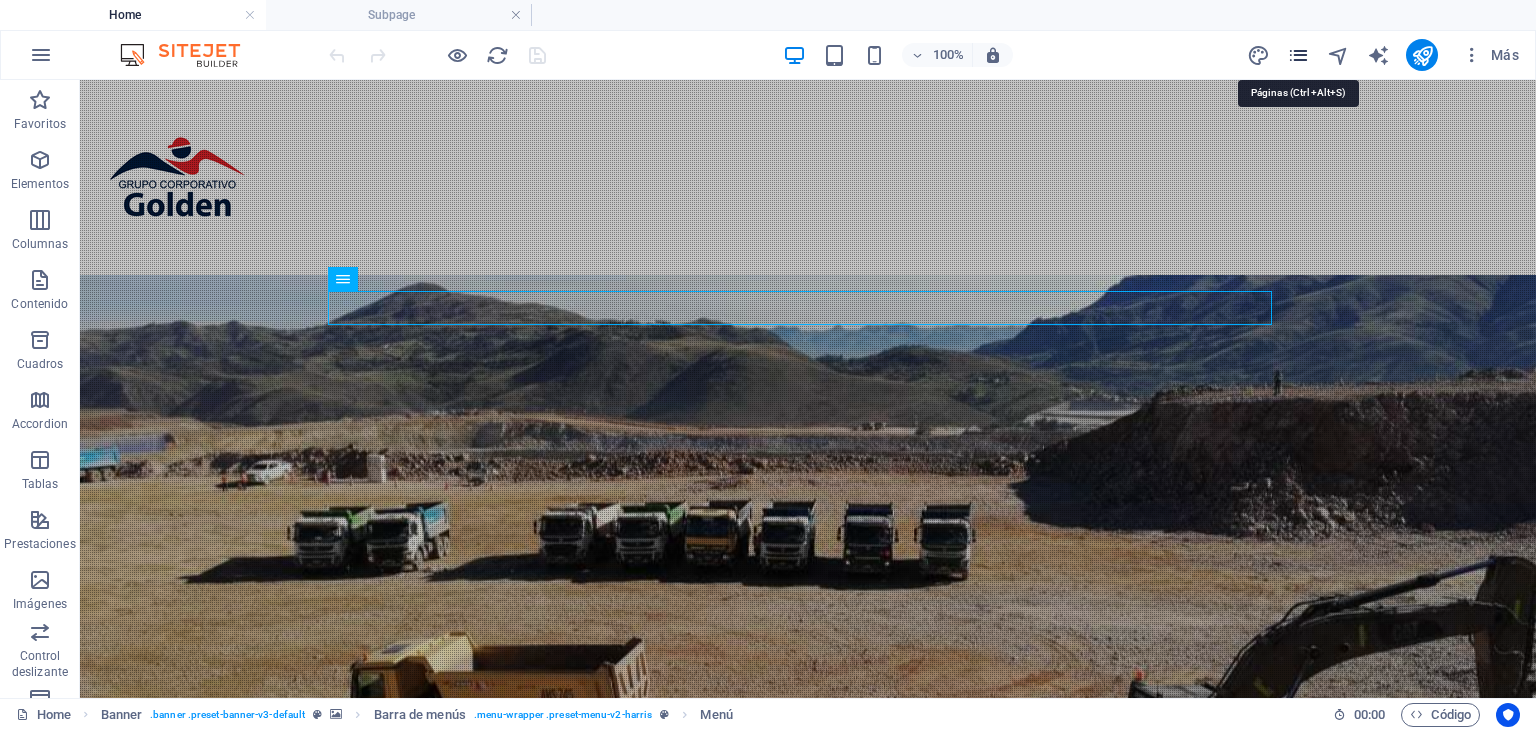 click at bounding box center (1298, 55) 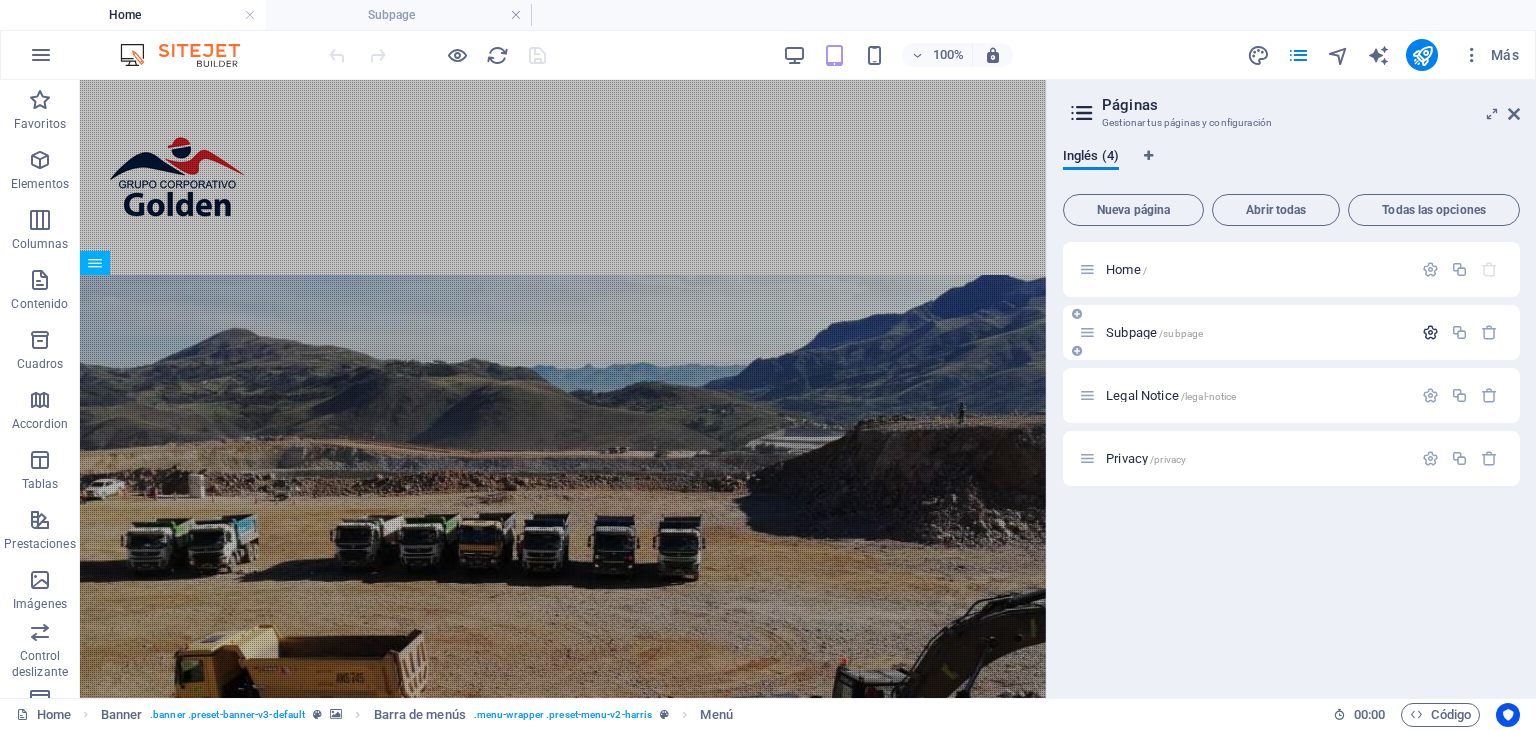 click at bounding box center [1430, 332] 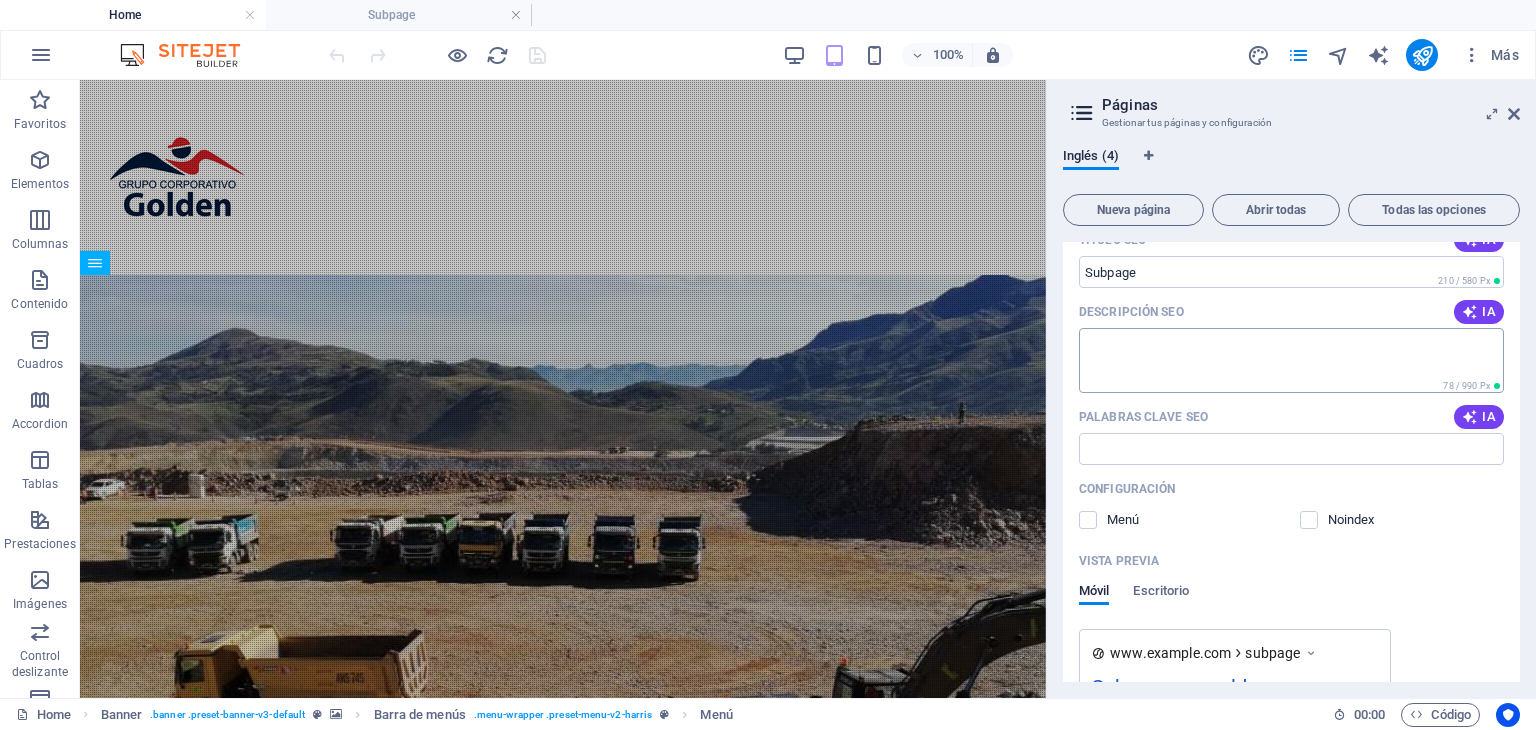 scroll, scrollTop: 0, scrollLeft: 0, axis: both 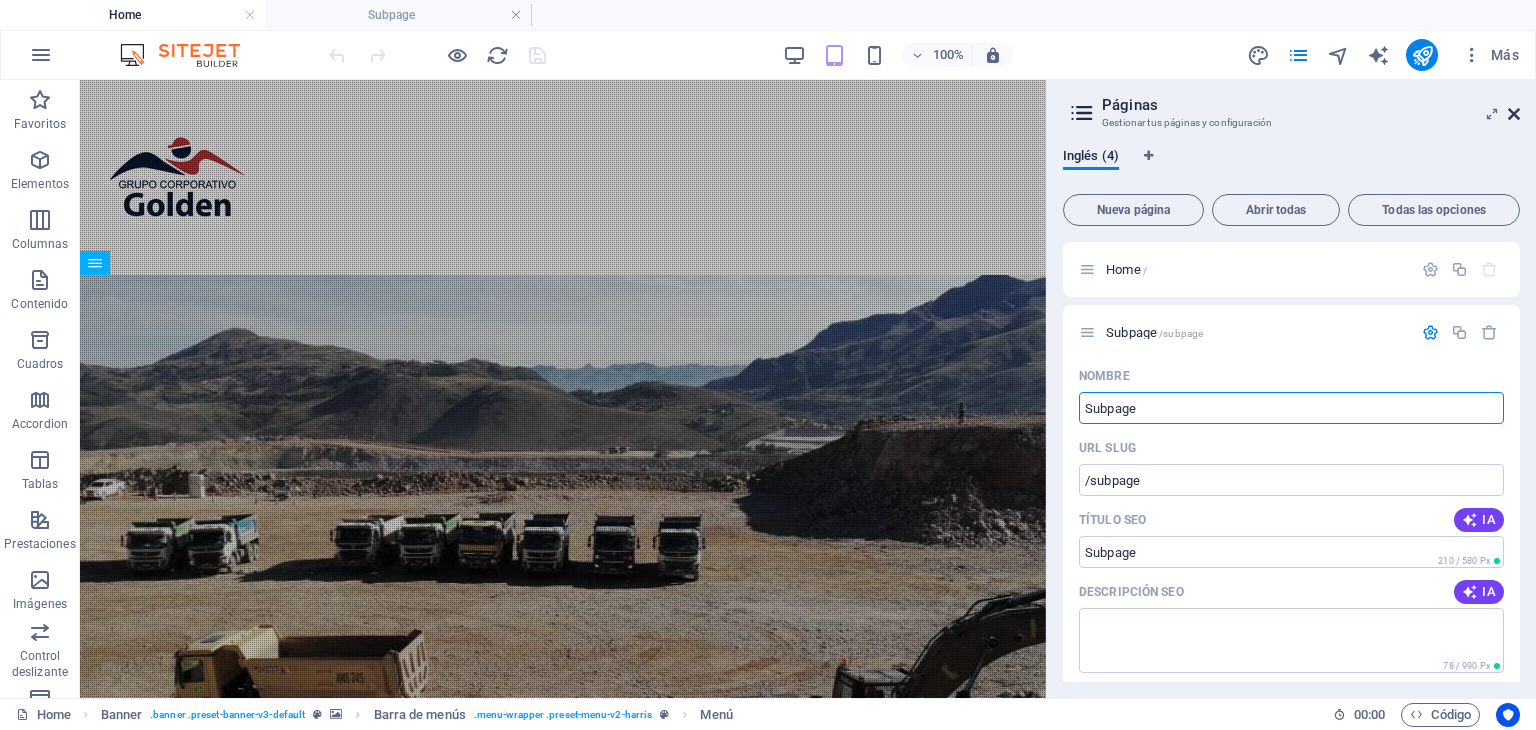 click at bounding box center [1514, 114] 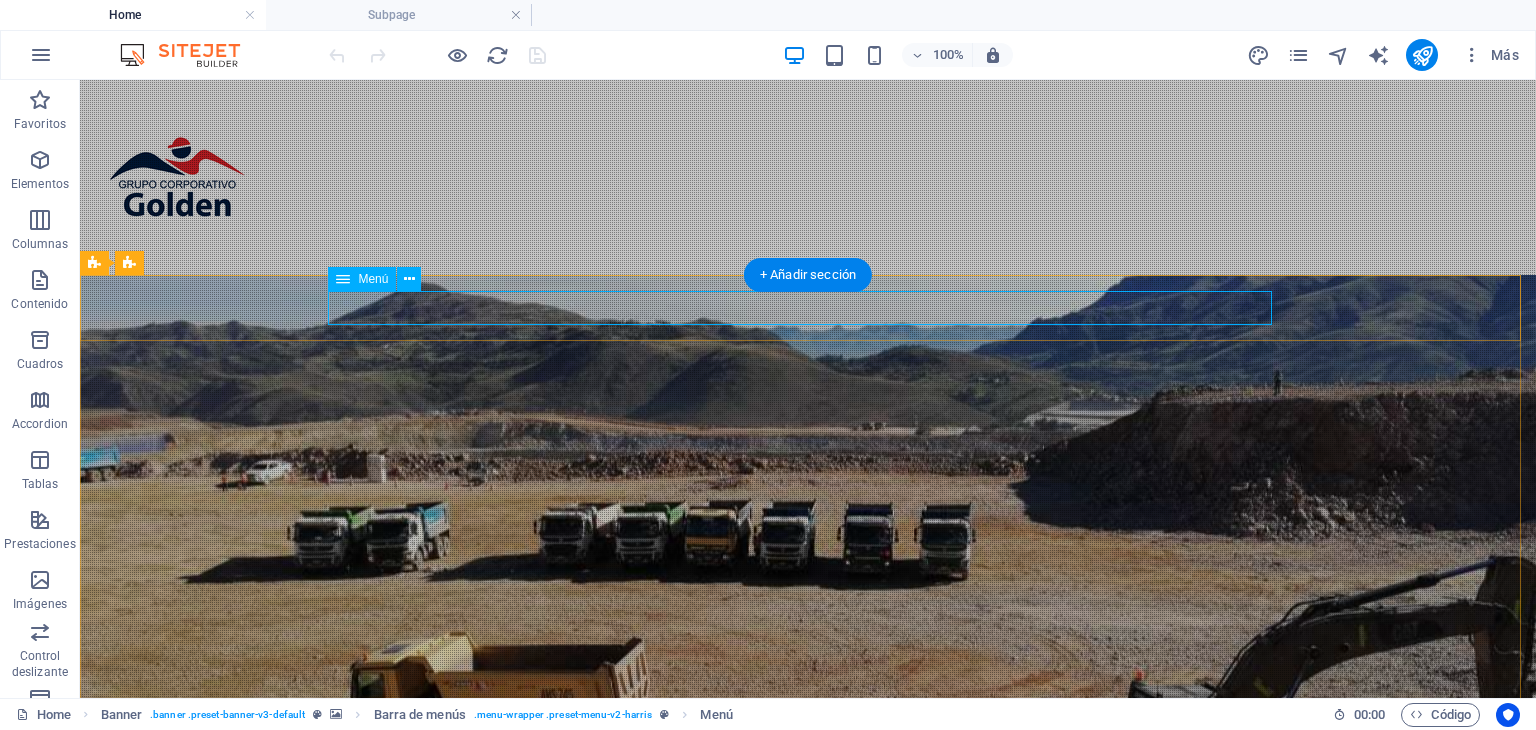 click on "Inicio Nosotros Nuestros servicios Nuestros proyectos Contacto" at bounding box center (808, 926) 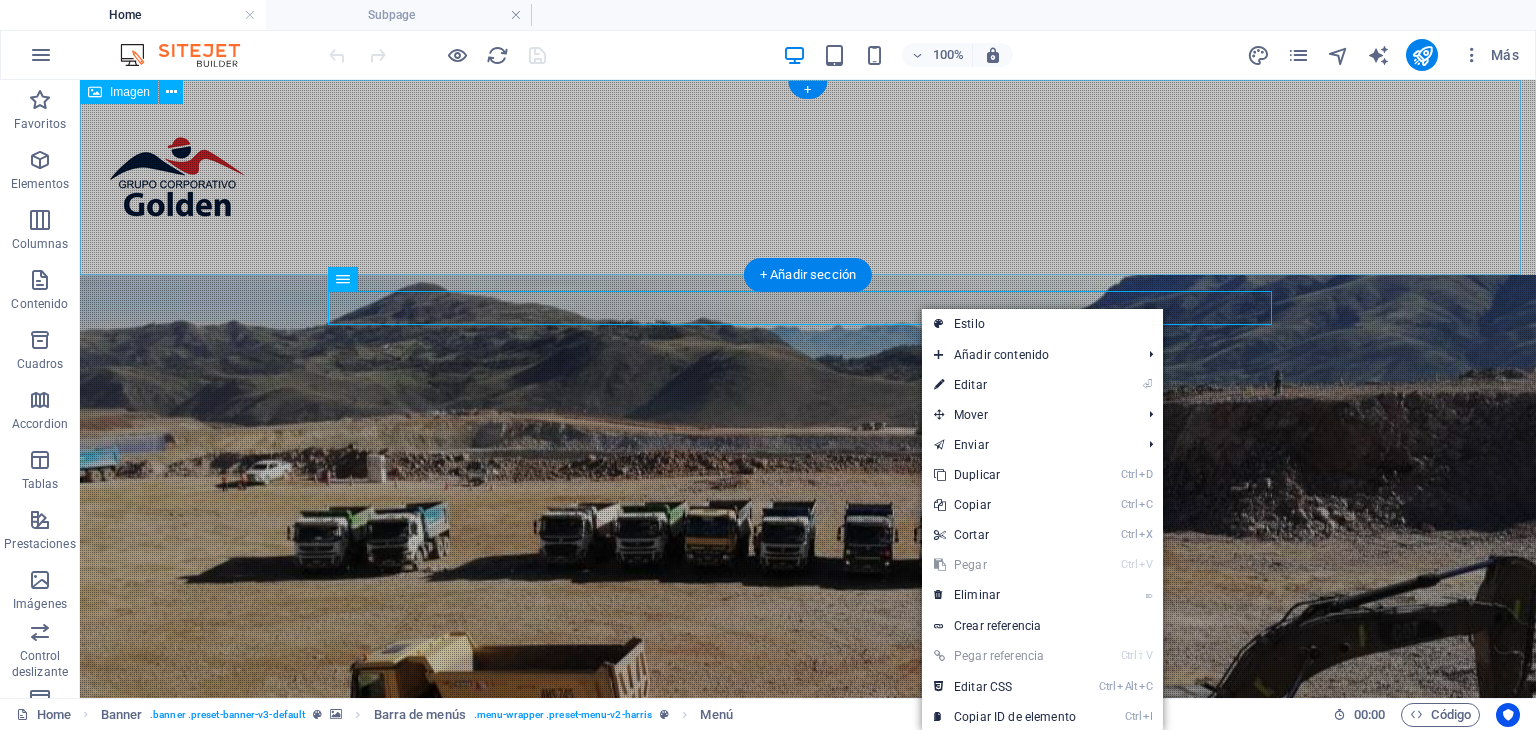 click at bounding box center (808, 177) 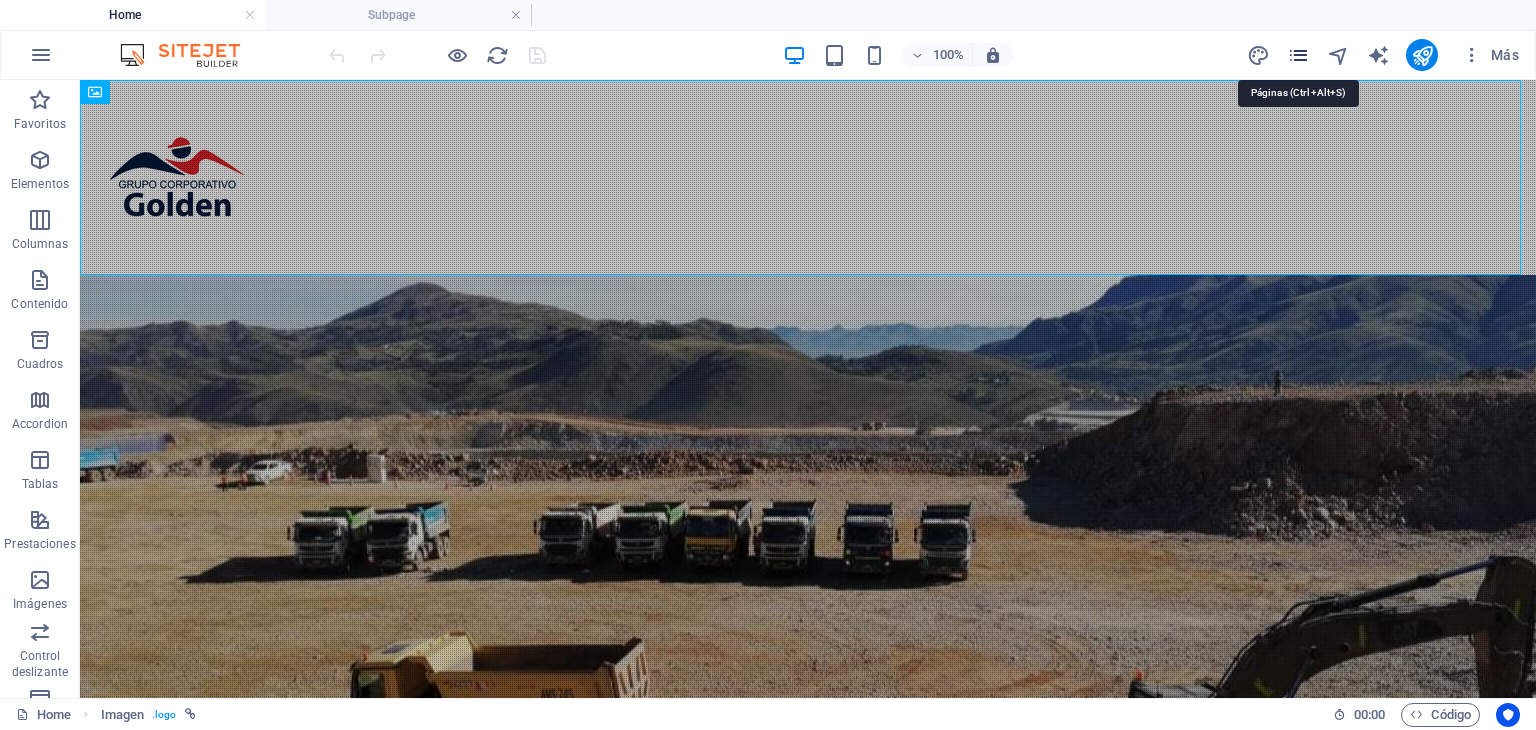 click at bounding box center (1298, 55) 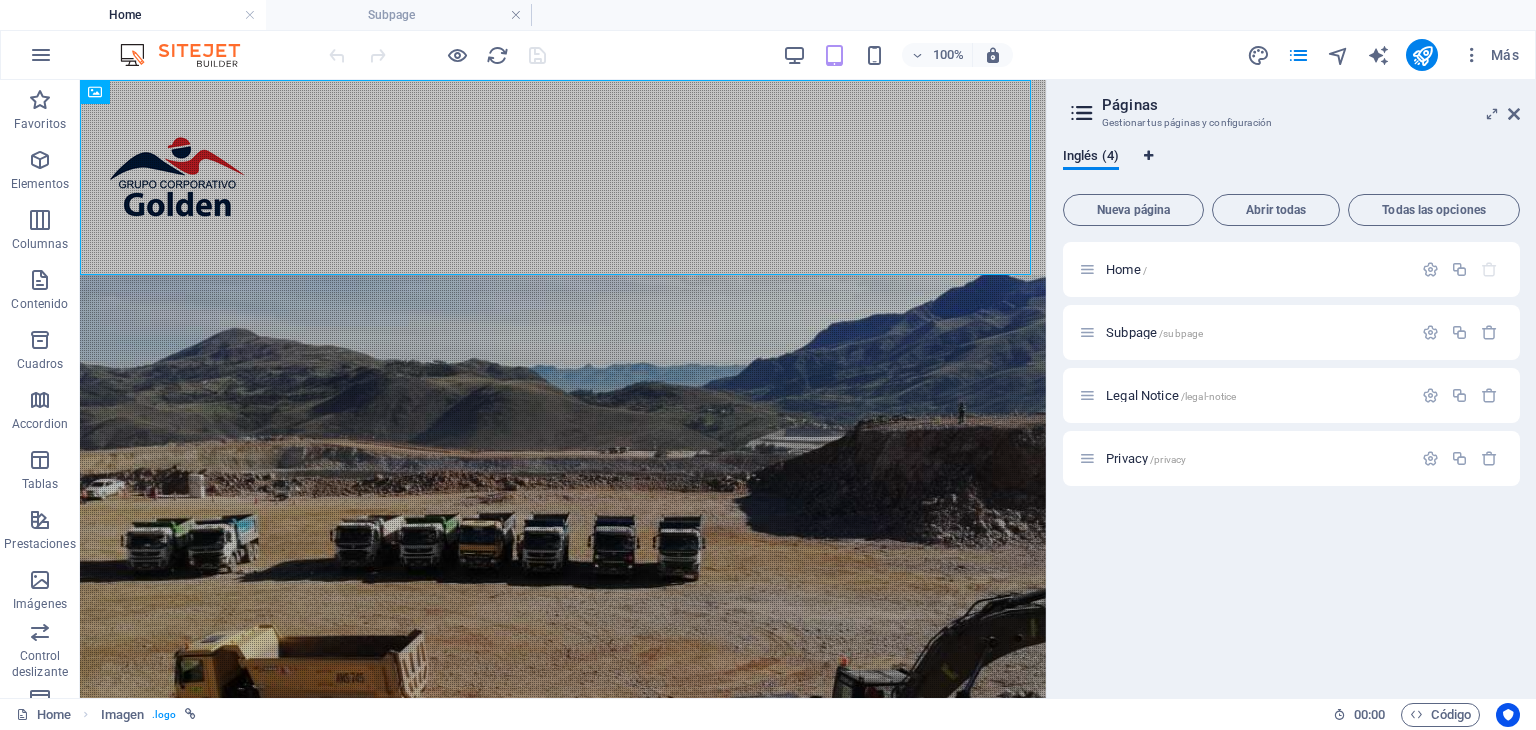 click at bounding box center (1148, 156) 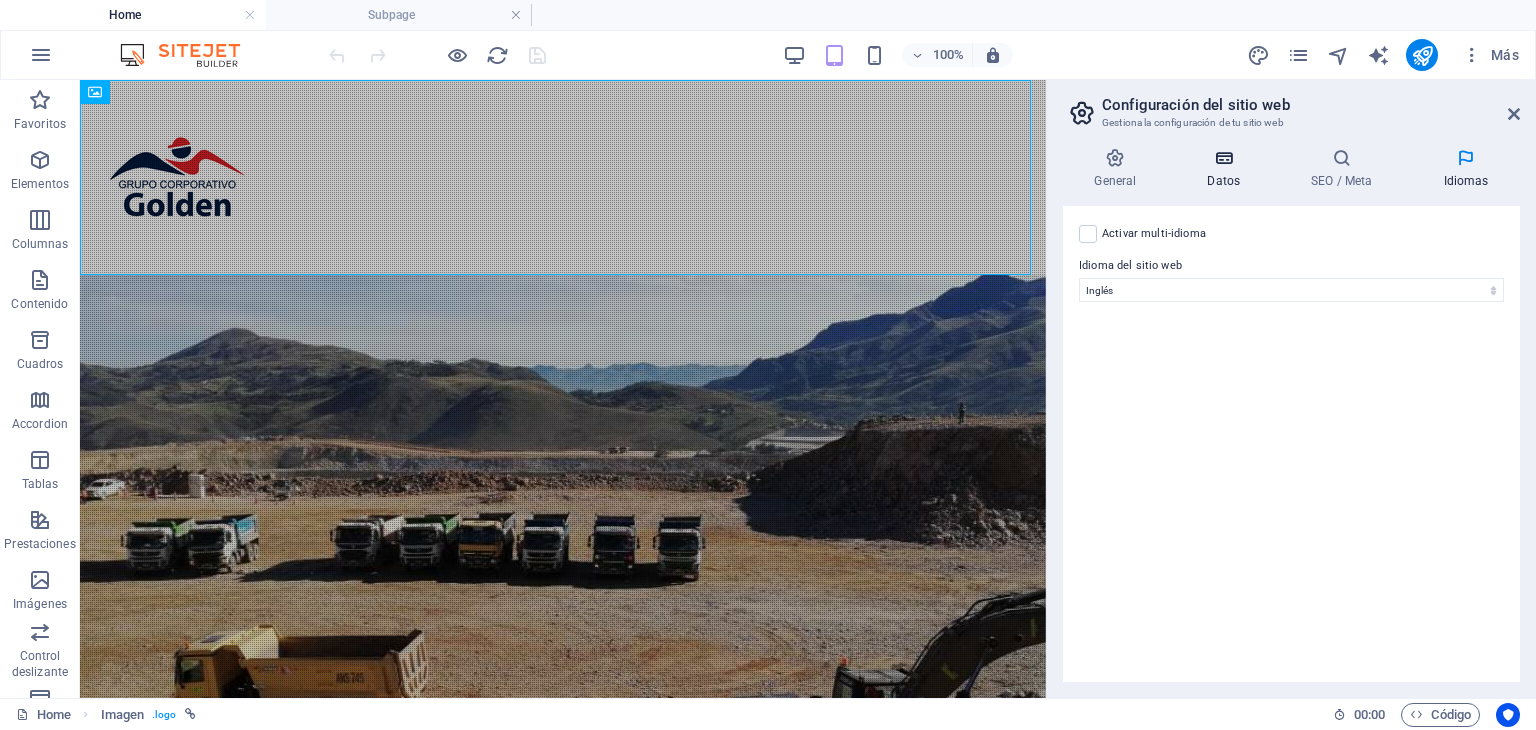 click at bounding box center (1224, 158) 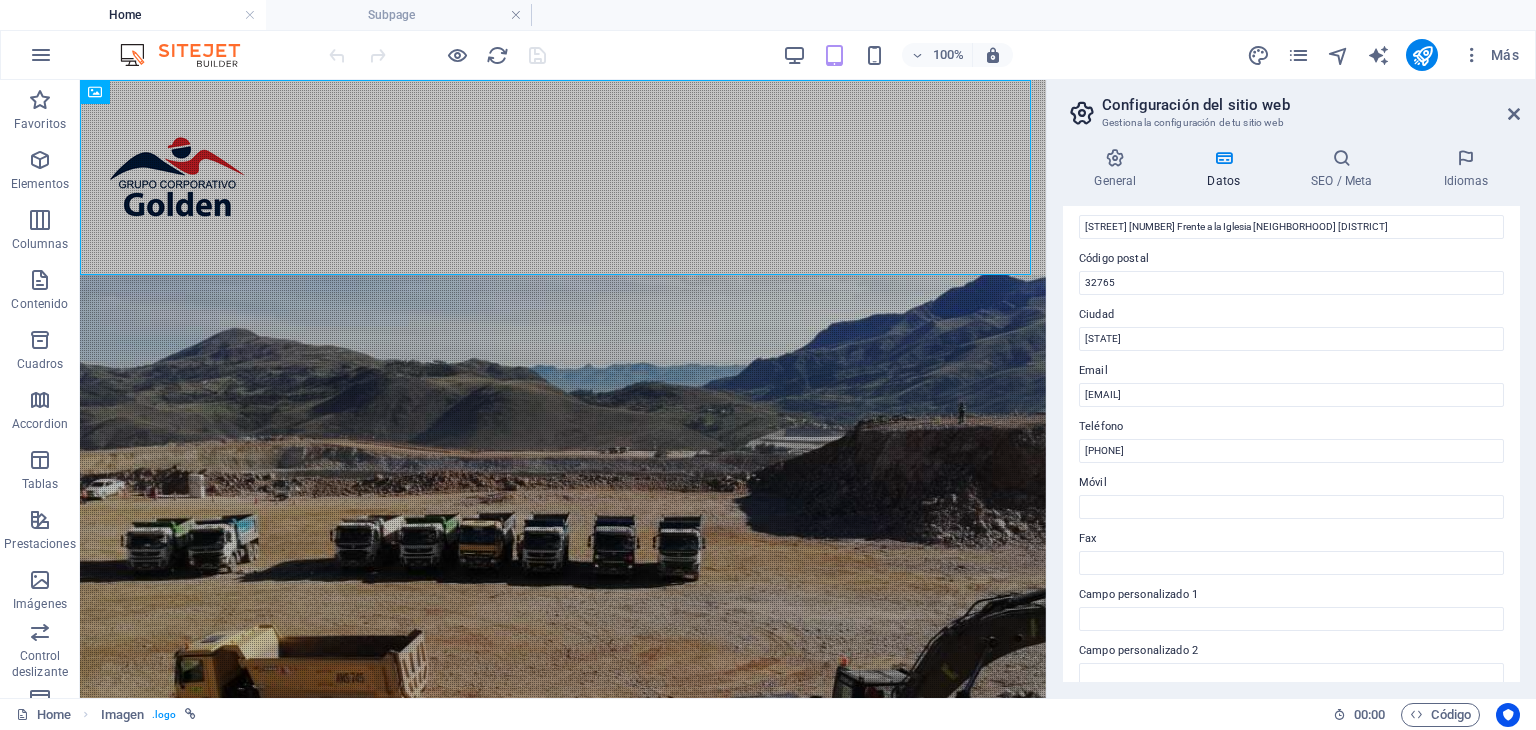 scroll, scrollTop: 300, scrollLeft: 0, axis: vertical 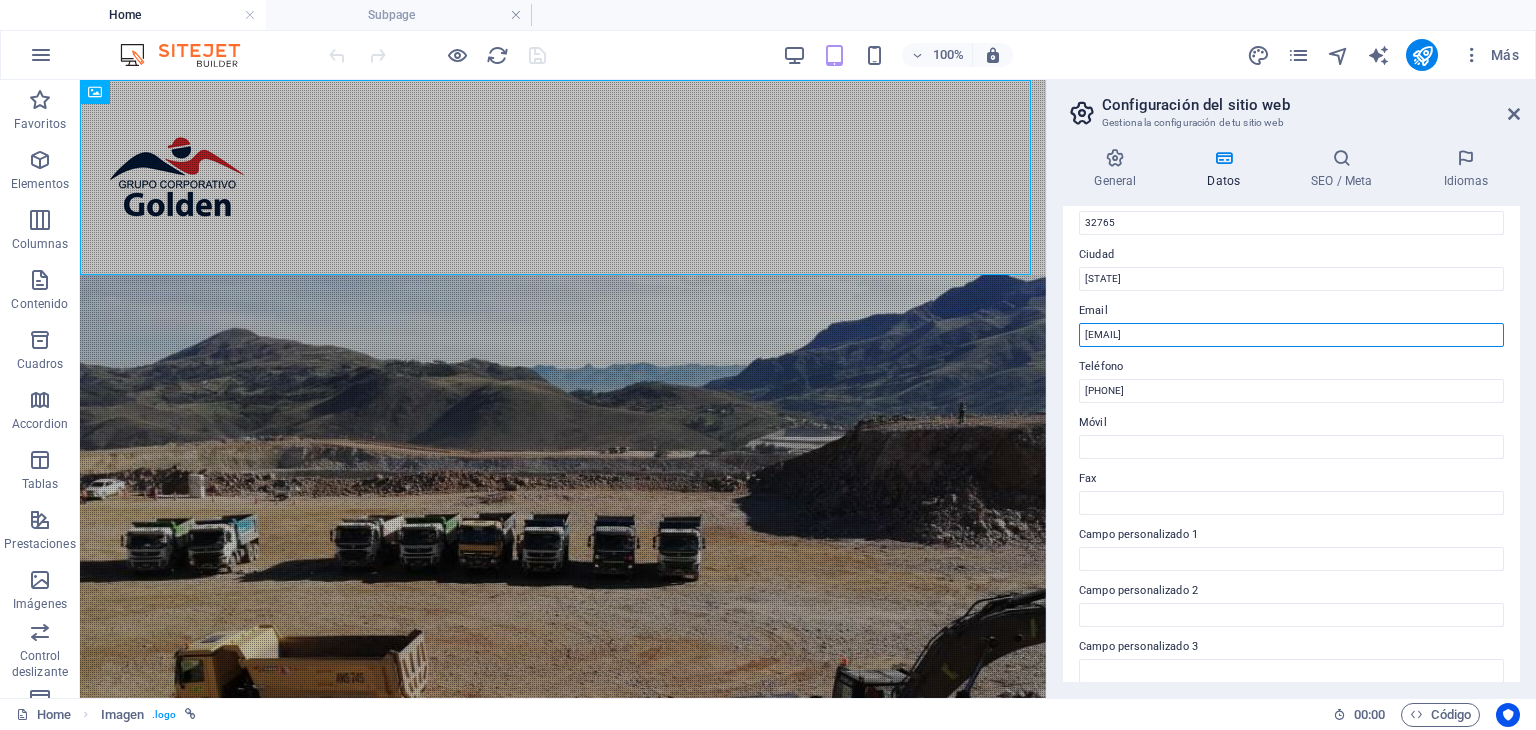 drag, startPoint x: 1323, startPoint y: 333, endPoint x: 1083, endPoint y: 331, distance: 240.00833 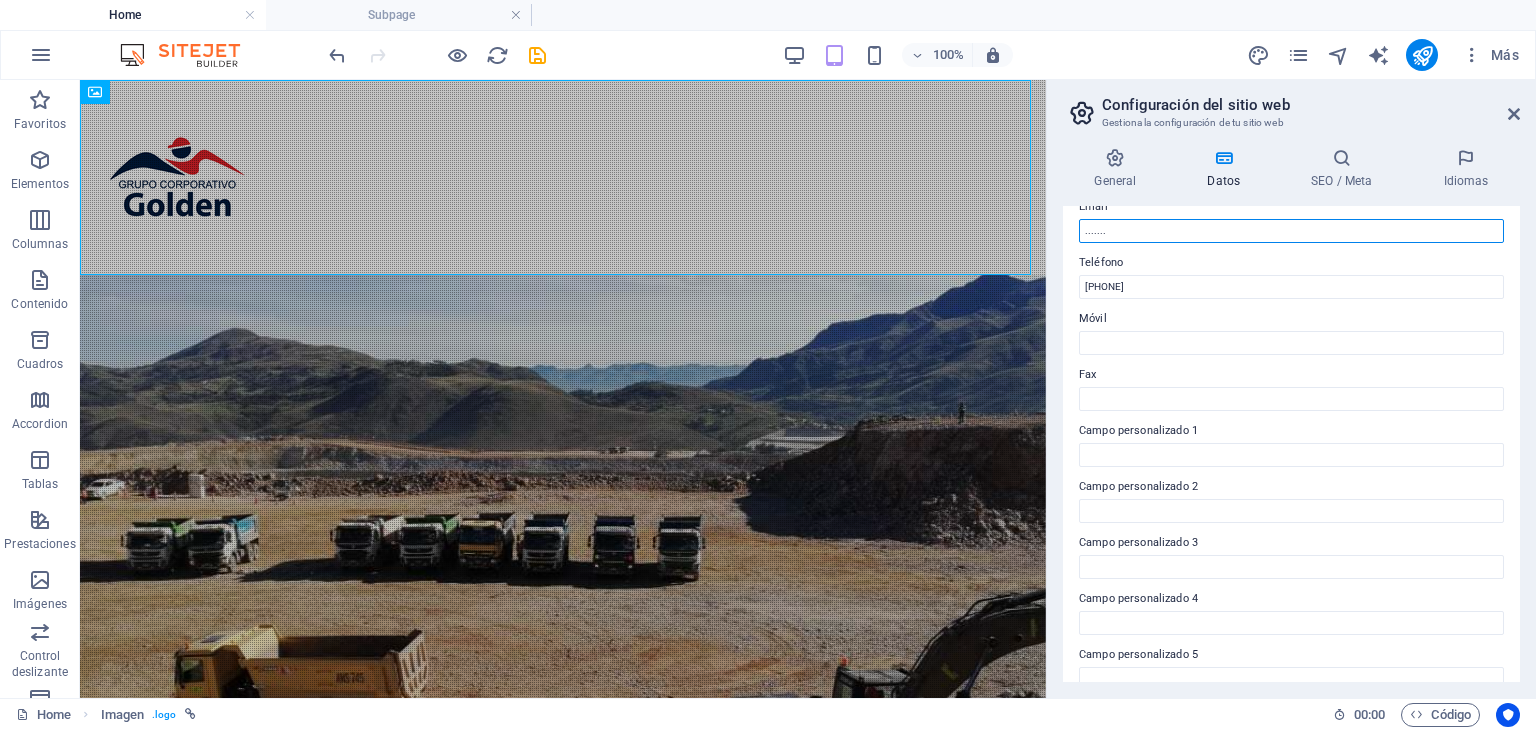 scroll, scrollTop: 484, scrollLeft: 0, axis: vertical 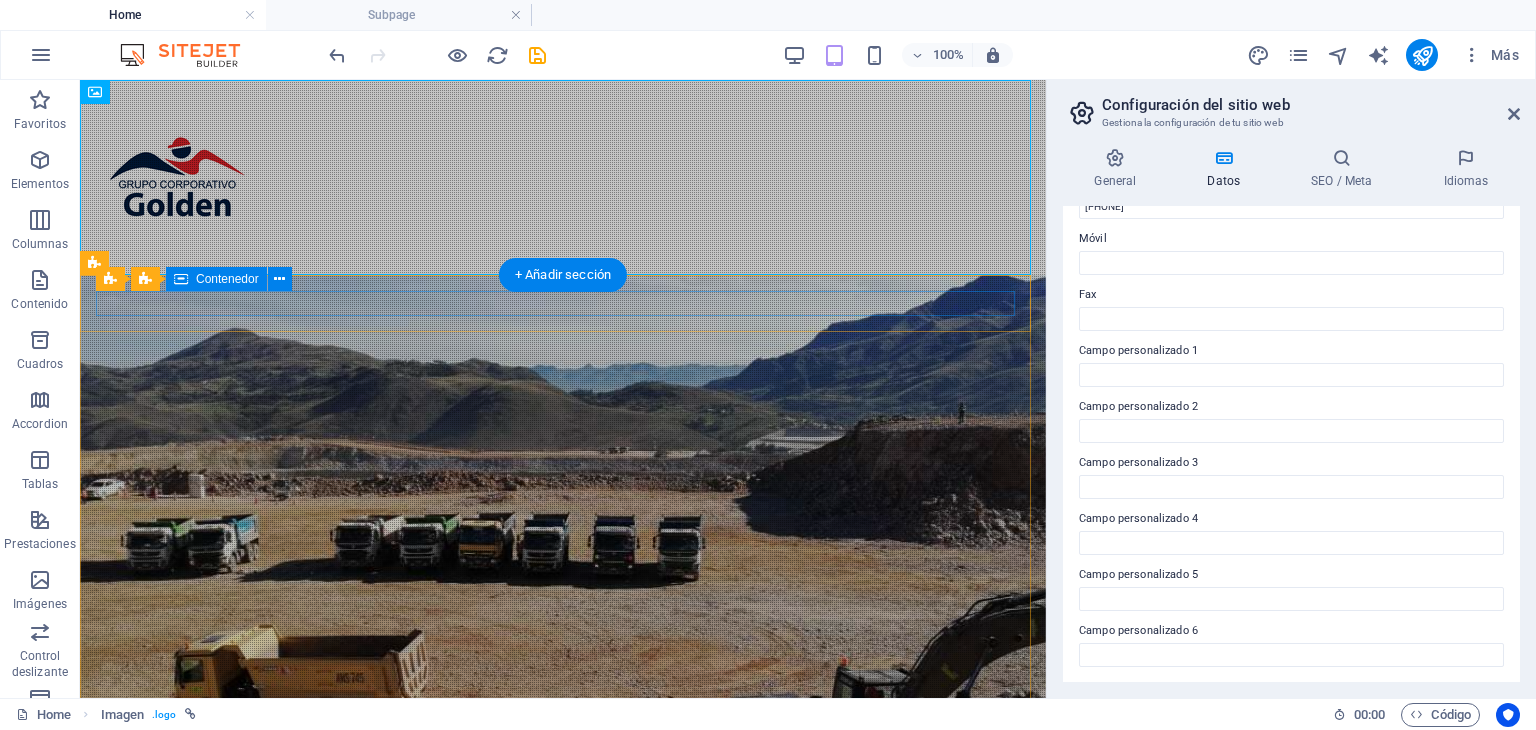 type on "......." 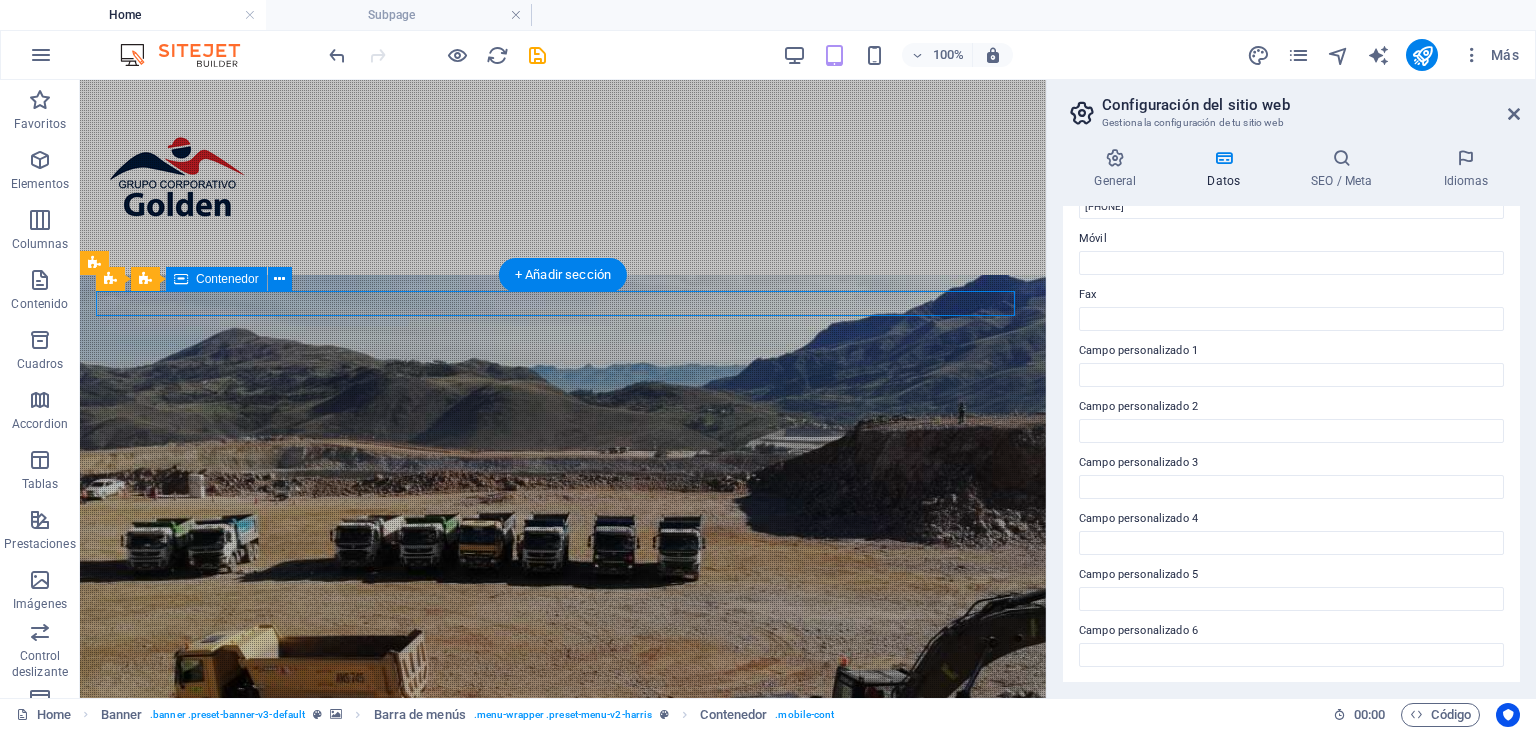 click at bounding box center (563, 921) 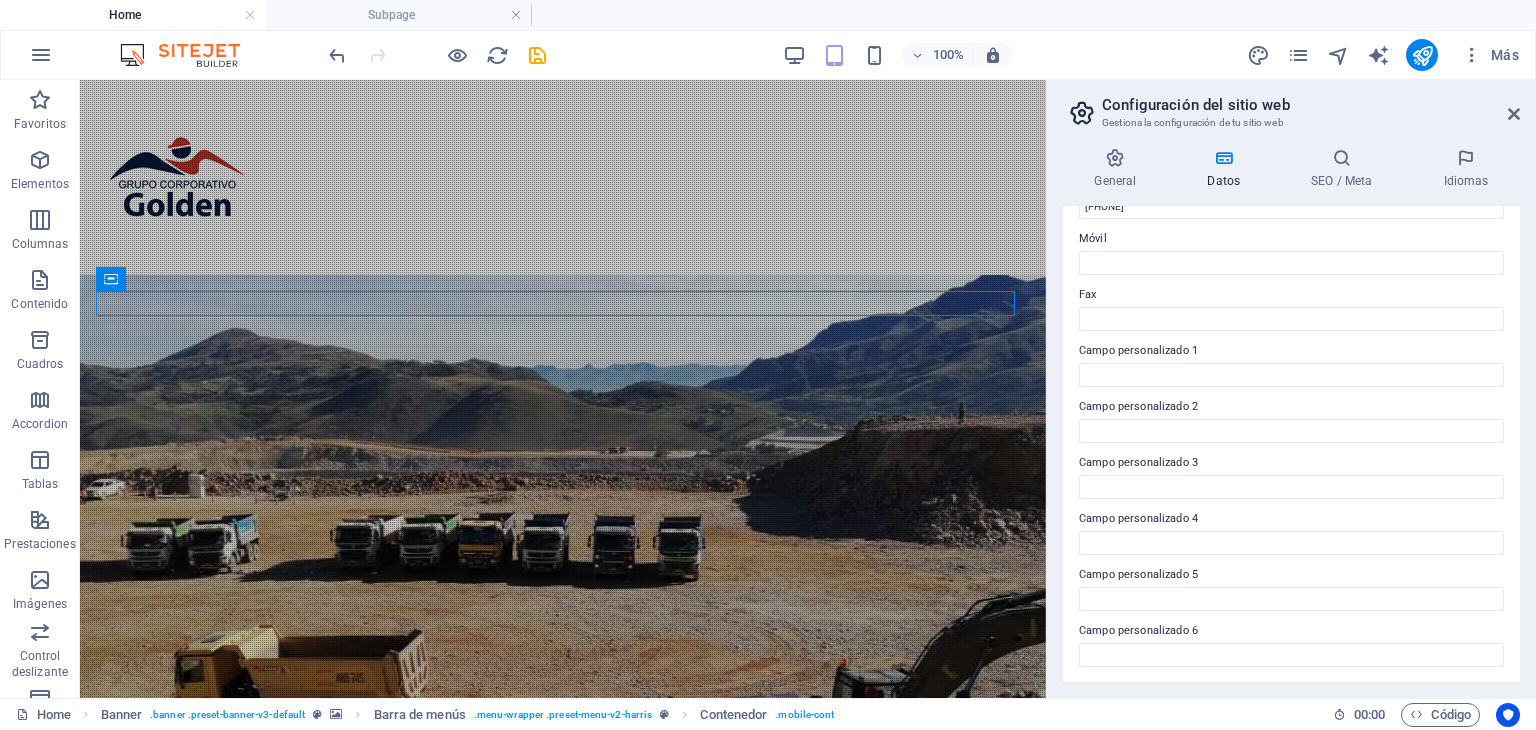 scroll, scrollTop: 540, scrollLeft: 0, axis: vertical 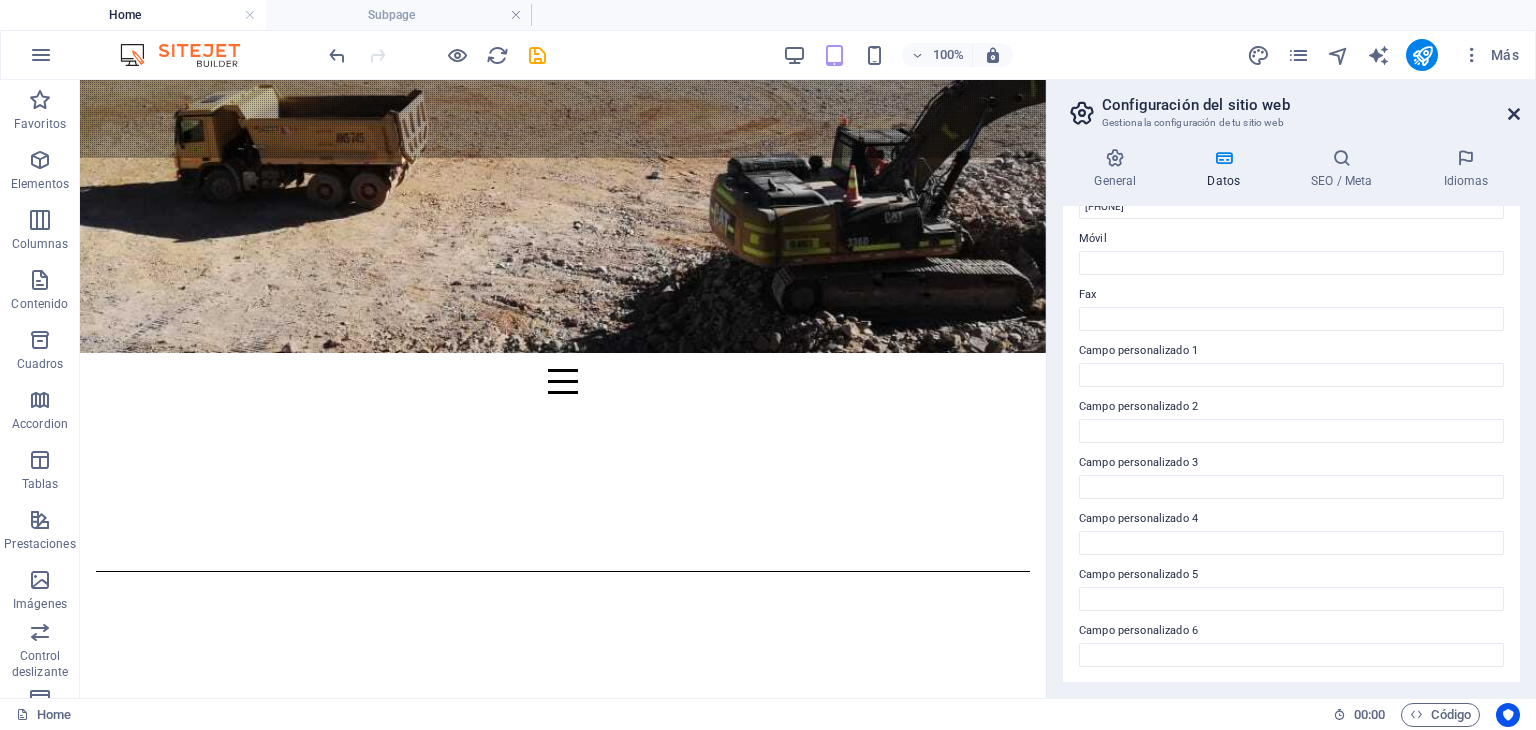 click at bounding box center [1514, 114] 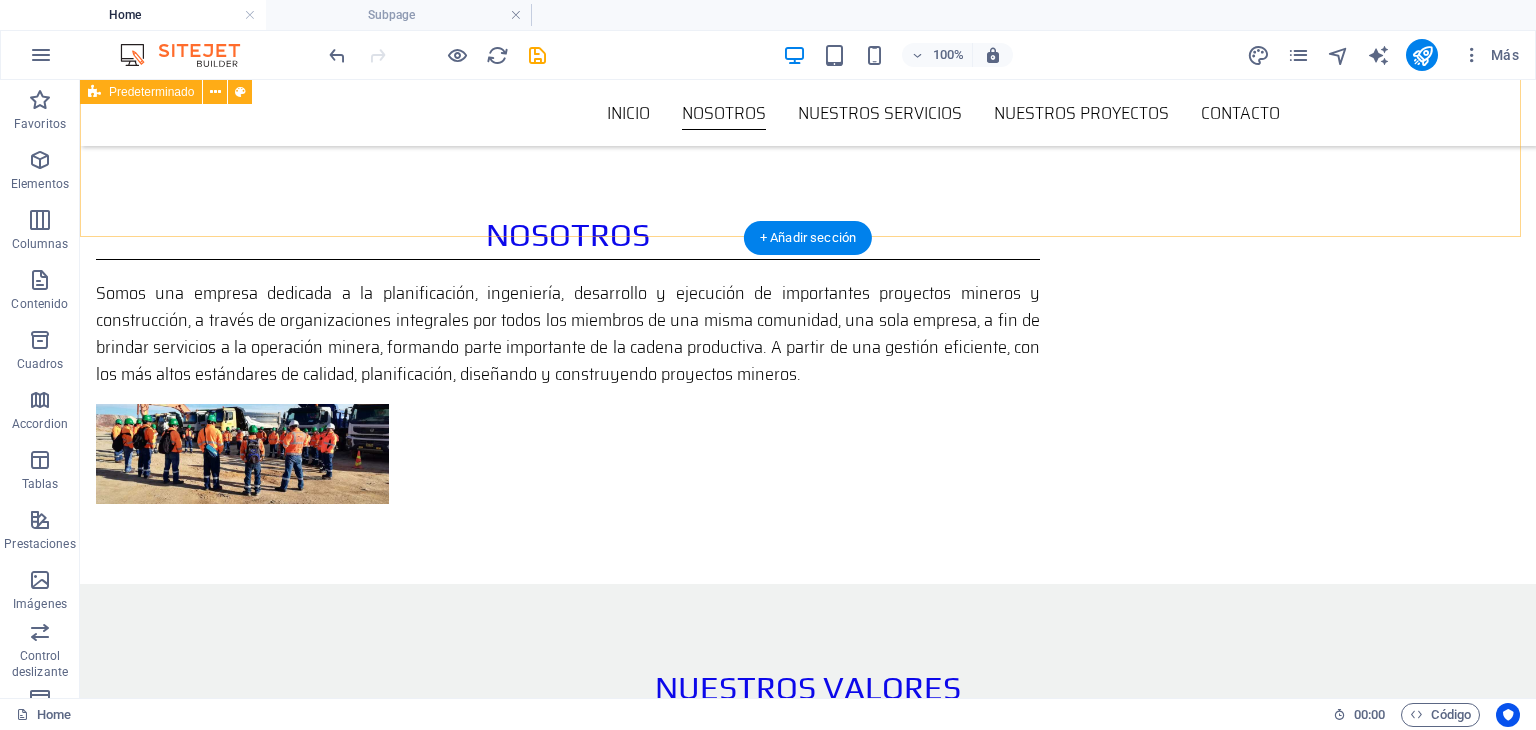 scroll, scrollTop: 700, scrollLeft: 0, axis: vertical 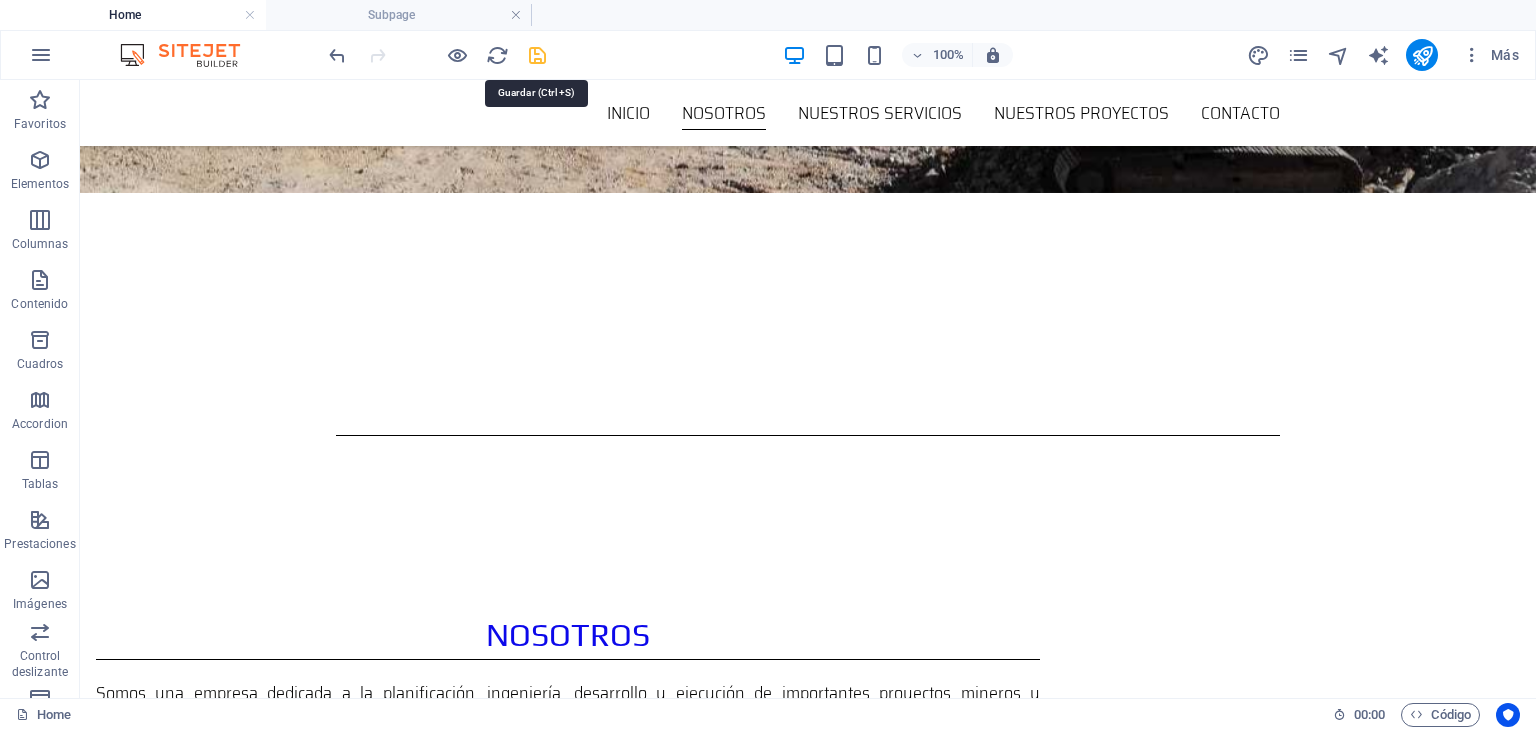 click at bounding box center (537, 55) 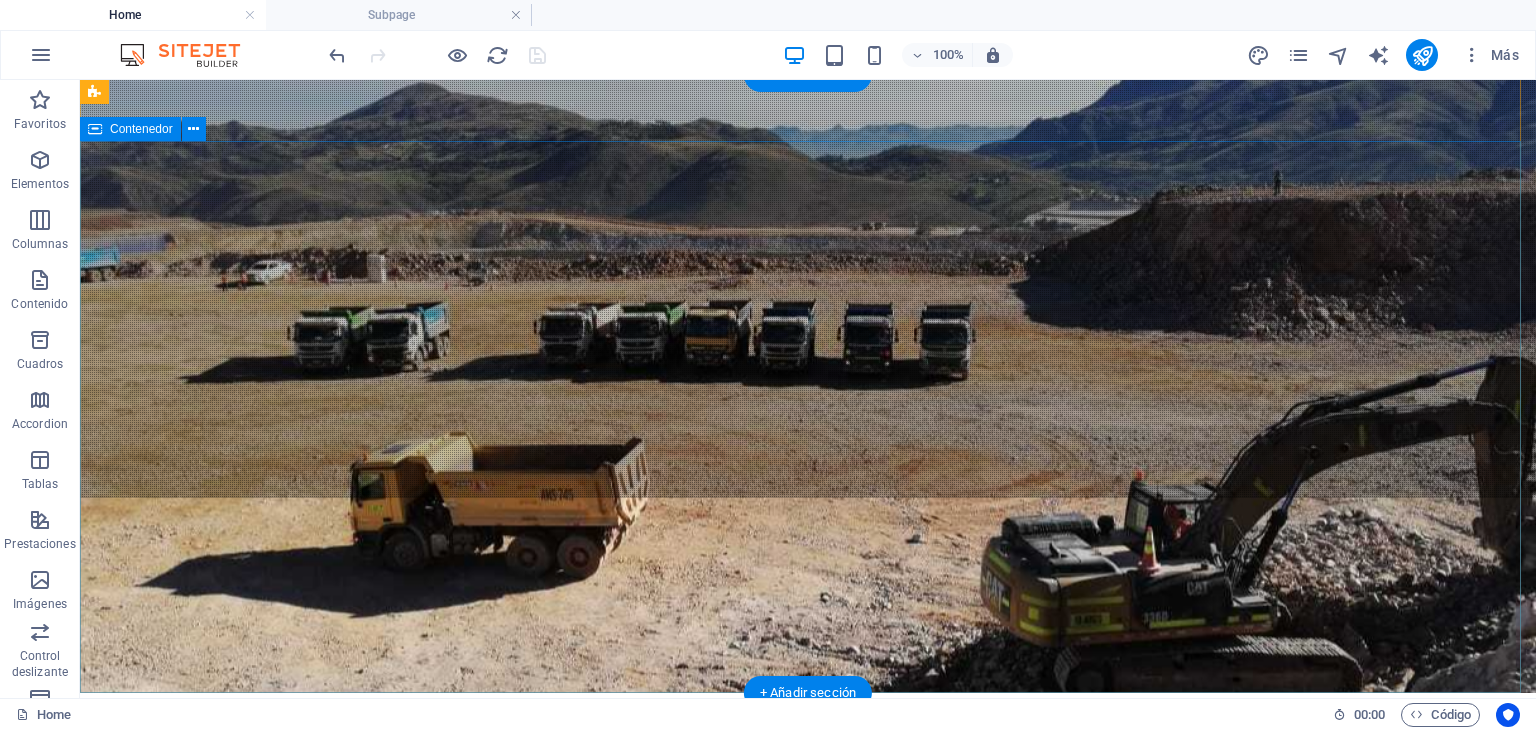 scroll, scrollTop: 0, scrollLeft: 0, axis: both 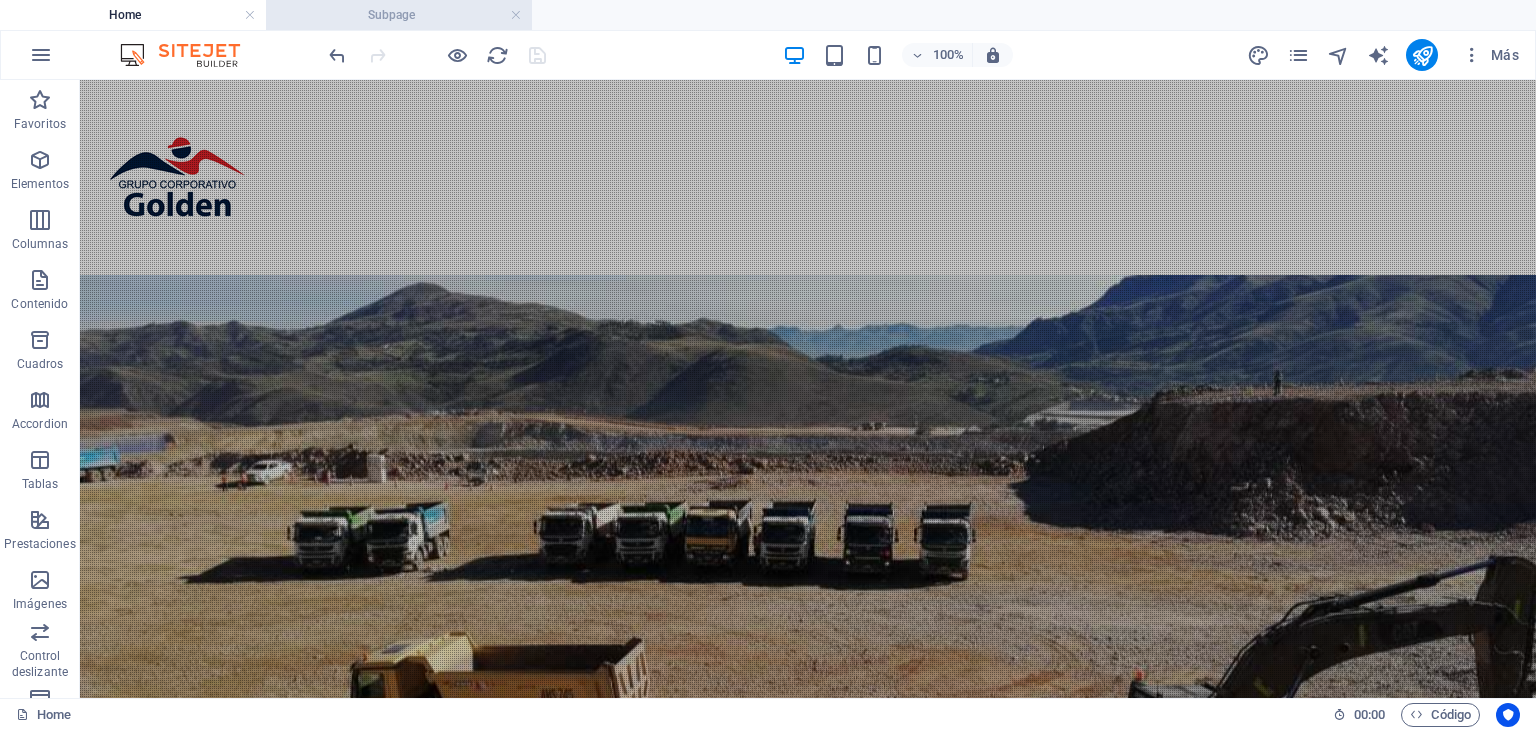 click on "Subpage" at bounding box center (399, 15) 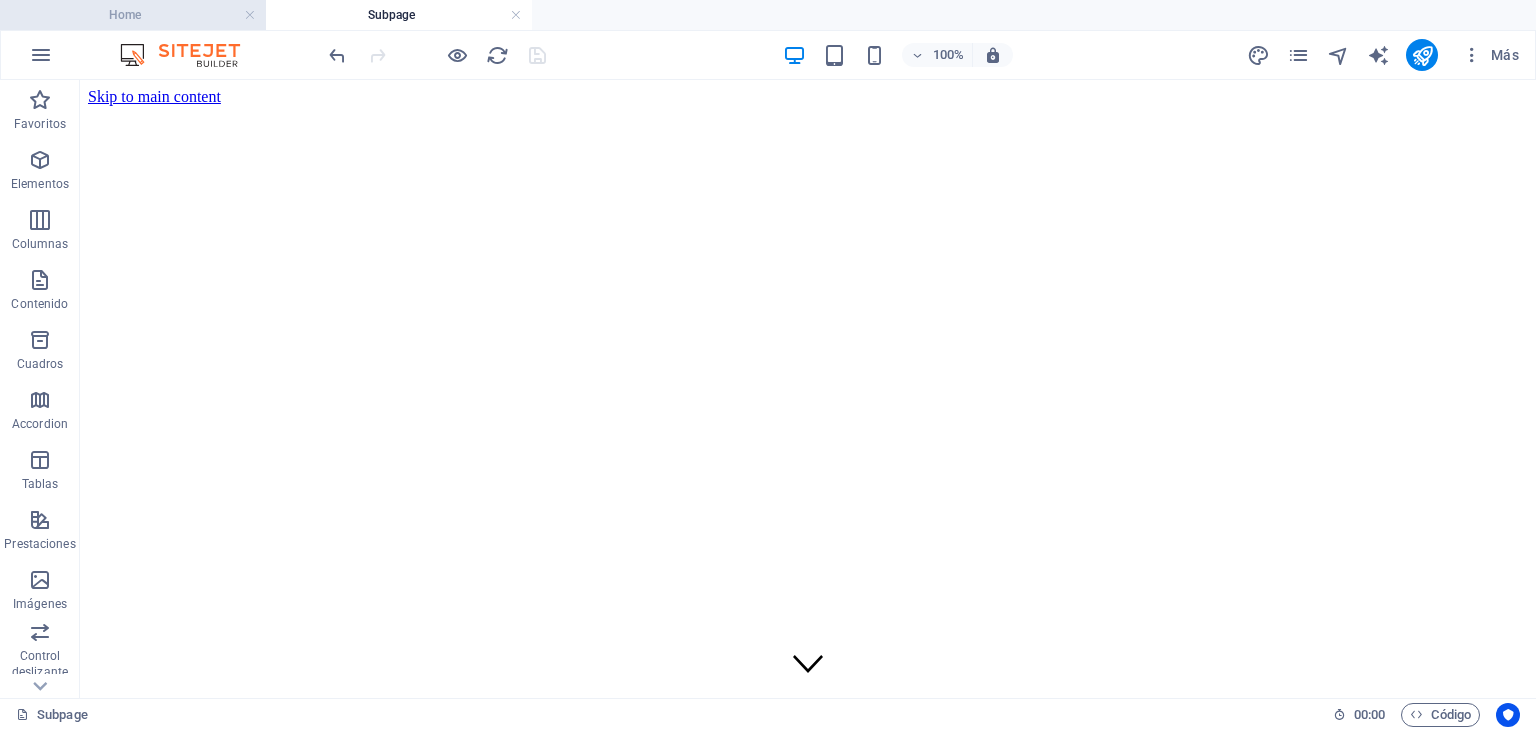 click on "Home" at bounding box center (133, 15) 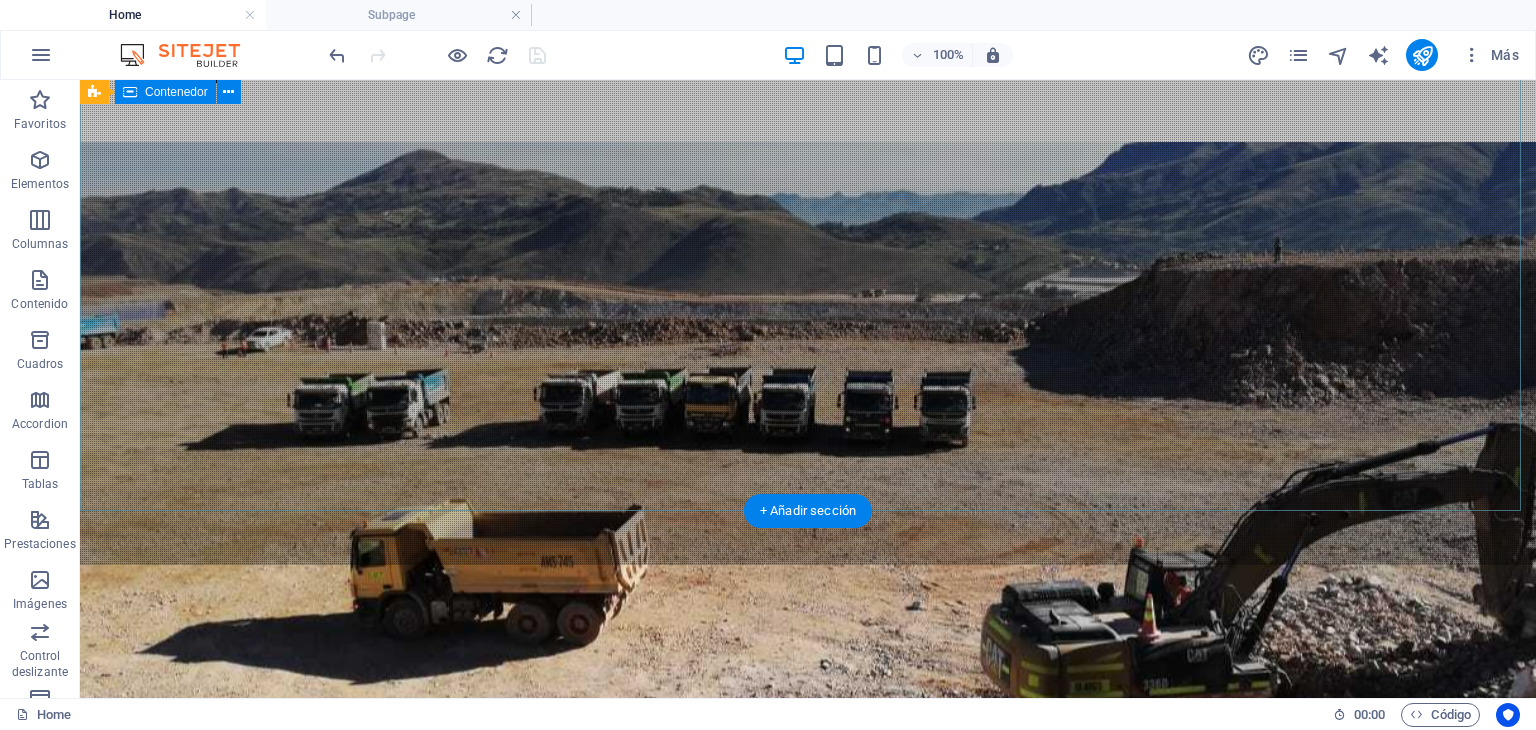 scroll, scrollTop: 0, scrollLeft: 0, axis: both 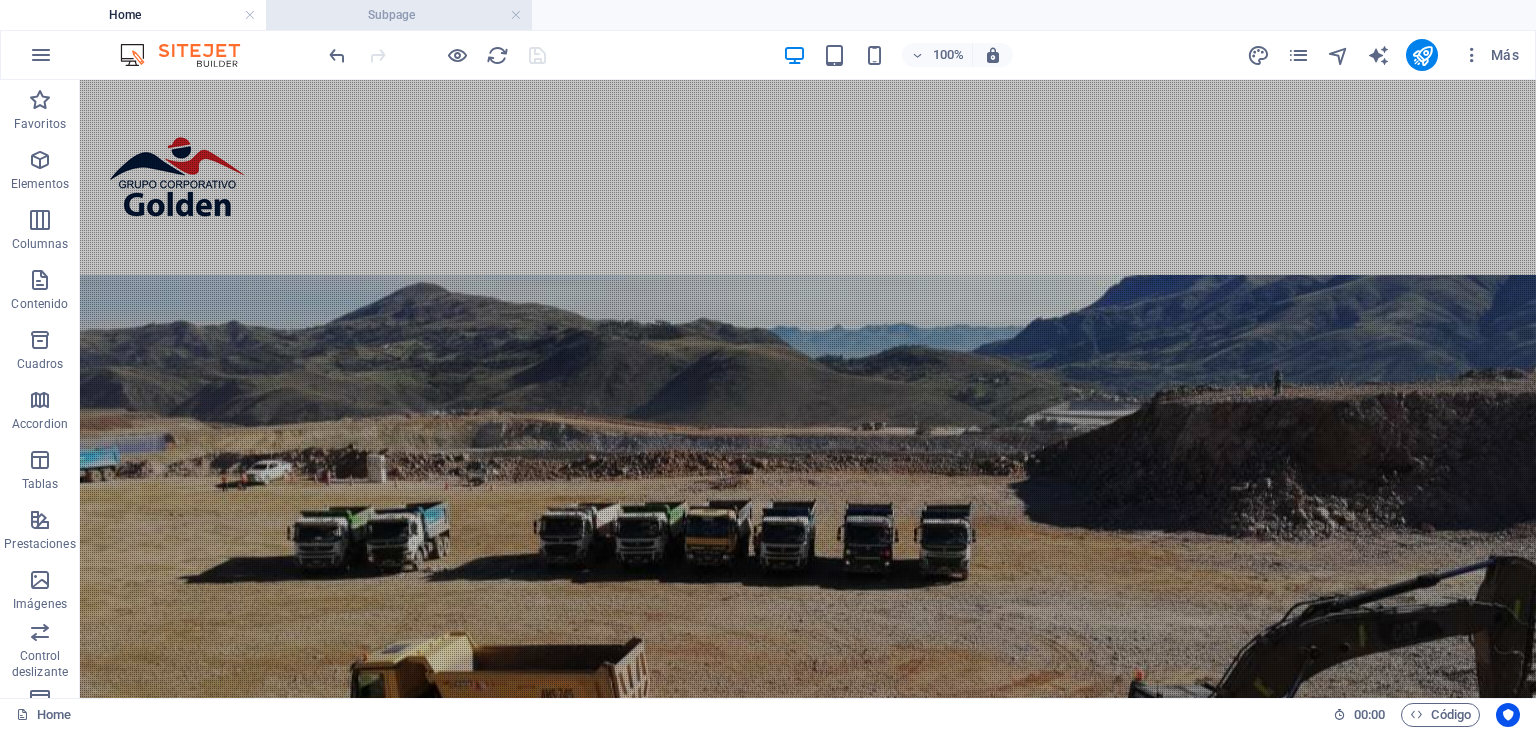 click on "Subpage" at bounding box center [399, 15] 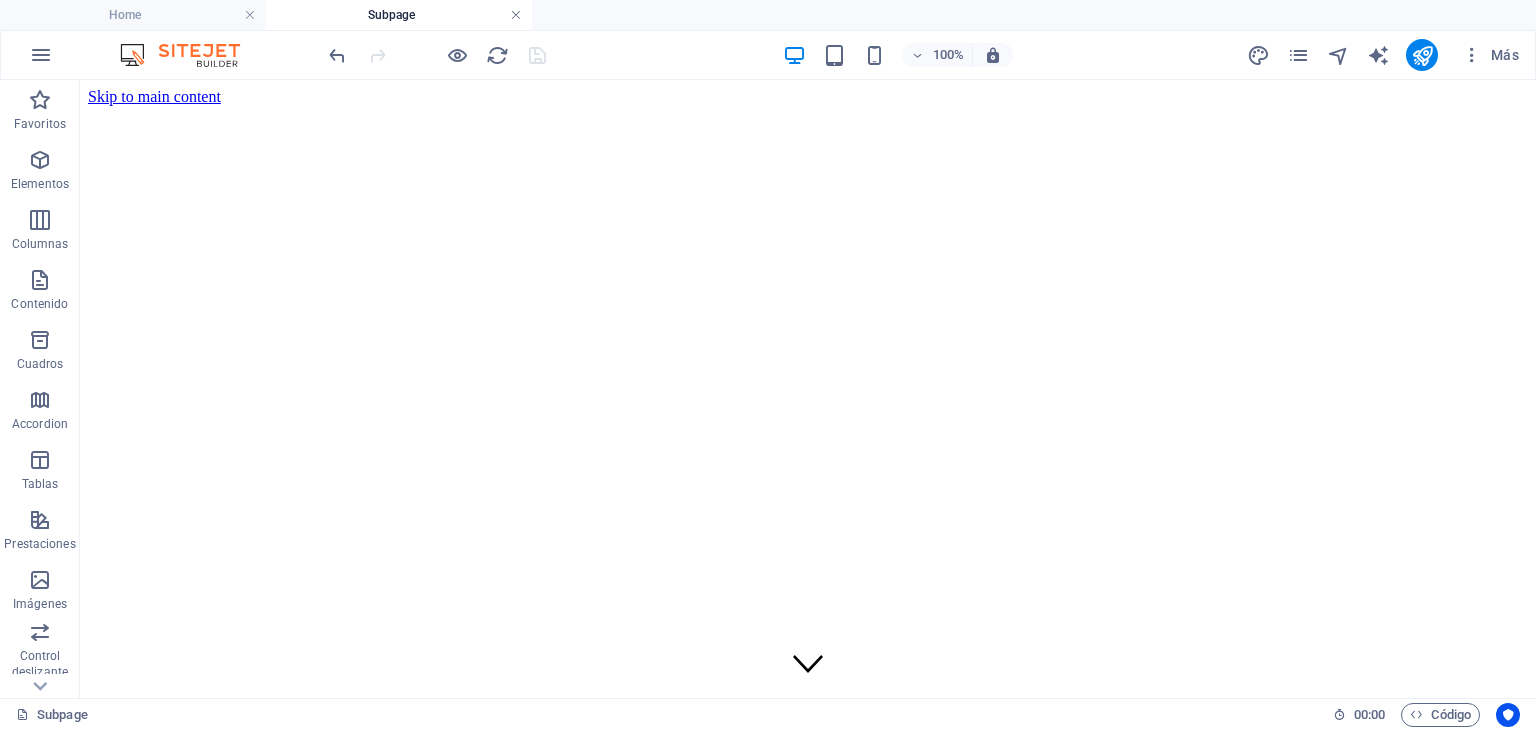 click at bounding box center (516, 15) 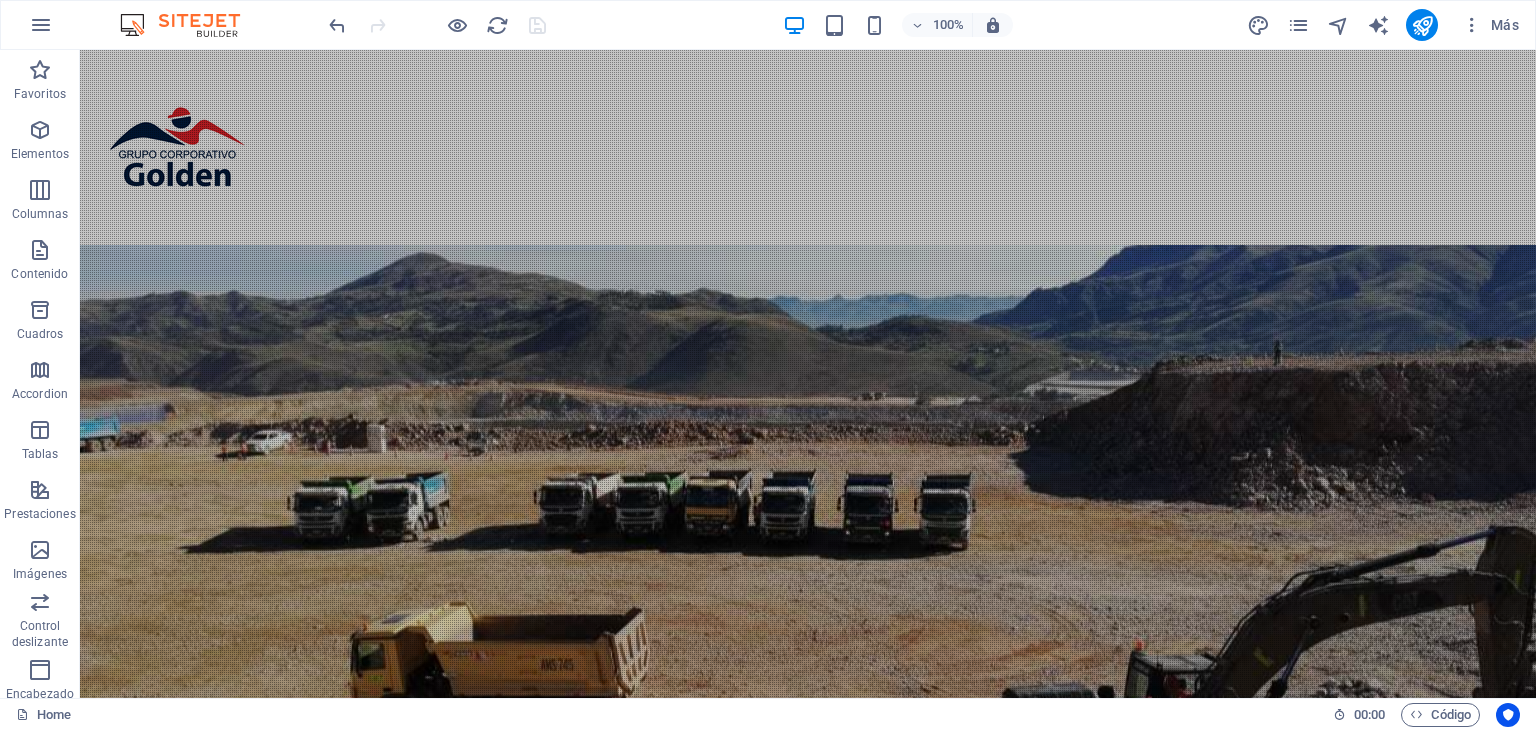 click at bounding box center (190, 25) 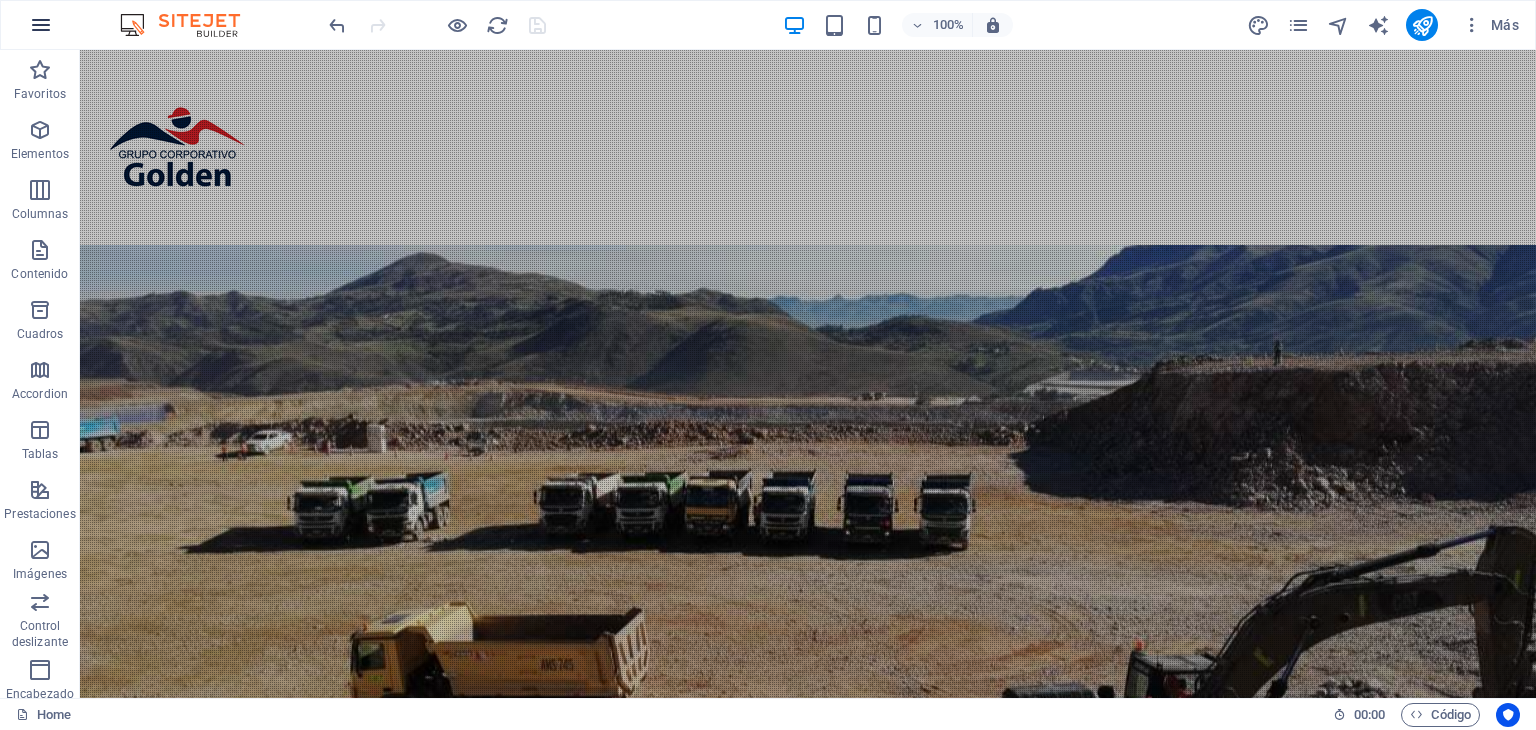 click at bounding box center (41, 25) 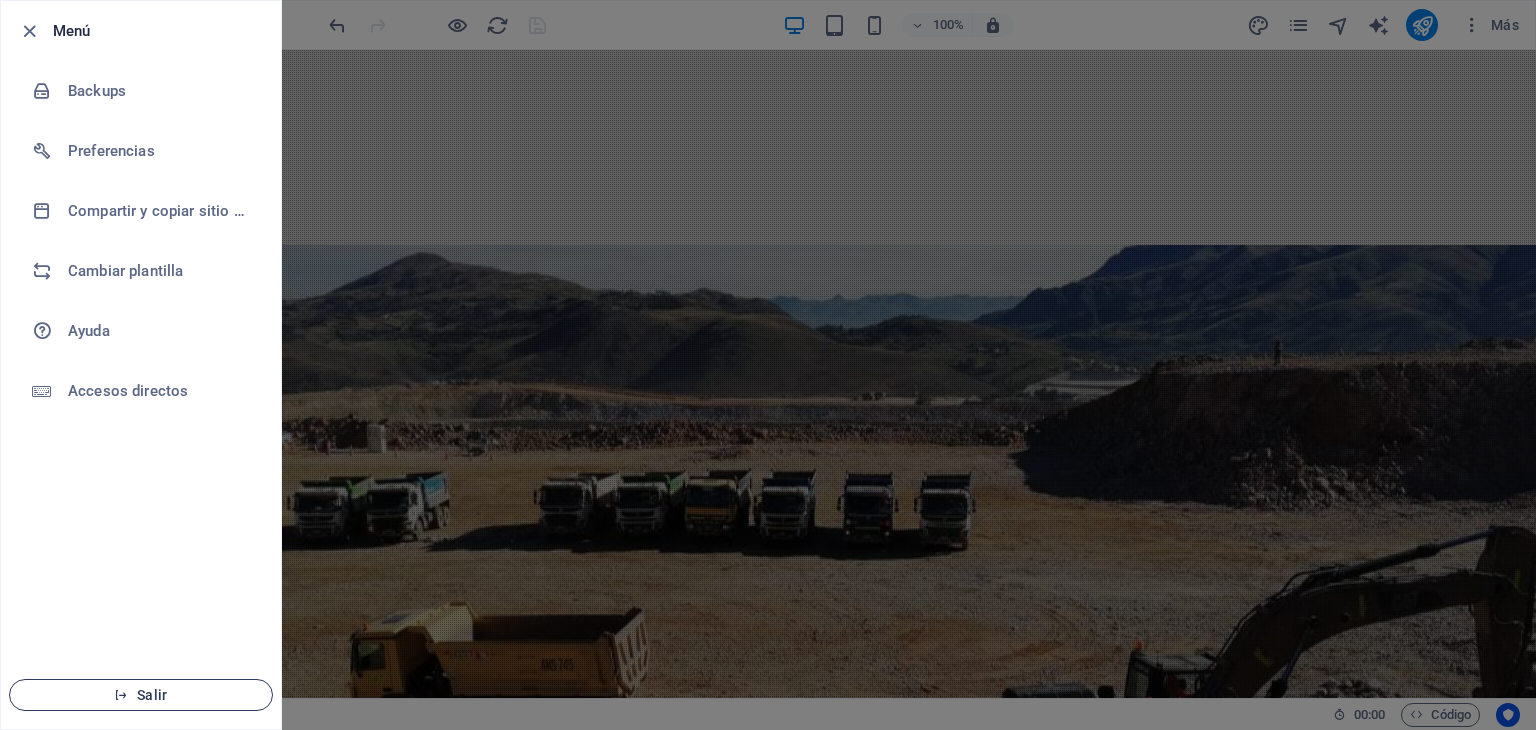 click on "Salir" at bounding box center (141, 695) 